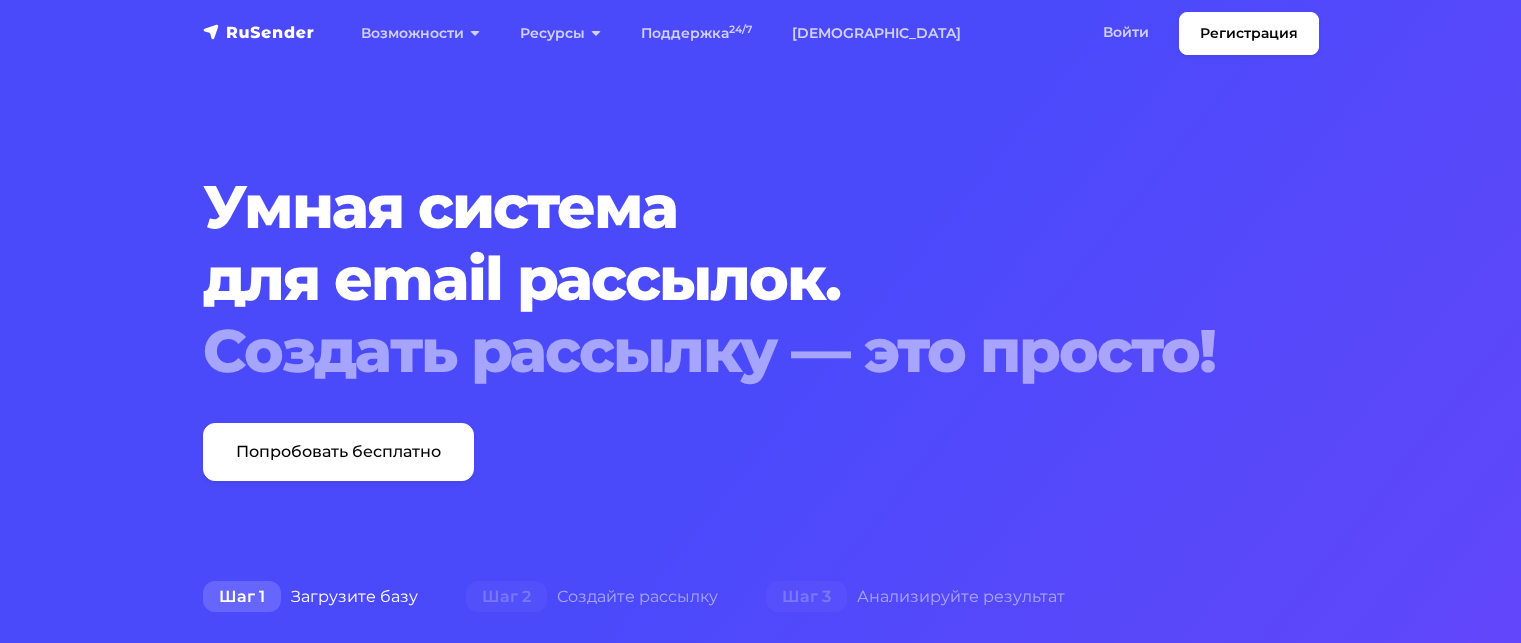 scroll, scrollTop: 0, scrollLeft: 0, axis: both 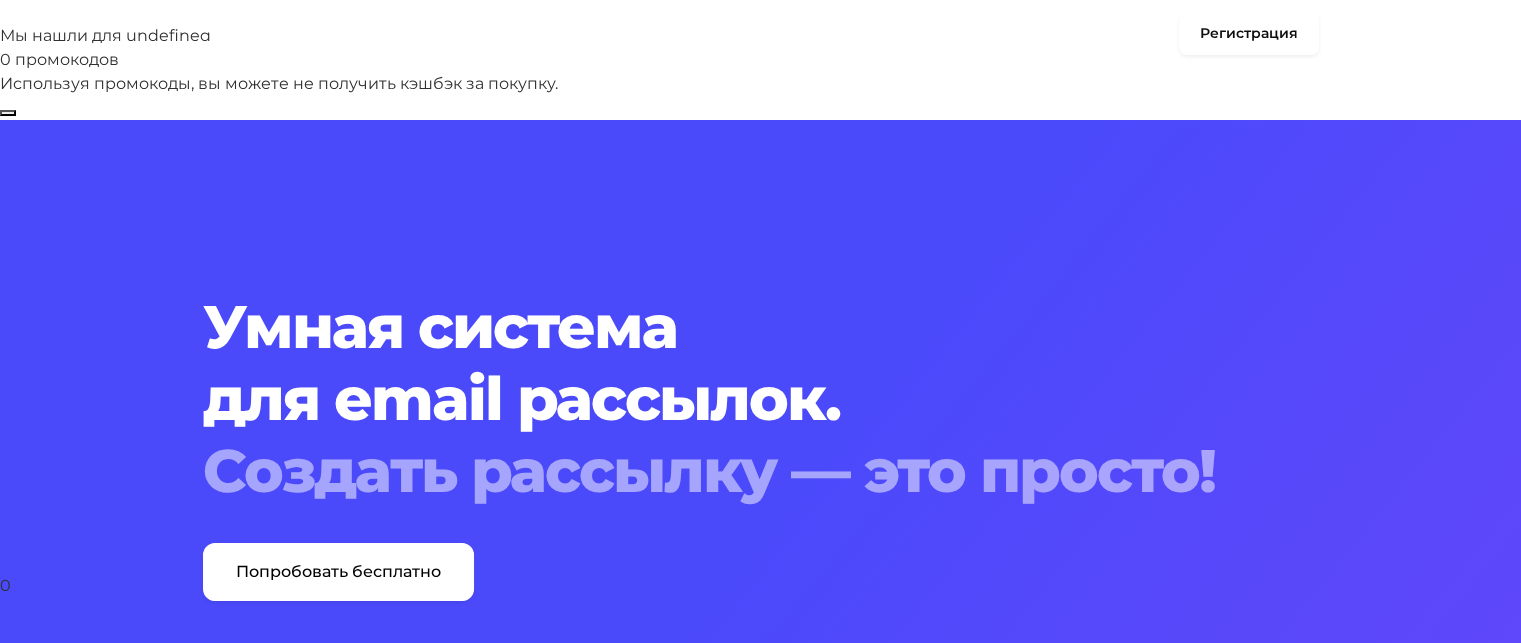 click on "Регистрация" at bounding box center (1249, 33) 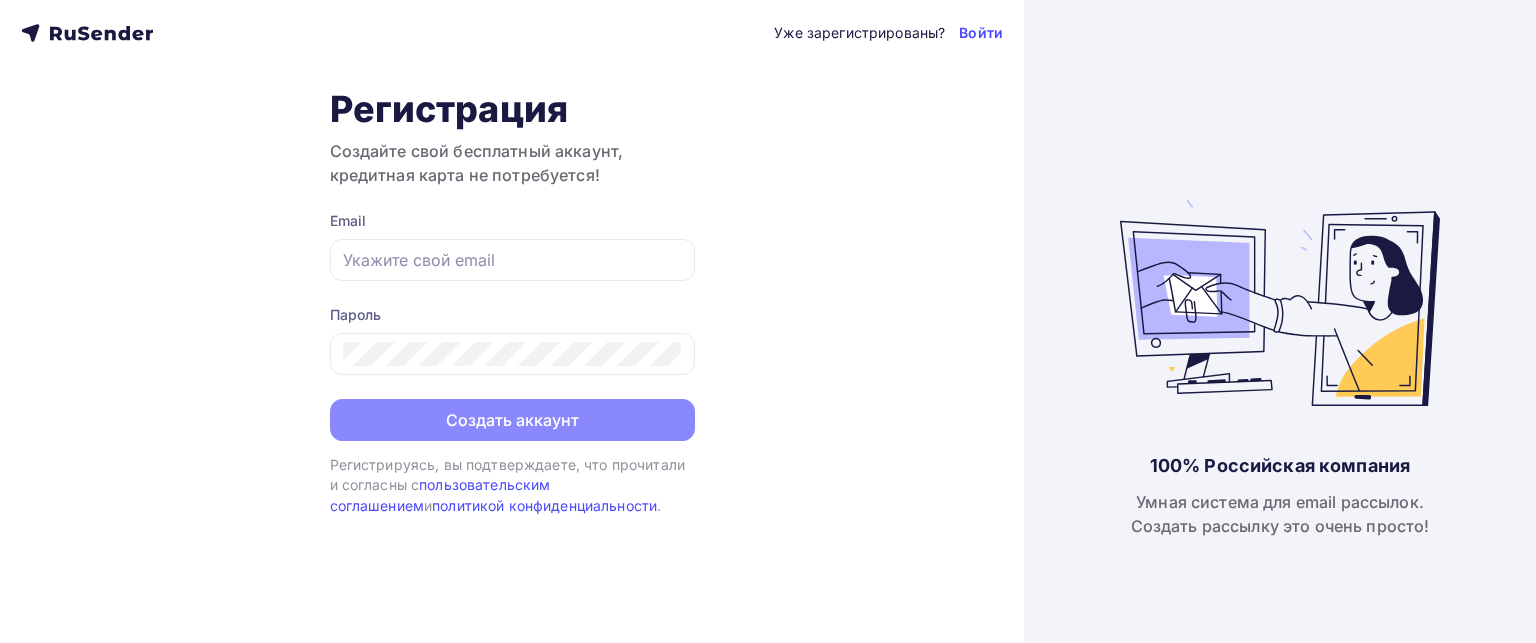 scroll, scrollTop: 0, scrollLeft: 0, axis: both 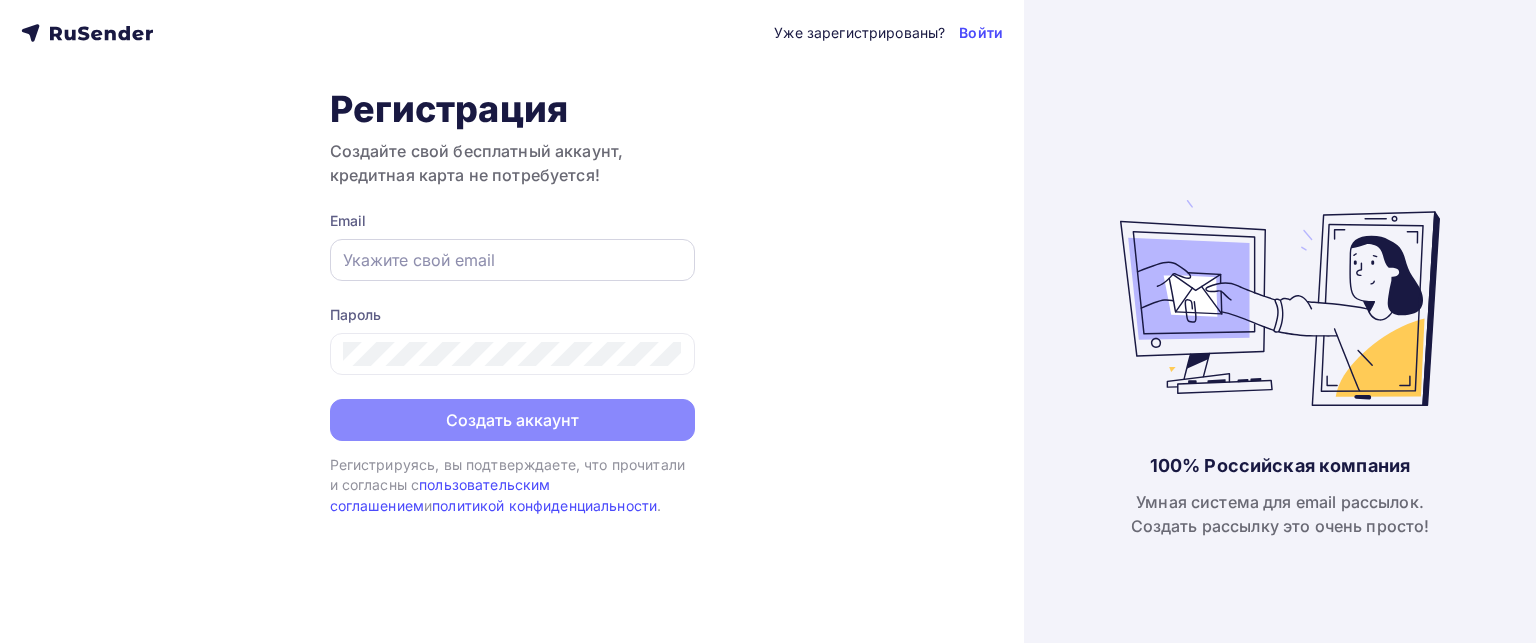 click at bounding box center [512, 260] 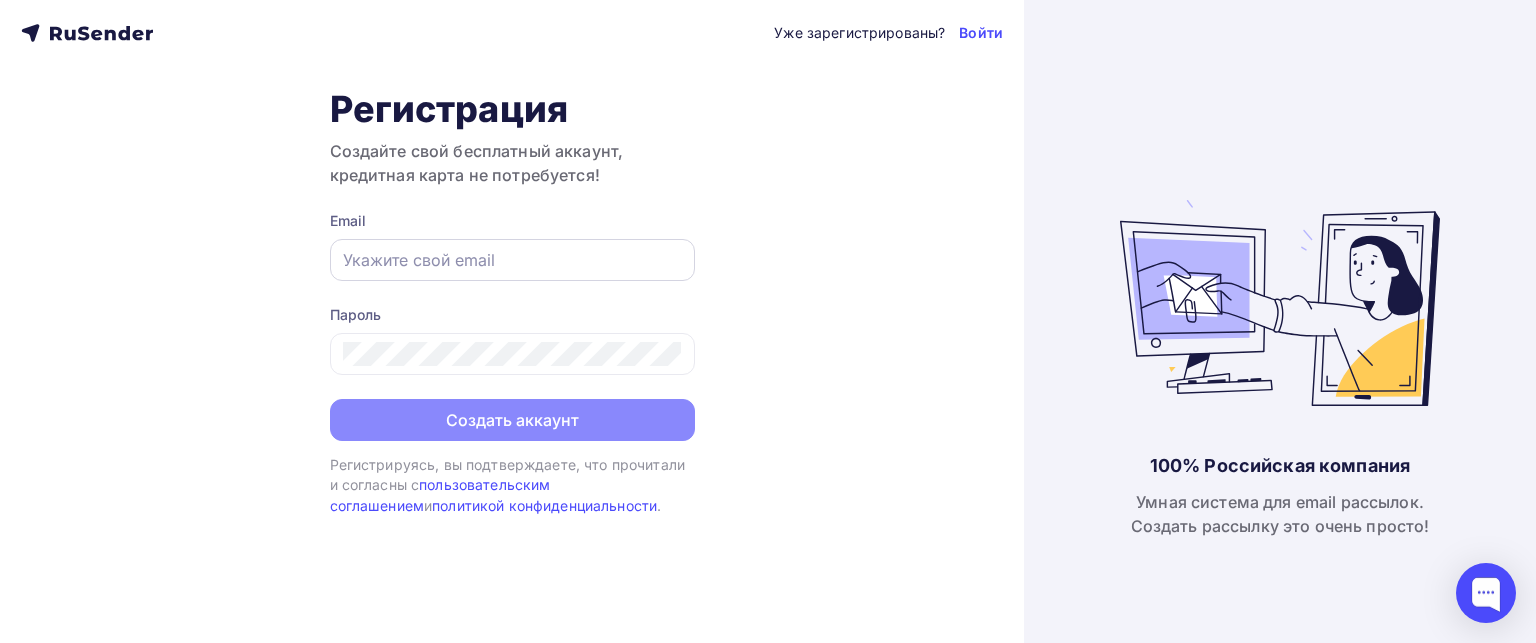 click at bounding box center (512, 260) 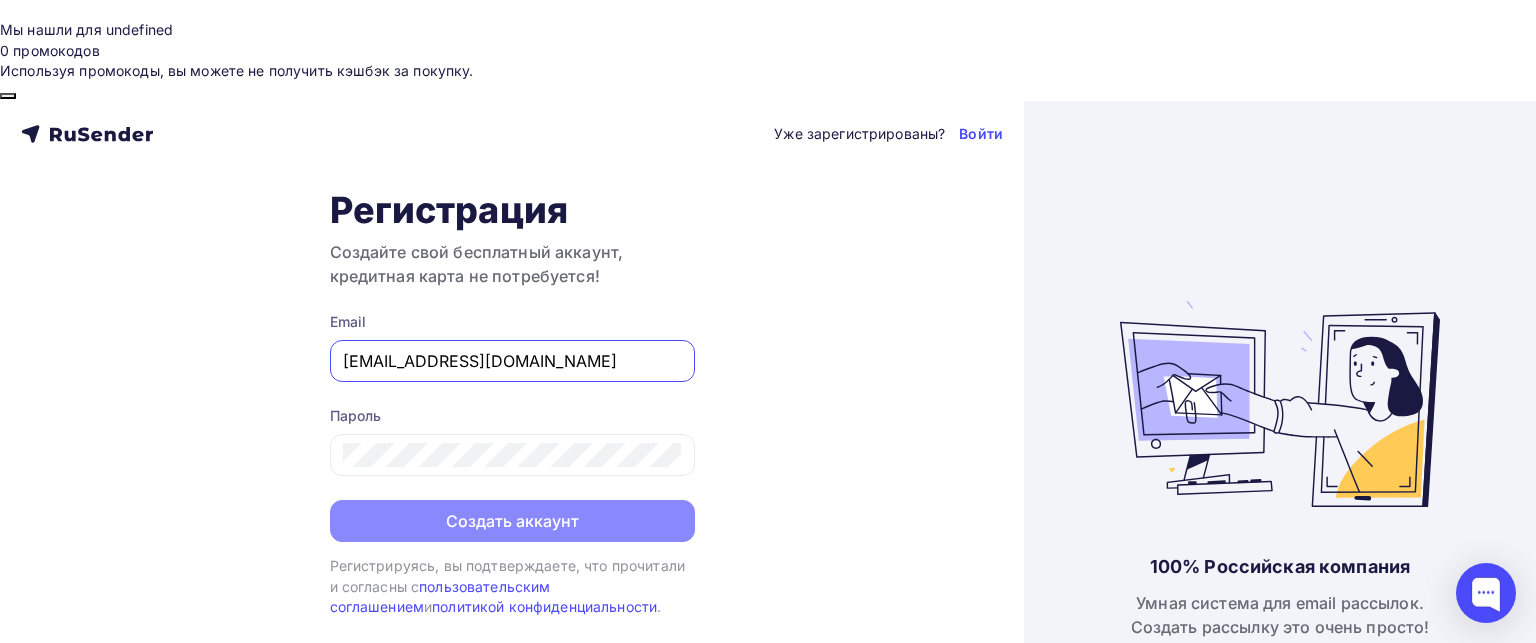 drag, startPoint x: 428, startPoint y: 267, endPoint x: 354, endPoint y: 263, distance: 74.10803 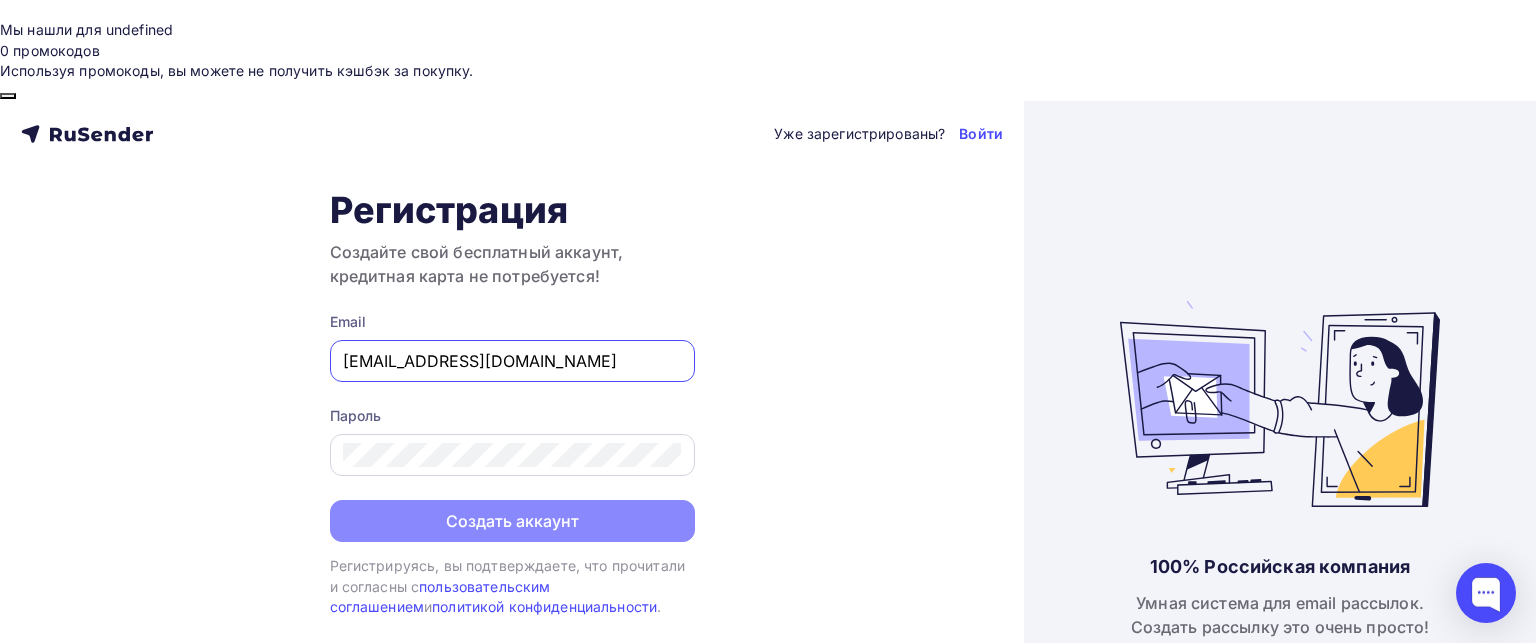 type on "ardzhun39@gmail.com" 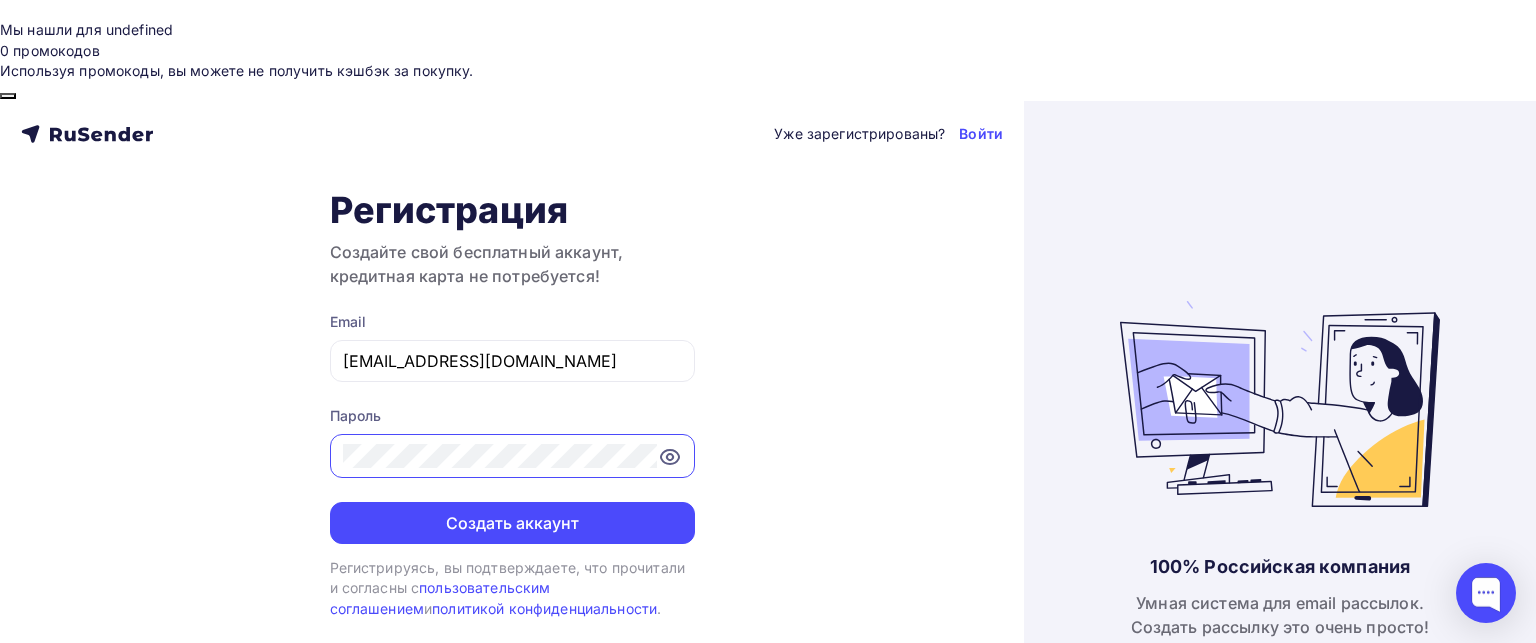 click on "Создать аккаунт" at bounding box center [512, 523] 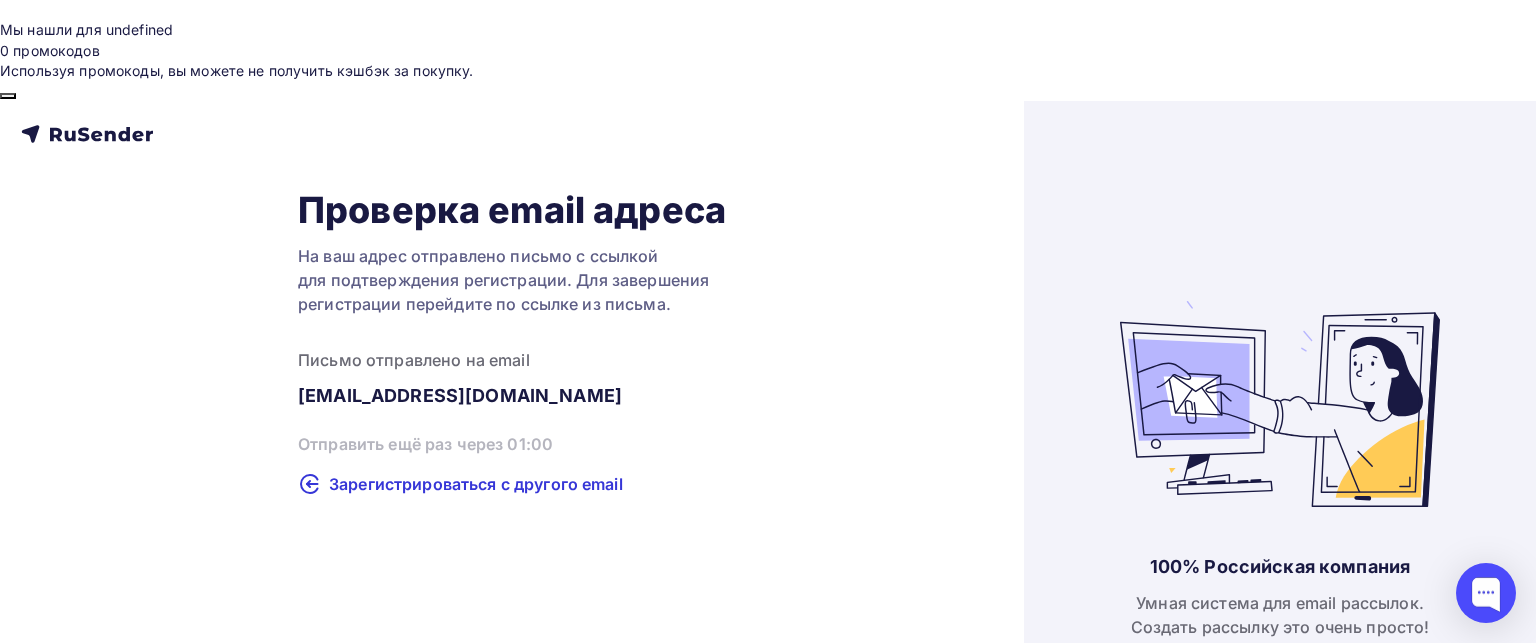 click on "На ваш адрес отправлено письмо с ссылкой для подтверждения регистрации. Для завершения регистрации перейдите по ссылке из письма." at bounding box center [512, 280] 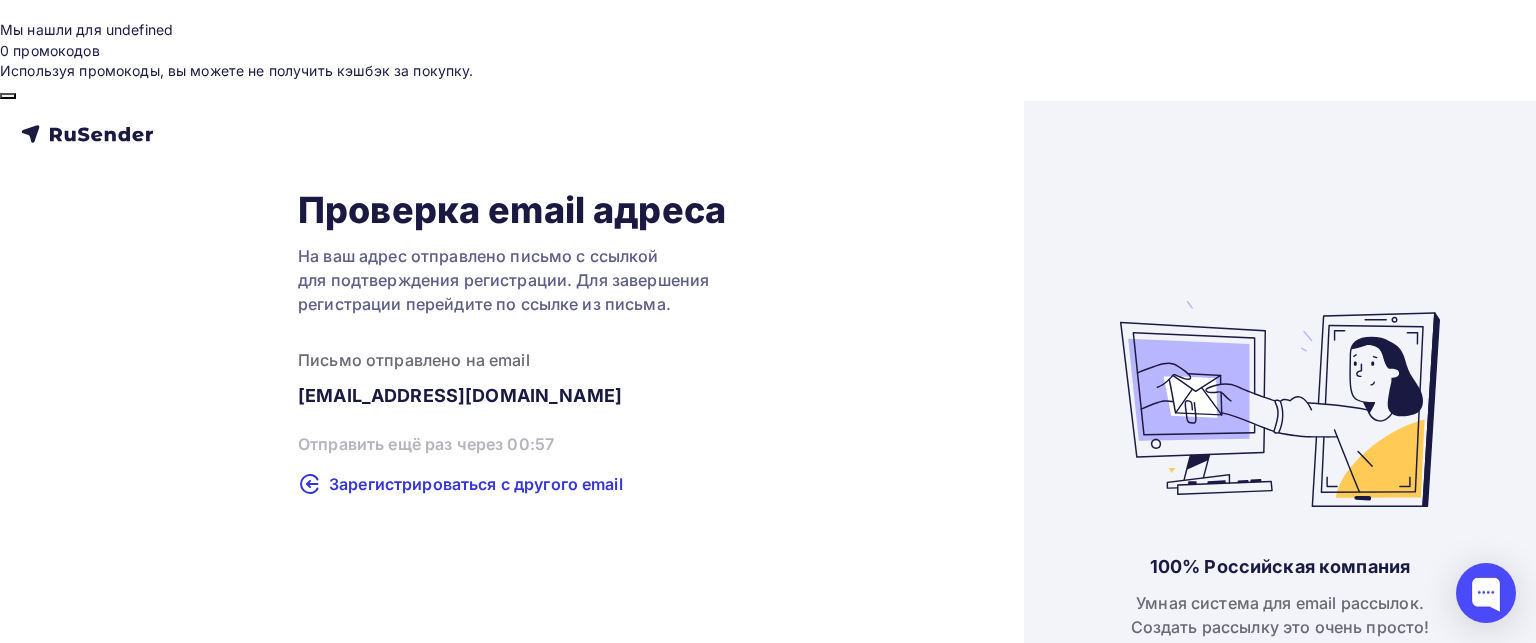 click on "Проверка email адреса   На ваш адрес отправлено письмо с ссылкой для подтверждения регистрации. Для завершения регистрации перейдите по ссылке из письма.   Письмо отправлено на email   ardzhun39@gmail.com
Отправить ещё раз через 00:57
Зарегистрироваться с другого email" at bounding box center (512, 342) 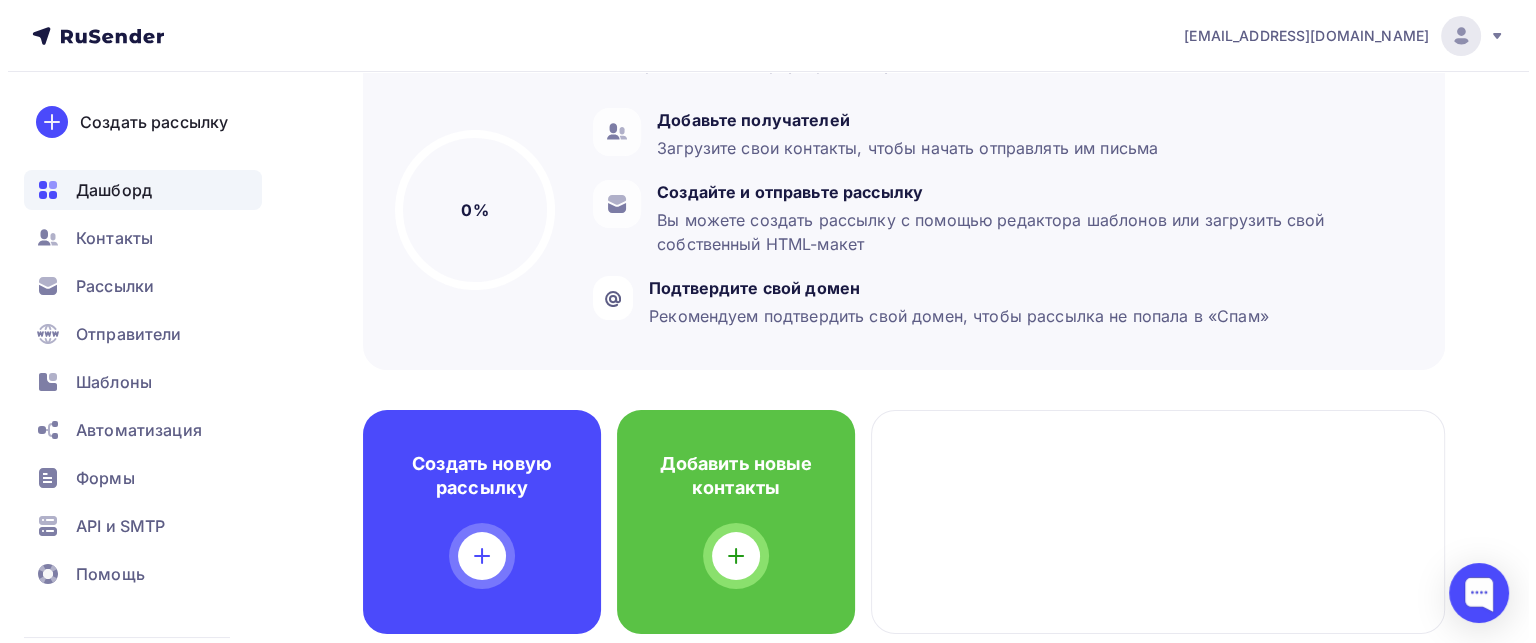scroll, scrollTop: 200, scrollLeft: 0, axis: vertical 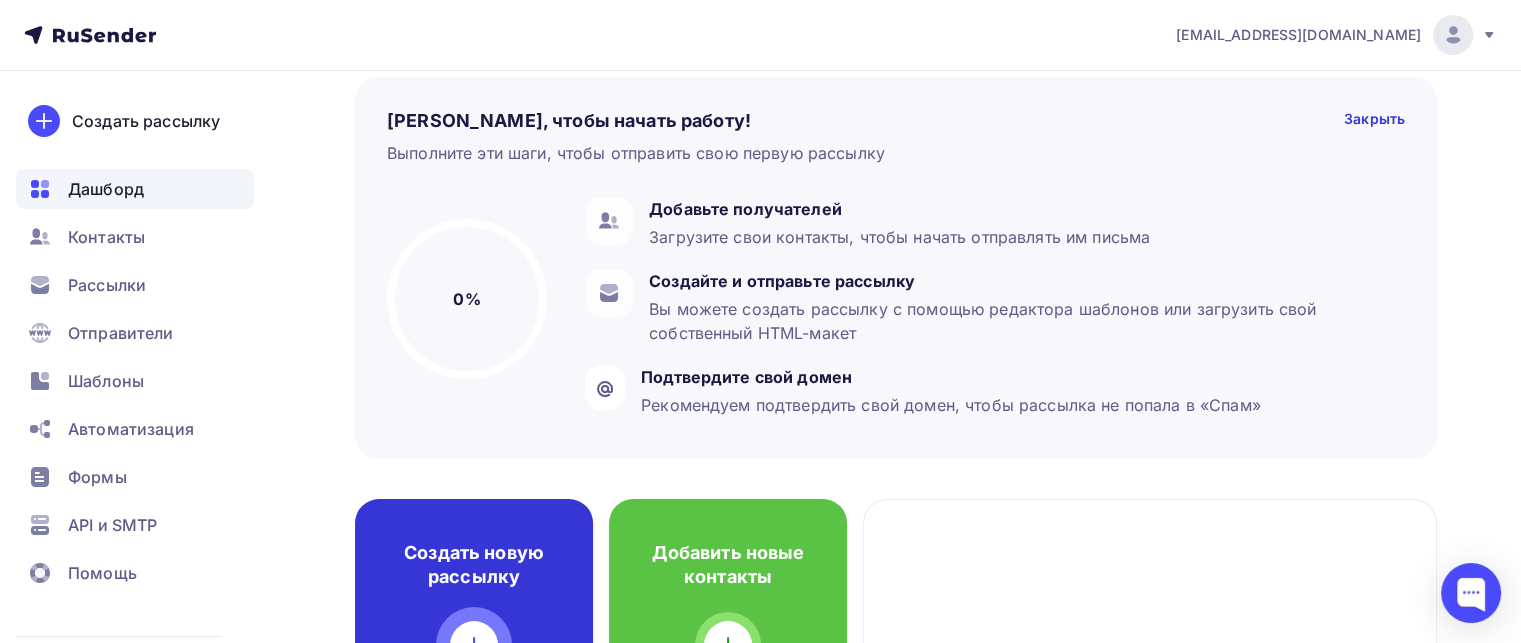 click on "Создать новую рассылку" at bounding box center (474, 565) 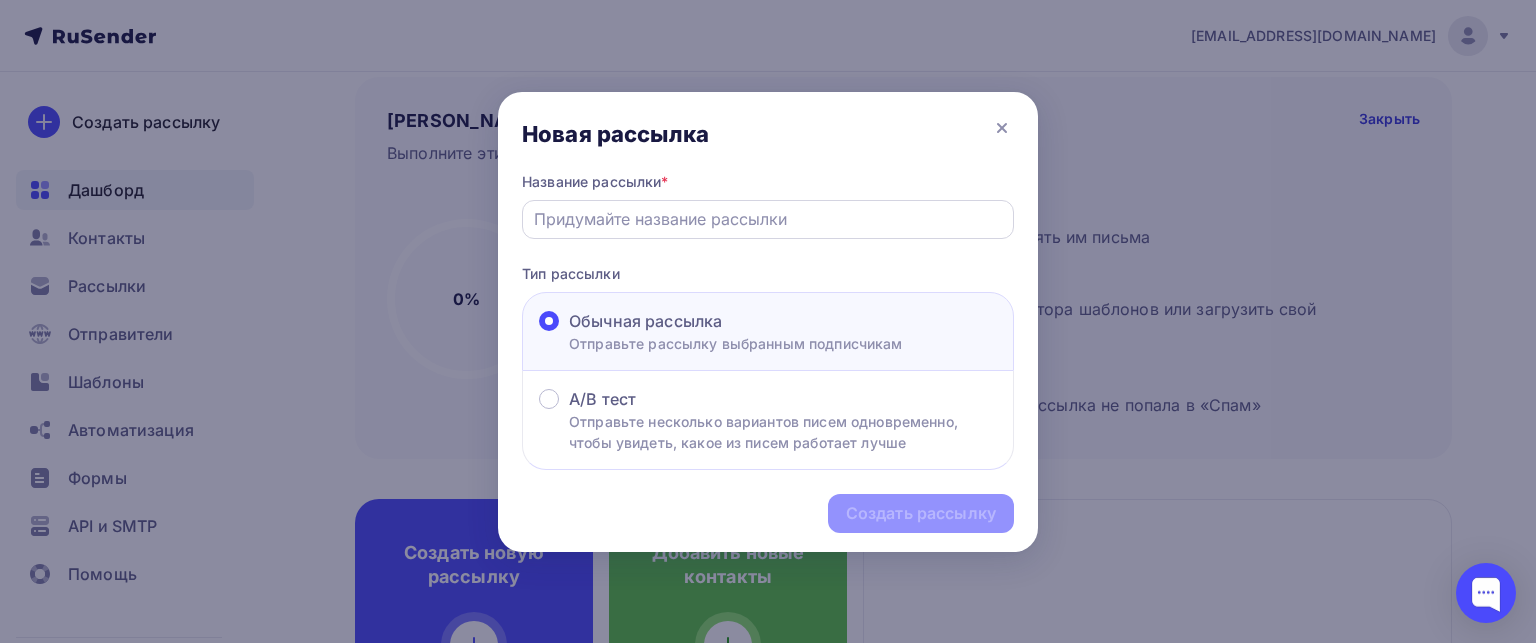 click at bounding box center [768, 219] 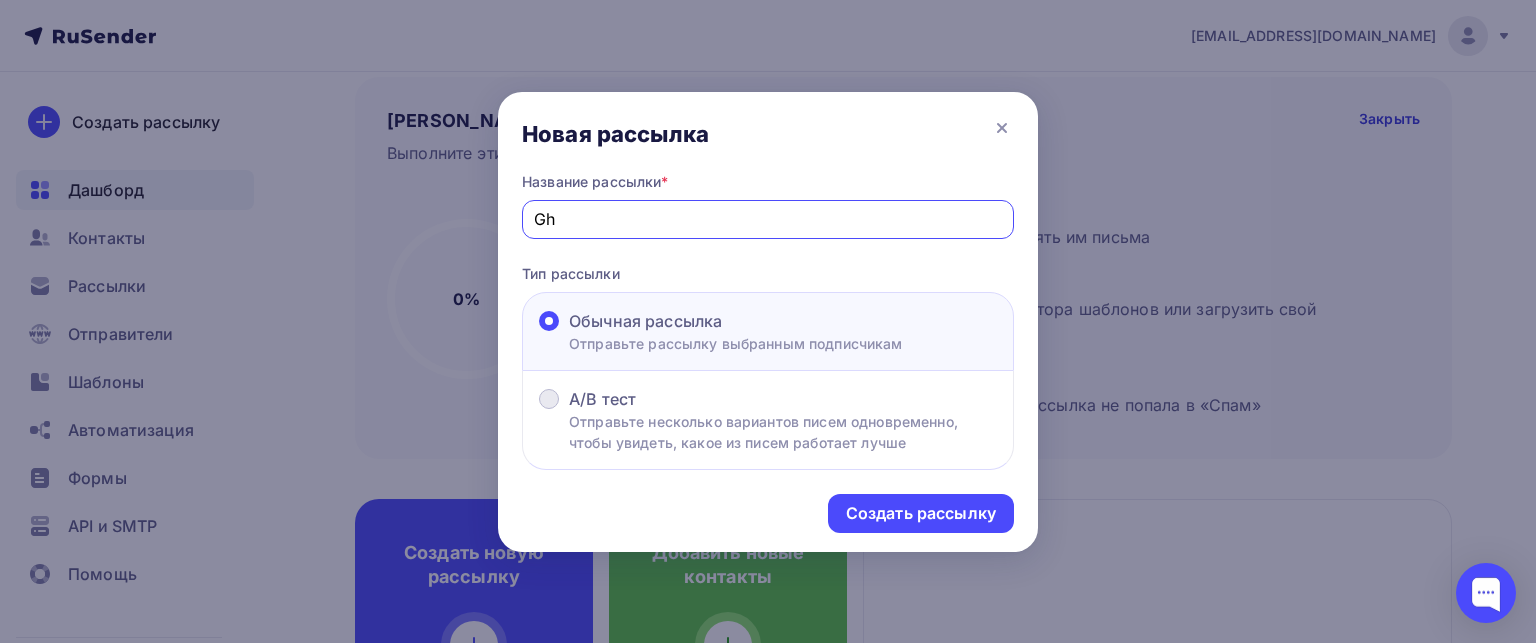 type on "G" 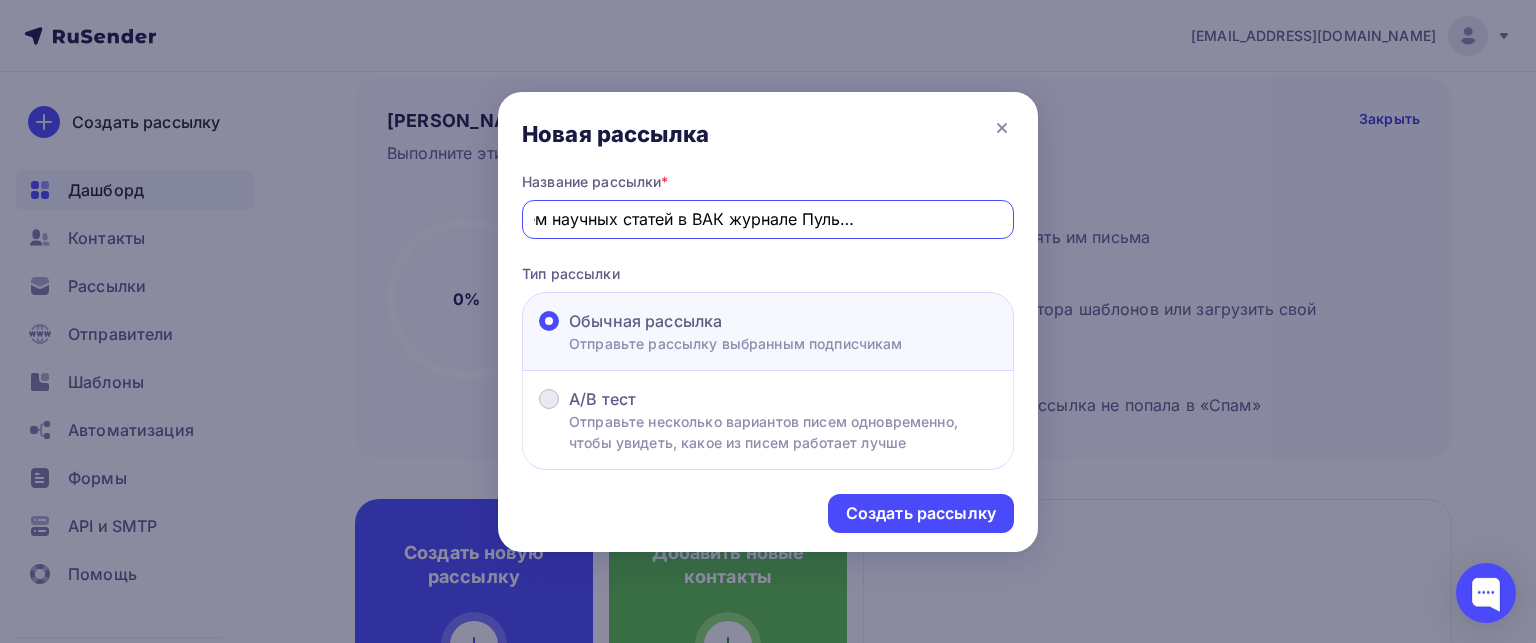 scroll, scrollTop: 0, scrollLeft: 174, axis: horizontal 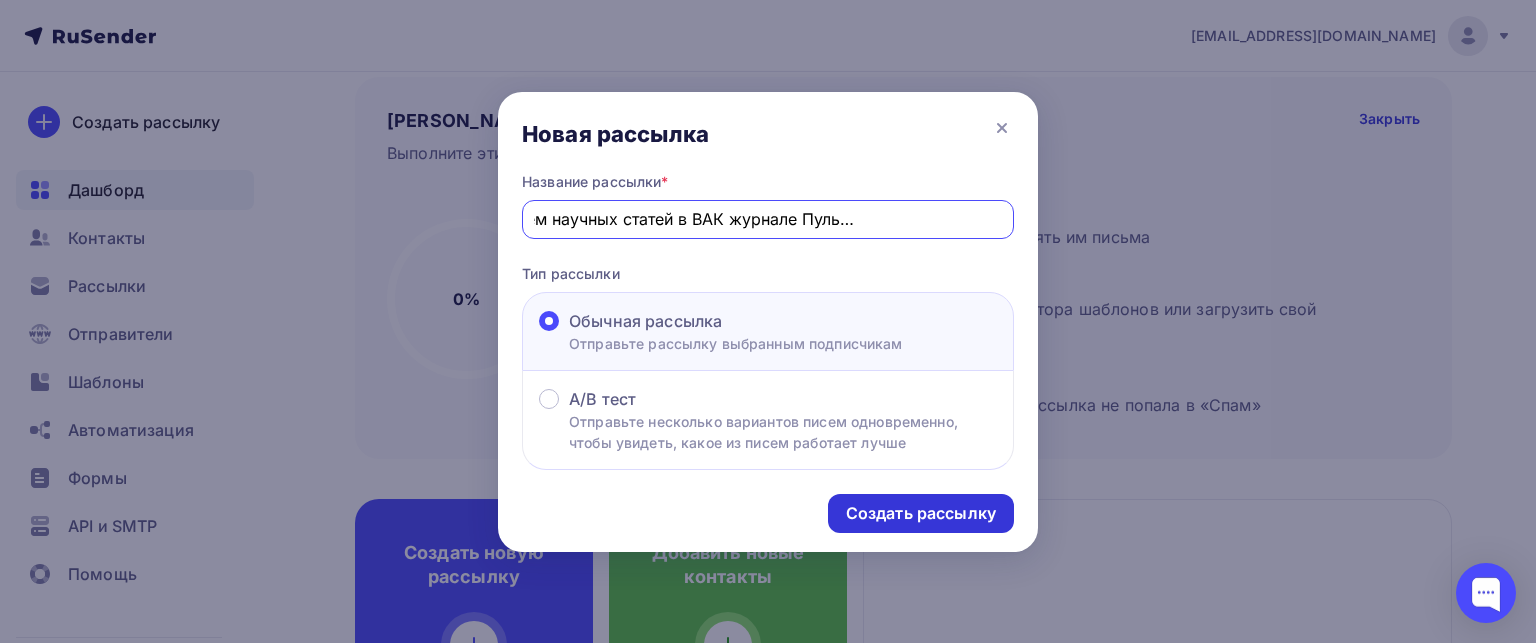 type on "Приглашение приём научных статей в ВАК журнале Пульс. - прием до 28 апреля" 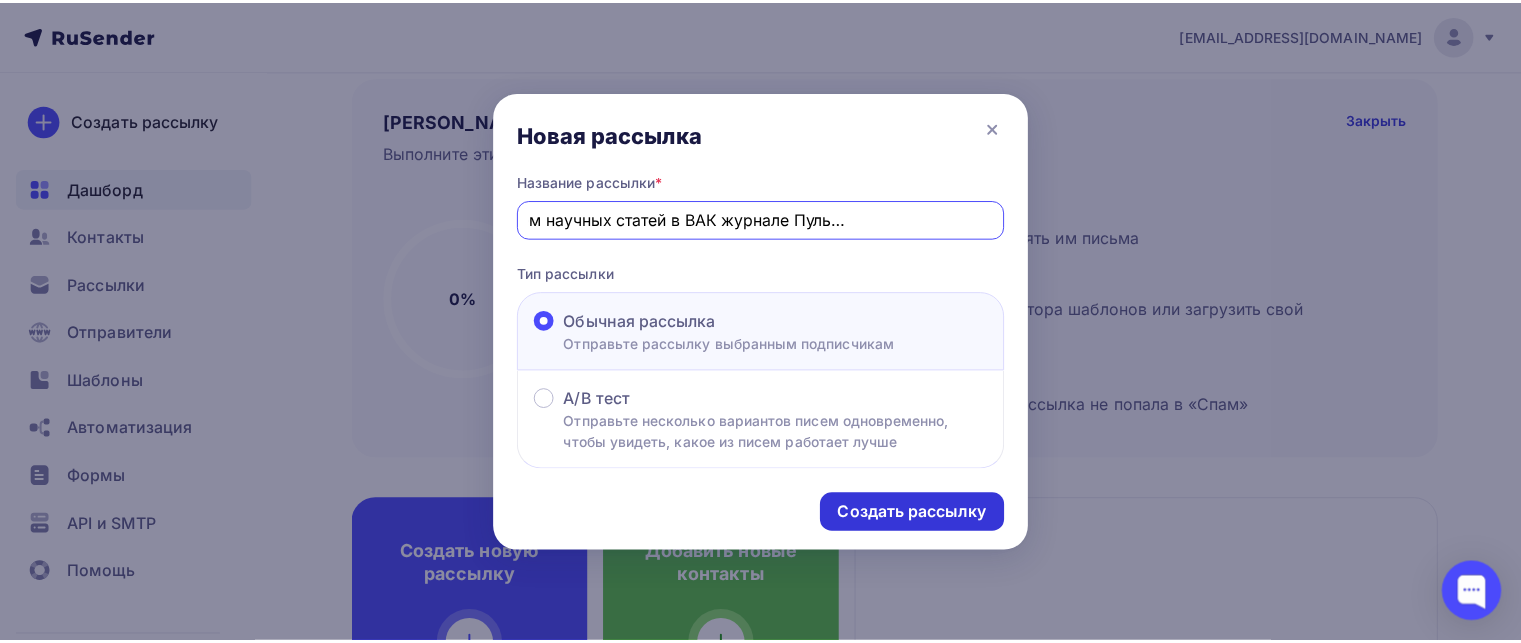 scroll, scrollTop: 0, scrollLeft: 0, axis: both 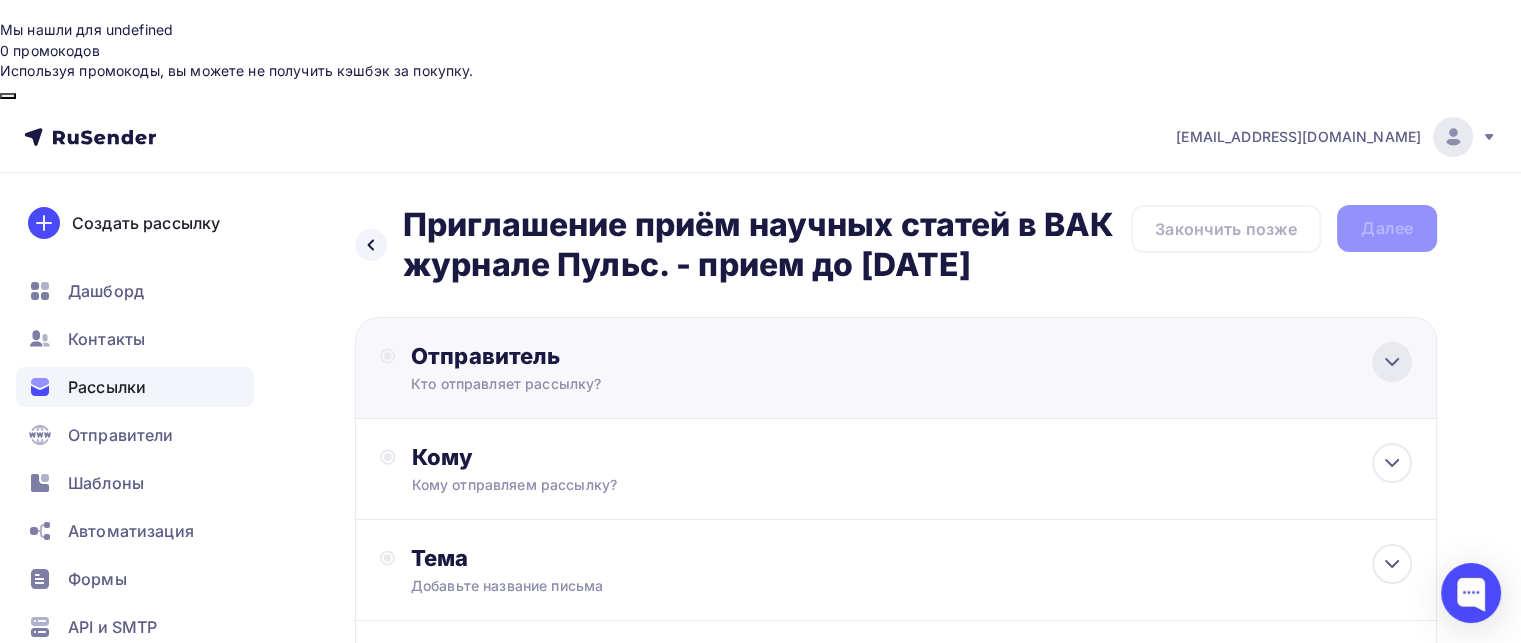 click 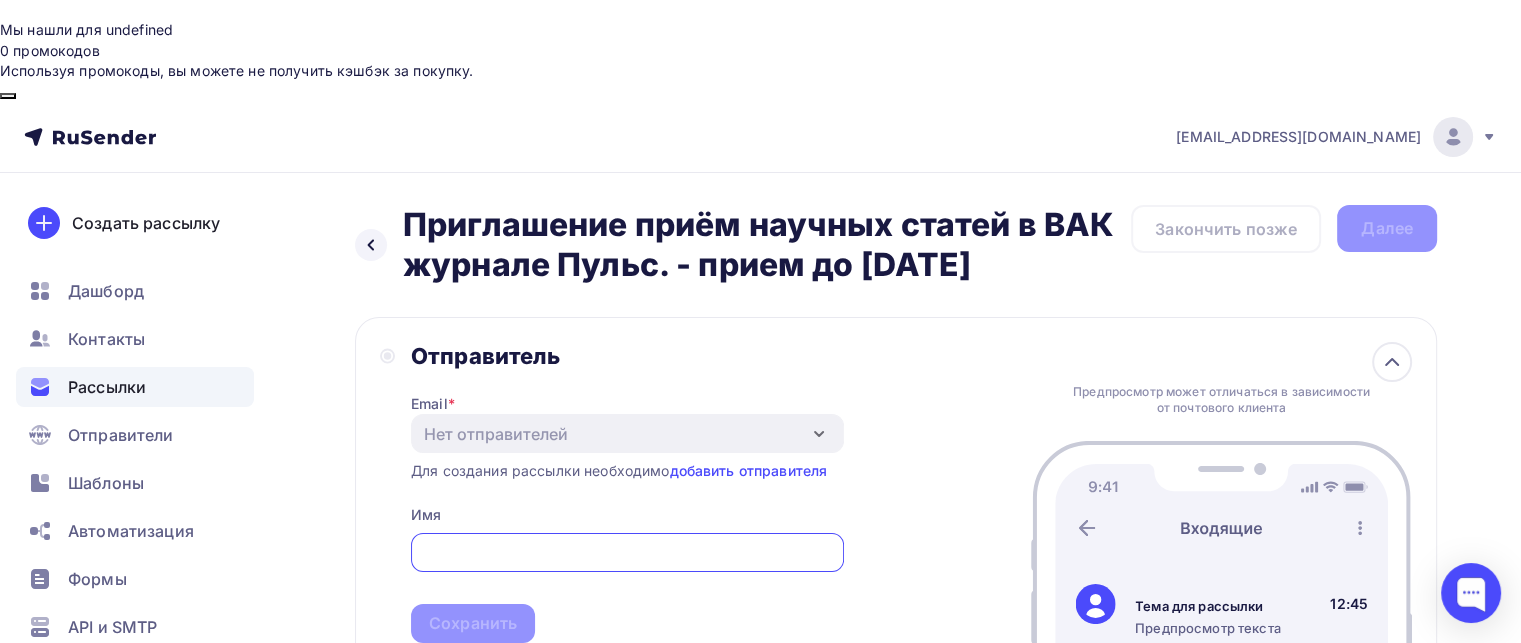 scroll, scrollTop: 0, scrollLeft: 0, axis: both 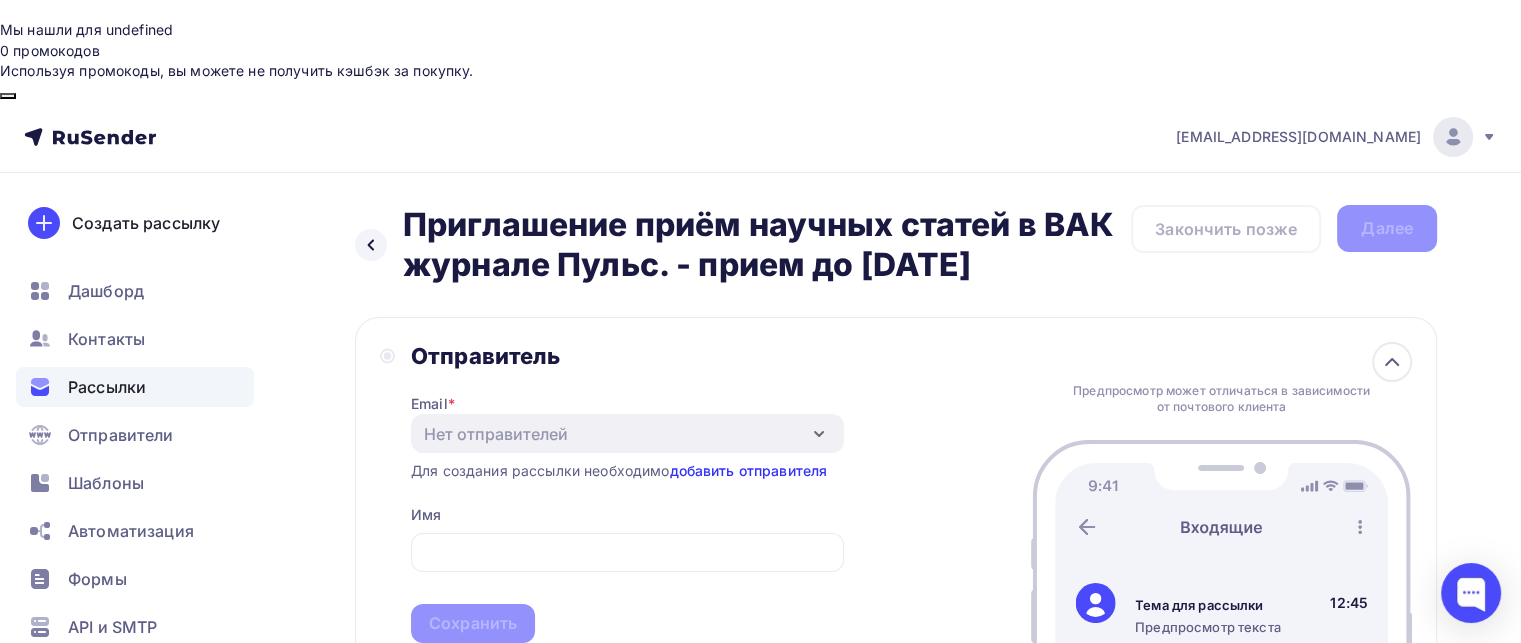 click on "добавить отправителя" at bounding box center [748, 470] 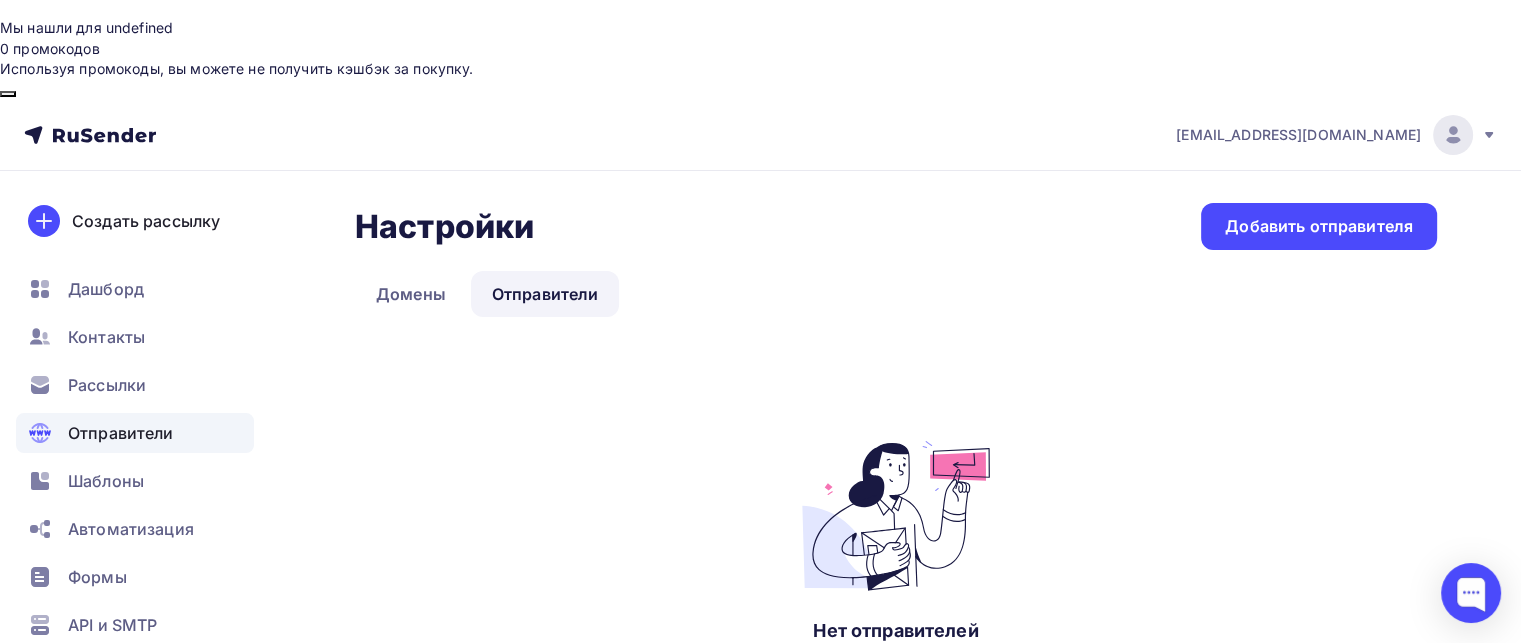 scroll, scrollTop: 100, scrollLeft: 0, axis: vertical 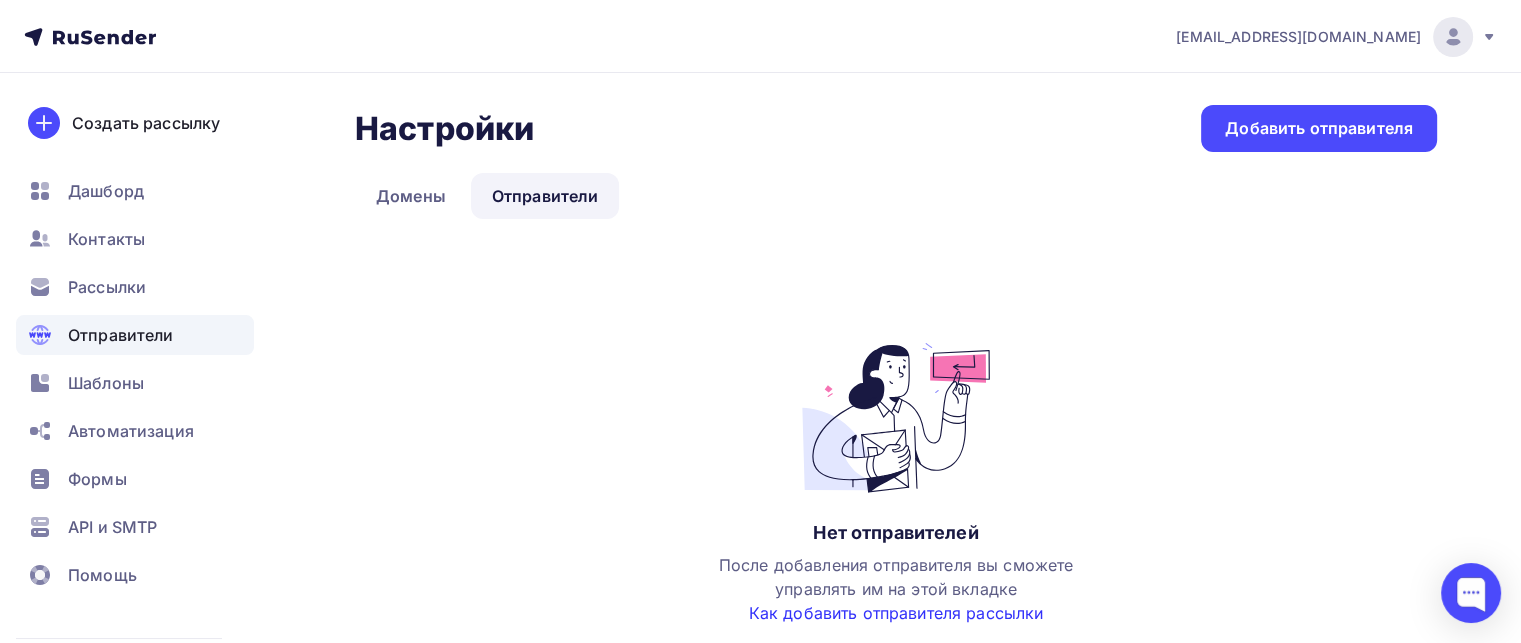 click on "Как добавить отправителя рассылки" at bounding box center (896, 613) 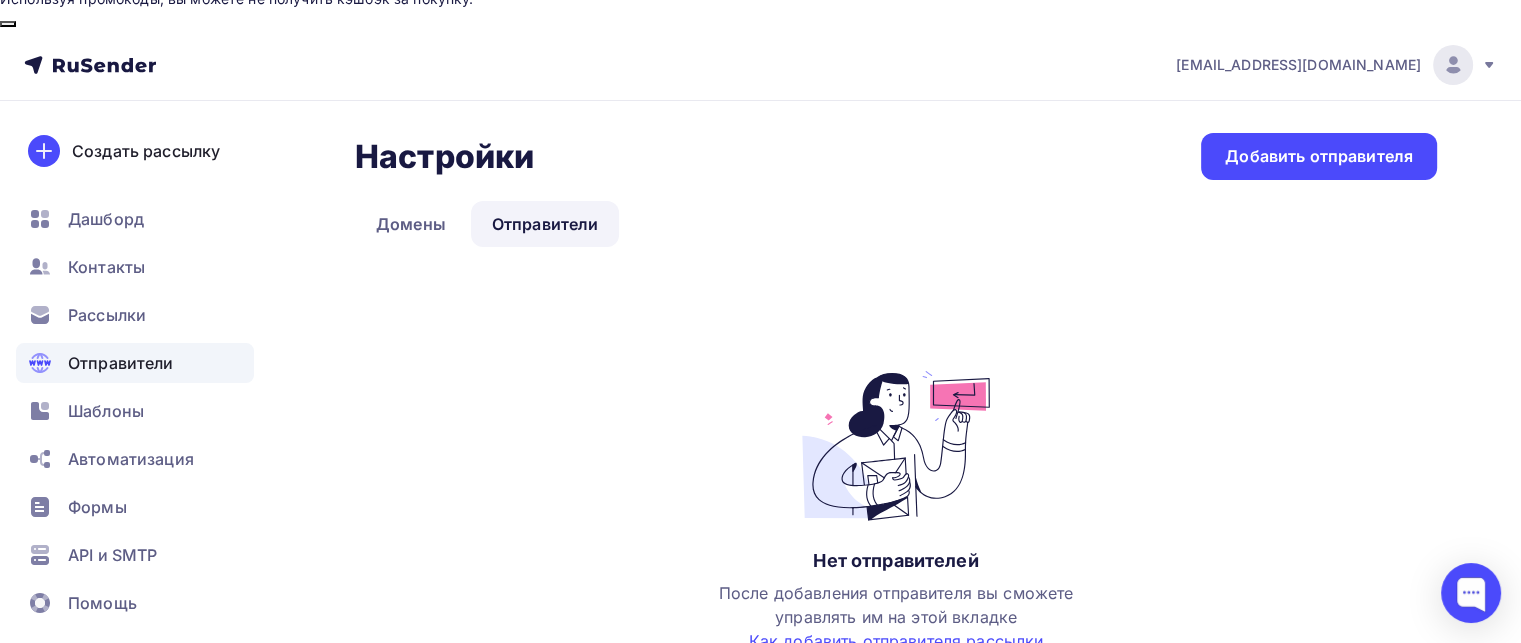 scroll, scrollTop: 0, scrollLeft: 0, axis: both 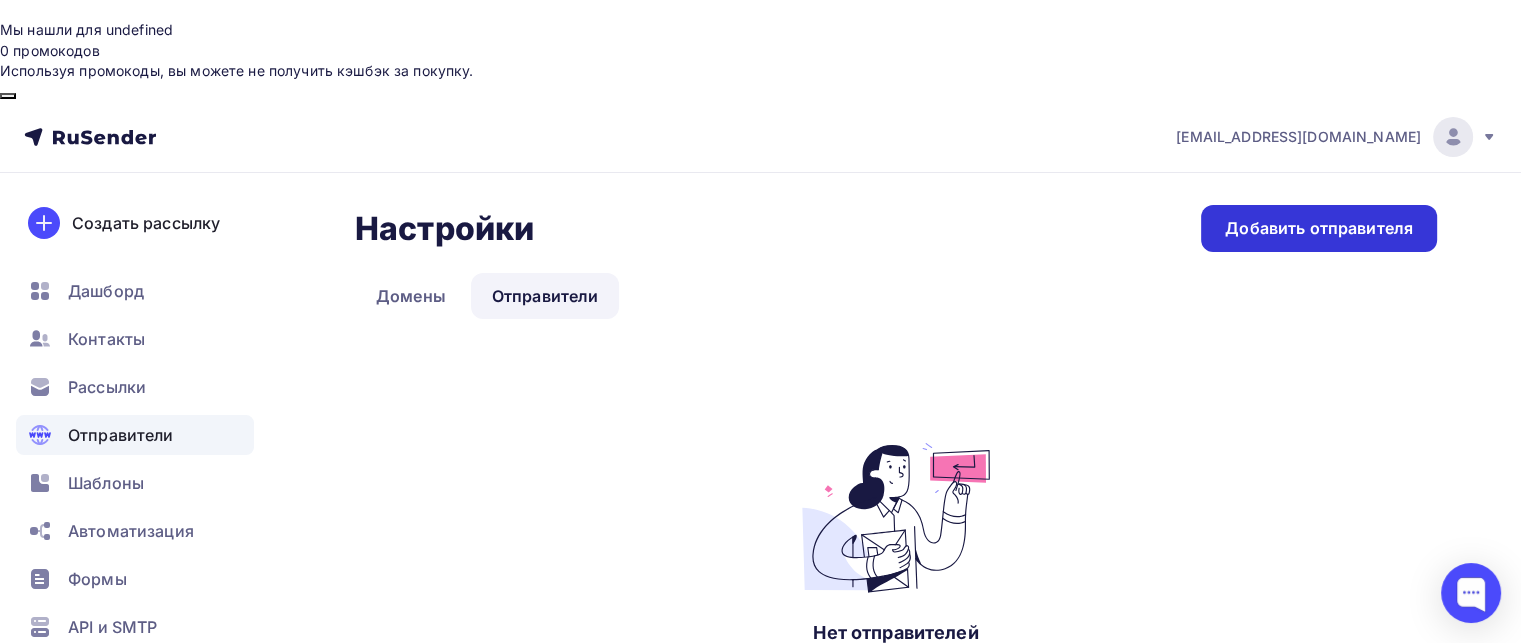 click on "Добавить отправителя" at bounding box center (1319, 228) 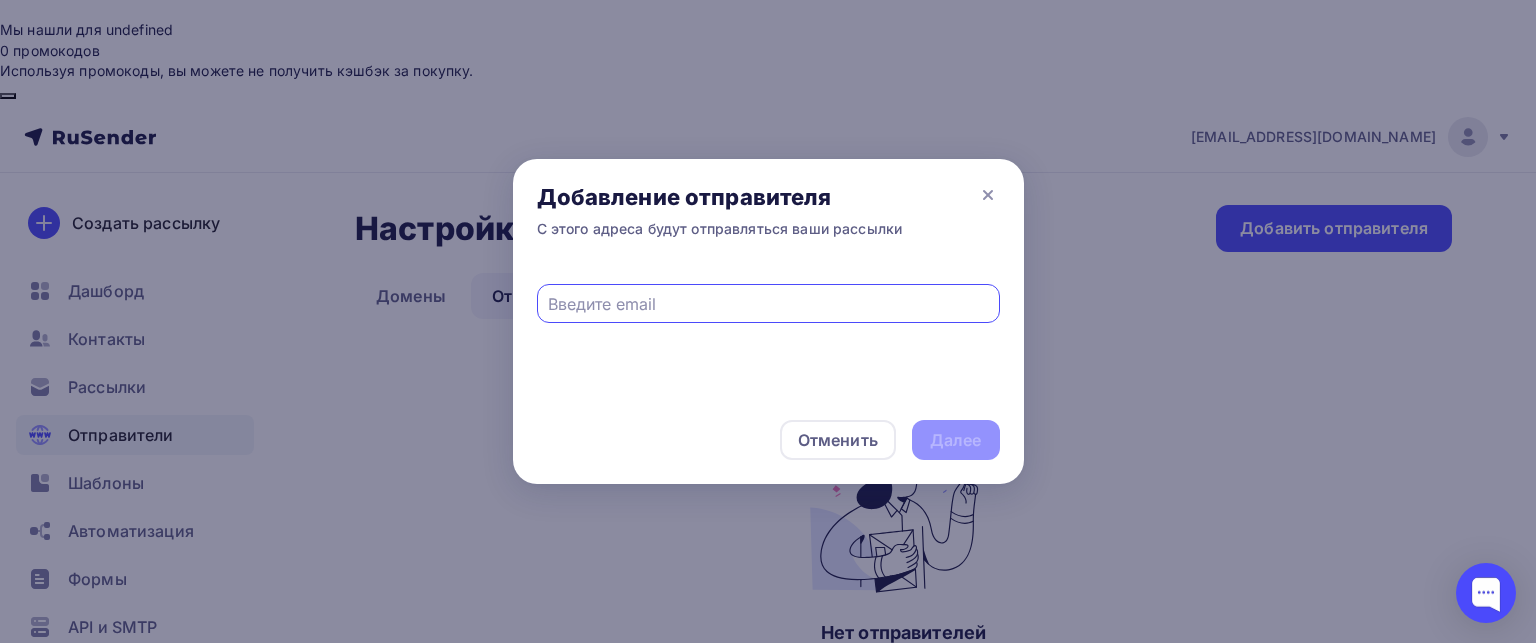 click at bounding box center [768, 304] 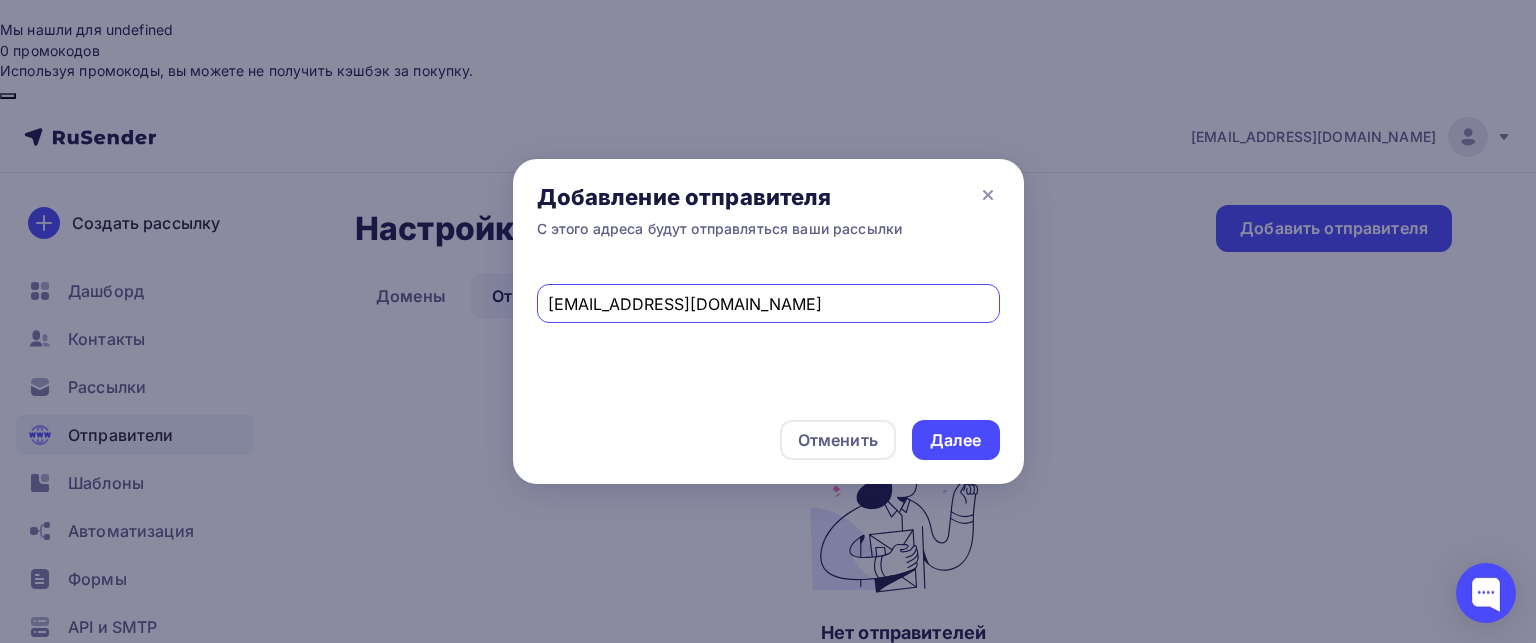 type on "ardzhun39@gmail.com" 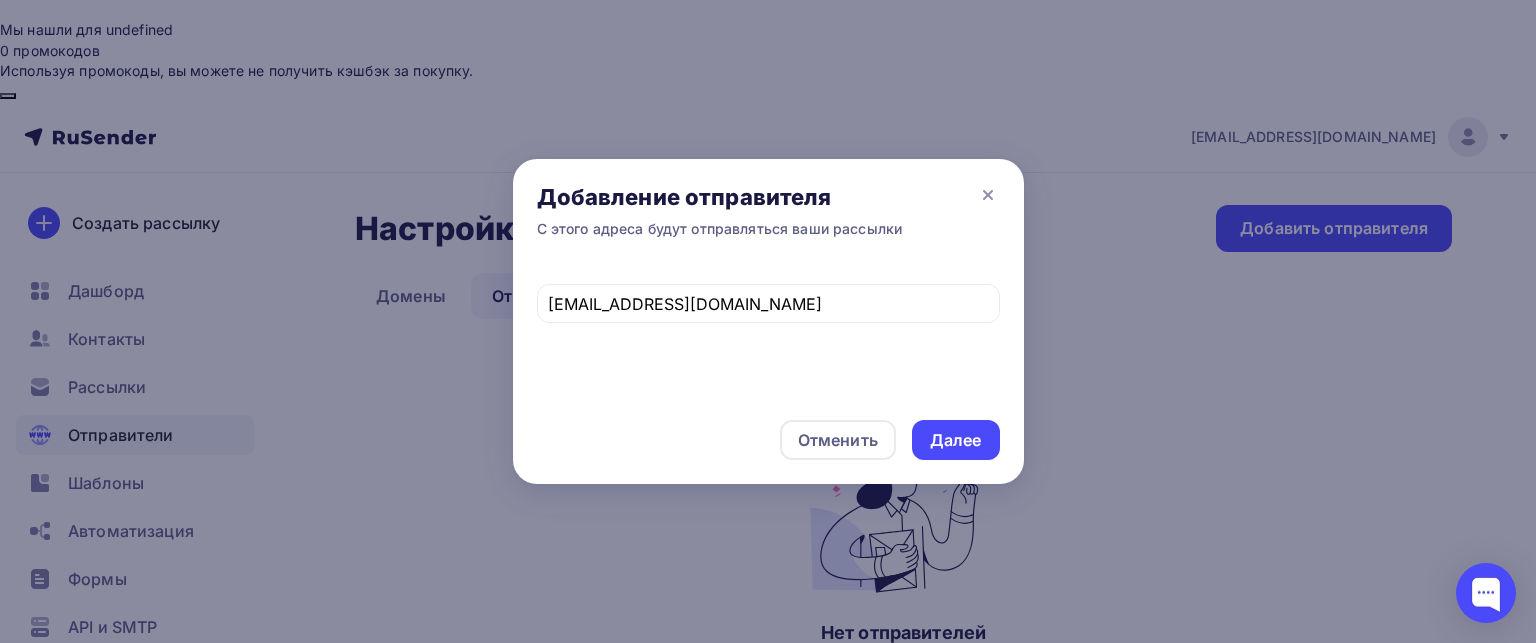 click on "ardzhun39@gmail.com" at bounding box center [768, 329] 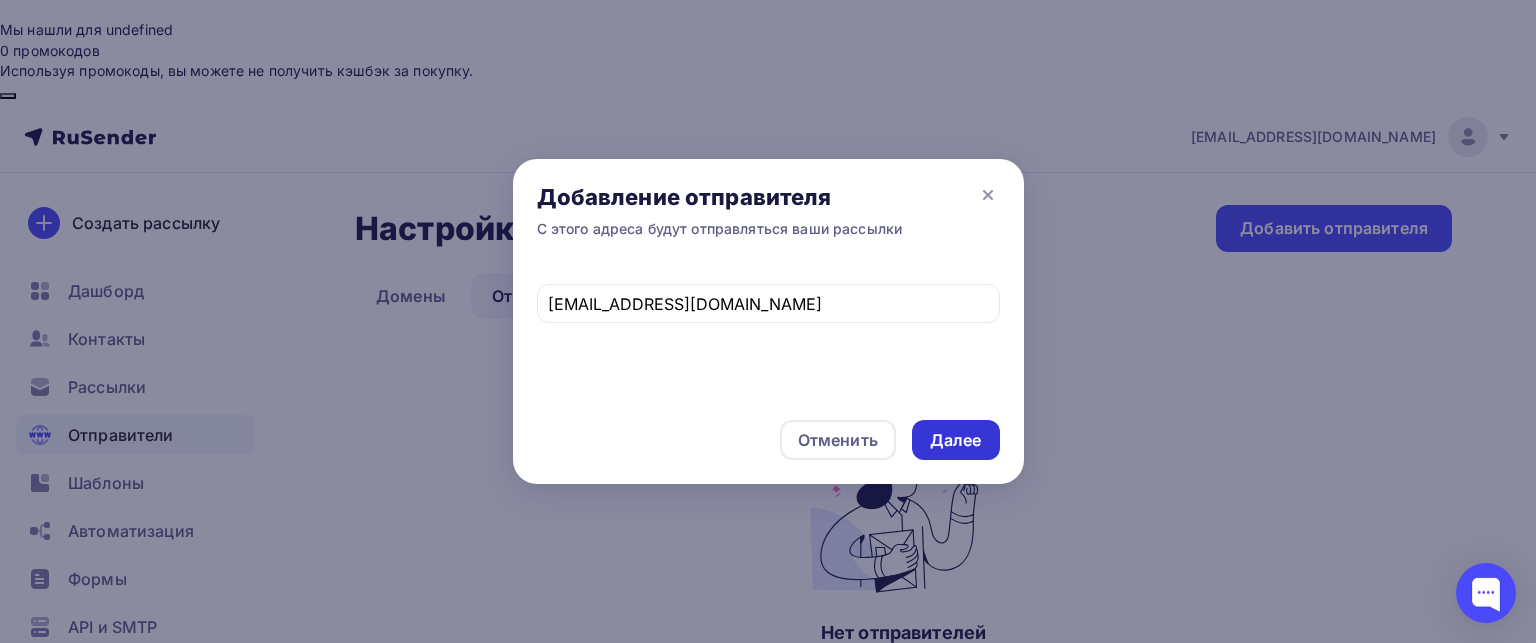 click on "Далее" at bounding box center [956, 440] 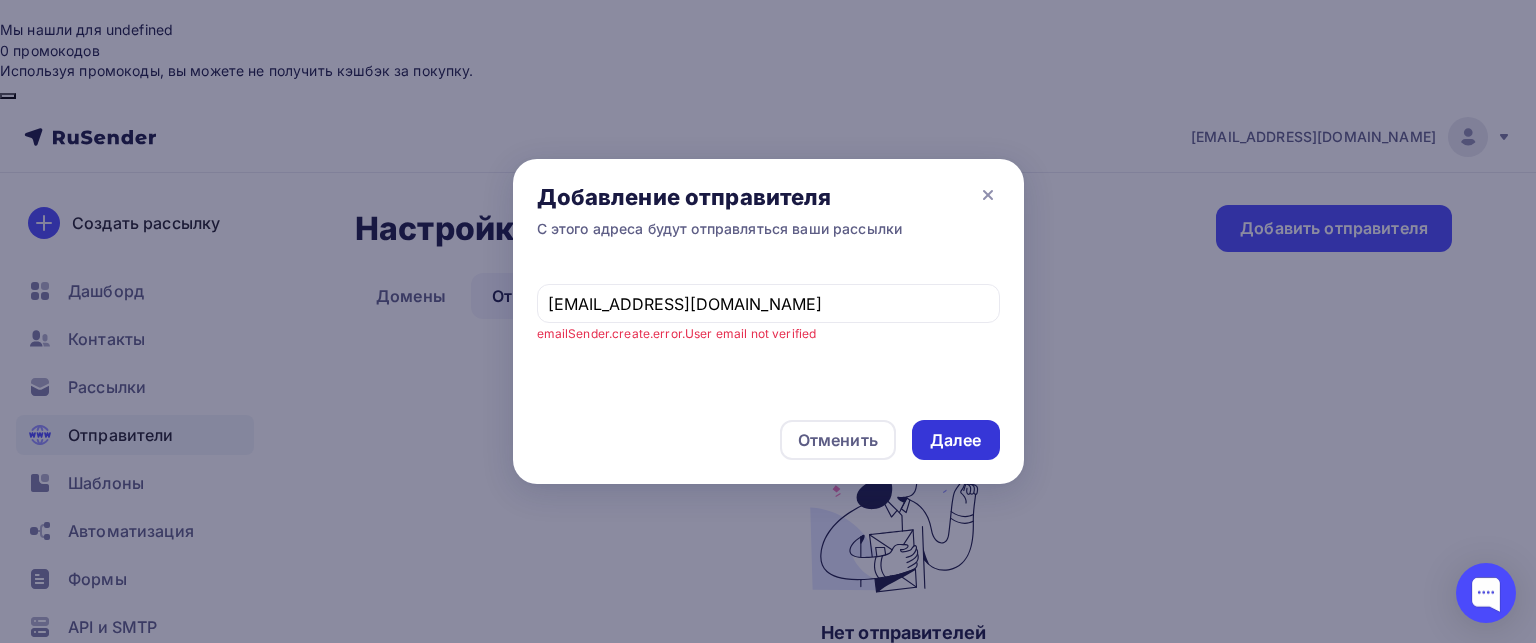 click on "Далее" at bounding box center [956, 440] 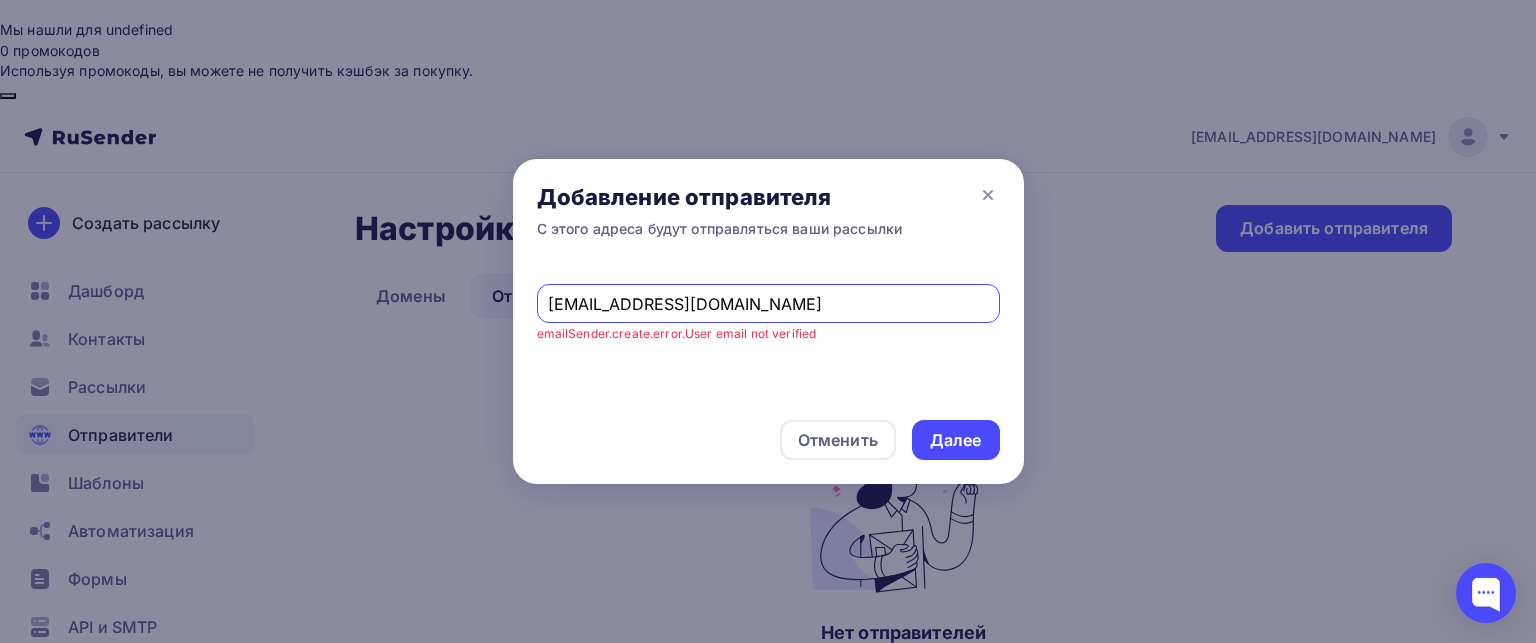 click on "ardzhun39@gmail.com" at bounding box center [768, 304] 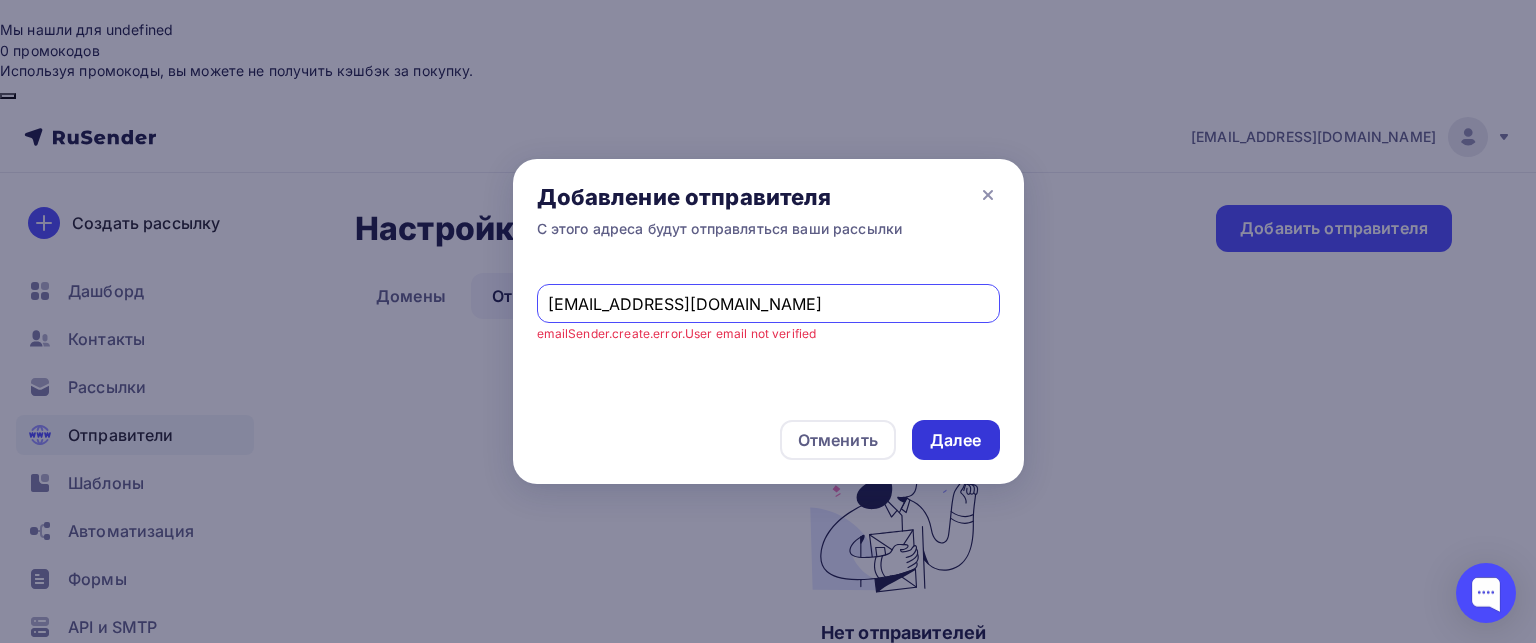 click on "Далее" at bounding box center [956, 440] 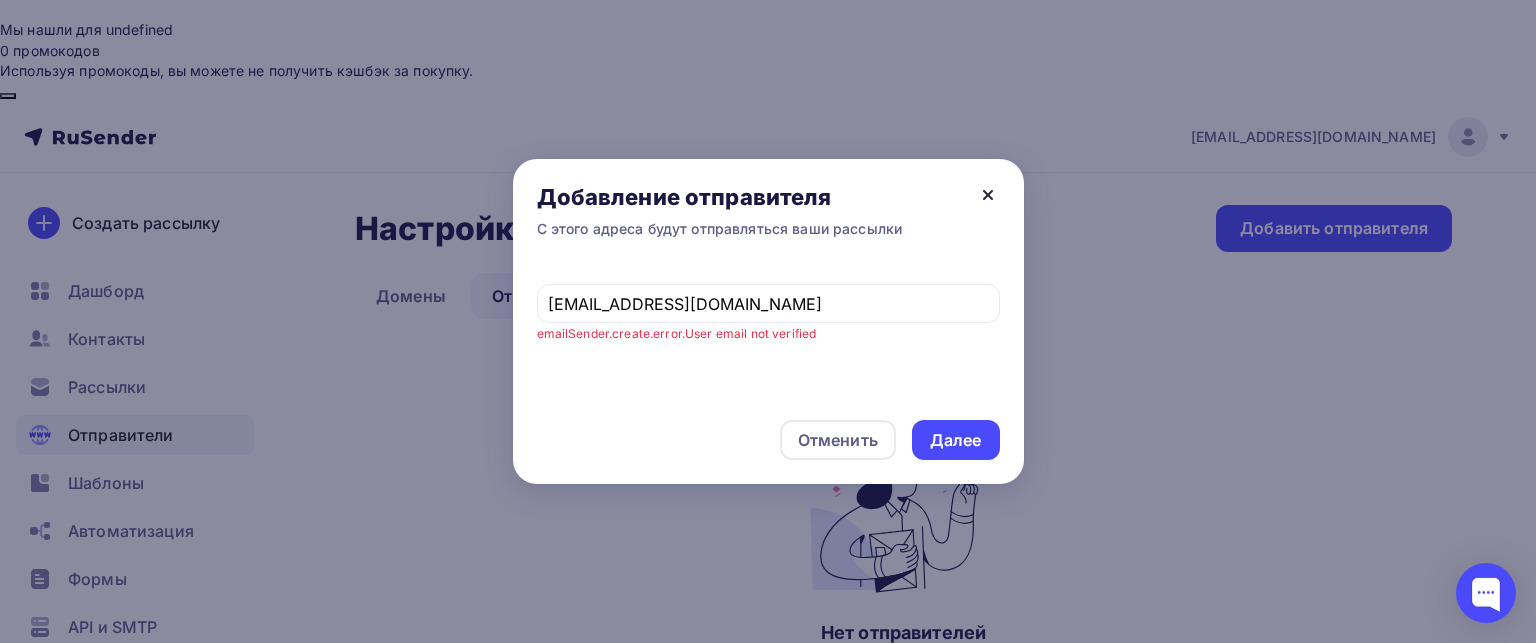 click 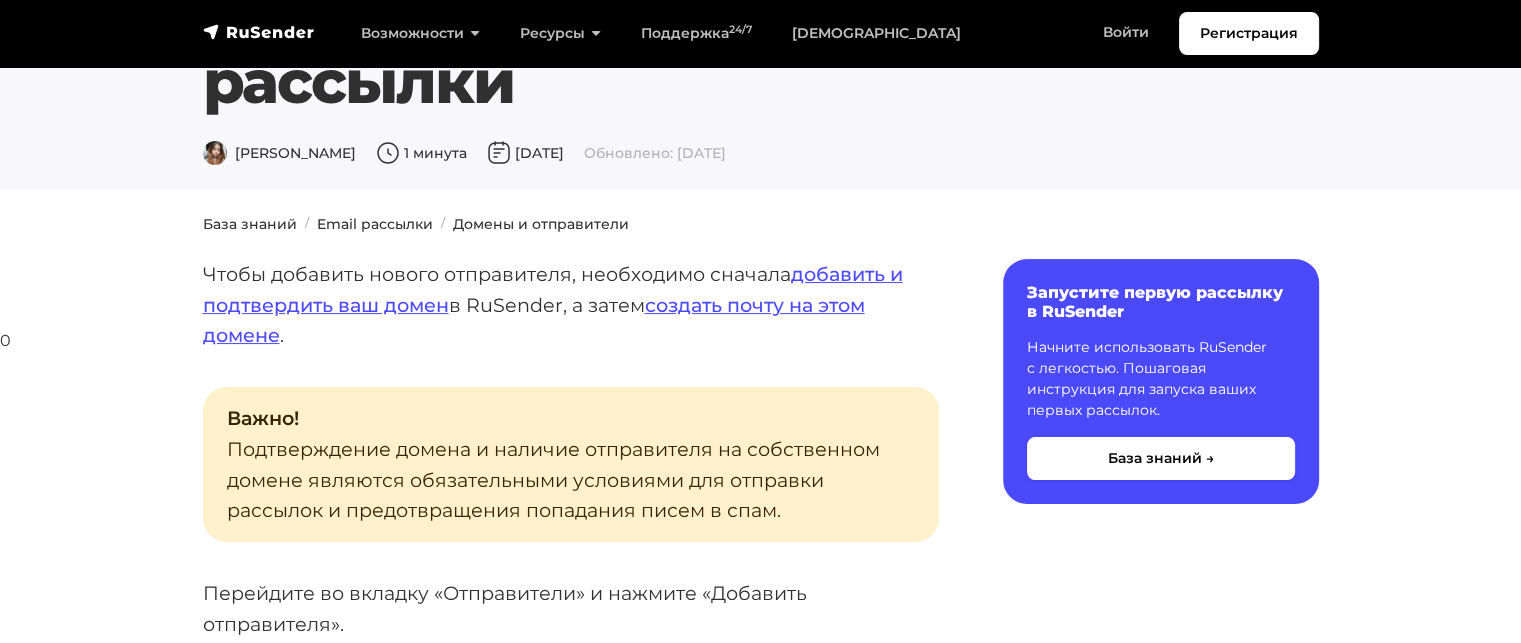 scroll, scrollTop: 100, scrollLeft: 0, axis: vertical 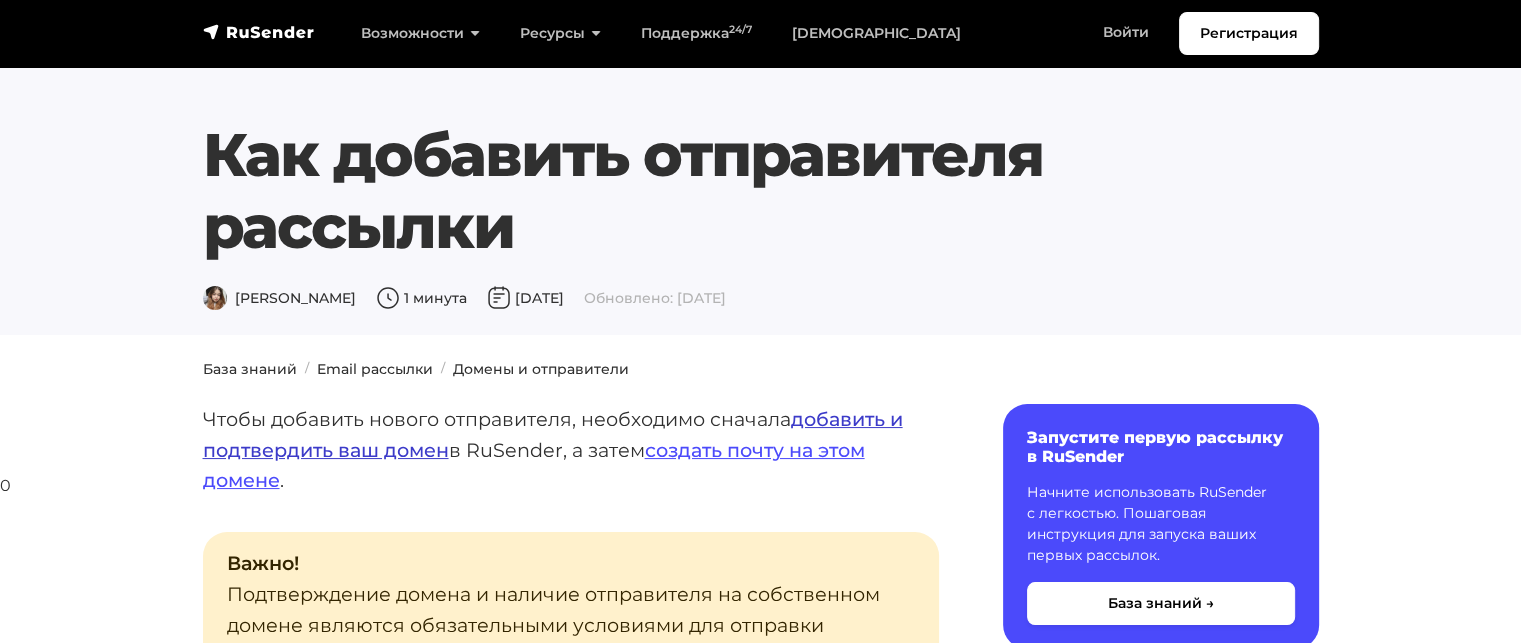 click on "добавить и подтвердить ваш домен" at bounding box center [553, 434] 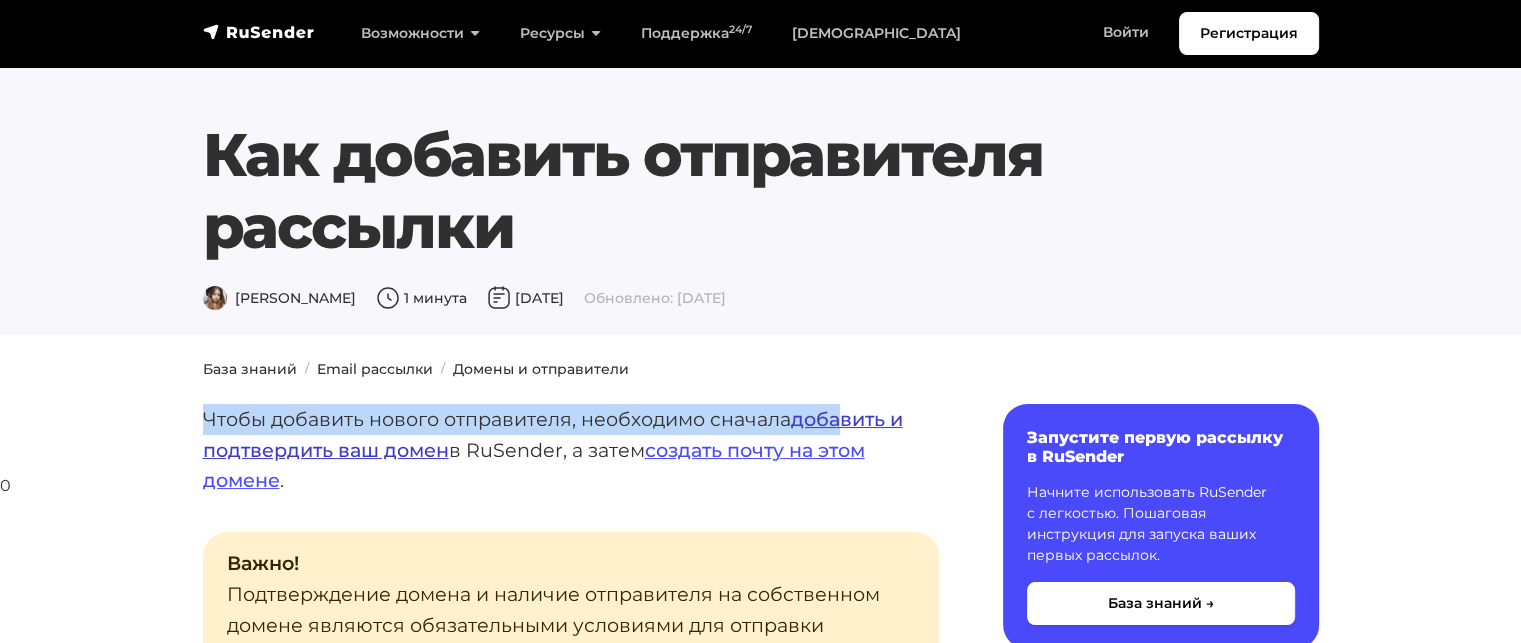 drag, startPoint x: 174, startPoint y: 281, endPoint x: 844, endPoint y: 288, distance: 670.03656 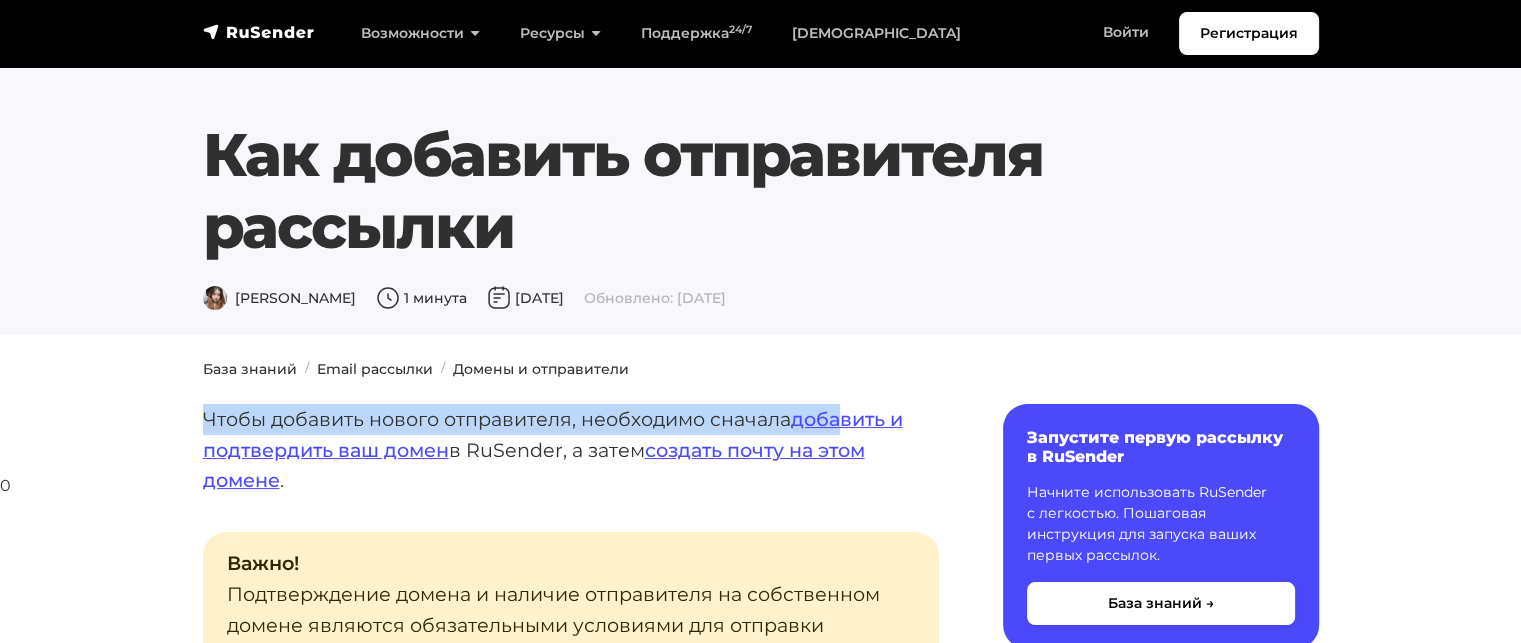 click on "Чтобы добавить нового отправителя, необходимо сначала  добавить и подтвердить ваш домен  в RuSender, а затем  создать почту на этом домене ." at bounding box center (571, 450) 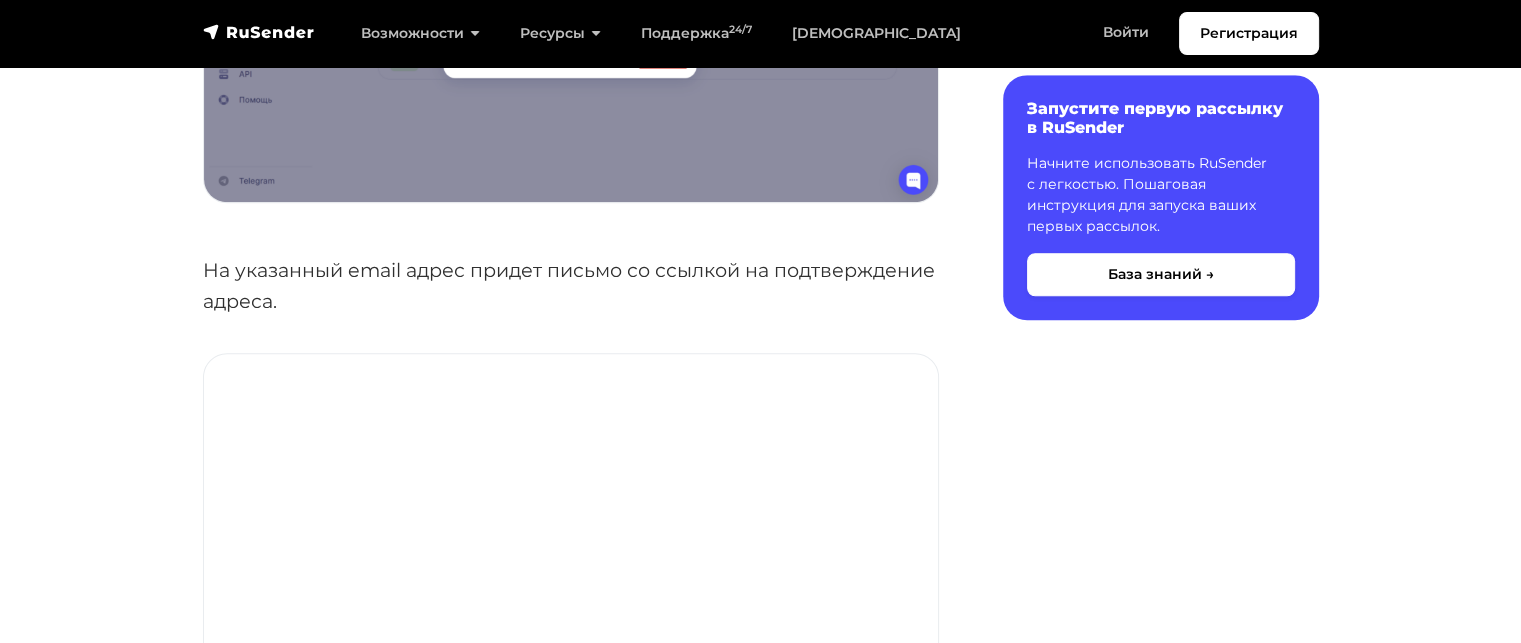 scroll, scrollTop: 1700, scrollLeft: 0, axis: vertical 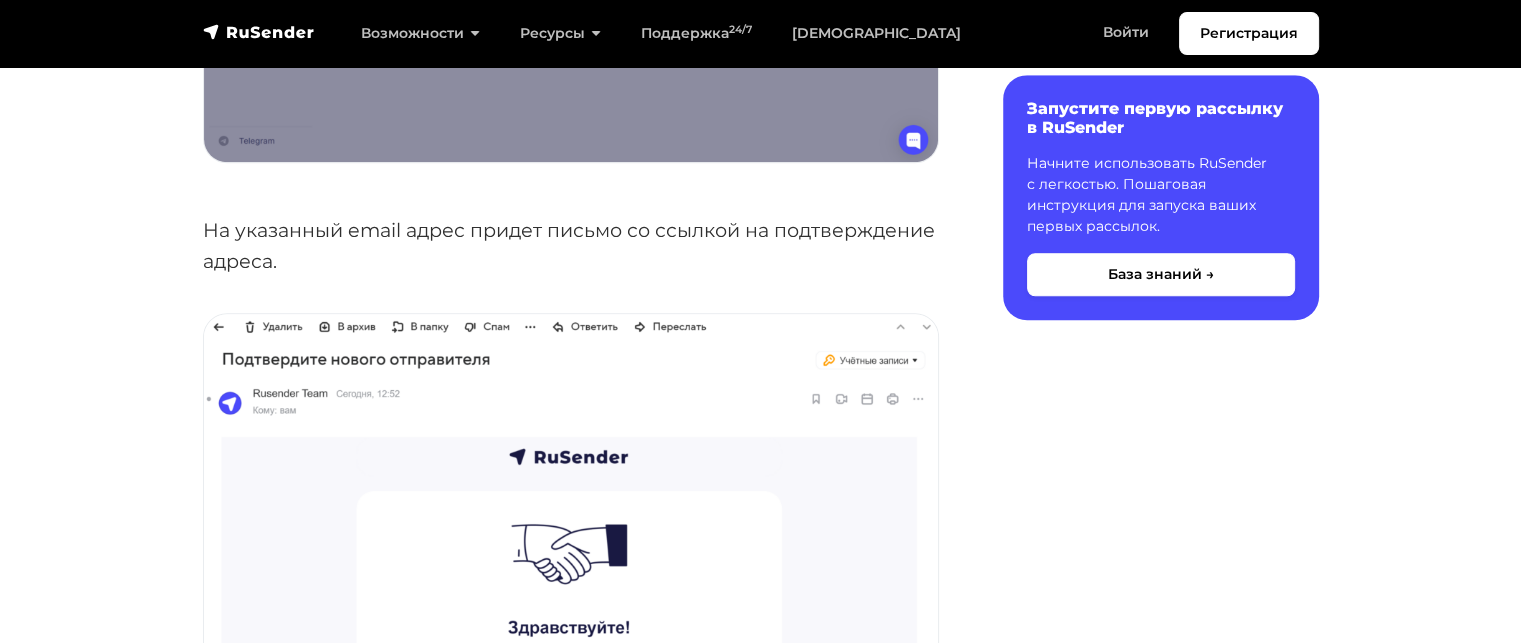 click on "Содержание
Запустите первую рассылку в RuSender
Начните использовать RuSender с легкостью. Пошаговая инструкция для запуска ваших первых рассылок.
База знаний →" at bounding box center [1141, 330] 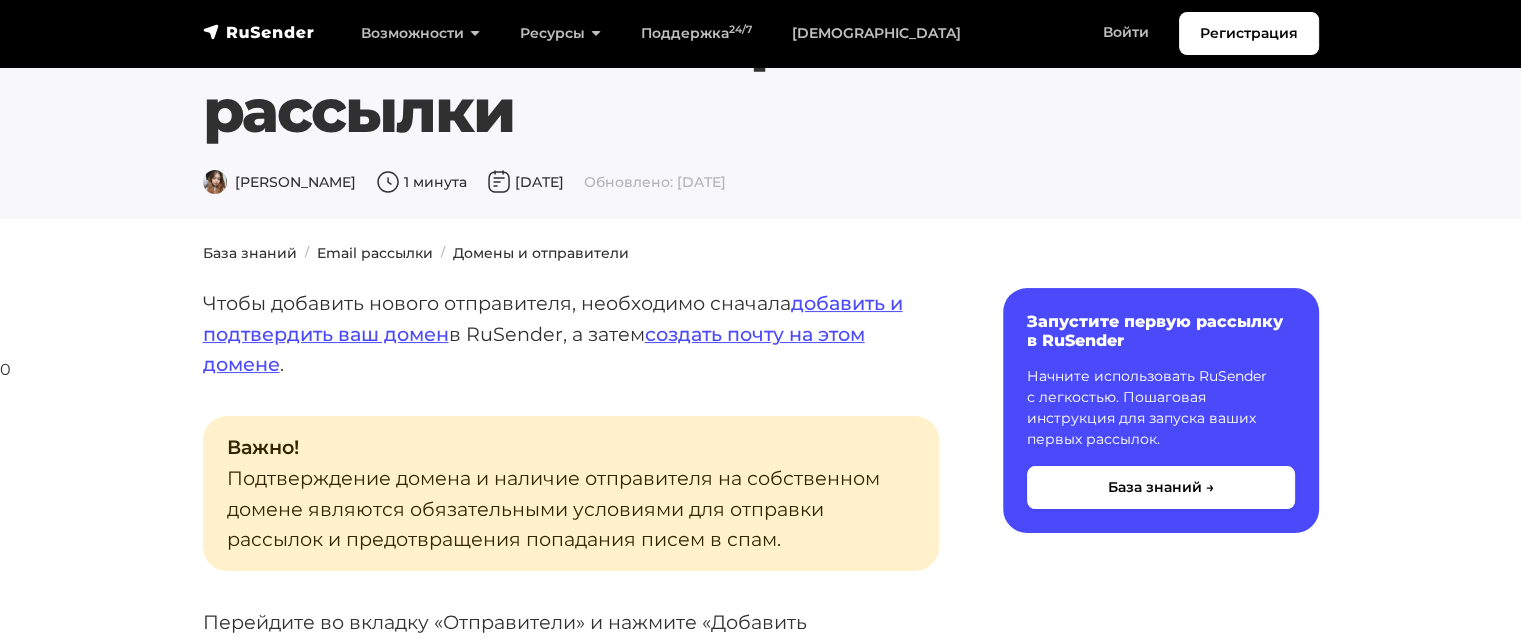 scroll, scrollTop: 200, scrollLeft: 0, axis: vertical 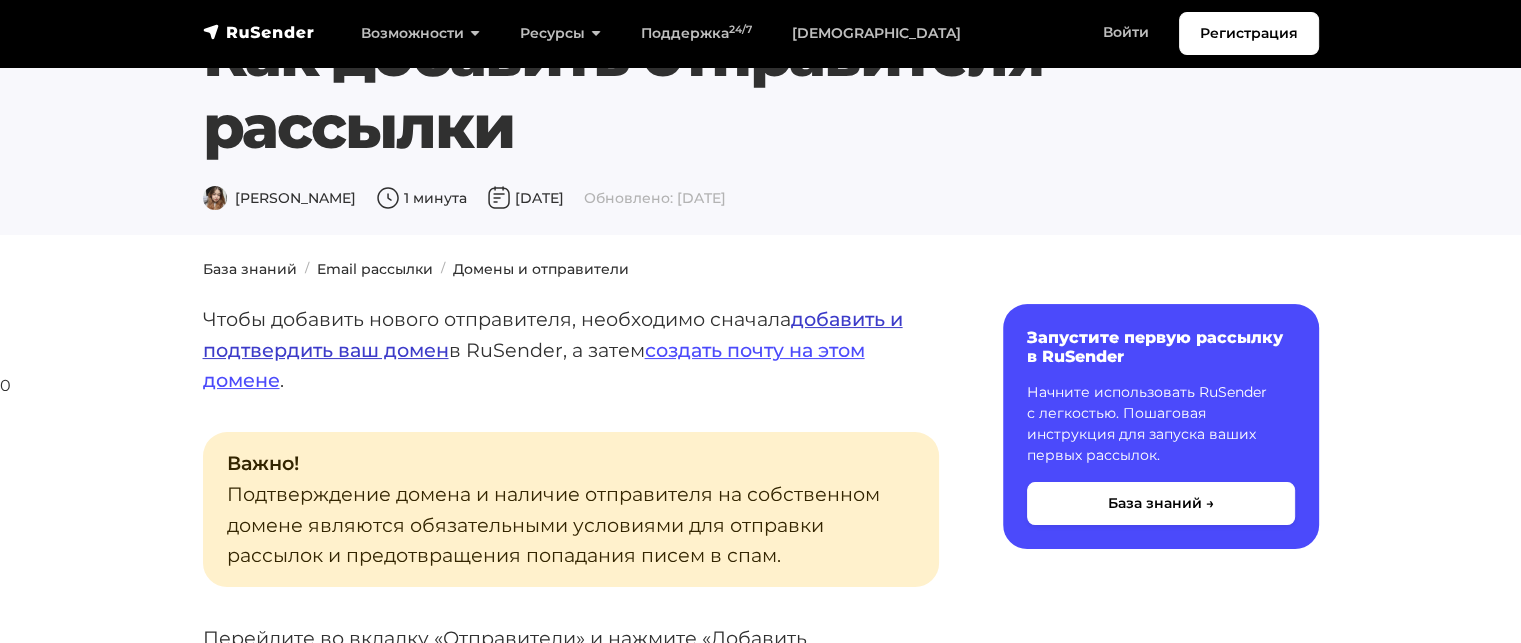 click on "добавить и подтвердить ваш домен" at bounding box center [553, 334] 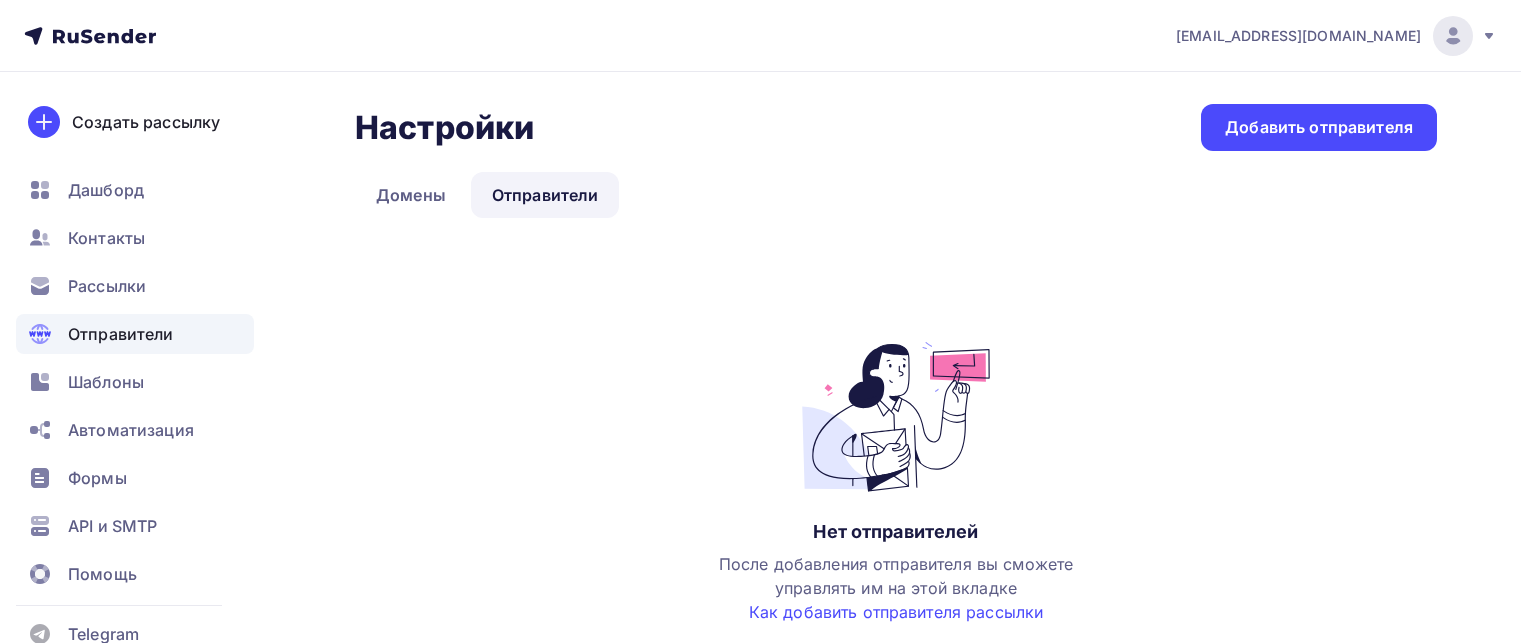 click on "Добавить отправителя" at bounding box center [1319, 127] 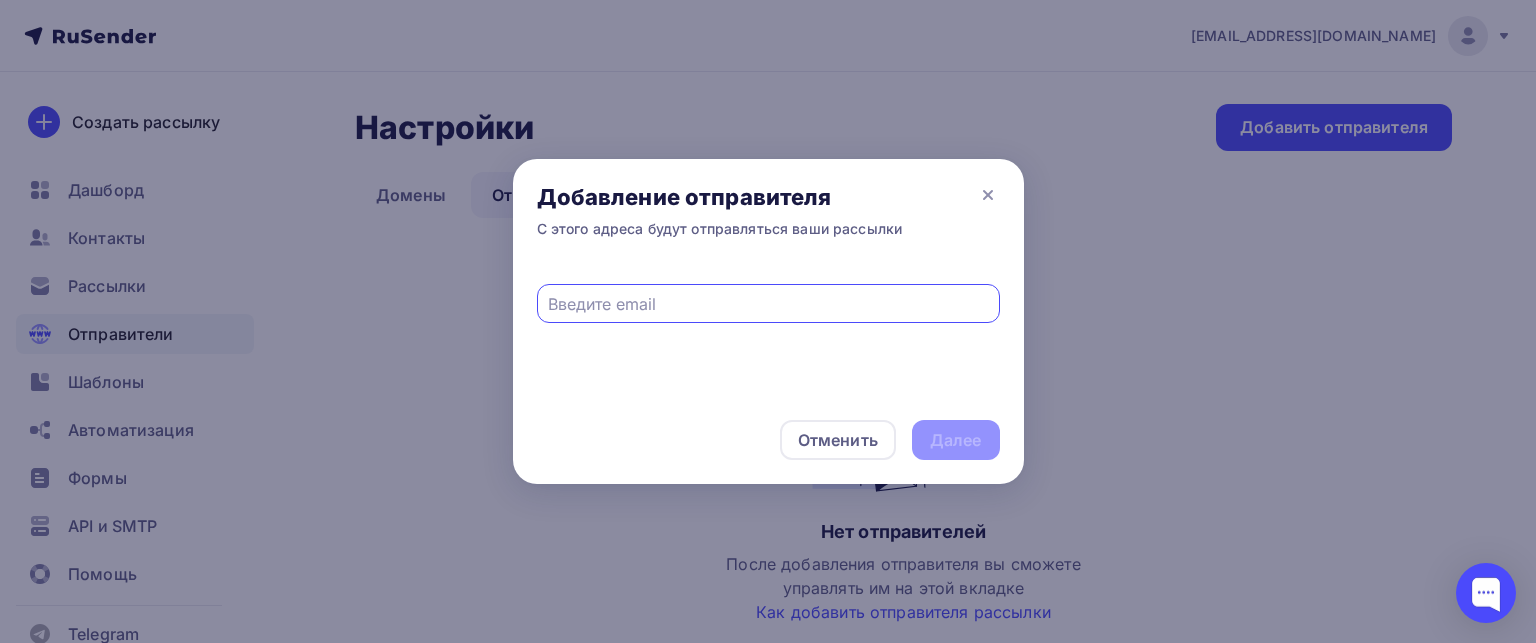 click at bounding box center [768, 304] 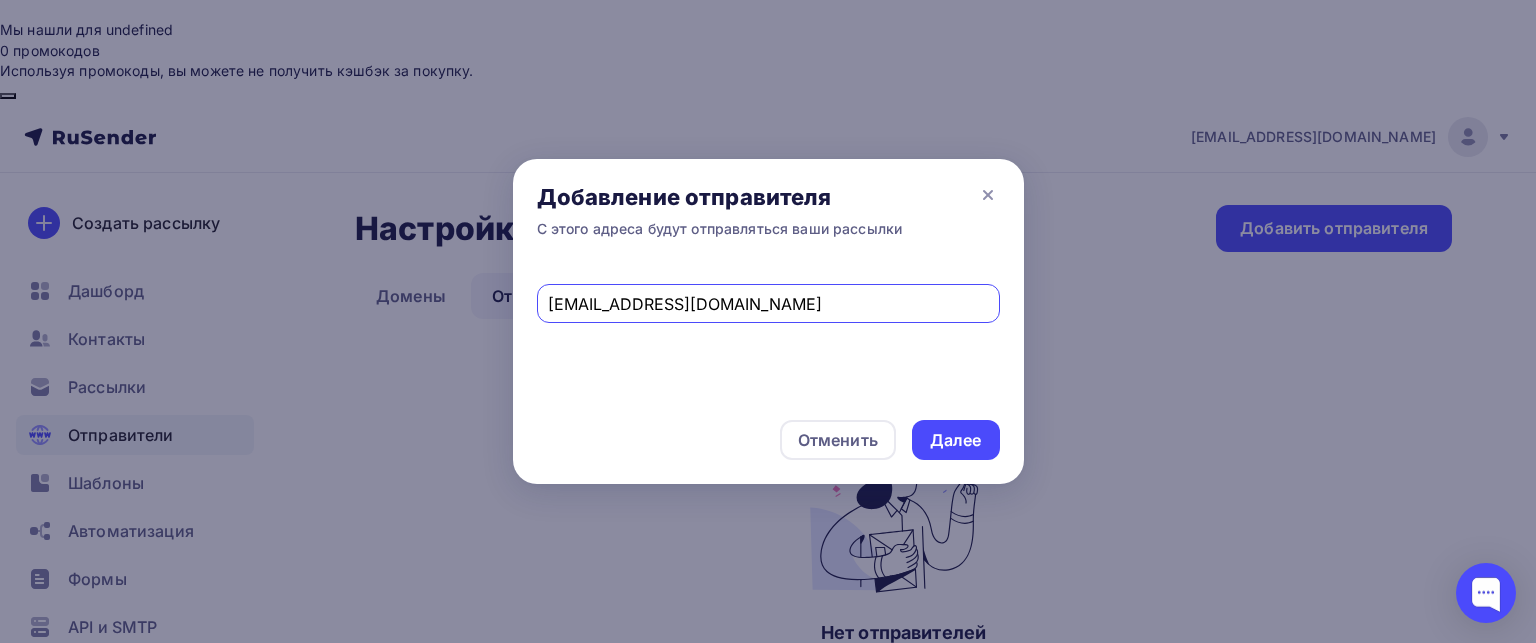 drag, startPoint x: 701, startPoint y: 300, endPoint x: 418, endPoint y: 293, distance: 283.08655 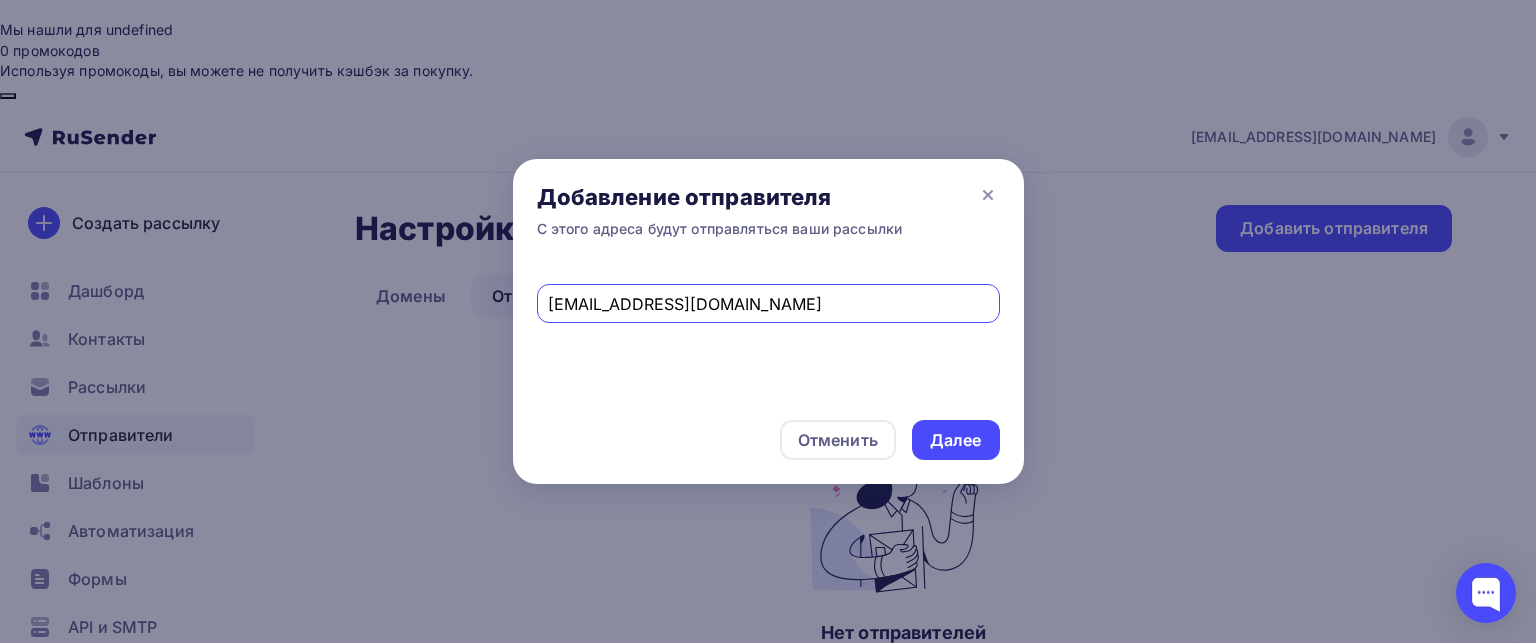click on "Добавление отправителя
С этого адреса будут отправляться ваши рассылки
agarval@outlook.com               Отменить
Далее" at bounding box center [768, 321] 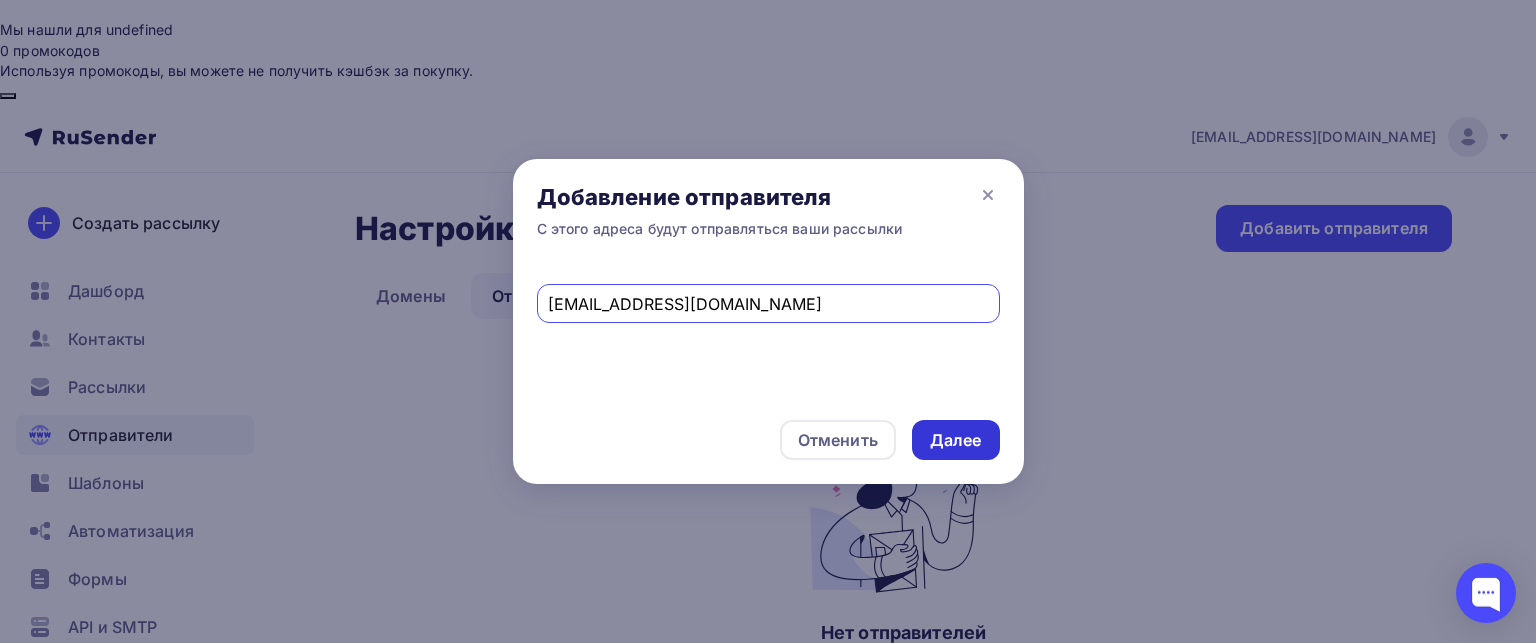 drag, startPoint x: 1003, startPoint y: 387, endPoint x: 982, endPoint y: 427, distance: 45.17743 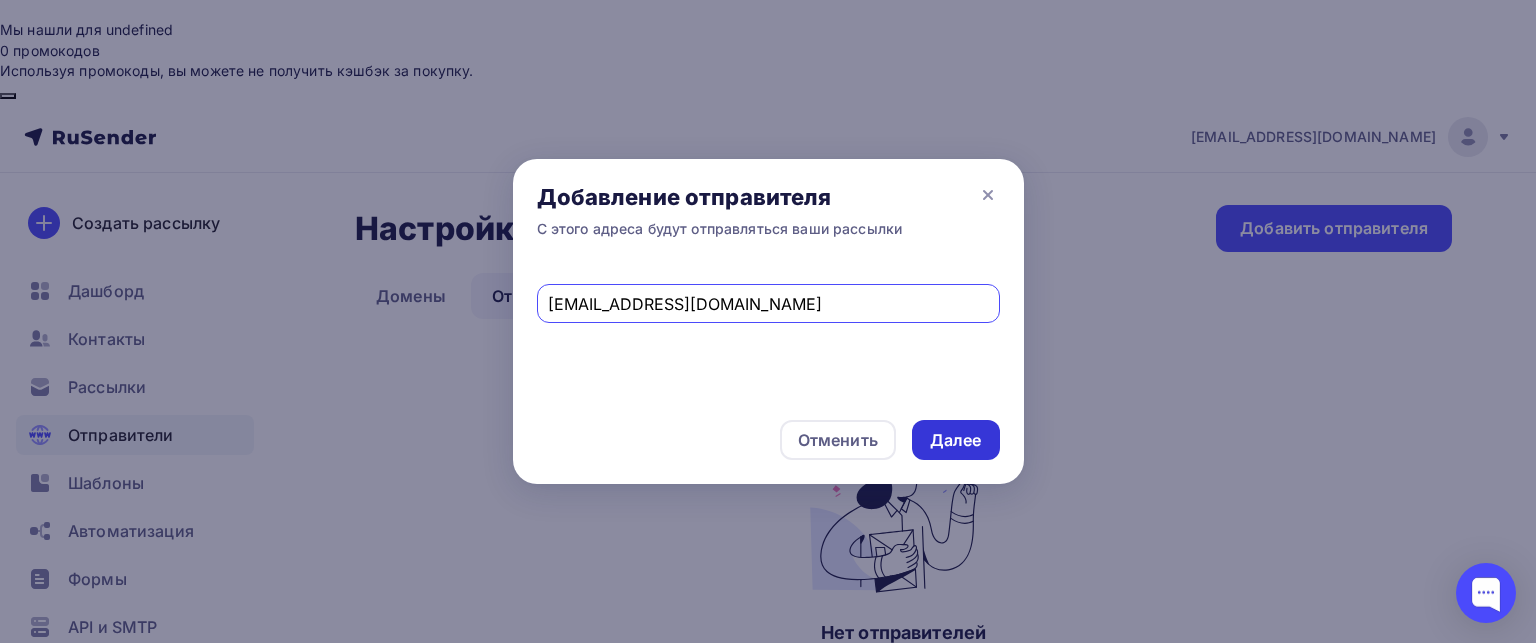 click on "agarval@outlook.com" at bounding box center (768, 329) 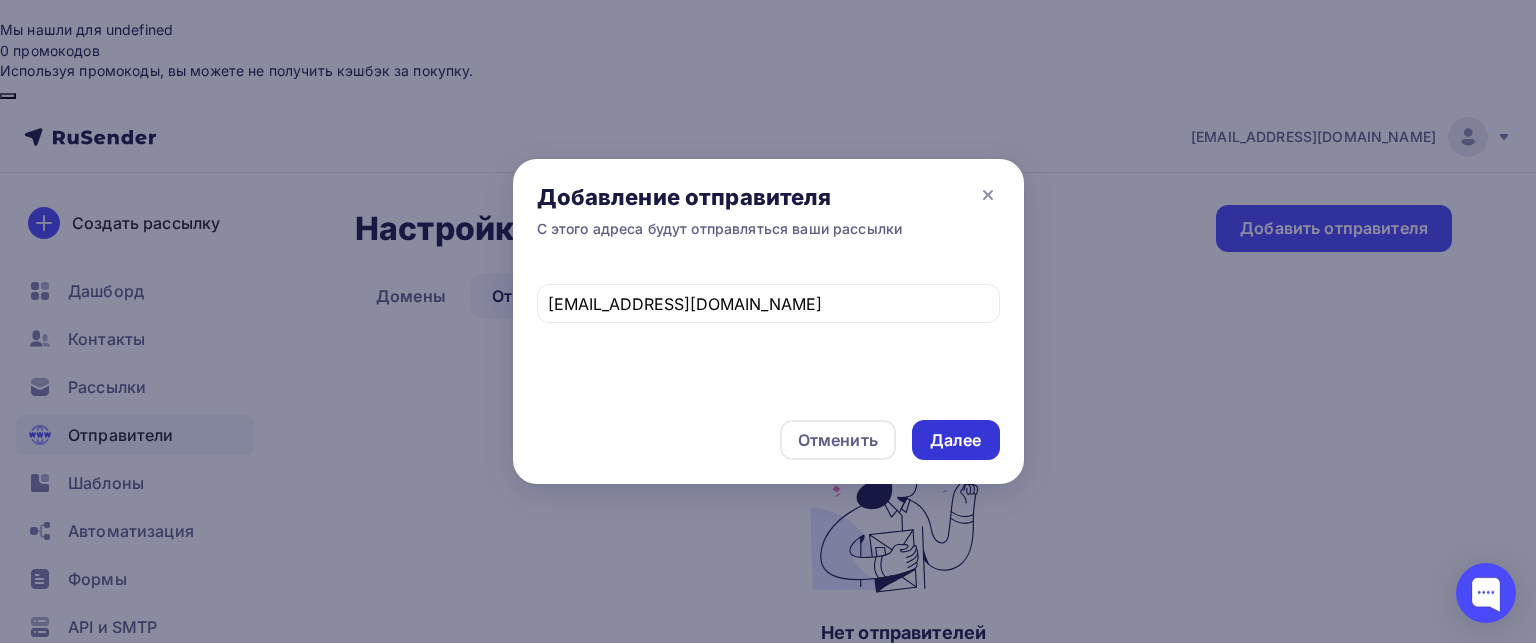 click on "Далее" at bounding box center [956, 440] 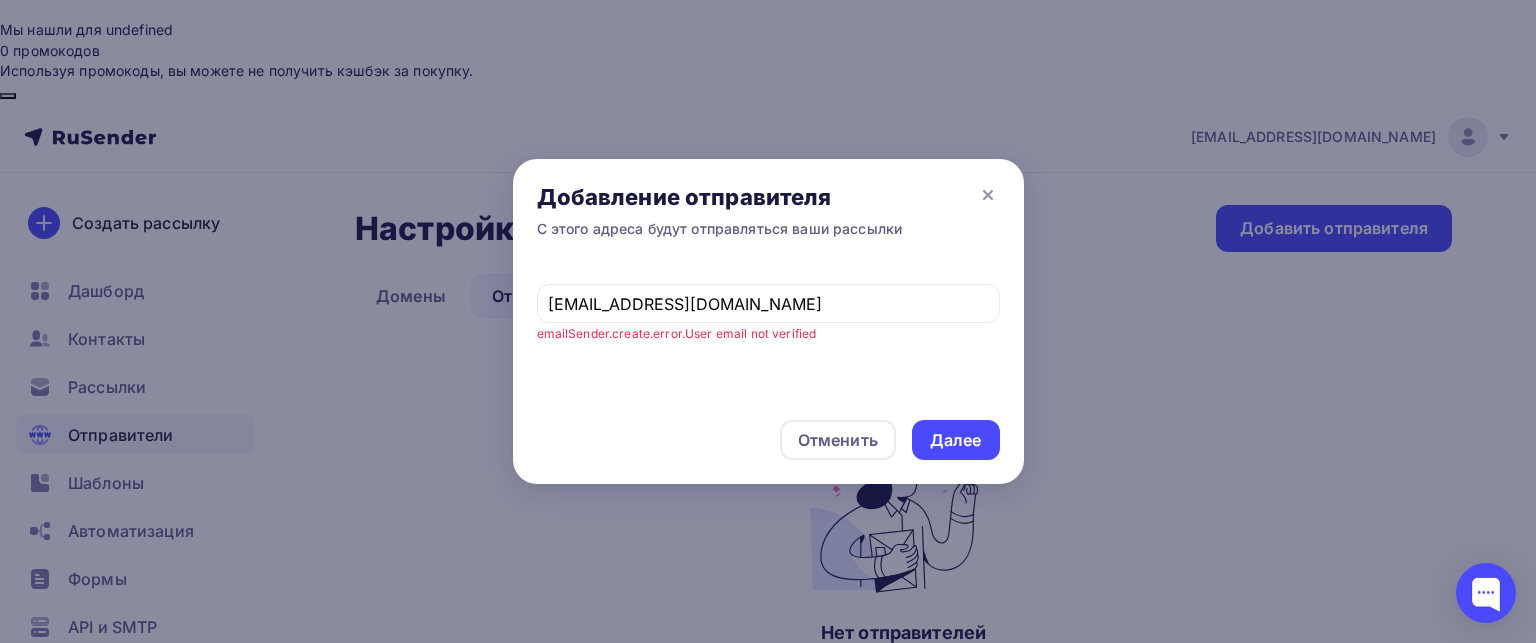 drag, startPoint x: 476, startPoint y: 304, endPoint x: 387, endPoint y: 305, distance: 89.005615 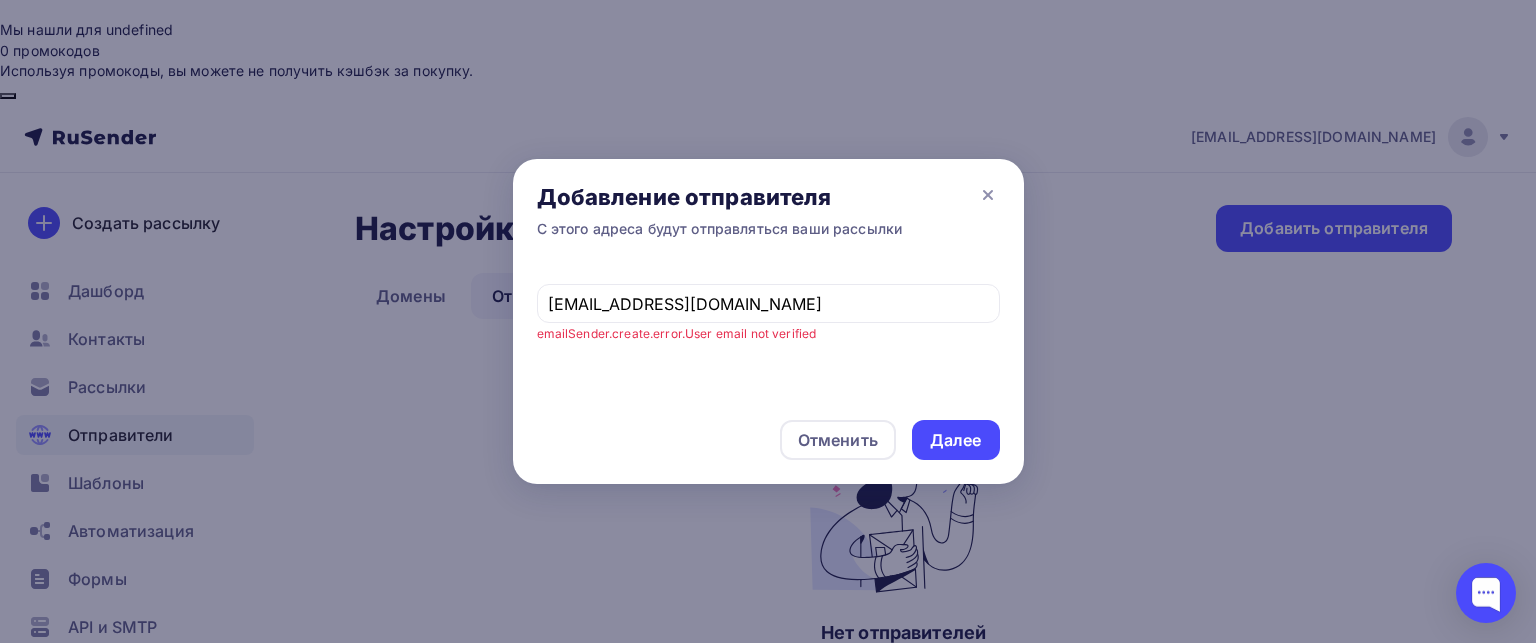 click on "Добавление отправителя
С этого адреса будут отправляться ваши рассылки
agarval@outlook.com         emailSender.create.error.User email not verified       Отменить
Далее" at bounding box center [768, 321] 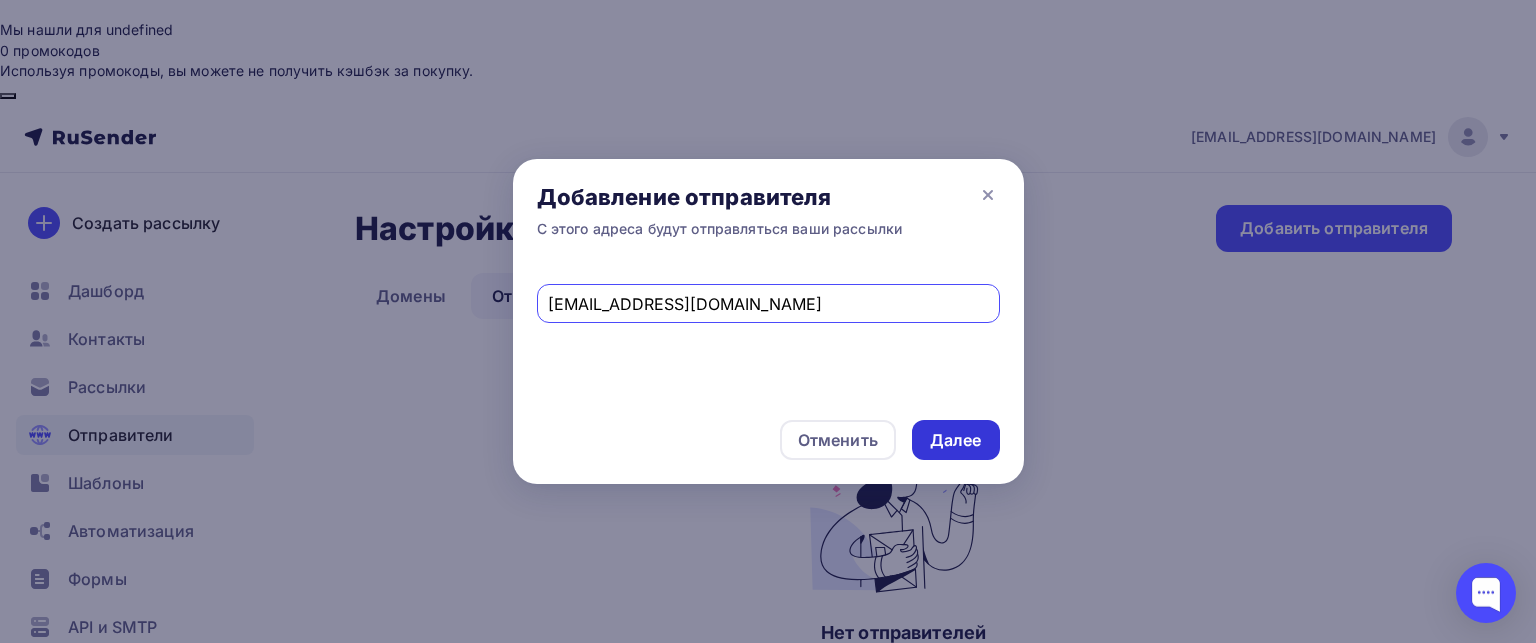 click on "Далее" at bounding box center [956, 440] 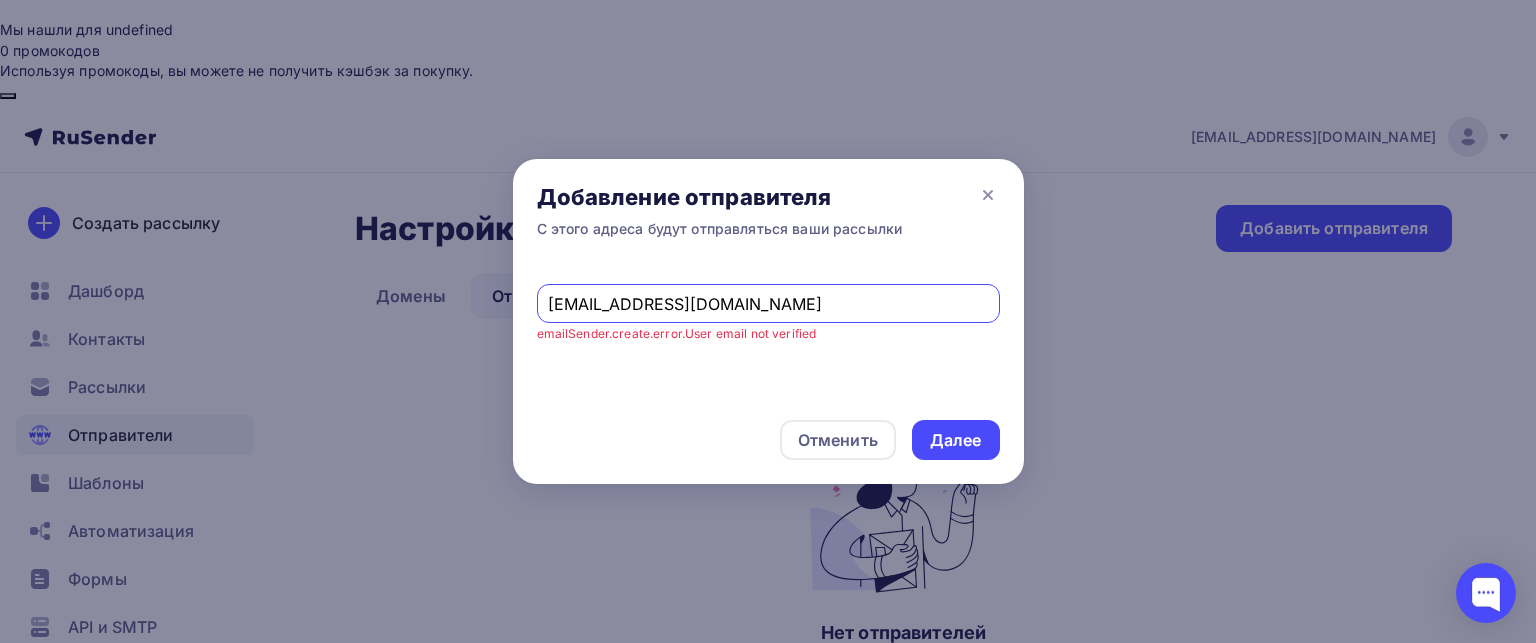 drag, startPoint x: 552, startPoint y: 308, endPoint x: 518, endPoint y: 306, distance: 34.058773 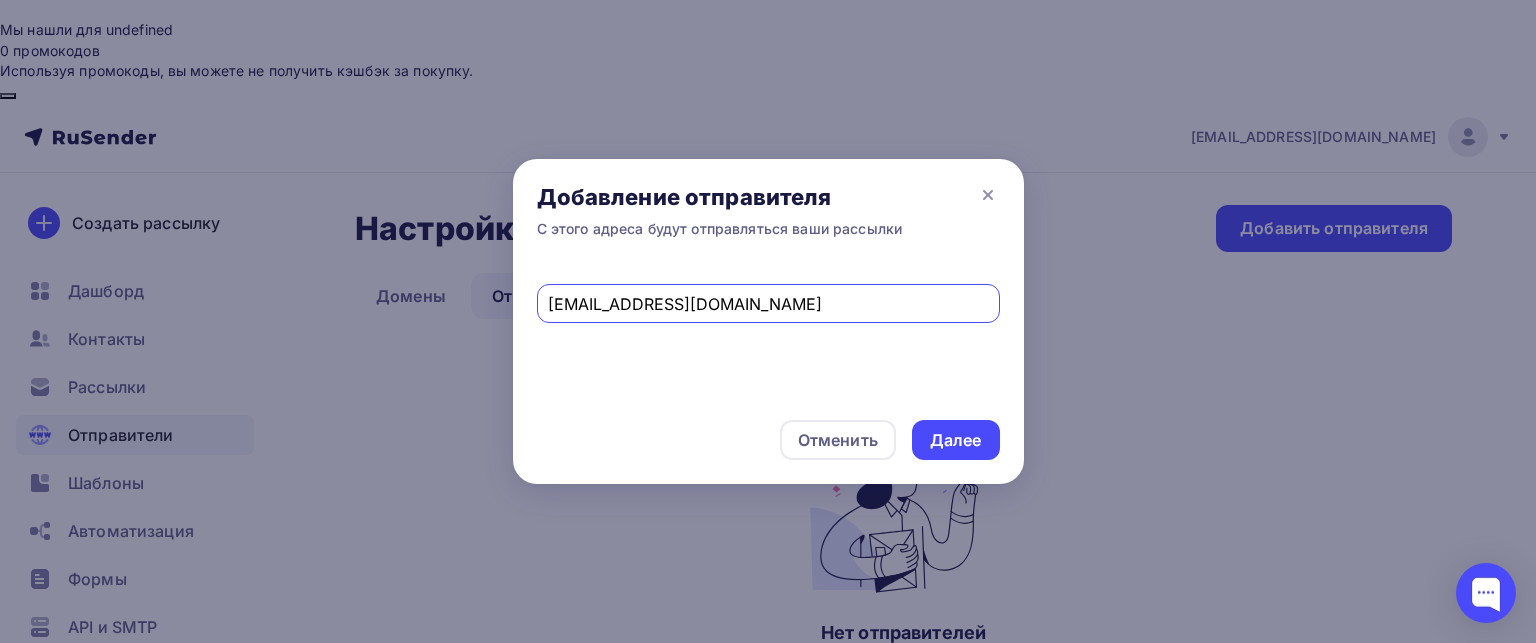 type on "gnizmo11@gmail.com" 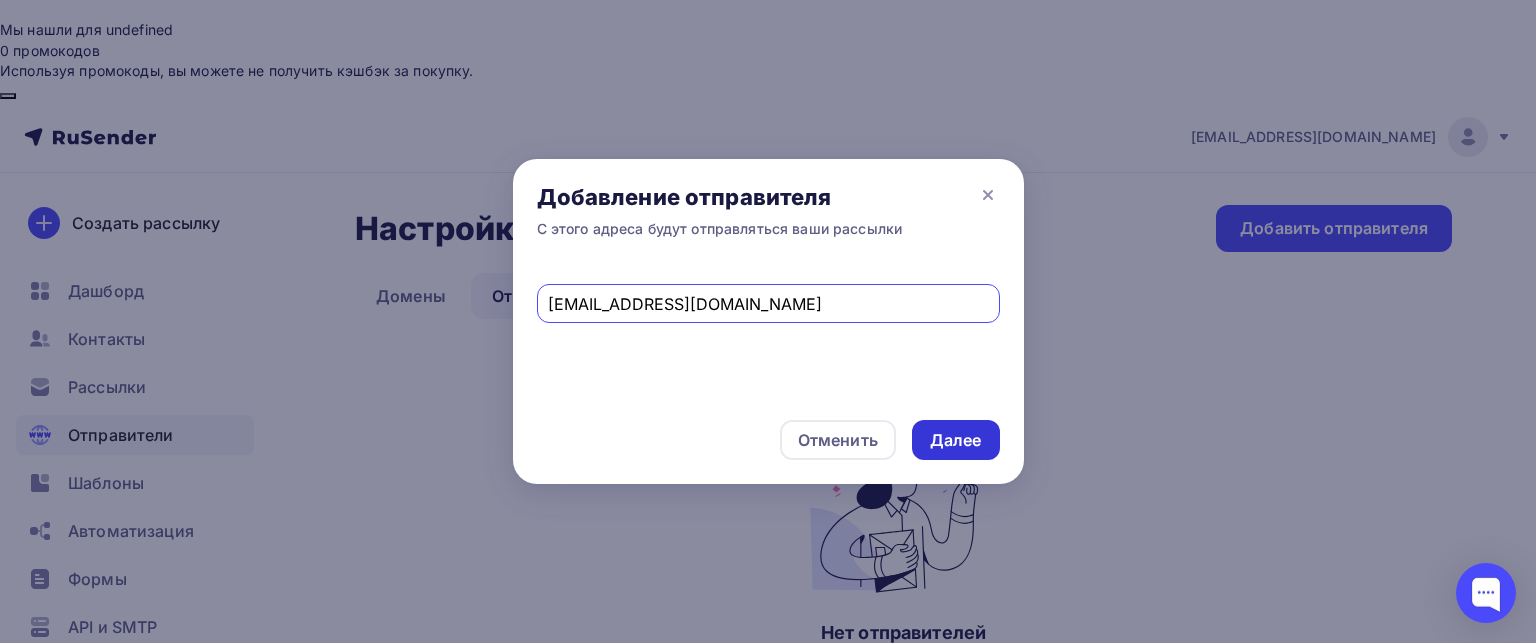 click on "Далее" at bounding box center [956, 440] 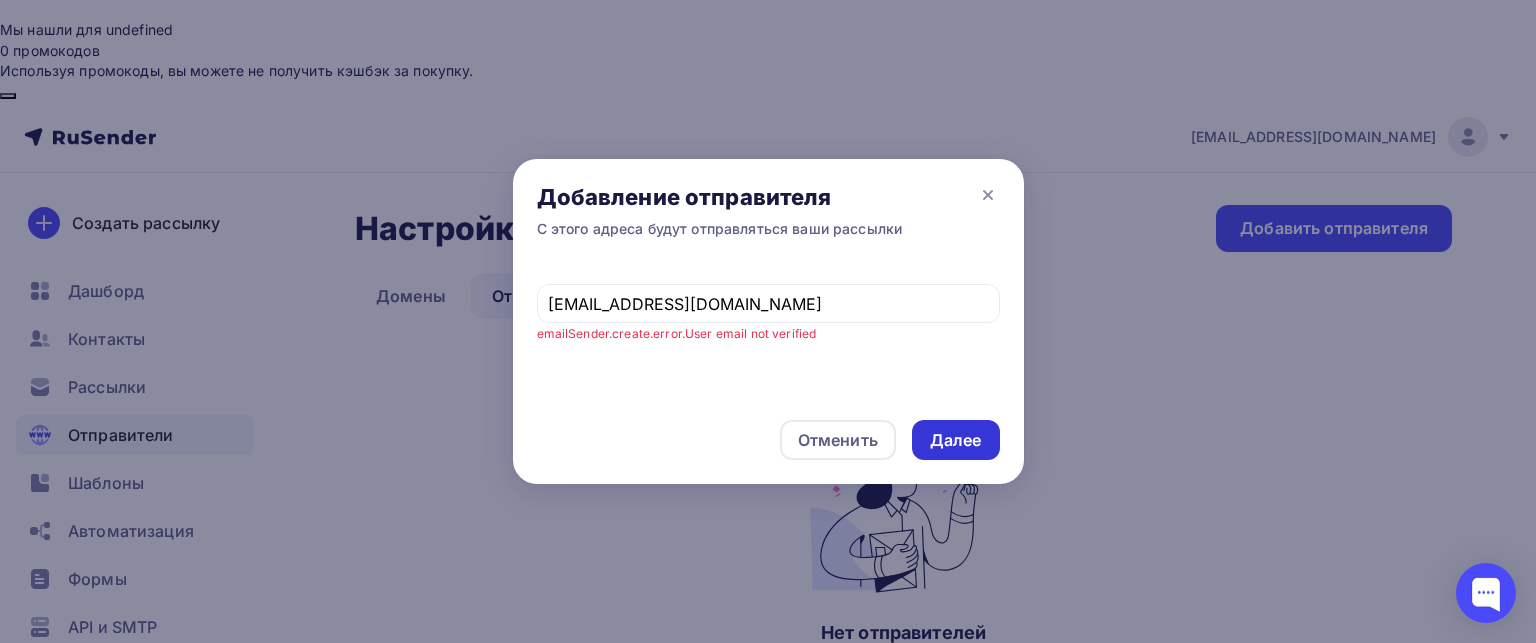 click on "Далее" at bounding box center (956, 440) 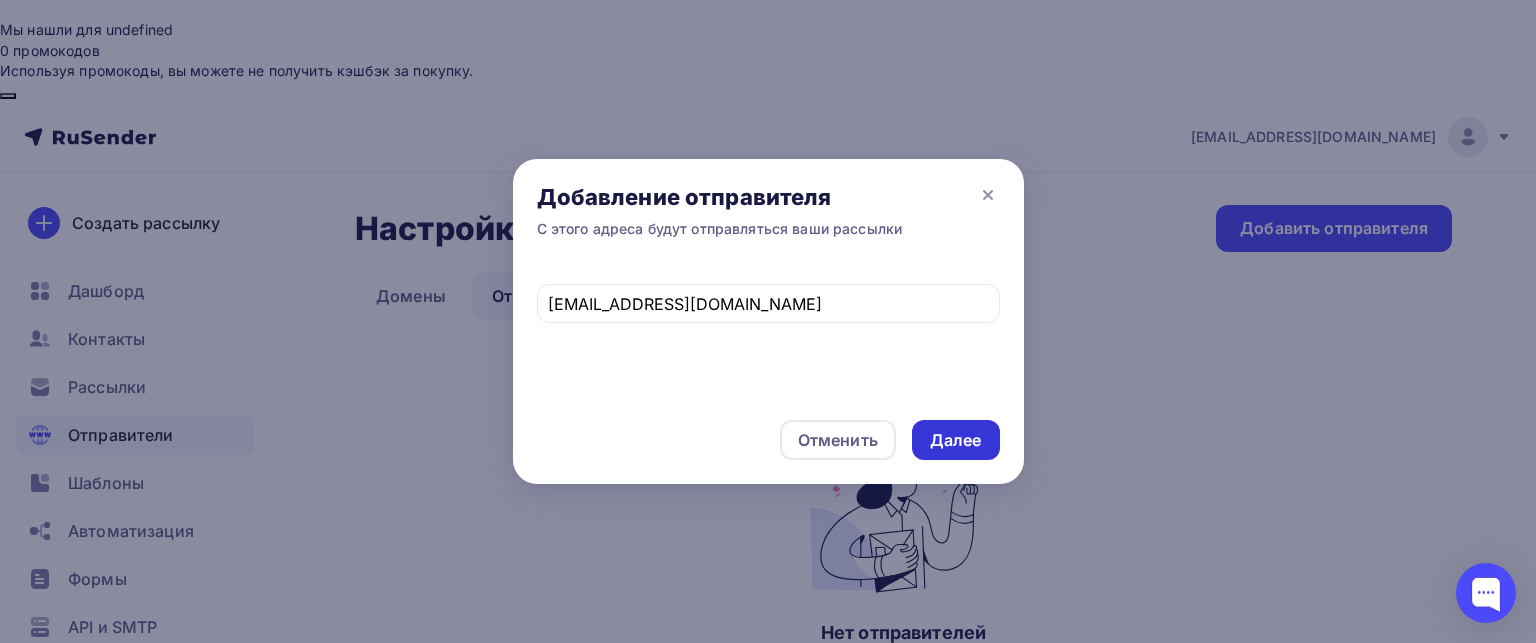 click on "Далее" at bounding box center (956, 440) 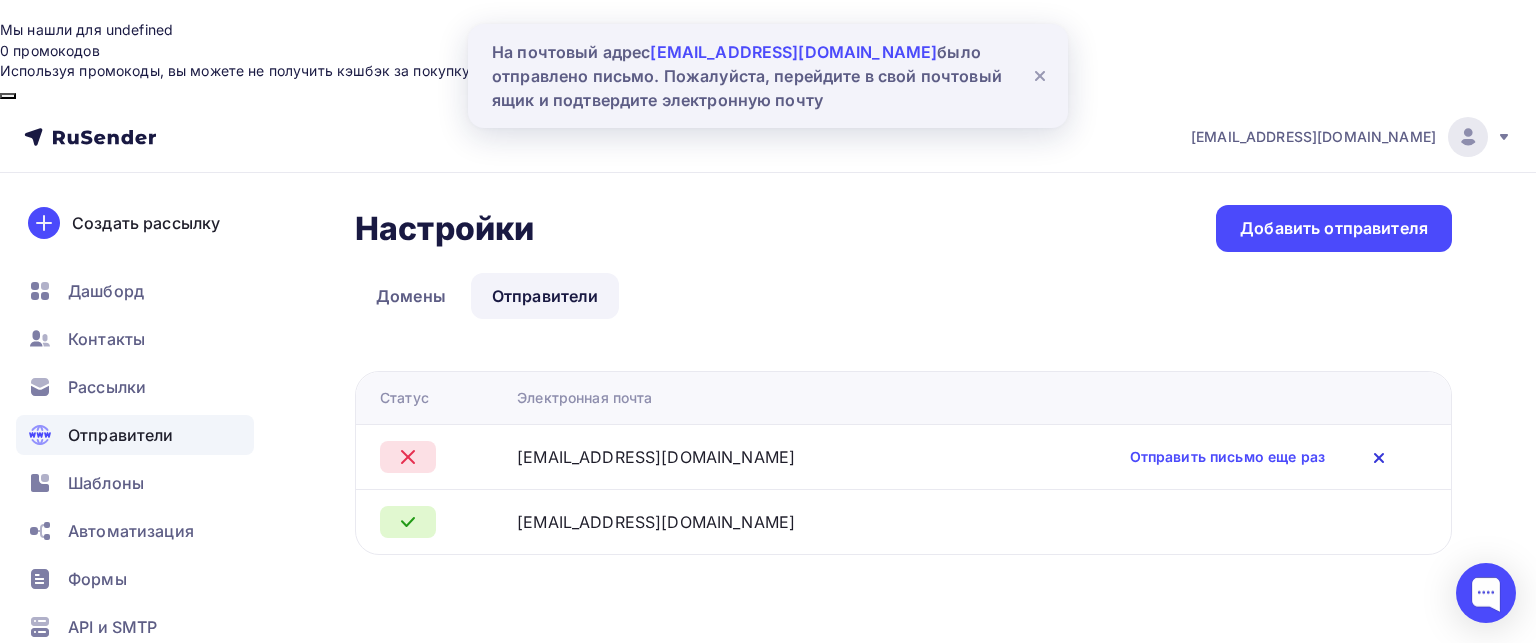 click 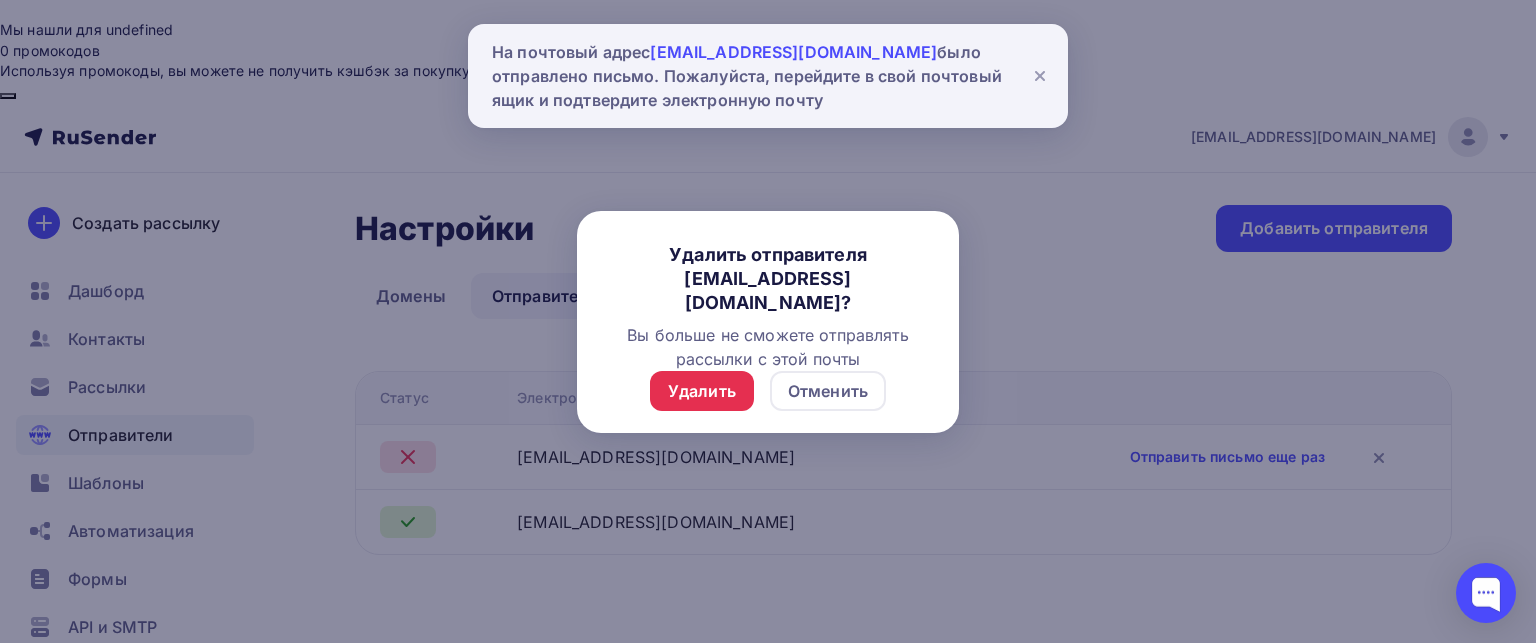 click at bounding box center [768, 321] 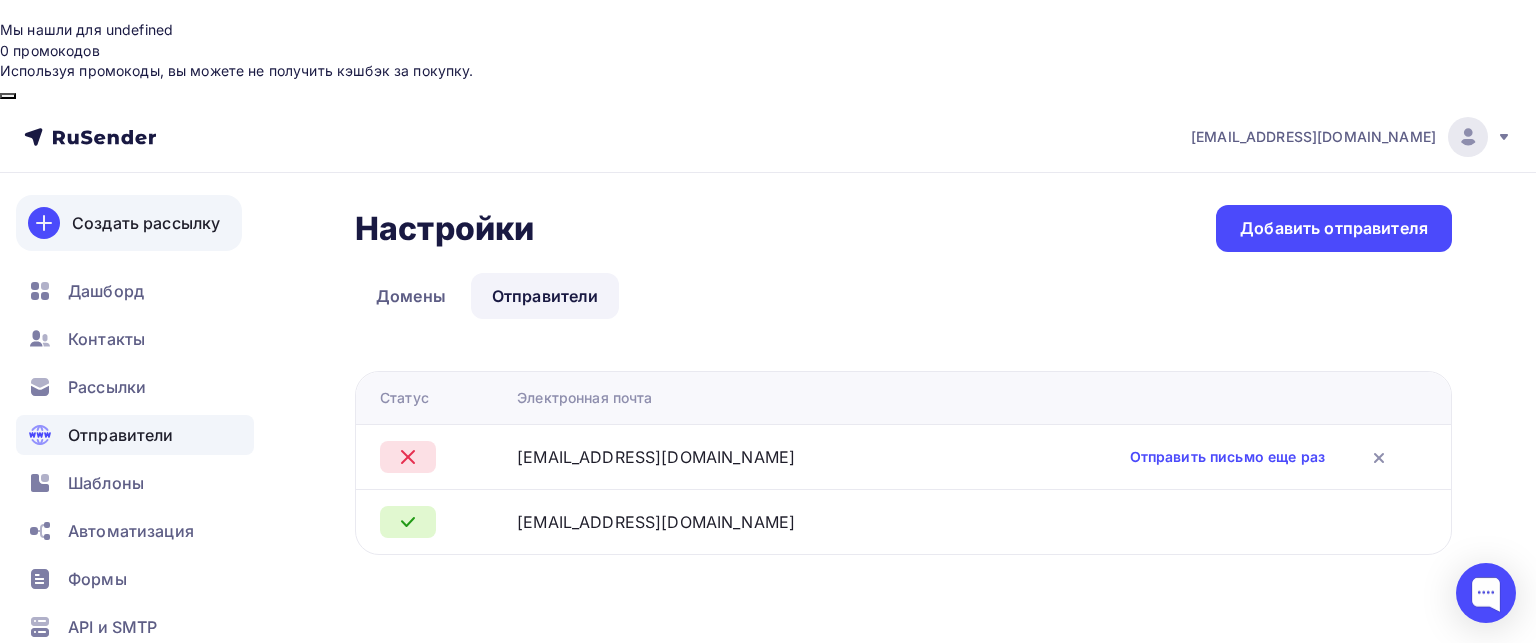click on "Создать рассылку" at bounding box center [146, 223] 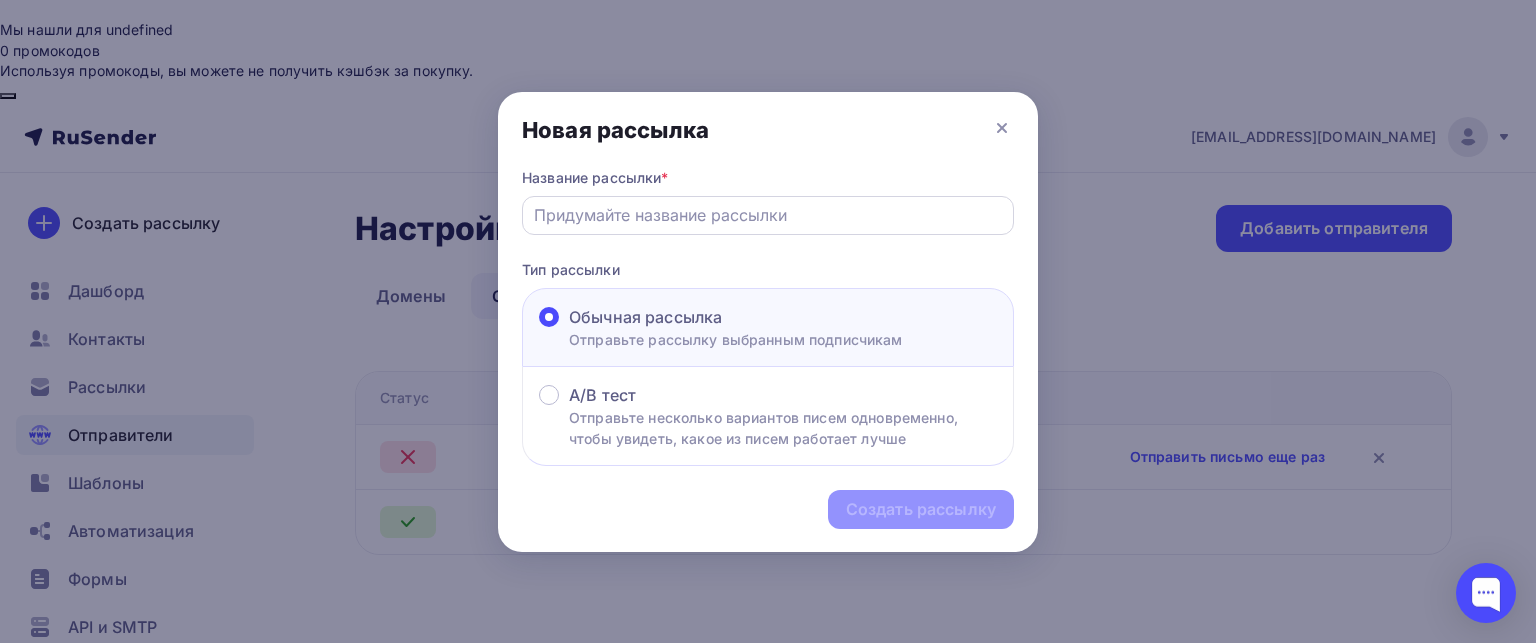 click at bounding box center [768, 215] 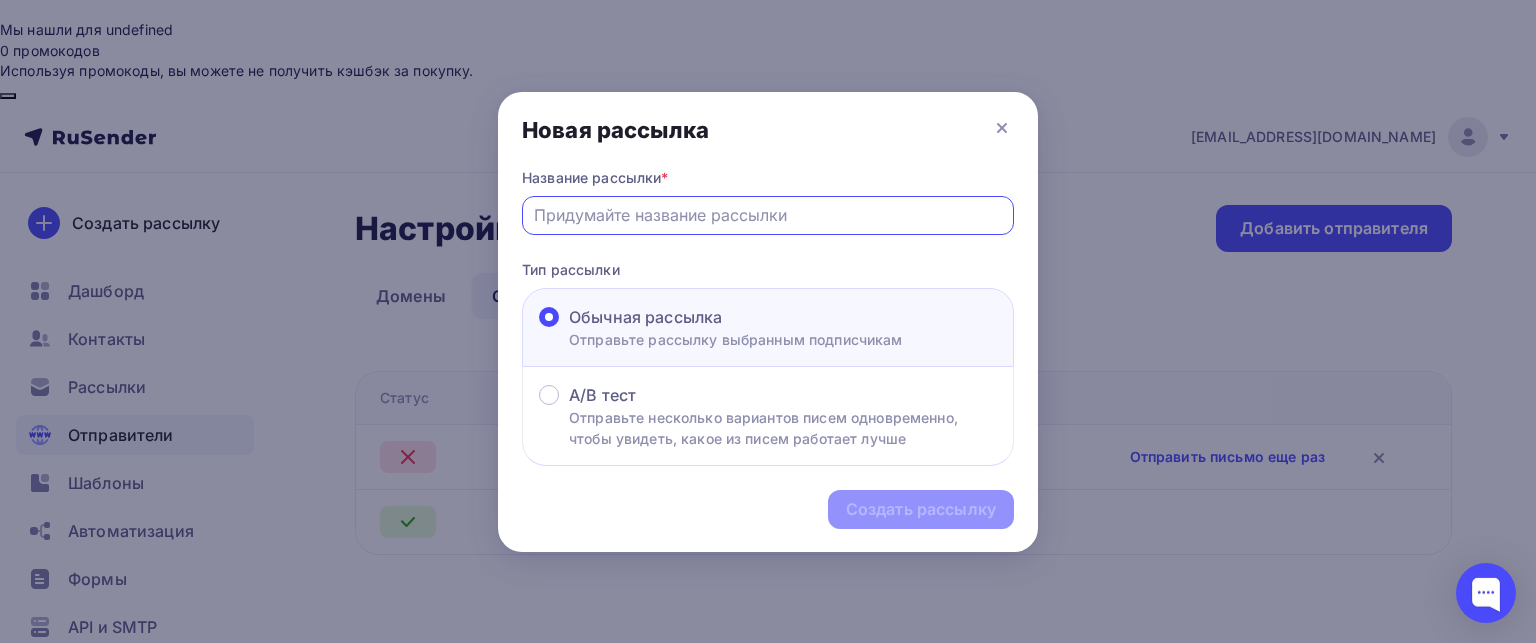 click at bounding box center [768, 215] 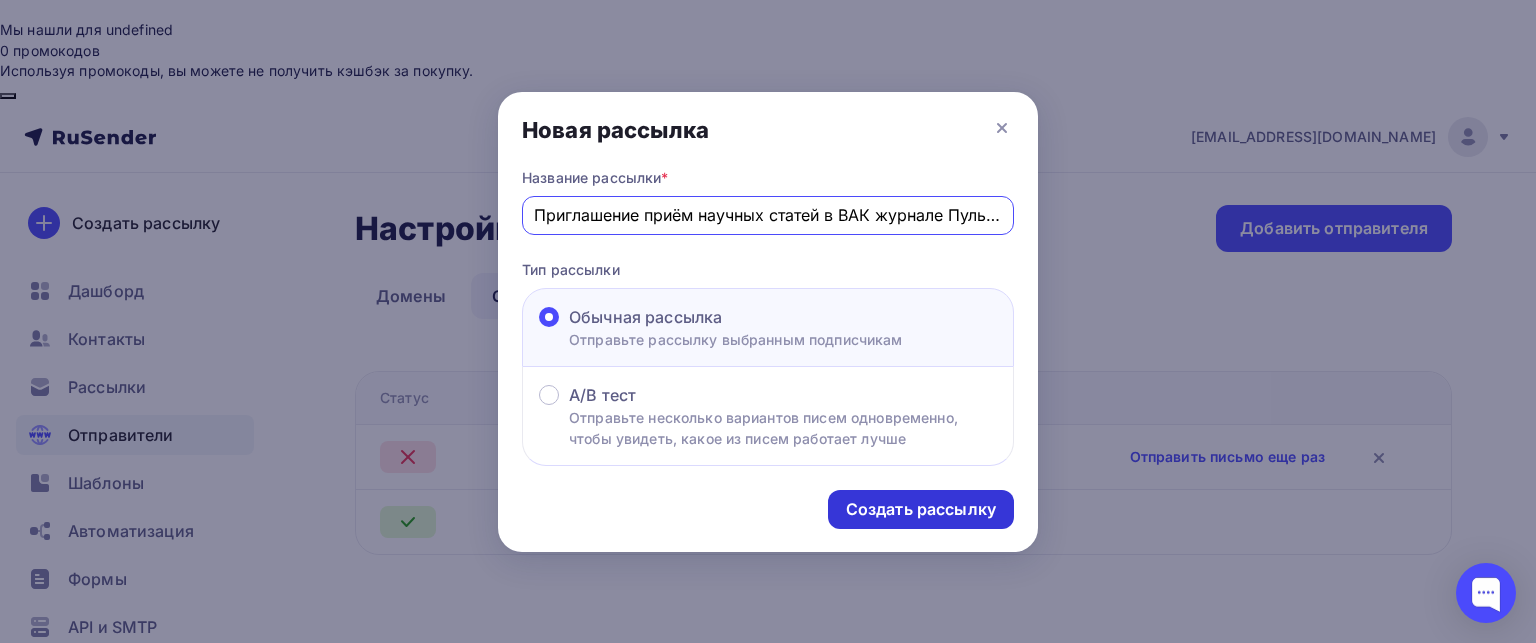 click on "Создать рассылку" at bounding box center (921, 509) 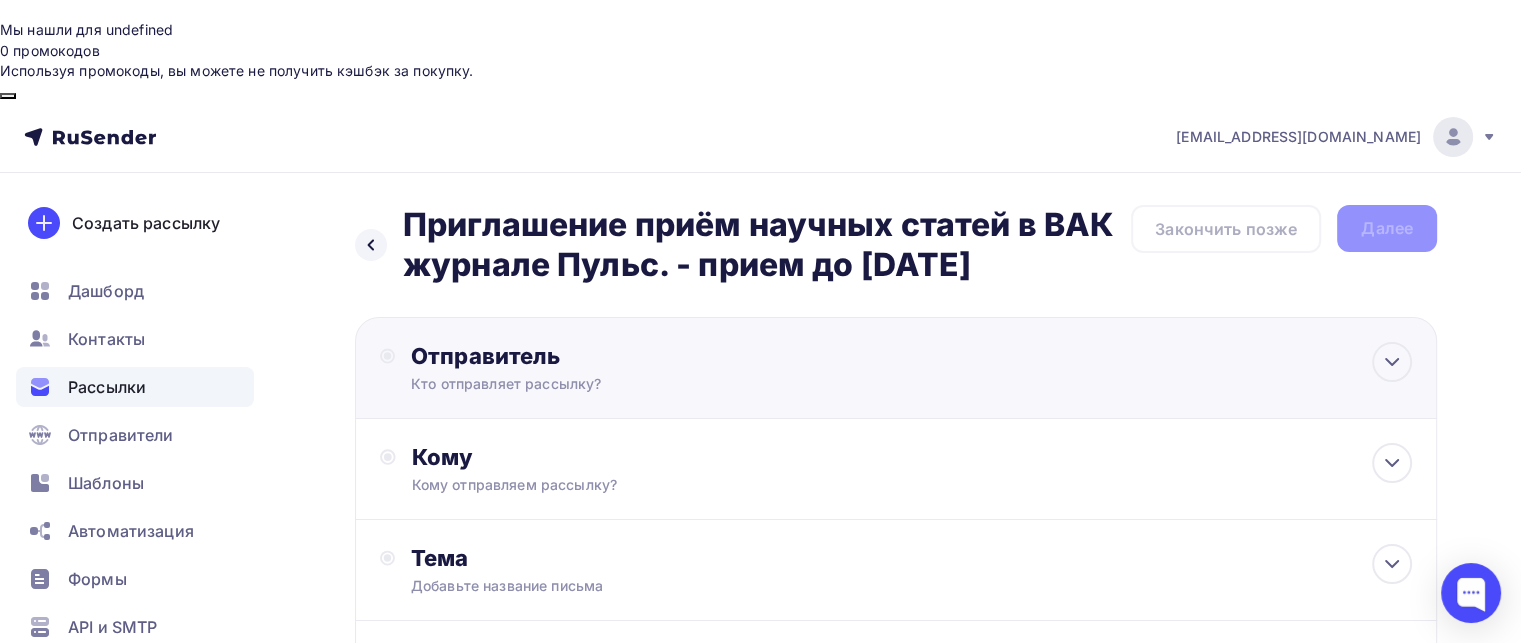 click on "Отправитель
Кто отправляет рассылку?
Email  *
ardzhun39@gmail.com
ardzhun39@gmail.com               Добавить отправителя
Рекомендуем  добавить почту на домене , чтобы рассылка не попала в «Спам»
Имя                 Сохранить" at bounding box center [627, 368] 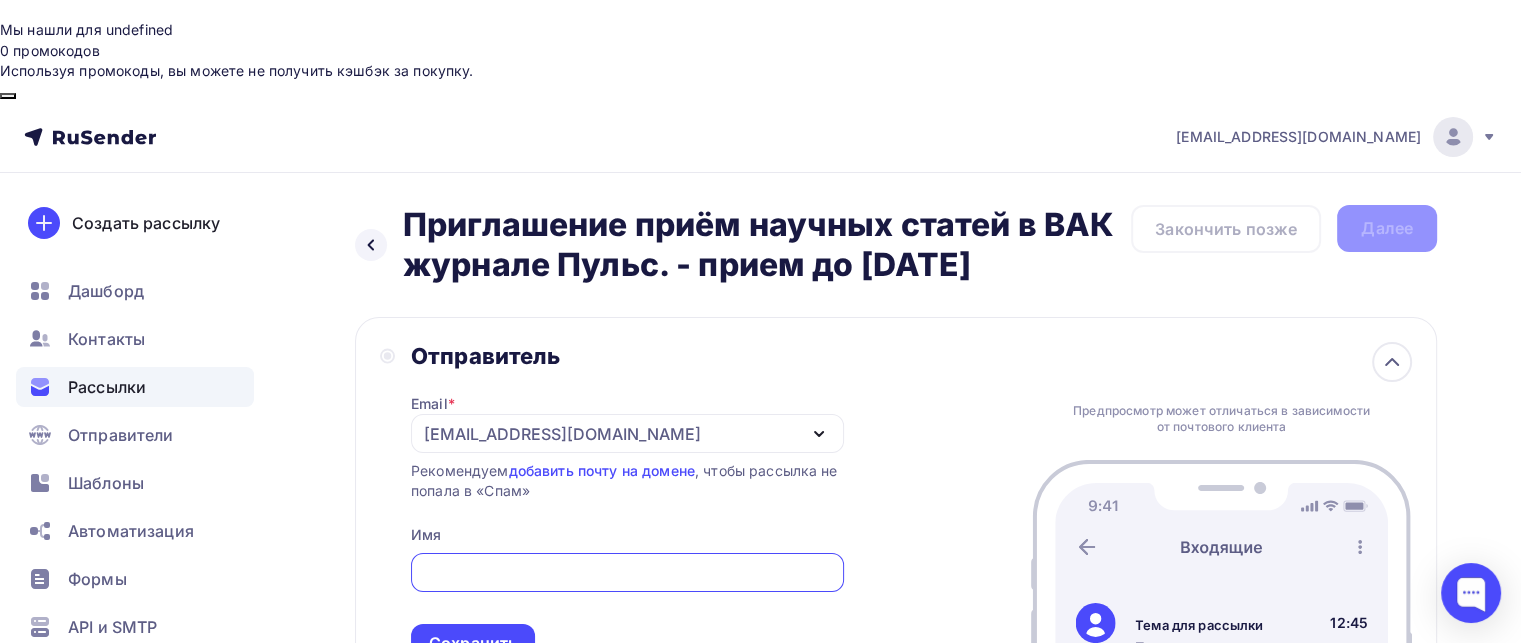 scroll, scrollTop: 0, scrollLeft: 0, axis: both 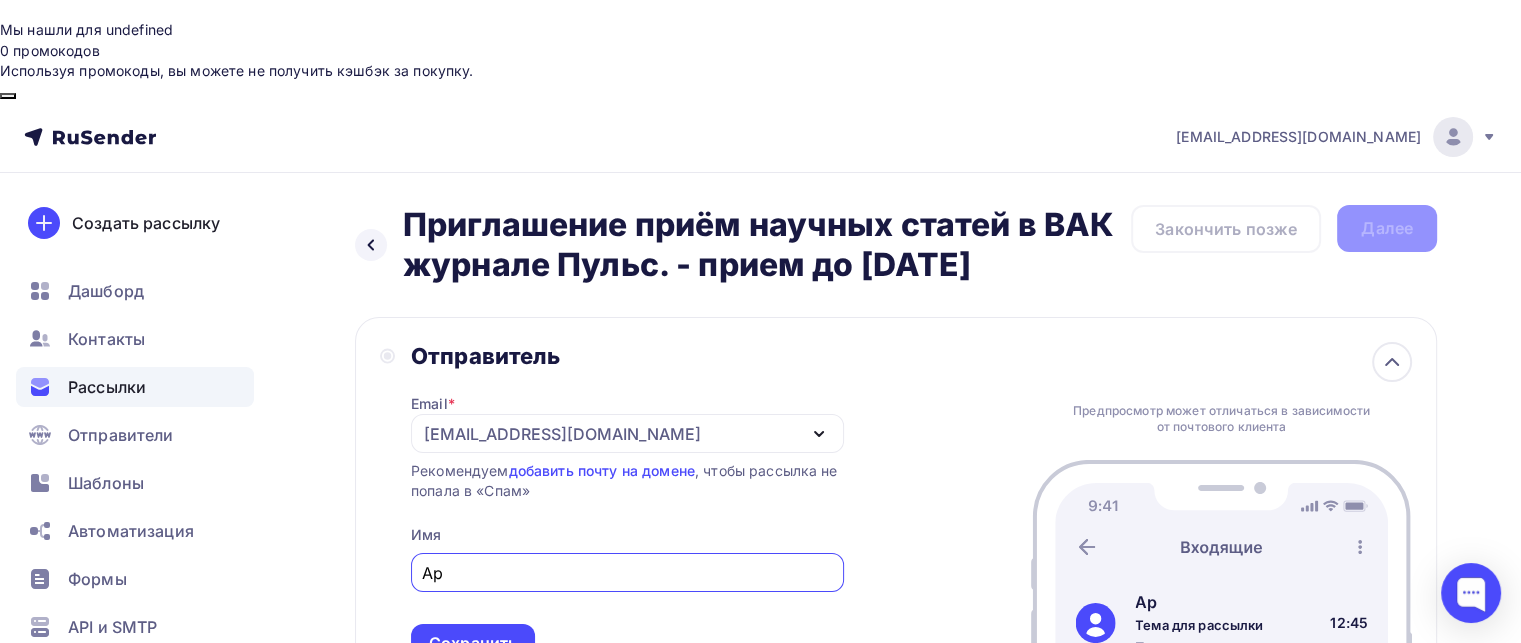 type on "А" 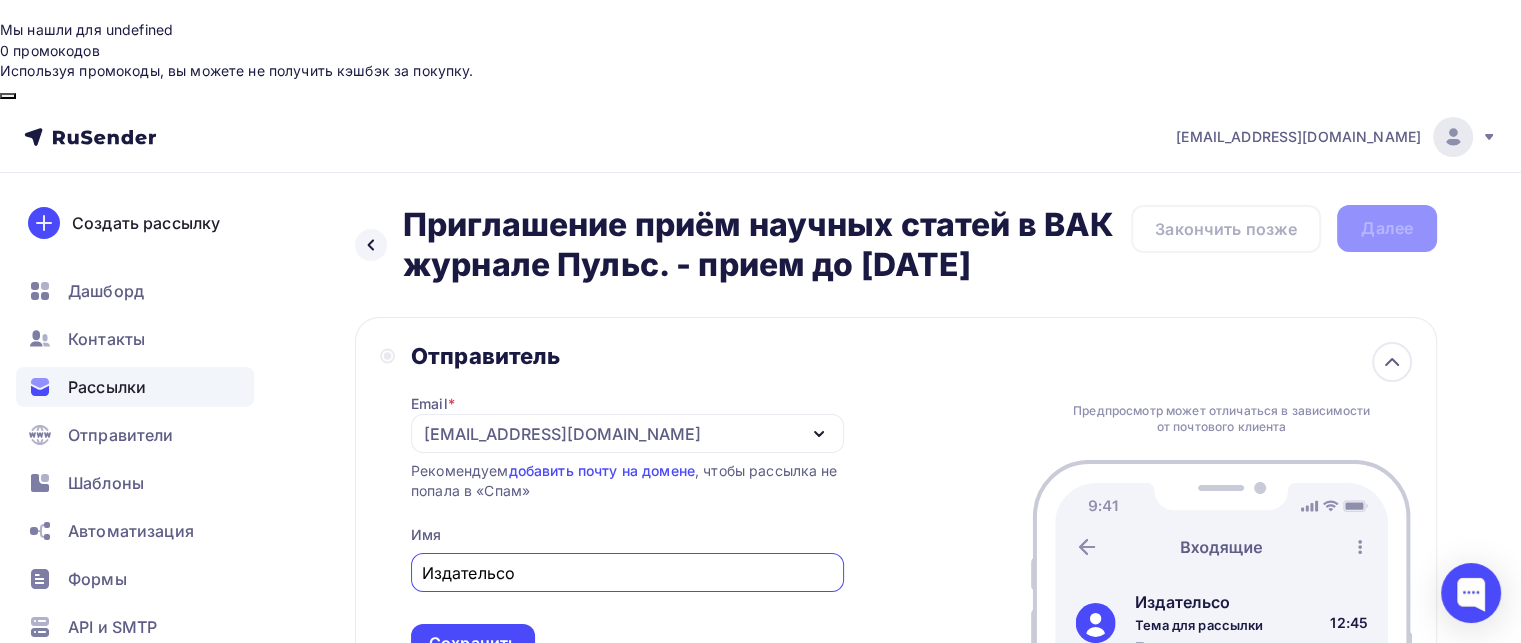 type on "Издательс" 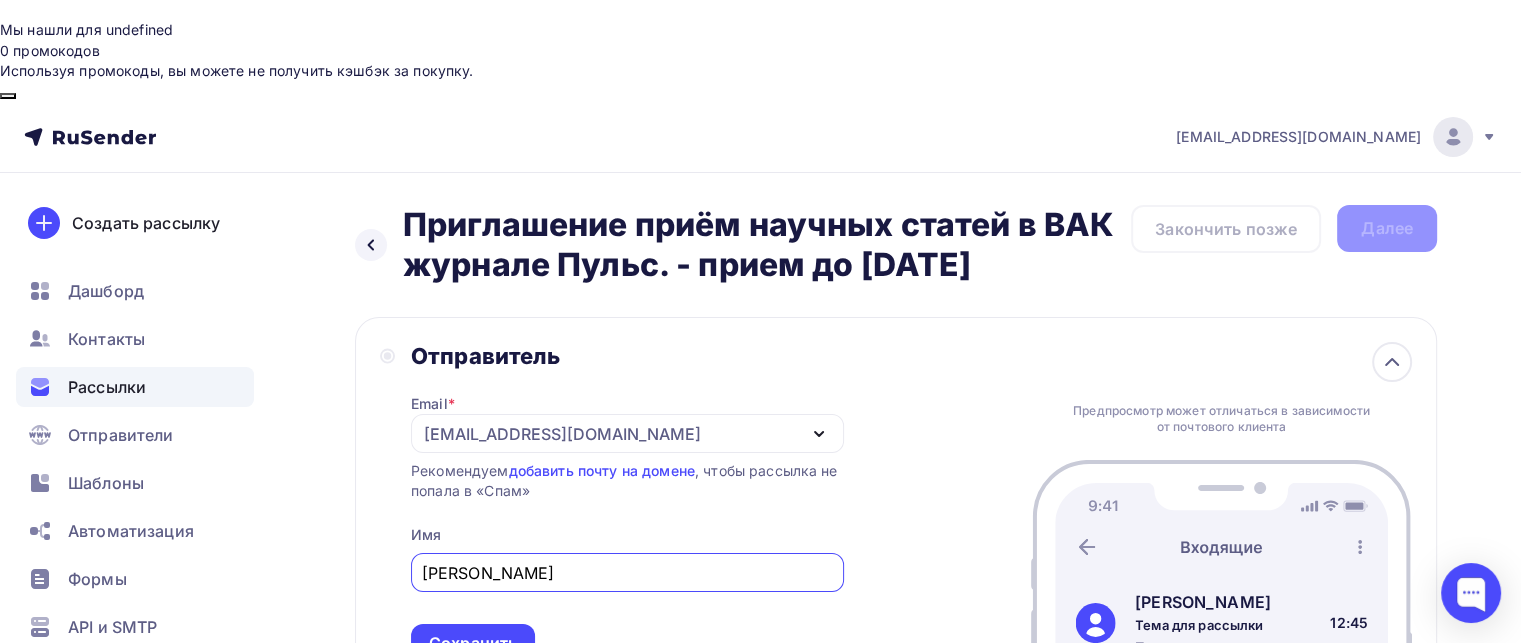click on "Email  *
ardzhun39@gmail.com
ardzhun39@gmail.com               Добавить отправителя
Рекомендуем  добавить почту на домене , чтобы рассылка не попала в «Спам»
Имя     Артемм             Сохранить" at bounding box center [627, 516] 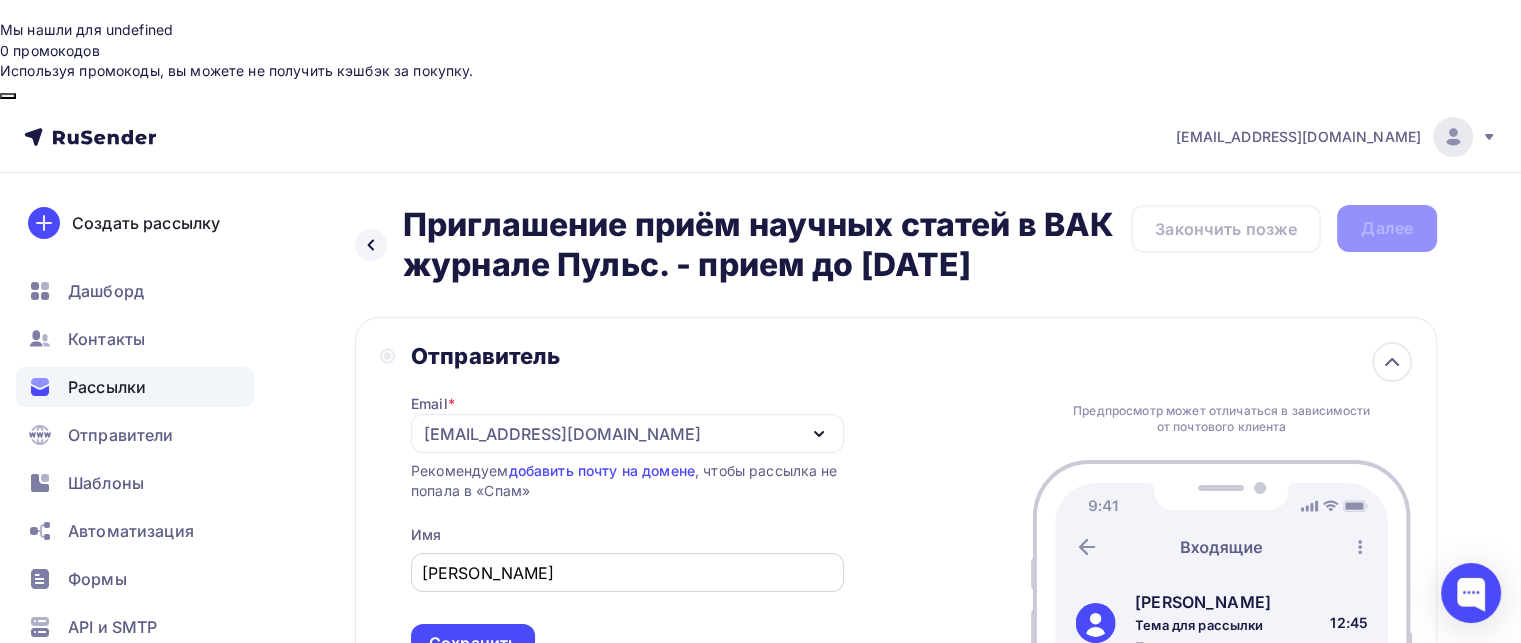 click on "Артемм" at bounding box center [627, 573] 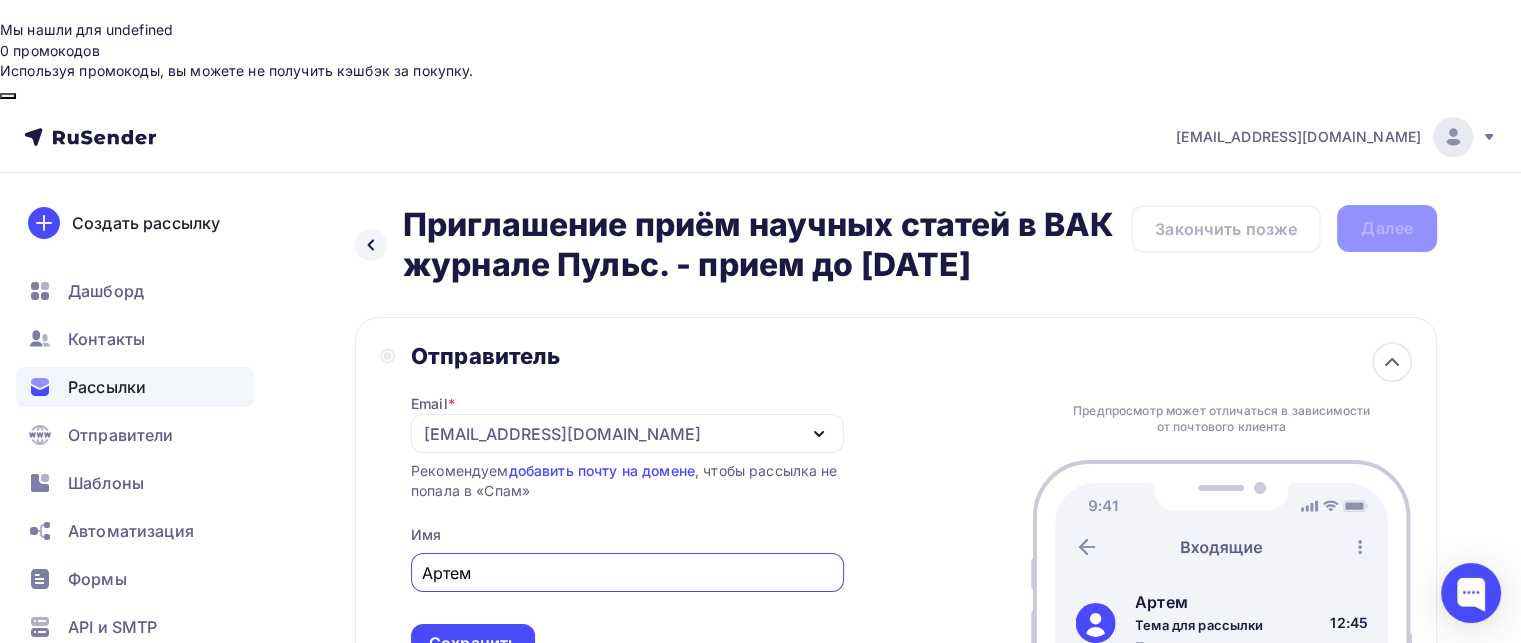 type on "Артем" 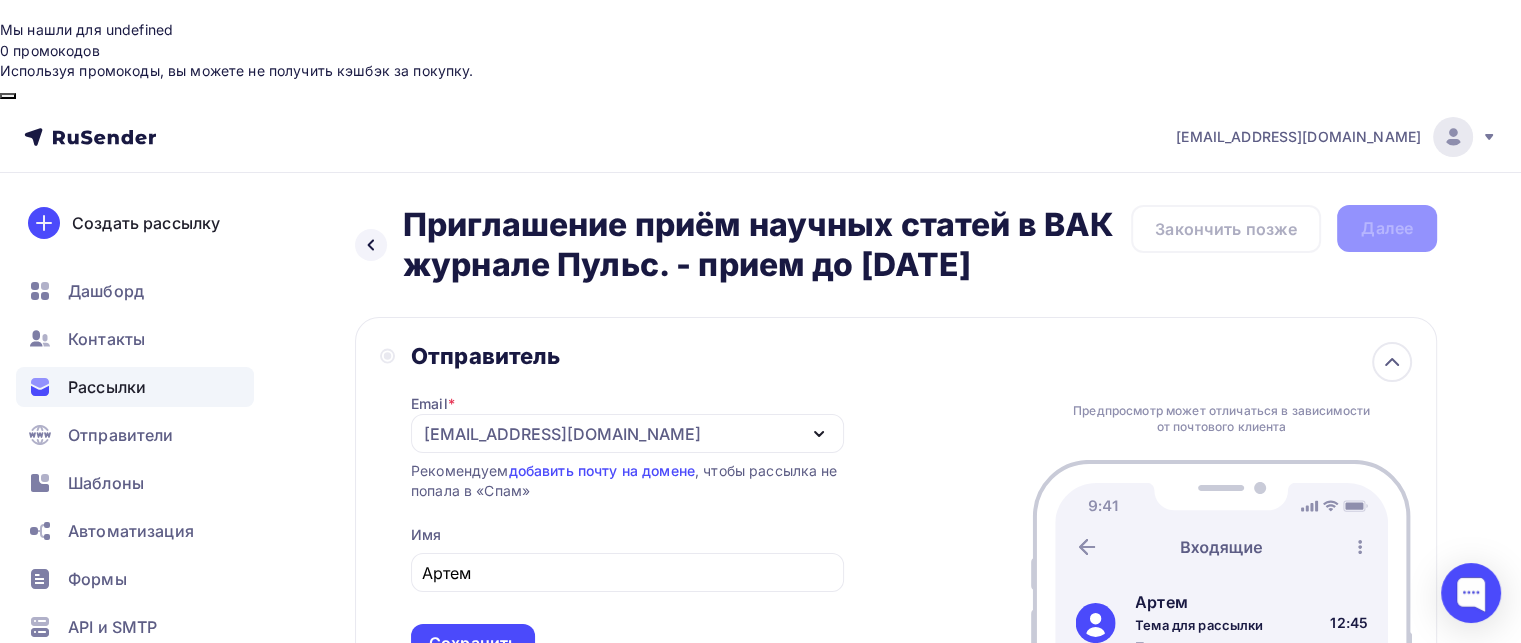 click on "Отправитель
Email  *
ardzhun39@gmail.com
ardzhun39@gmail.com               Добавить отправителя
Рекомендуем  добавить почту на домене , чтобы рассылка не попала в «Спам»
Имя     Артем             Сохранить
Предпросмотр может отличаться  в зависимости от почтового клиента
Артем
Тема для рассылки
Предпросмотр текста
12:45" at bounding box center [896, 502] 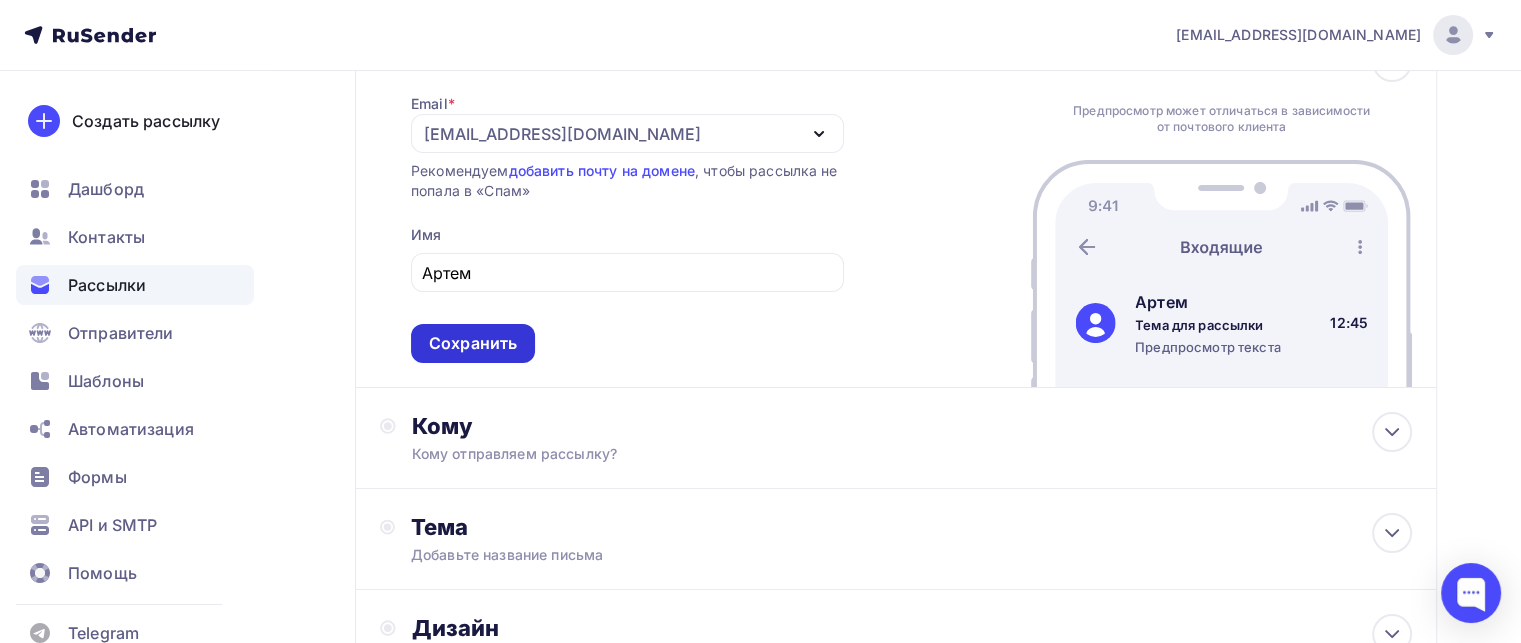 click on "Сохранить" at bounding box center [473, 343] 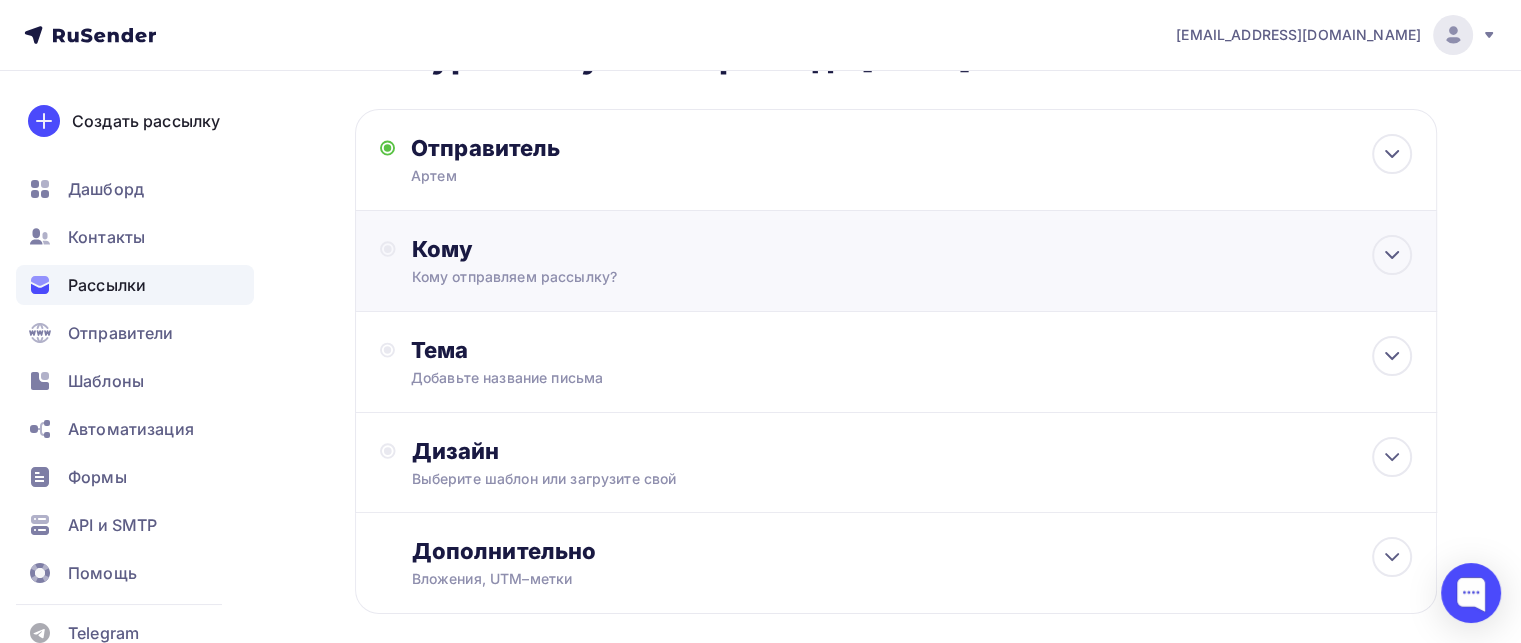 click on "Кому
Кому отправляем рассылку?
Списки получателей
Нет получателей
Все списки
id         Добавить список
Для создания рассылки необходимо
добавить получателей
Добавить сегментацию
Получателей:
0
Сохранить" at bounding box center (896, 261) 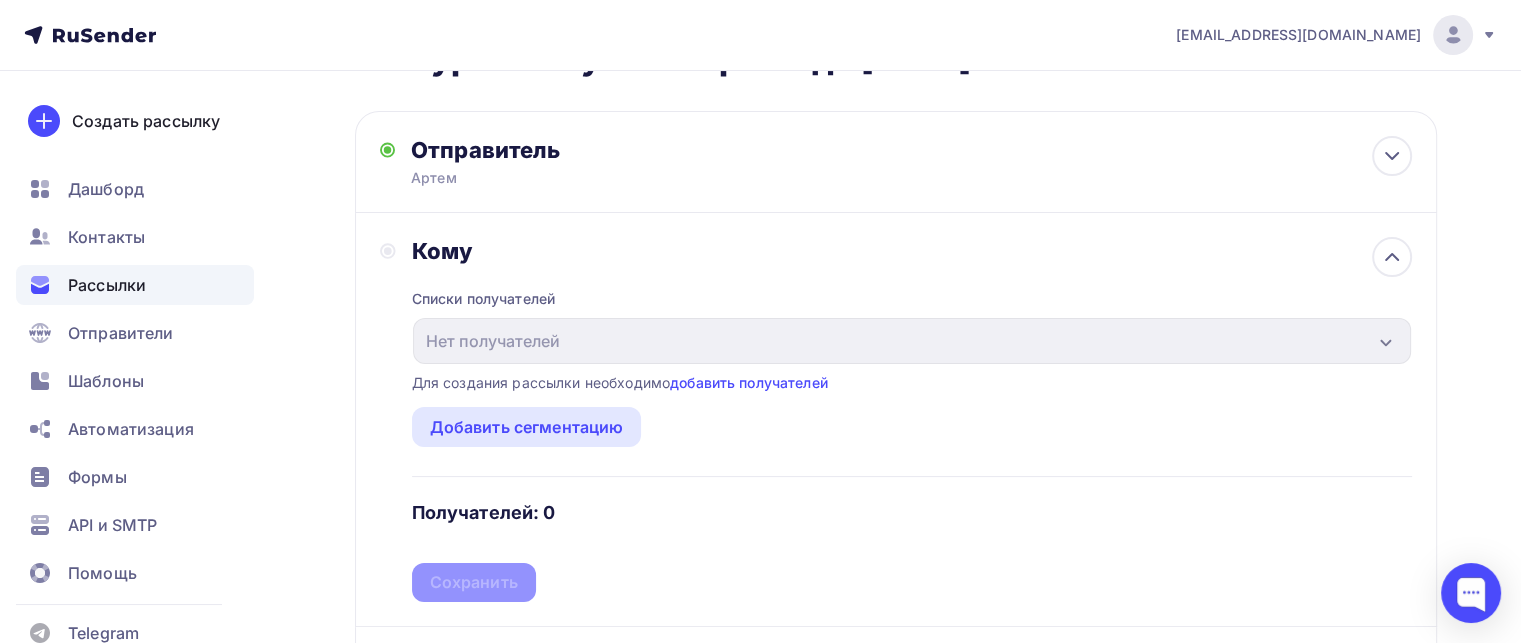 scroll, scrollTop: 189, scrollLeft: 0, axis: vertical 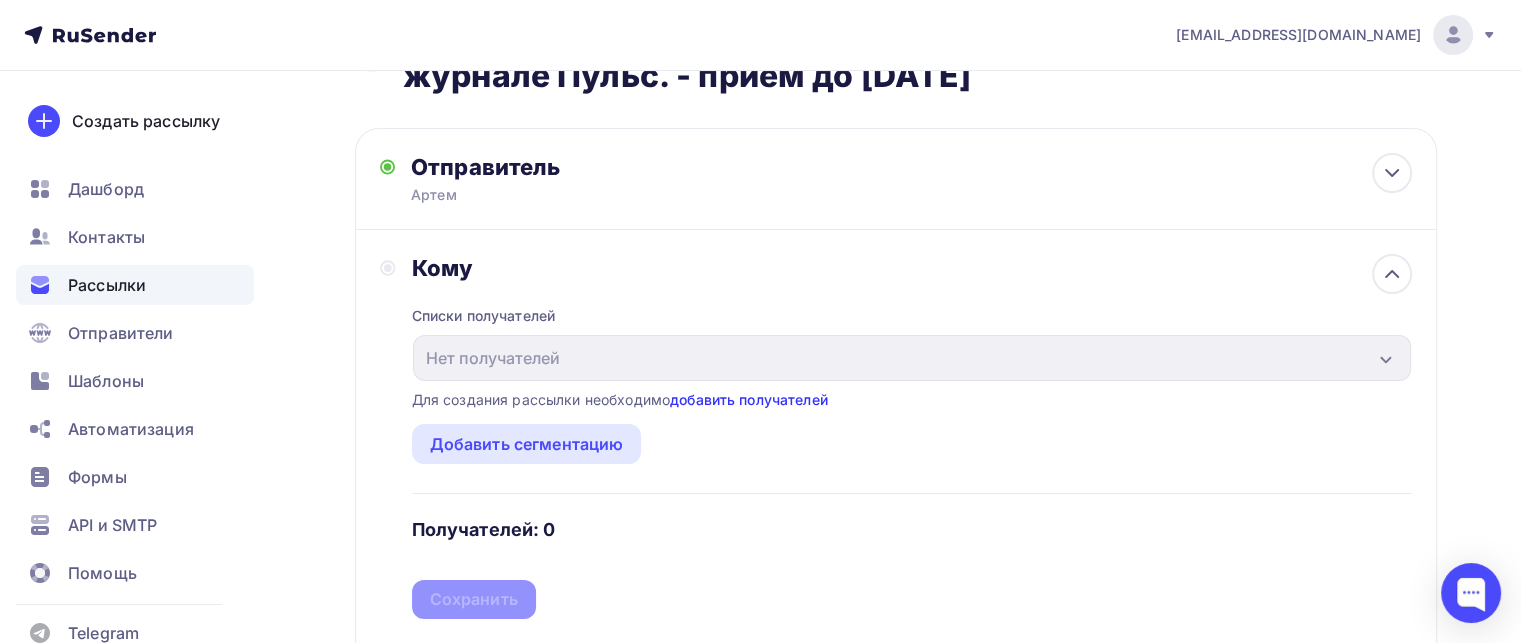 click on "добавить получателей" at bounding box center [749, 399] 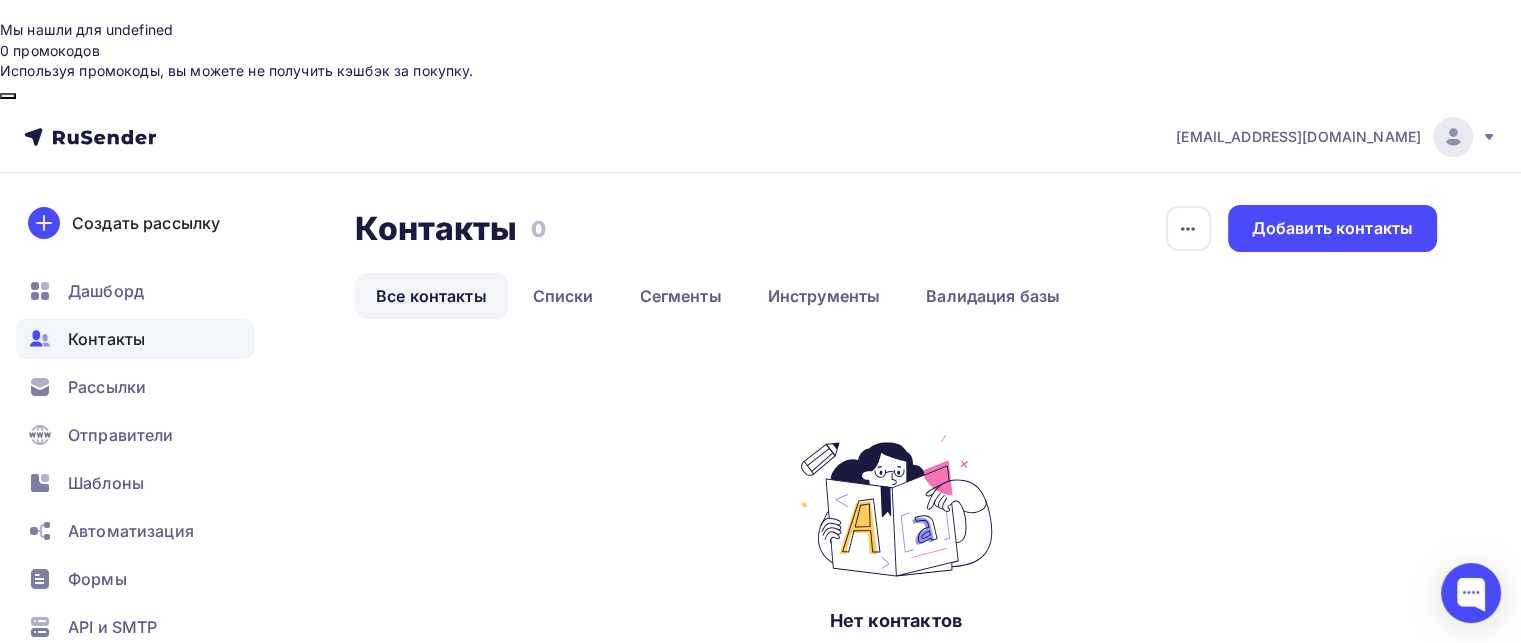 scroll, scrollTop: 100, scrollLeft: 0, axis: vertical 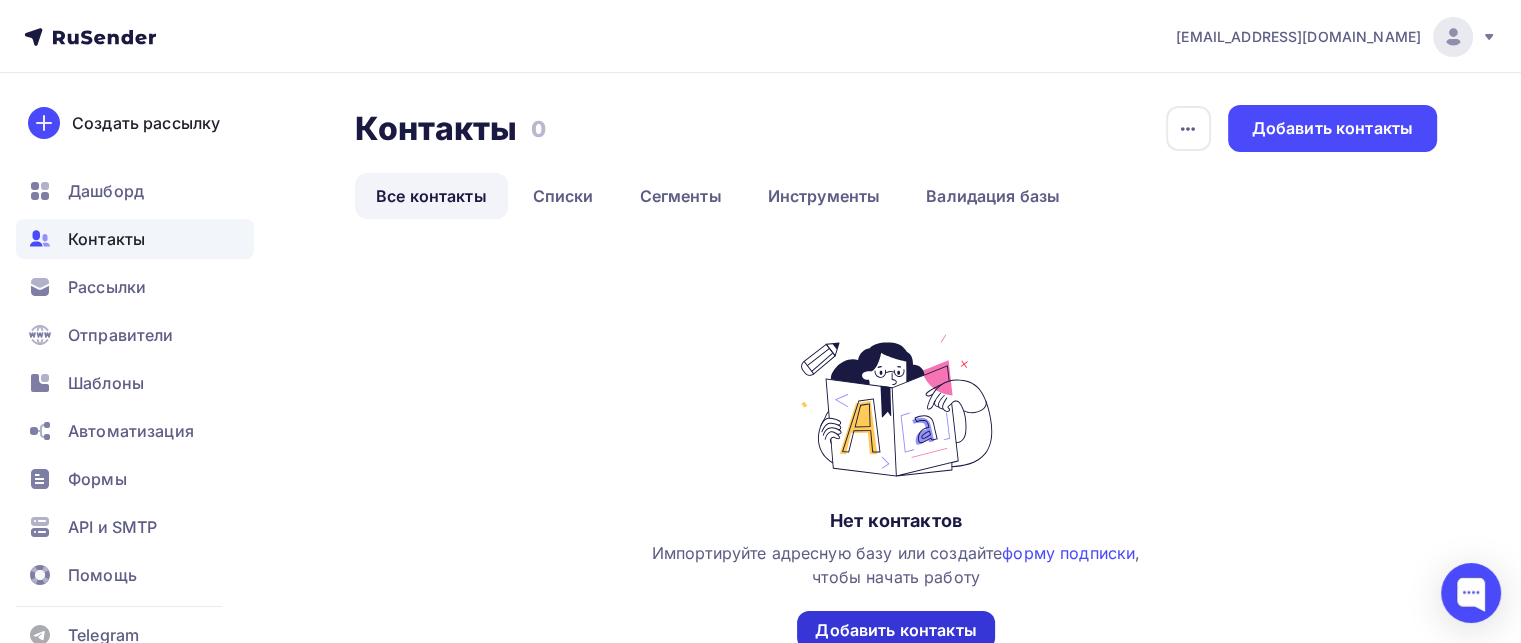 click on "Добавить контакты" at bounding box center [895, 630] 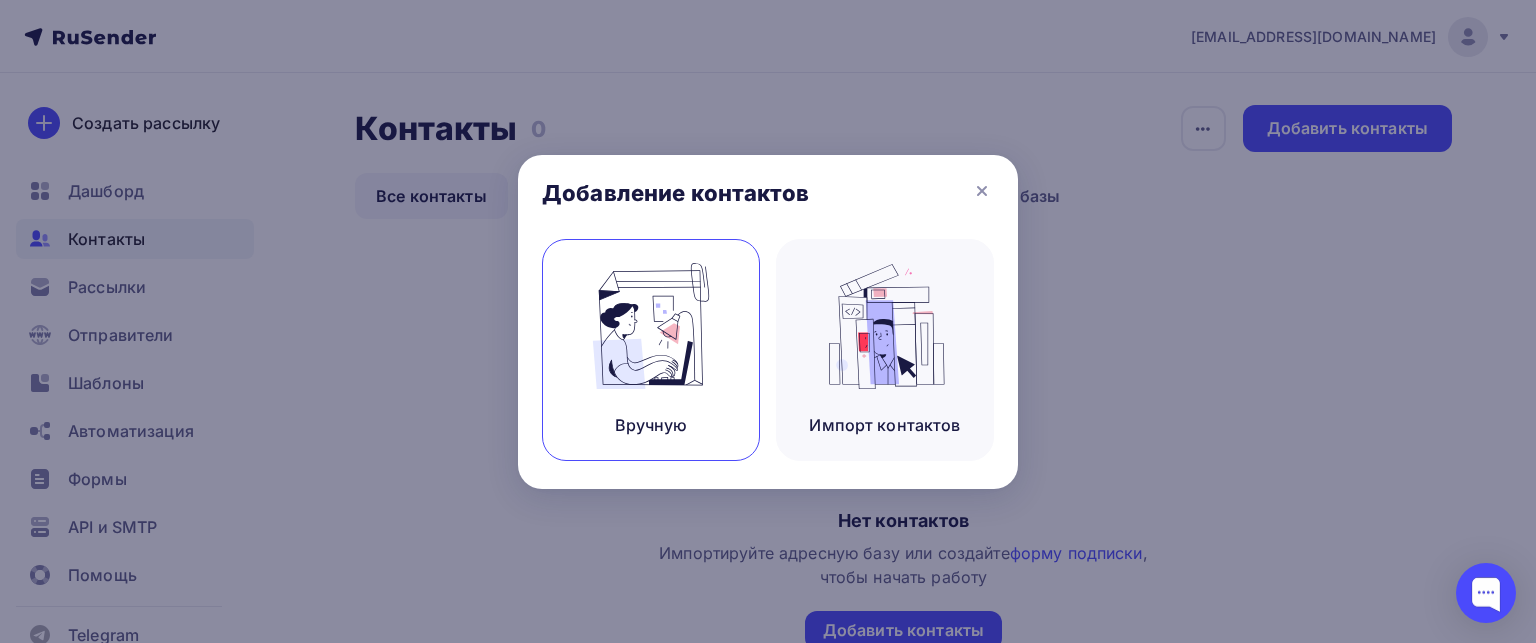 click at bounding box center (651, 326) 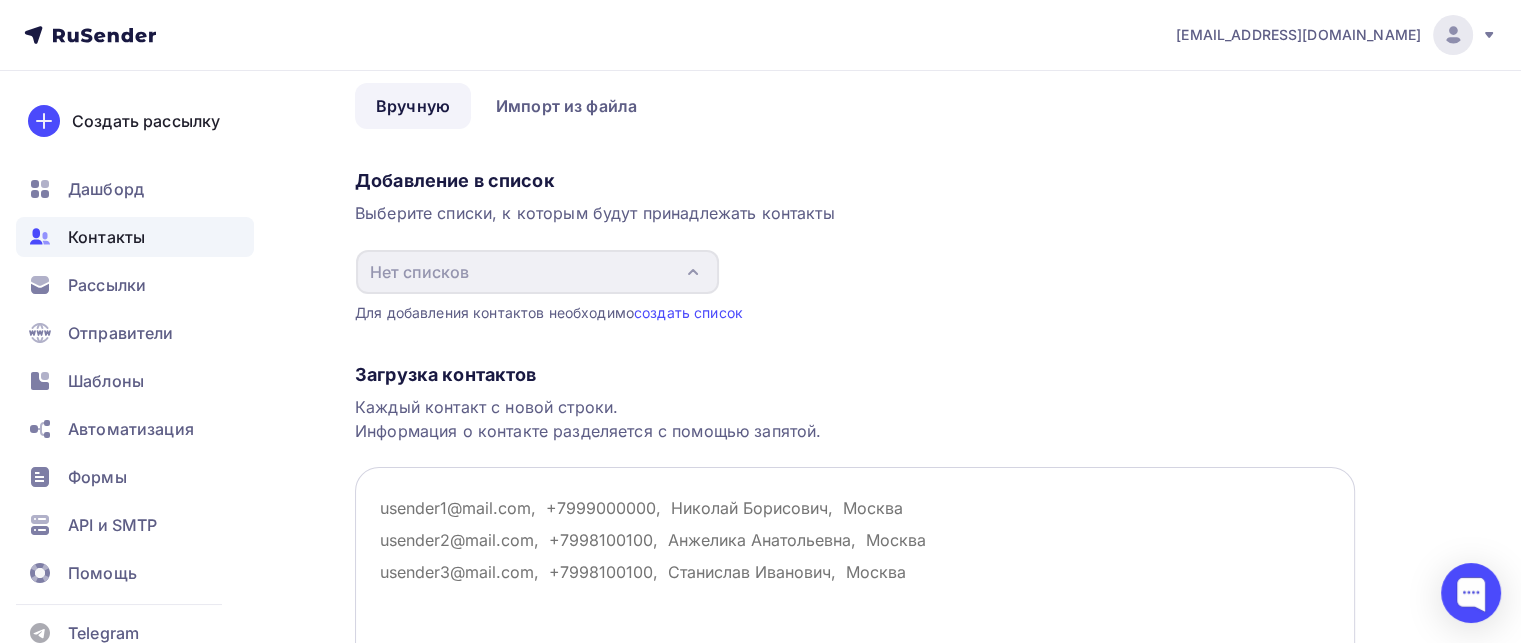 scroll, scrollTop: 200, scrollLeft: 0, axis: vertical 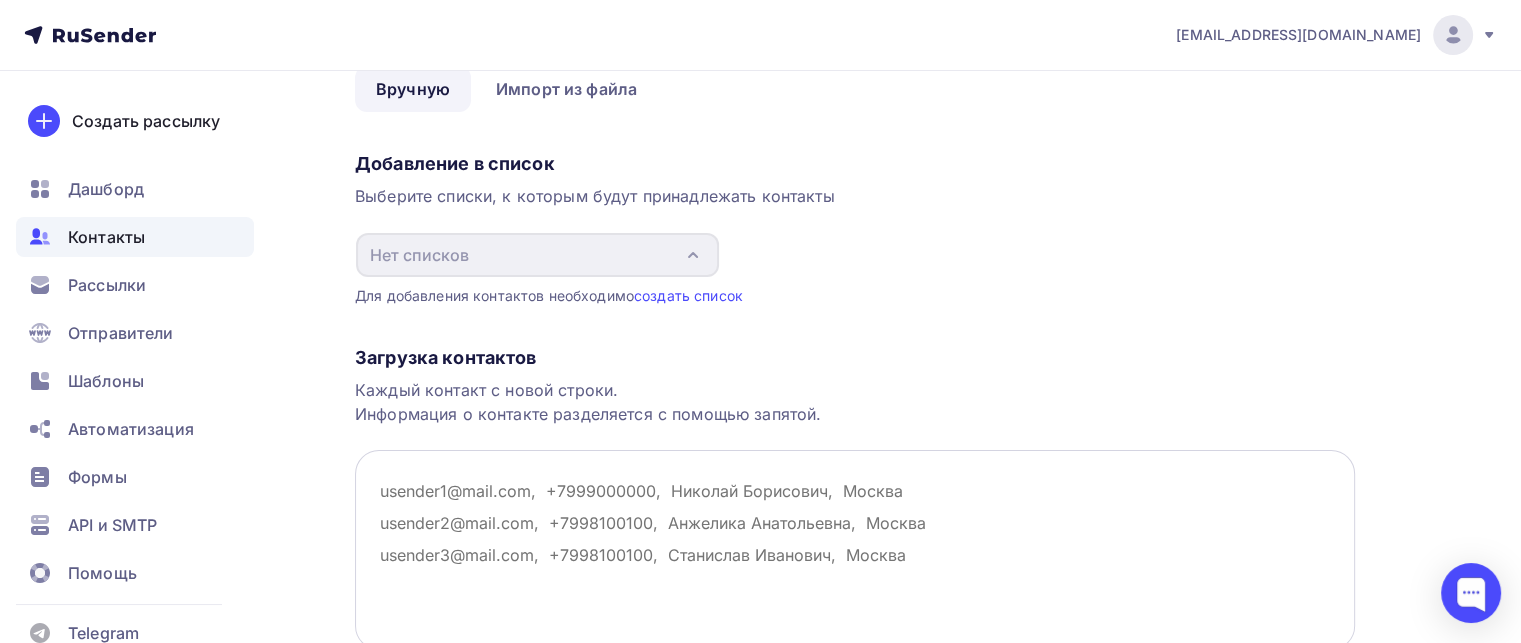 click at bounding box center [855, 550] 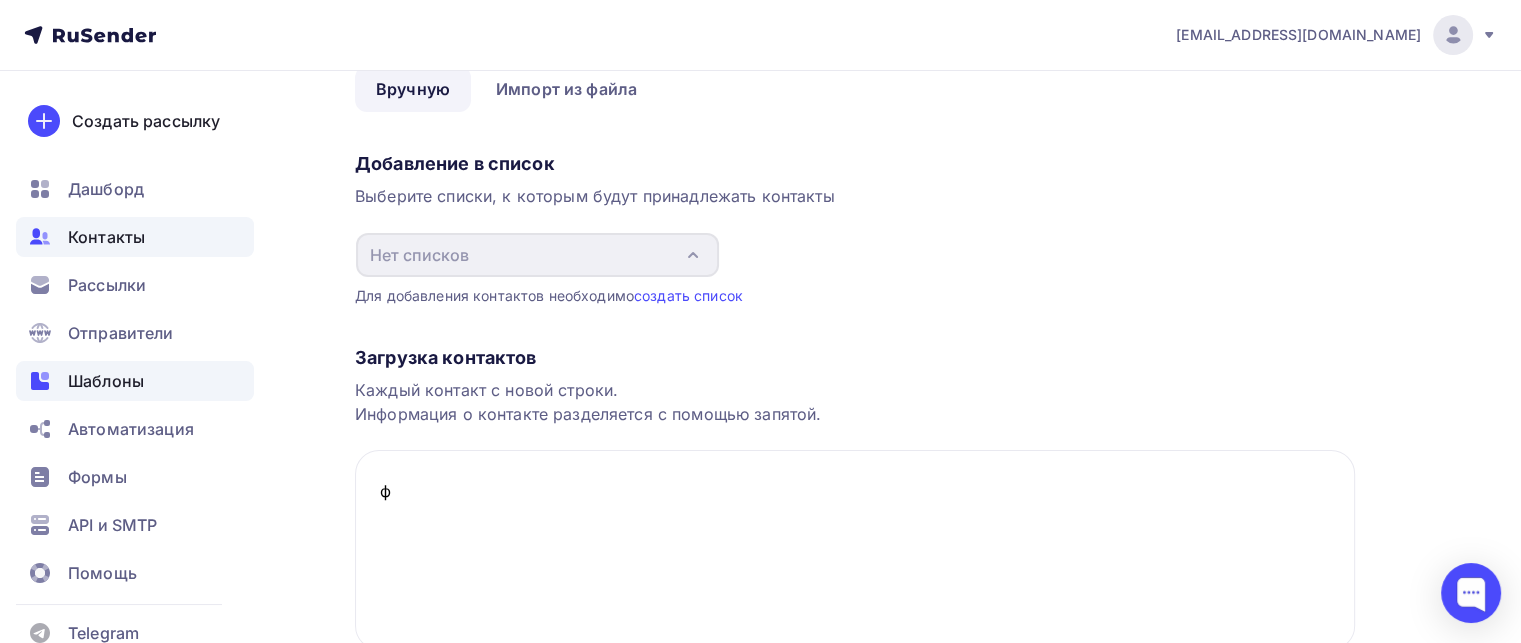 drag, startPoint x: 483, startPoint y: 381, endPoint x: 236, endPoint y: 378, distance: 247.01822 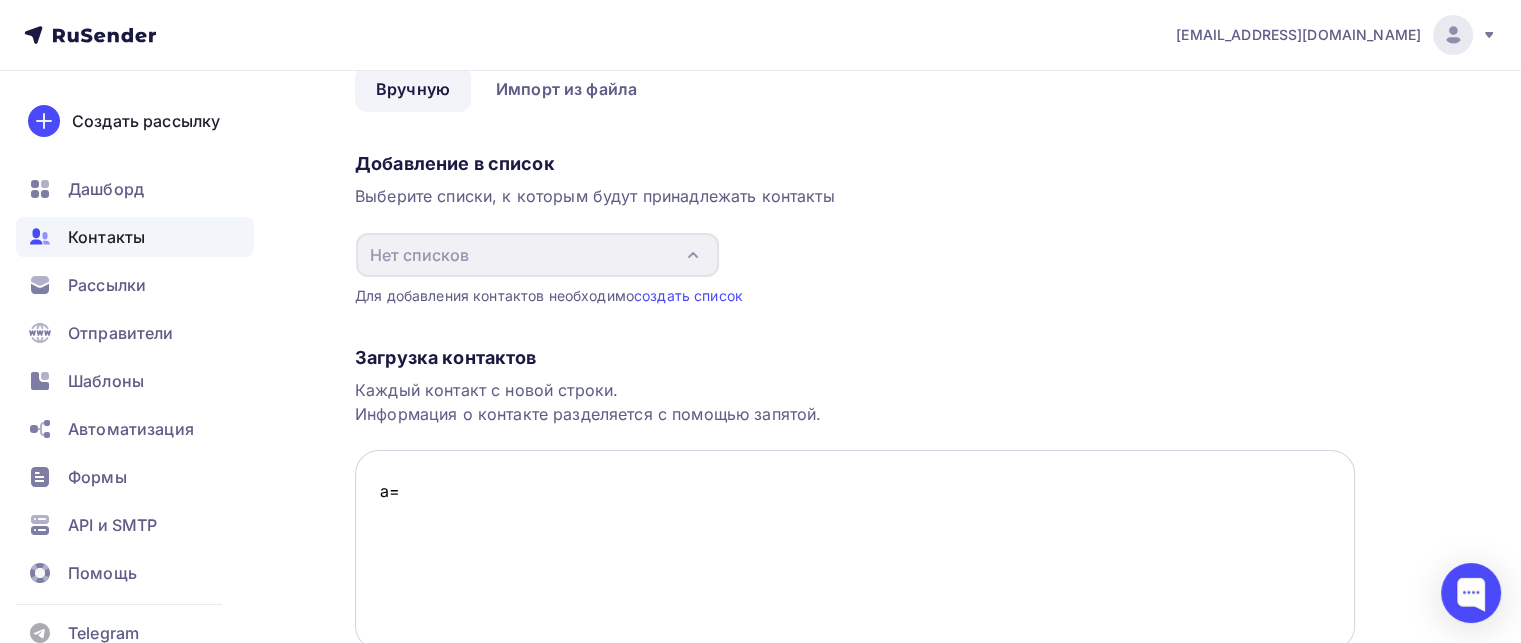 type on "a" 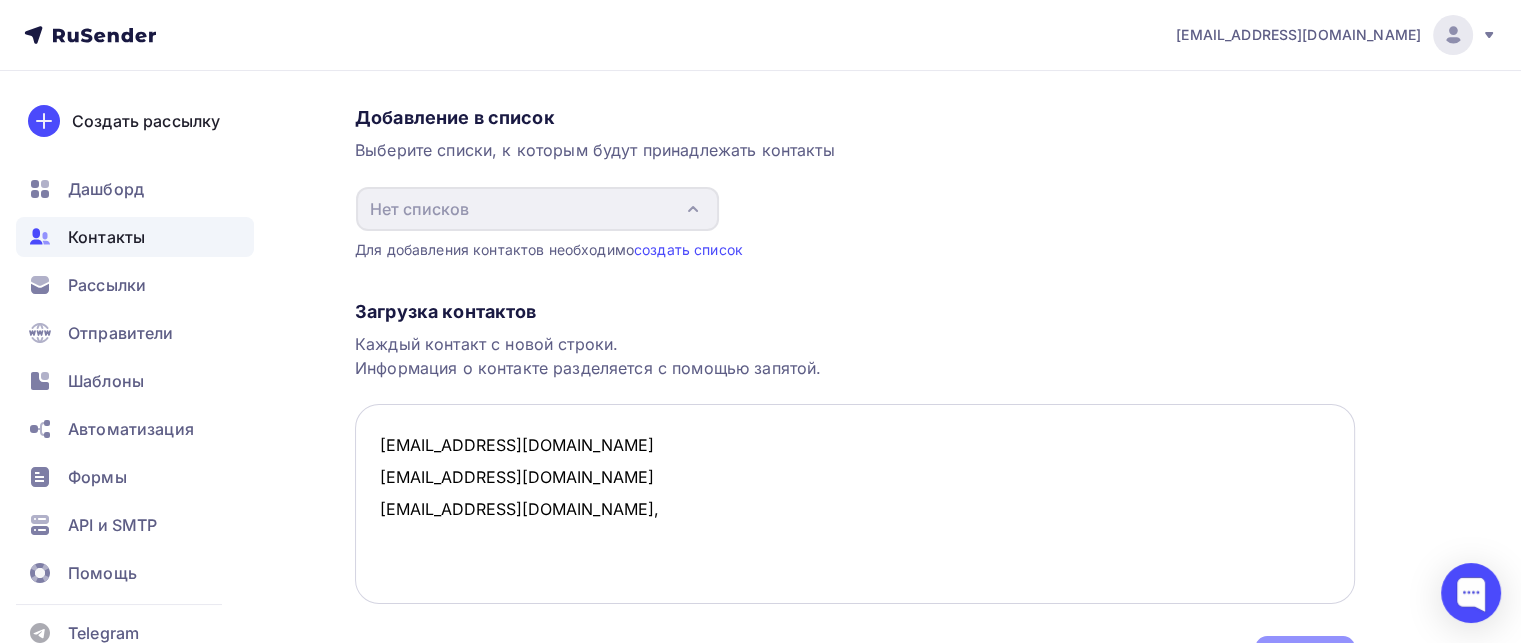 scroll, scrollTop: 264, scrollLeft: 0, axis: vertical 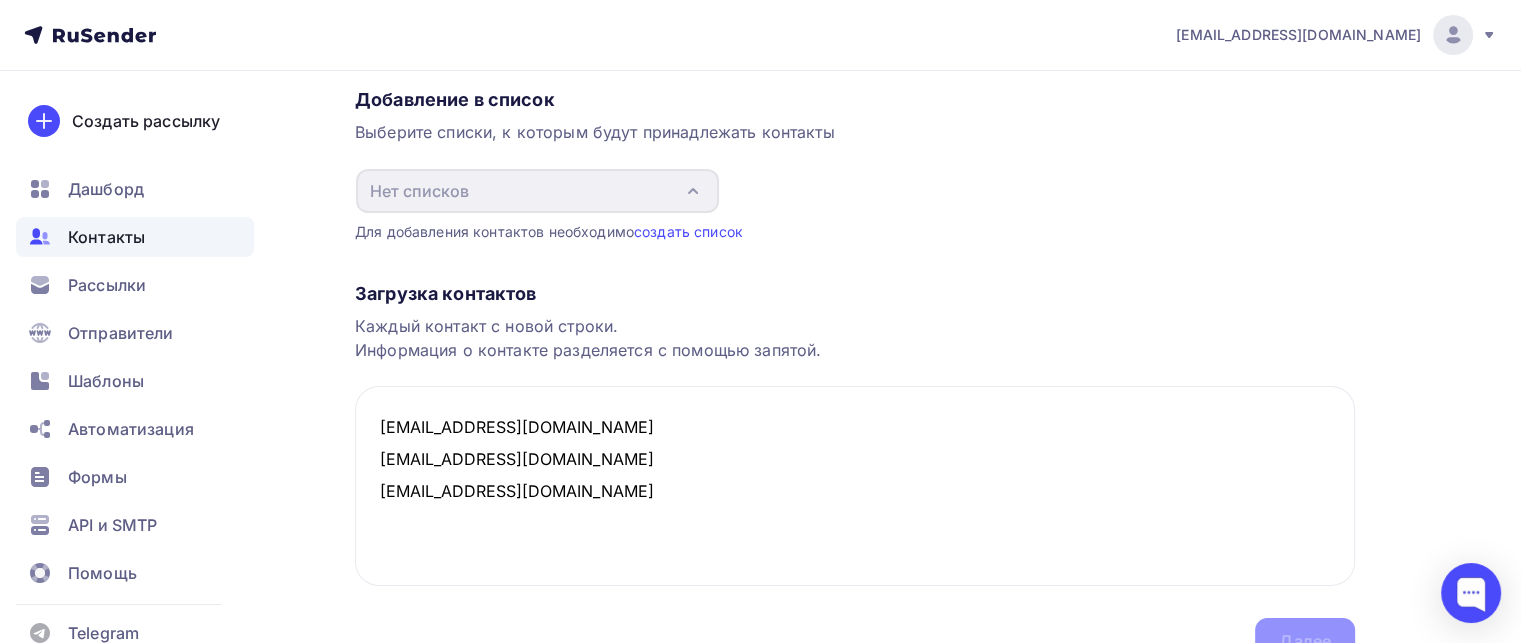 type on "gnizmo11@gmail.com
valorant05102005@gmail.com
mamyel2012@gmail.com" 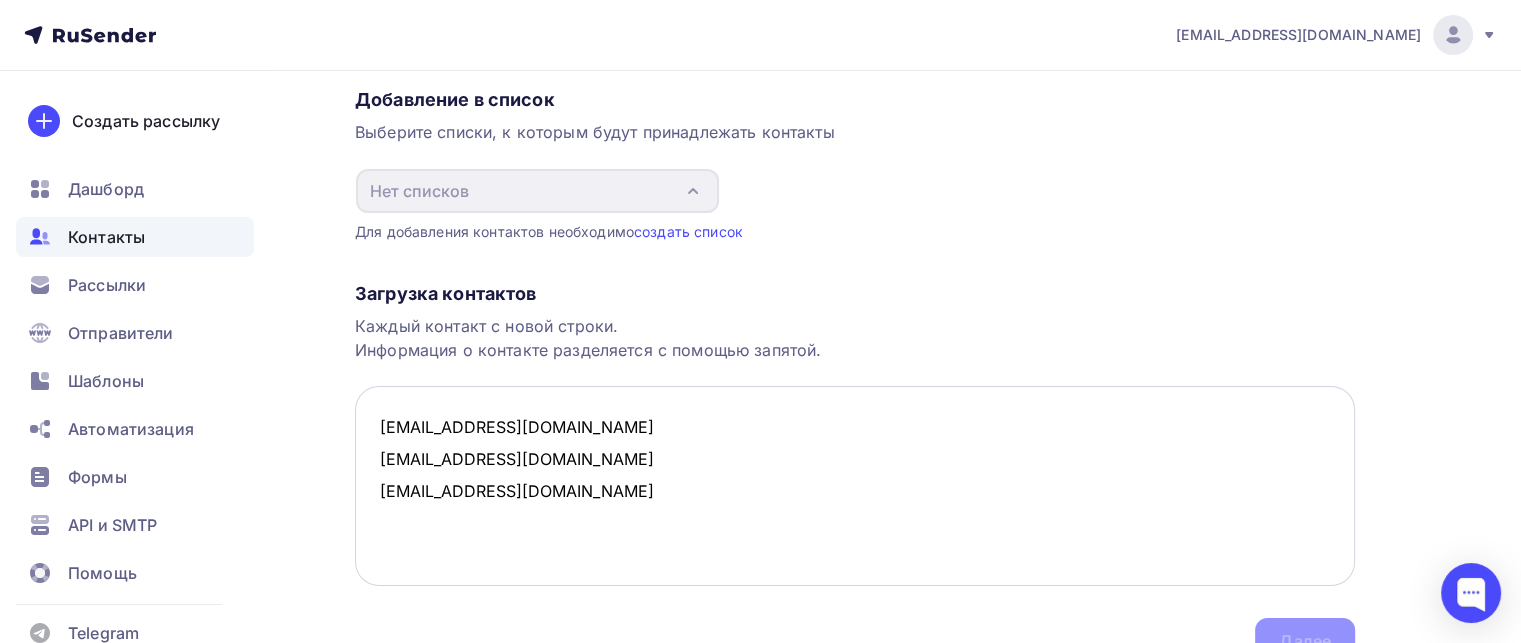 click on "gnizmo11@gmail.com
valorant05102005@gmail.com
mamyel2012@gmail.com" at bounding box center [855, 486] 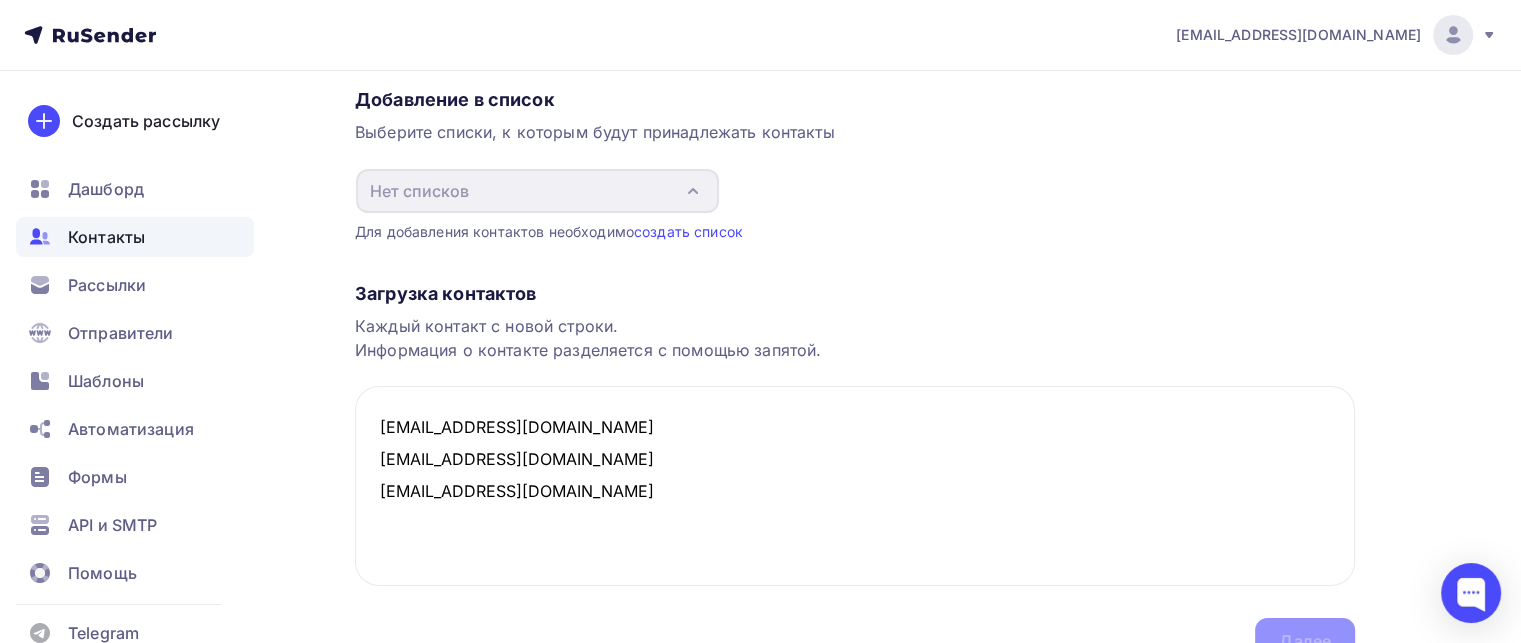 click on "Загрузка контактов   Каждый контакт с новой строки. Информация о контакте разделяется с помощью запятой.    gnizmo11@gmail.com
valorant05102005@gmail.com
mamyel2012@gmail.com     Далее" at bounding box center [855, 453] 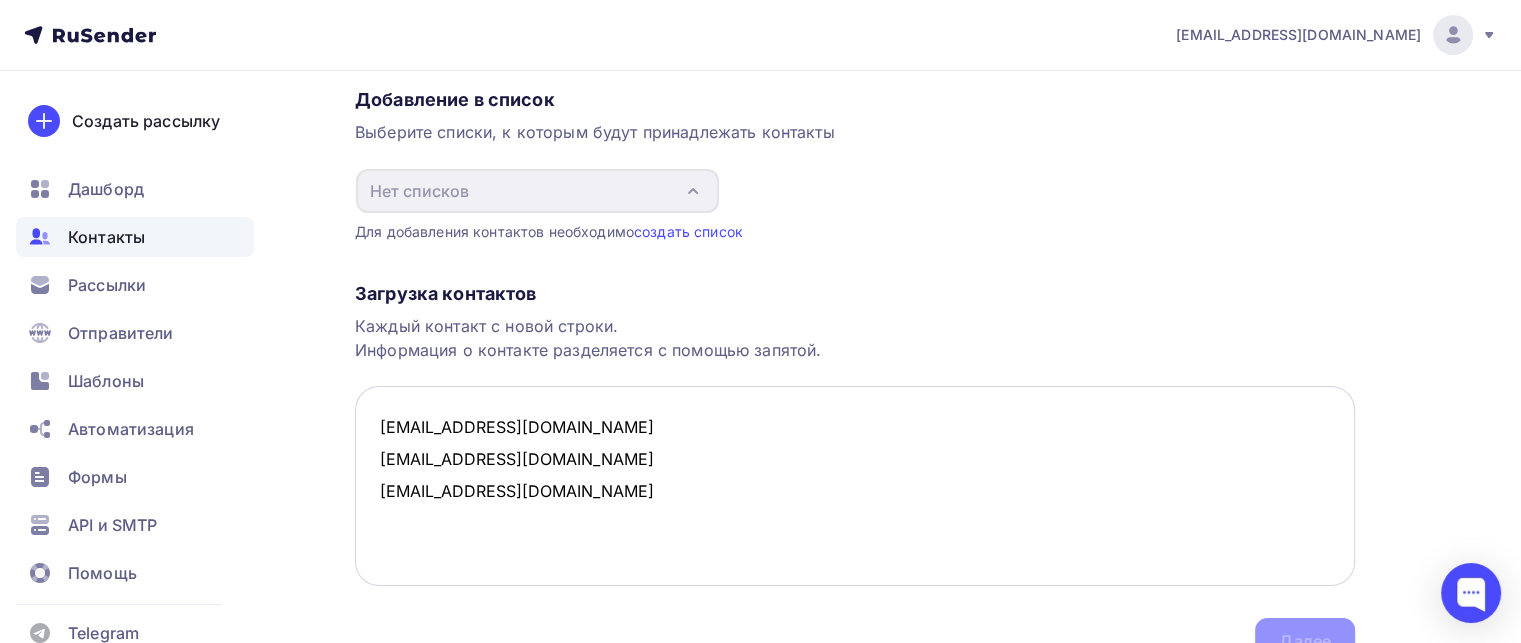 drag, startPoint x: 630, startPoint y: 383, endPoint x: 361, endPoint y: 305, distance: 280.08035 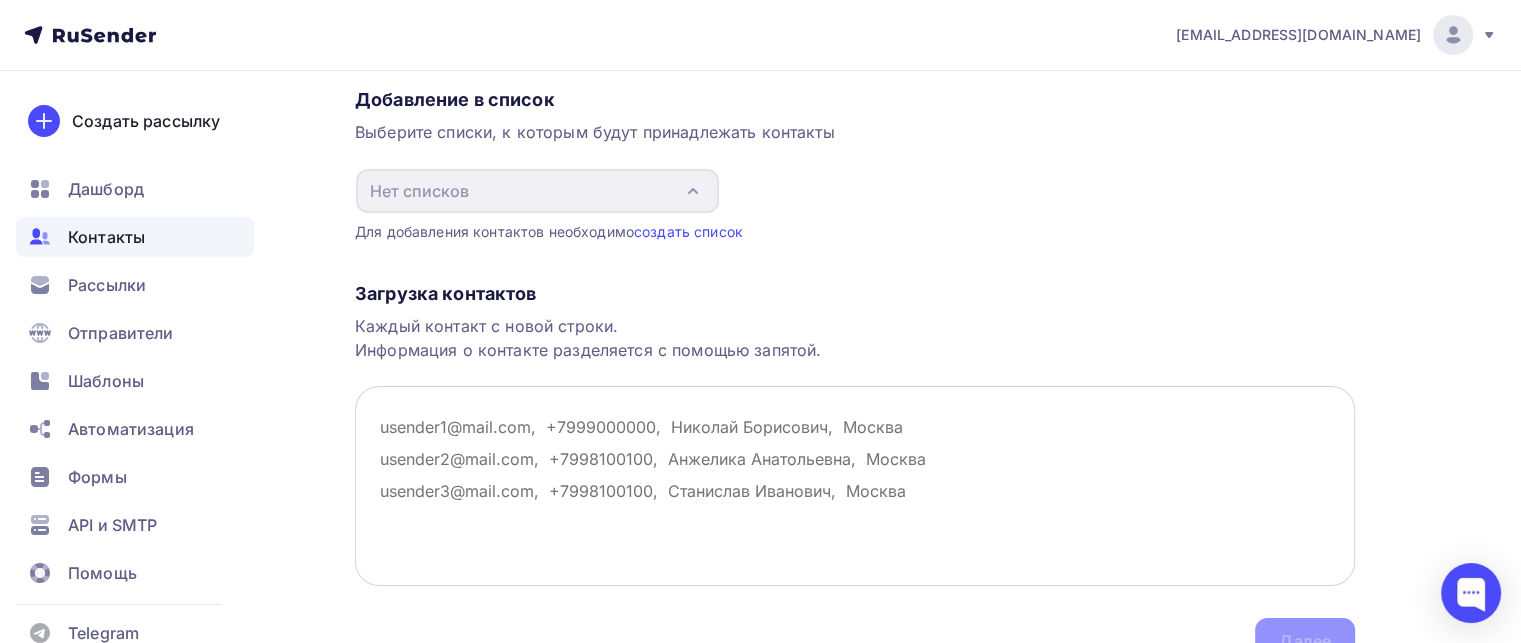 paste on "gnizmo11@gmail.com
valorant05102005@gmail.com
mamyel2012@gmail.com" 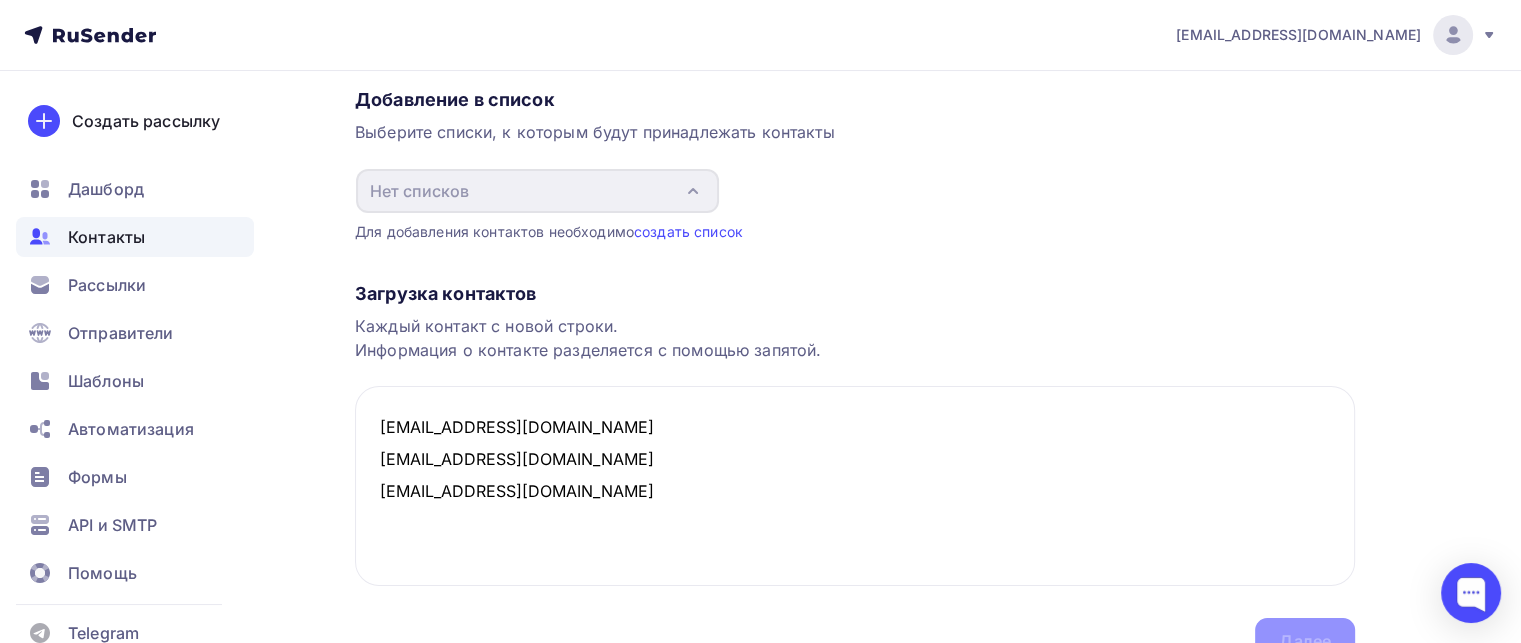 click on "Загрузка контактов" at bounding box center (855, 294) 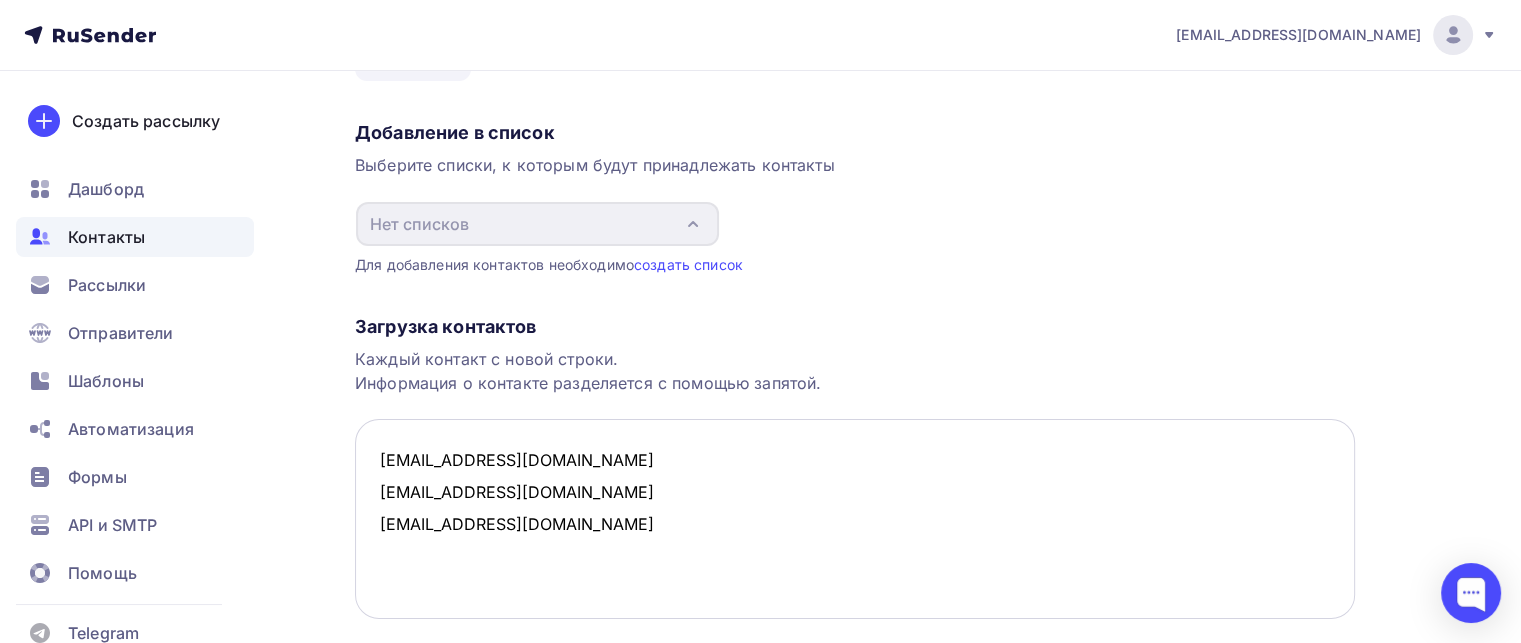 scroll, scrollTop: 264, scrollLeft: 0, axis: vertical 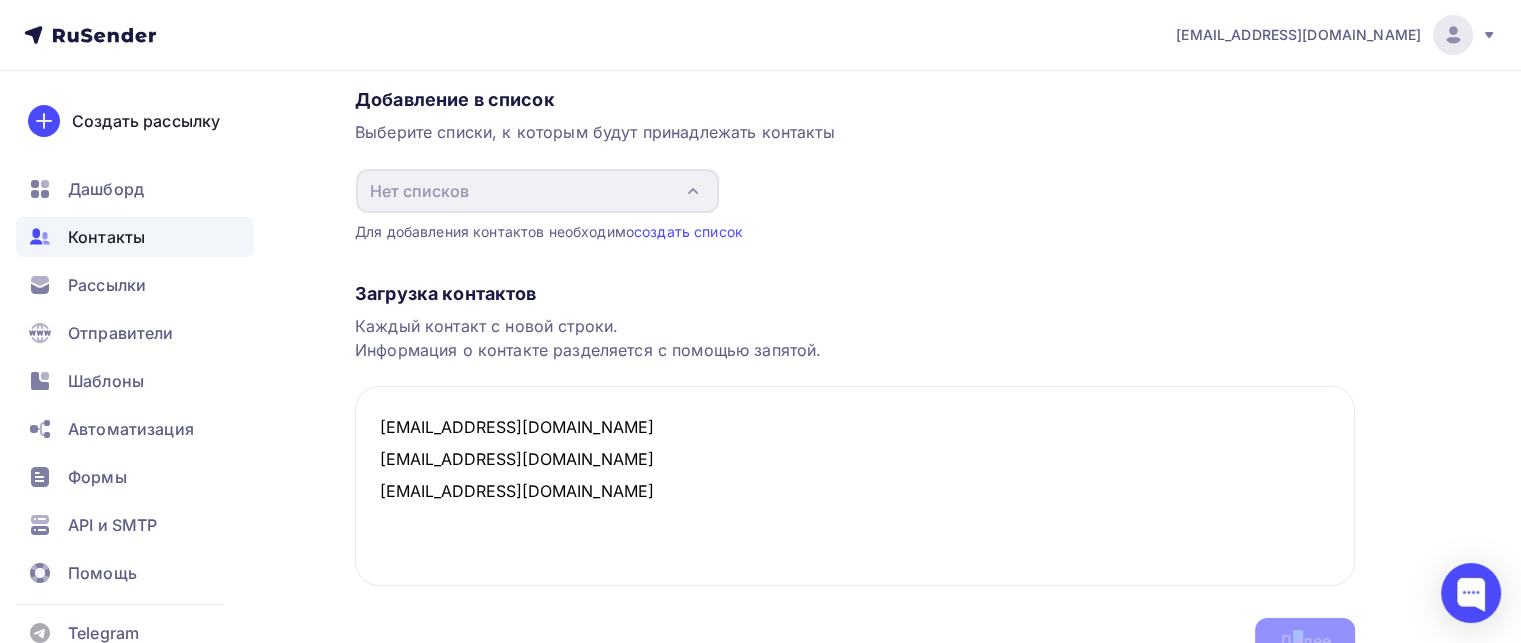click on "Загрузка контактов   Каждый контакт с новой строки. Информация о контакте разделяется с помощью запятой.    gnizmo11@gmail.com
valorant05102005@gmail.com
mamyel2012@gmail.com     Далее" at bounding box center (855, 453) 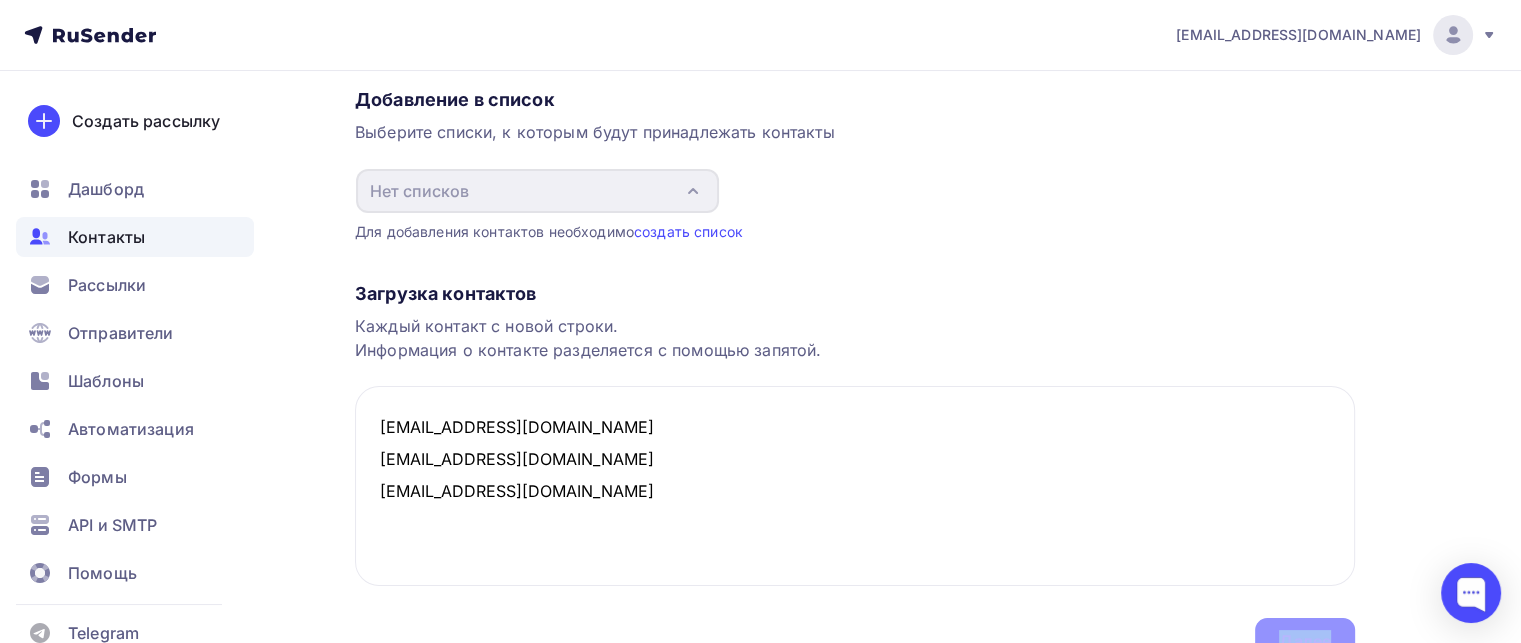 click on "Загрузка контактов   Каждый контакт с новой строки. Информация о контакте разделяется с помощью запятой.    gnizmo11@gmail.com
valorant05102005@gmail.com
mamyel2012@gmail.com     Далее" at bounding box center [855, 453] 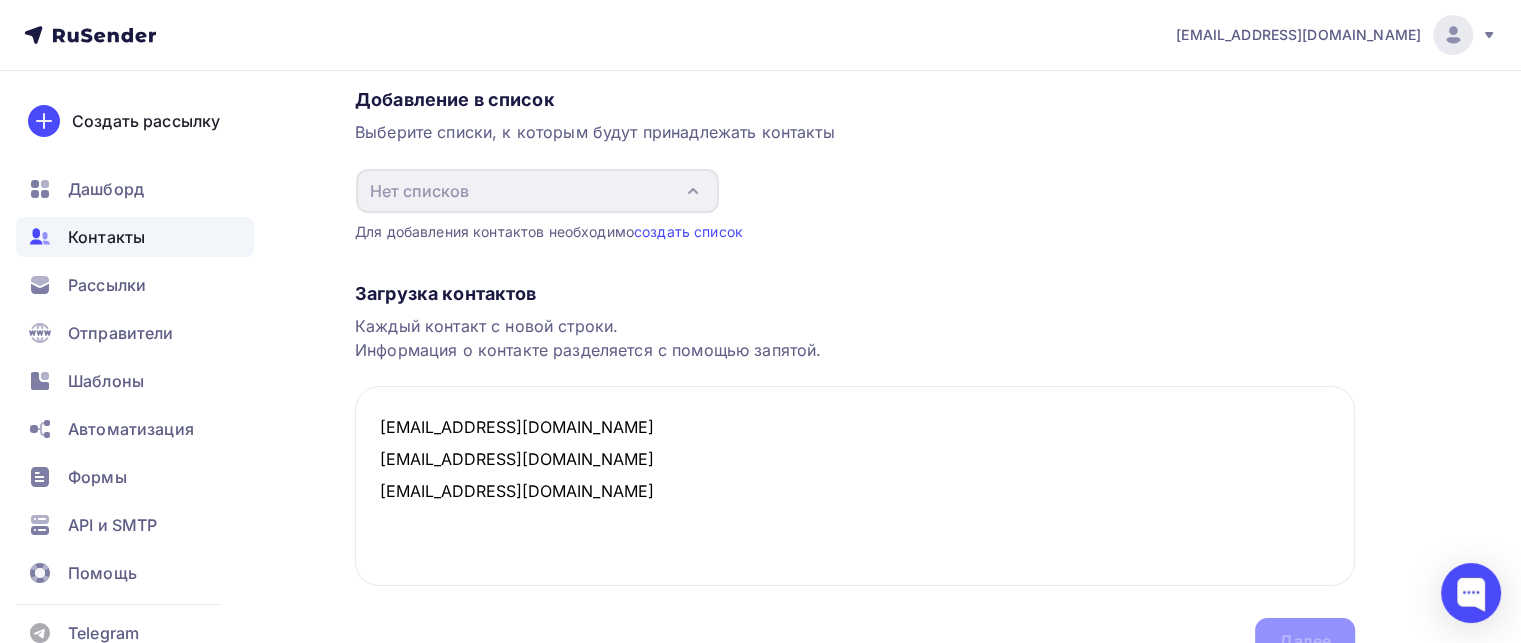 click on "Загрузка контактов   Каждый контакт с новой строки. Информация о контакте разделяется с помощью запятой.    gnizmo11@gmail.com
valorant05102005@gmail.com
mamyel2012@gmail.com     Далее" at bounding box center (855, 453) 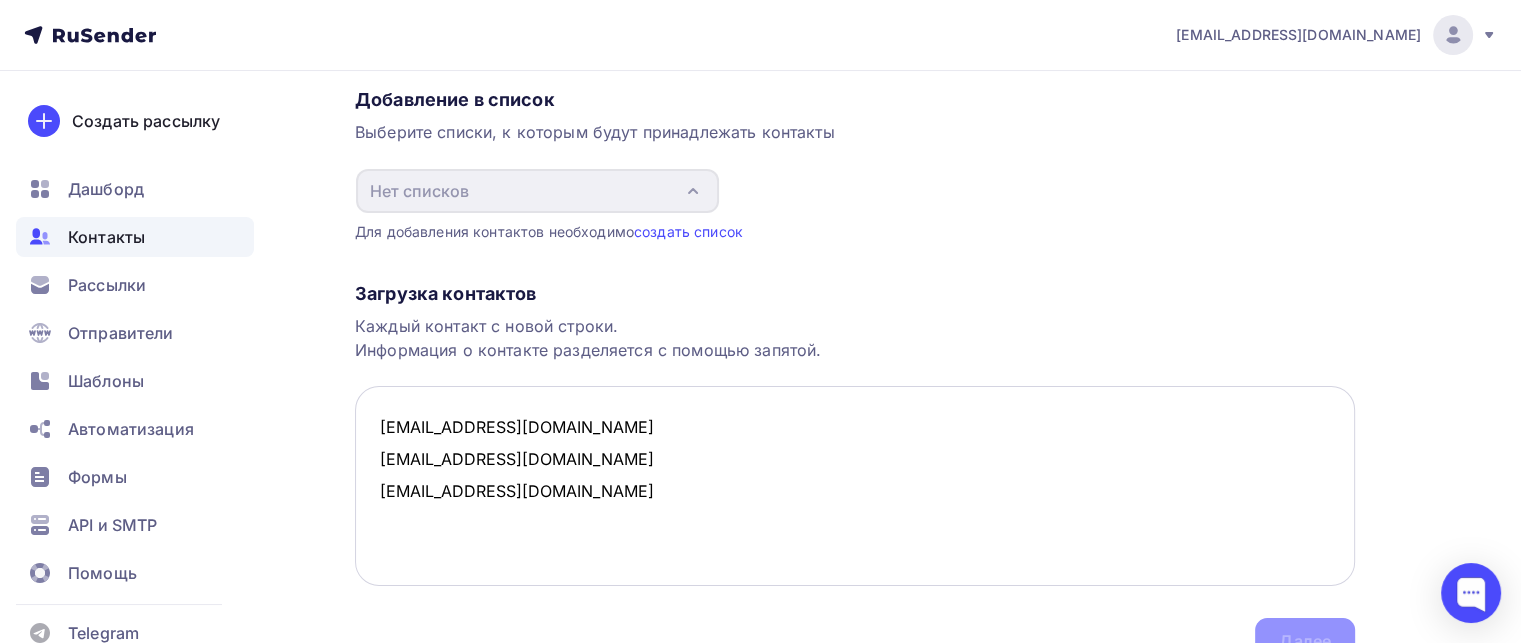 click on "gnizmo11@gmail.com
valorant05102005@gmail.com
mamyel2012@gmail.com" at bounding box center (855, 486) 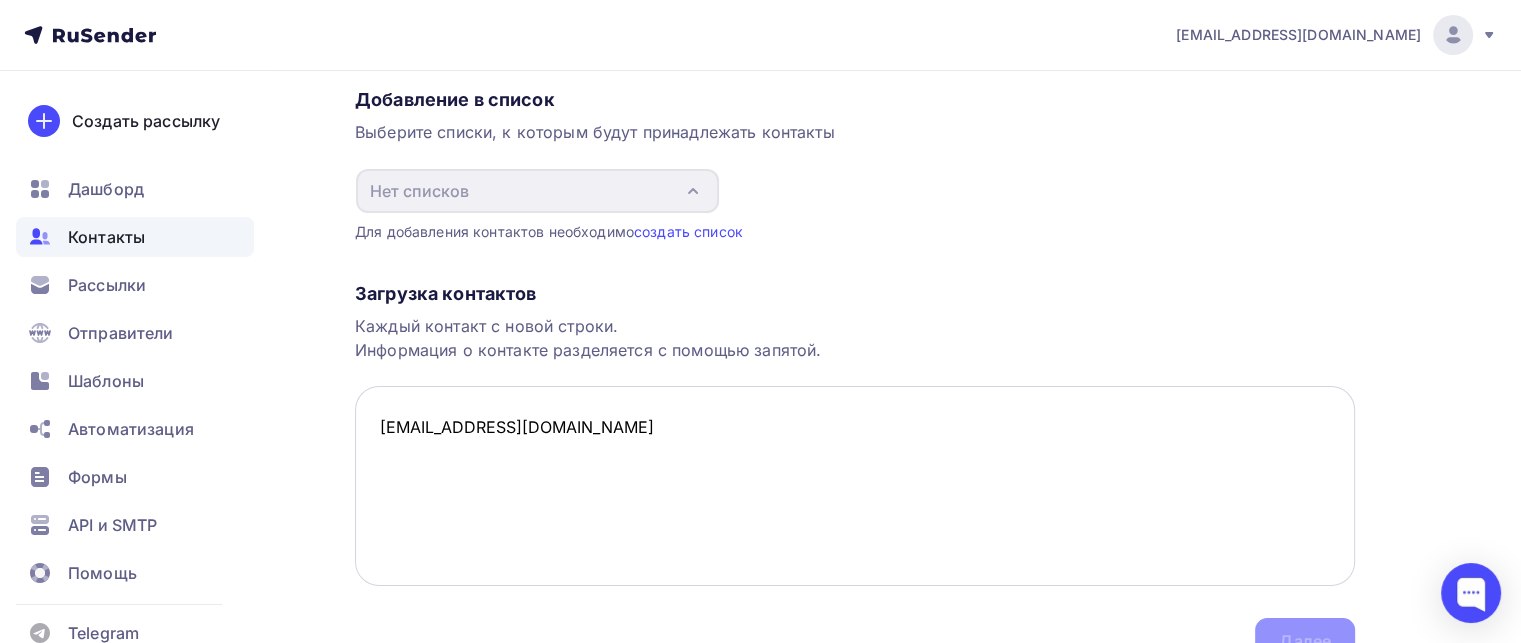 type on "gnizmo11@gmail.com." 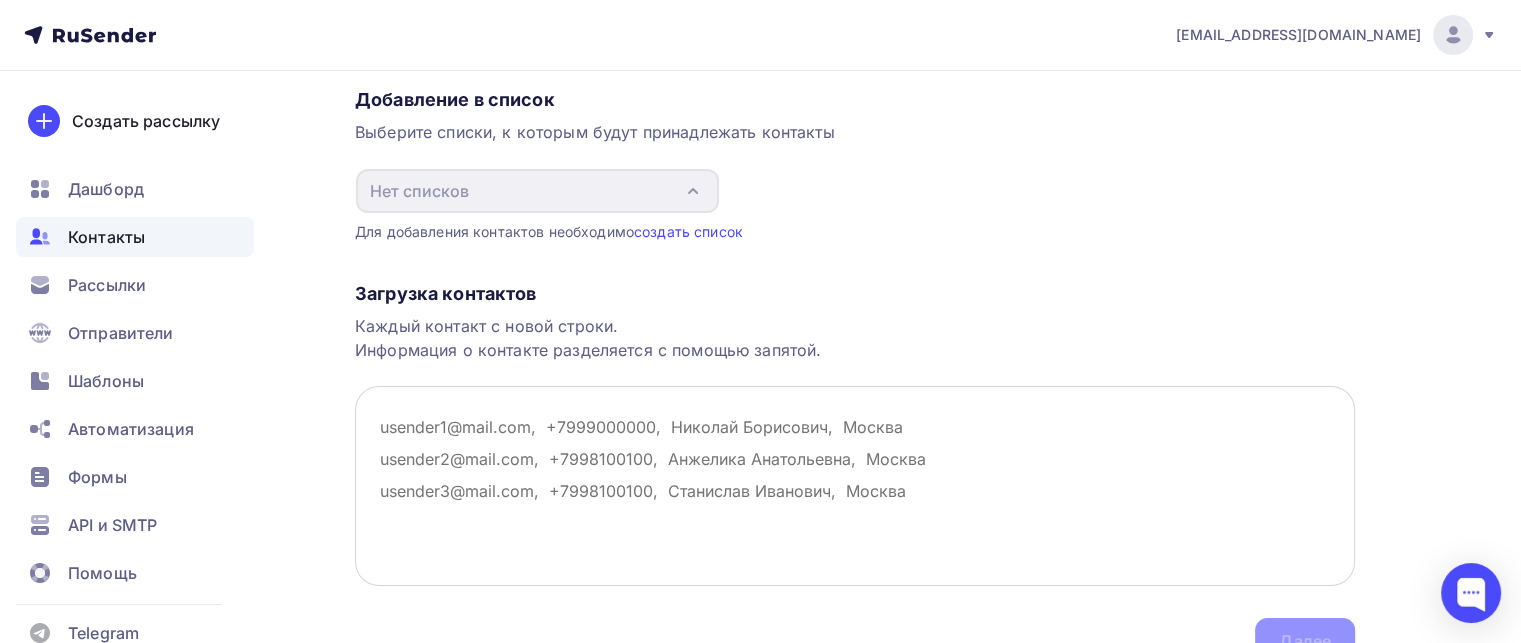 paste on "gnizmo11@gmail.com
valorant05102005@gmail.com
mamyel2012@gmail.com" 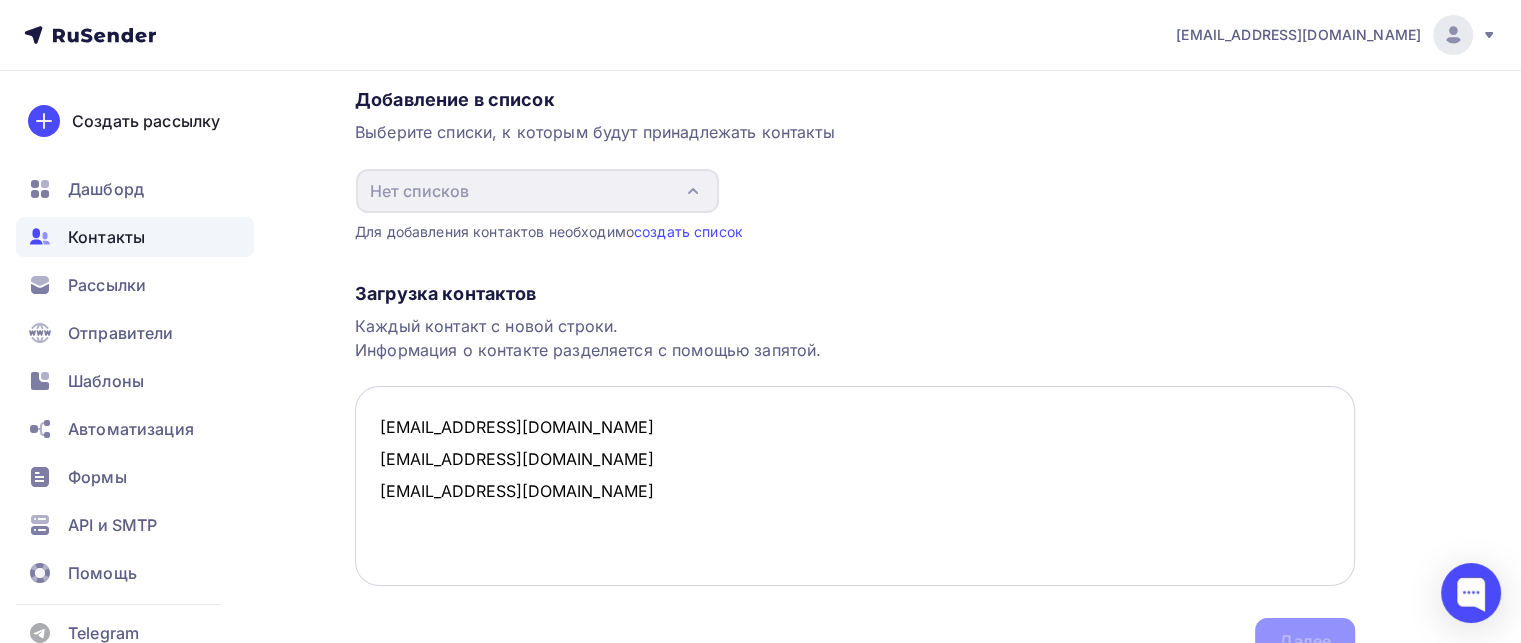 drag, startPoint x: 574, startPoint y: 393, endPoint x: 541, endPoint y: 331, distance: 70.23532 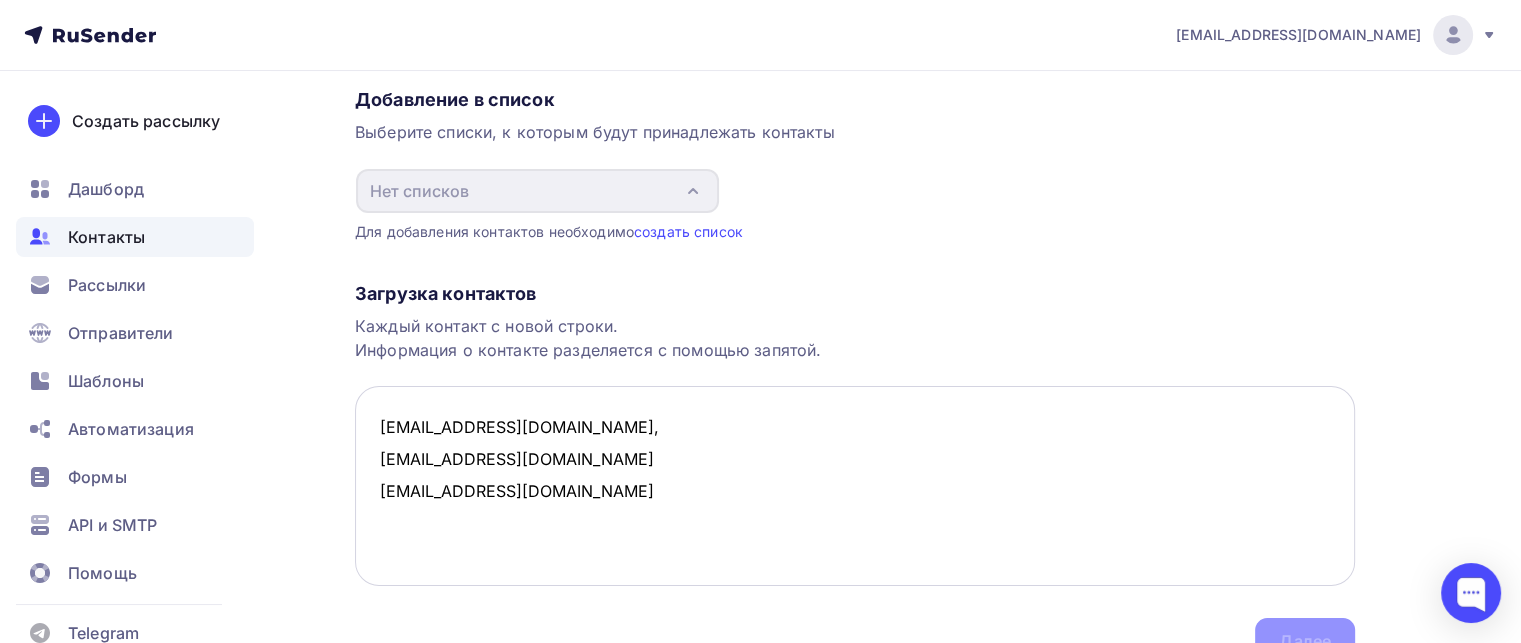 click on "gnizmo11@gmail.com,
valorant05102005@gmail.com
mamyel2012@gmail.com" at bounding box center (855, 486) 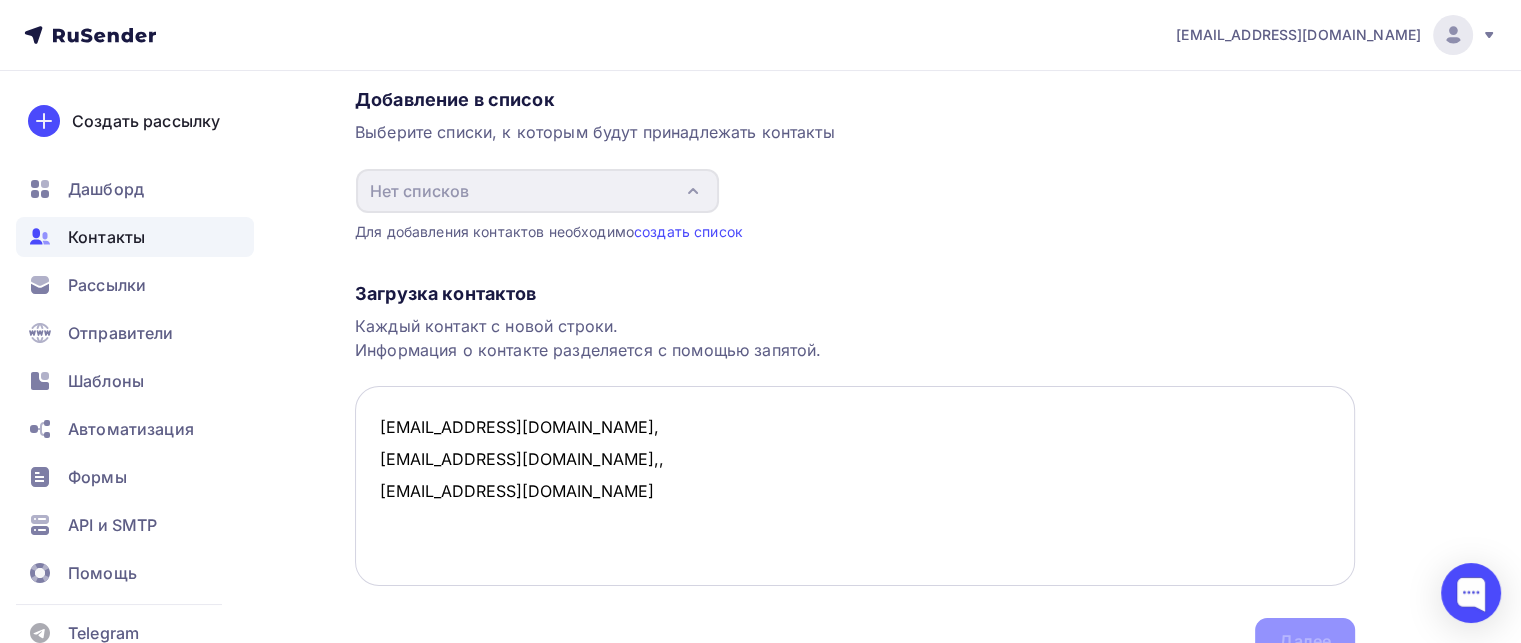drag, startPoint x: 579, startPoint y: 388, endPoint x: 589, endPoint y: 390, distance: 10.198039 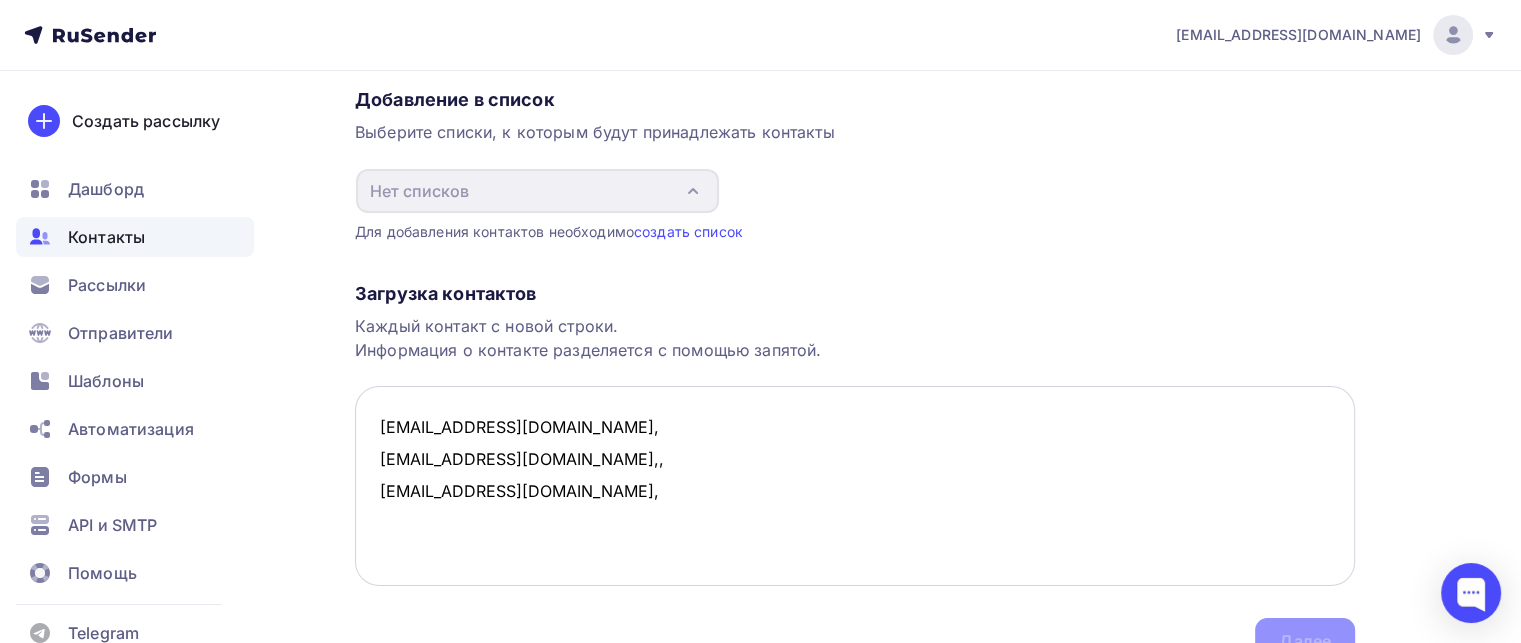 click on "gnizmo11@gmail.com,
valorant05102005@gmail.com,,
mamyel2012@gmail.com," at bounding box center (855, 486) 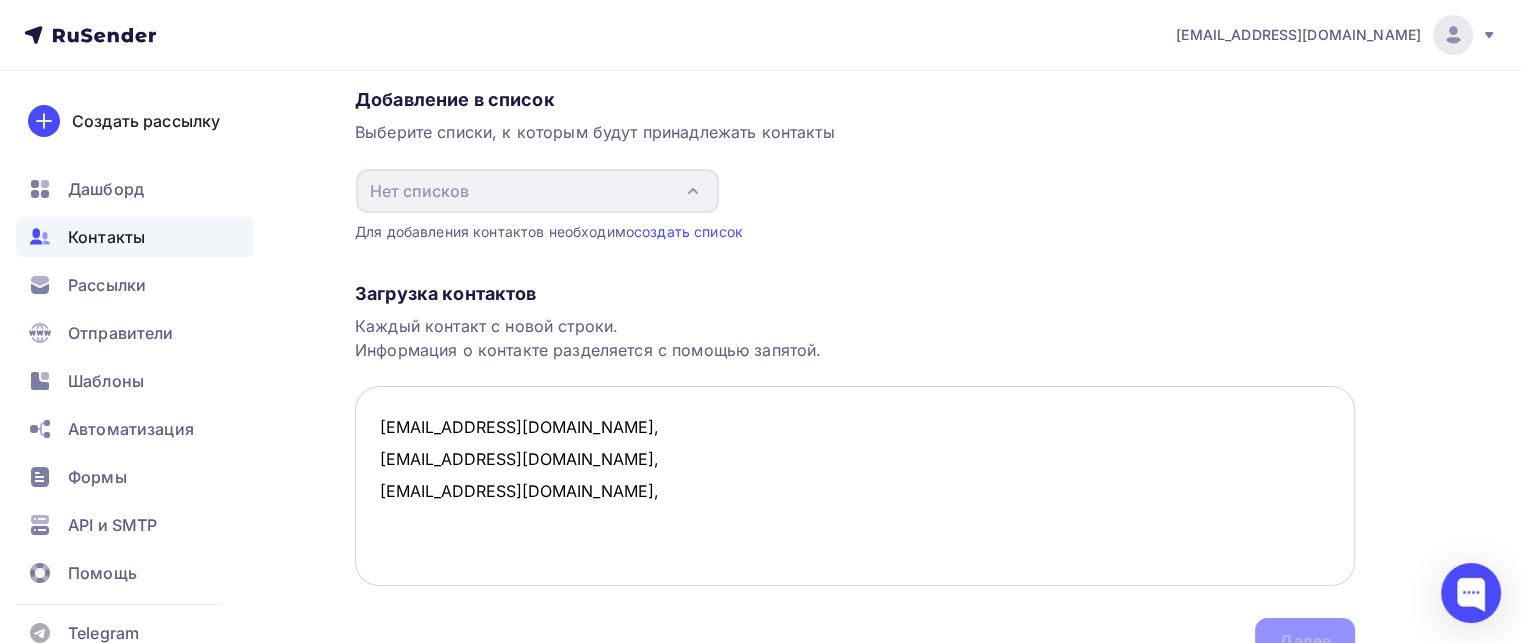 click on "gnizmo11@gmail.com,
valorant05102005@gmail.com,
mamyel2012@gmail.com," at bounding box center [855, 486] 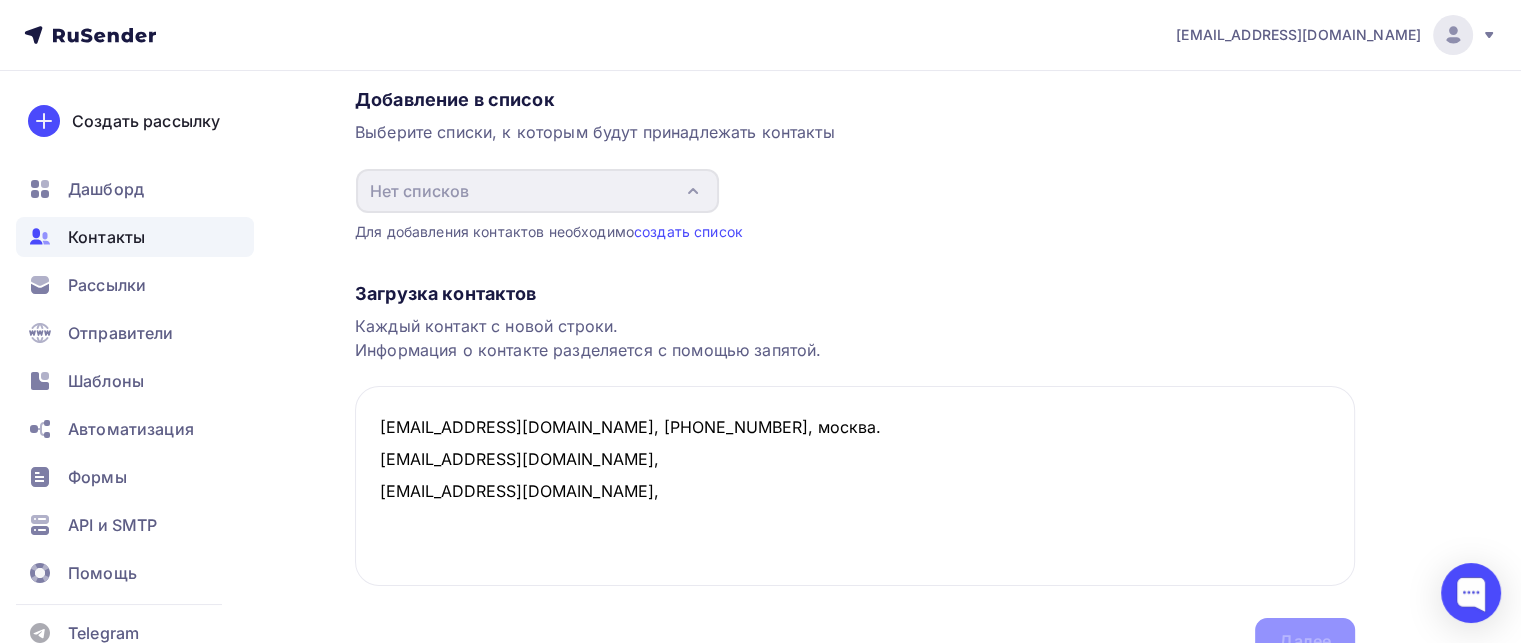click on "Каждый контакт с новой строки. Информация о контакте разделяется с помощью запятой." at bounding box center (855, 338) 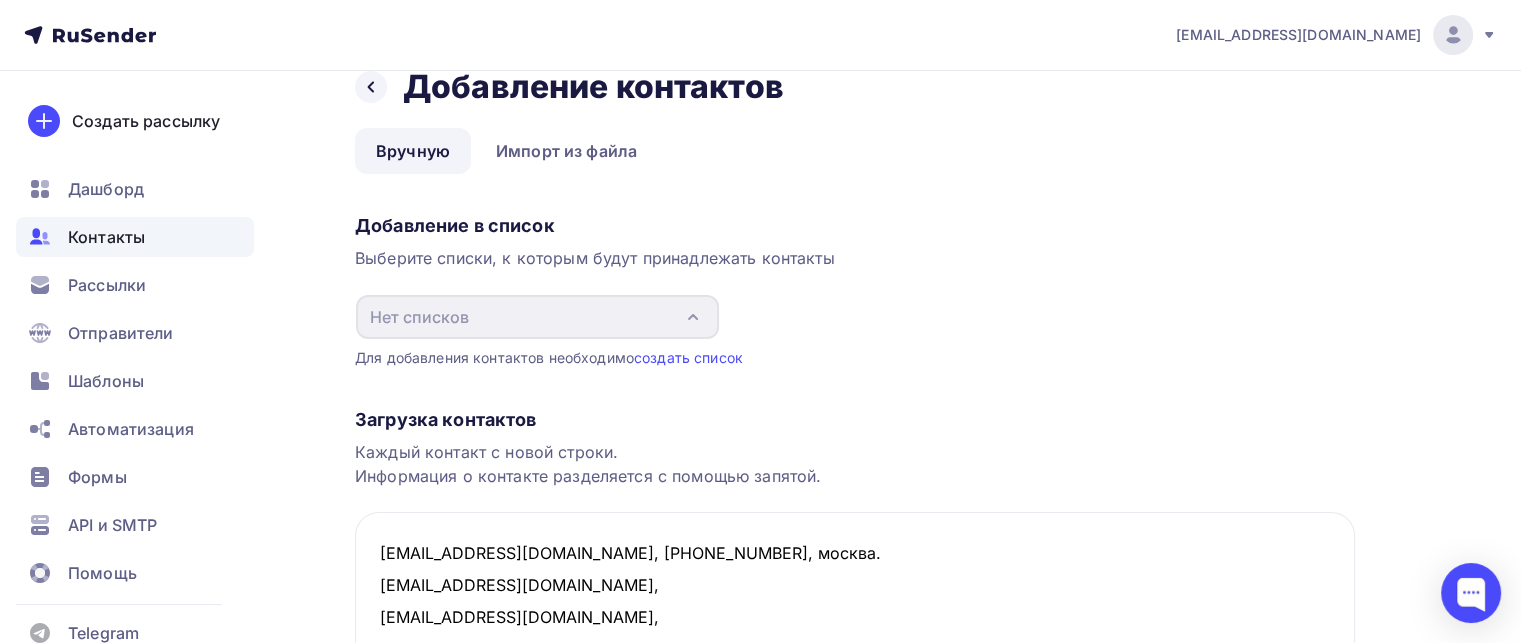 scroll, scrollTop: 200, scrollLeft: 0, axis: vertical 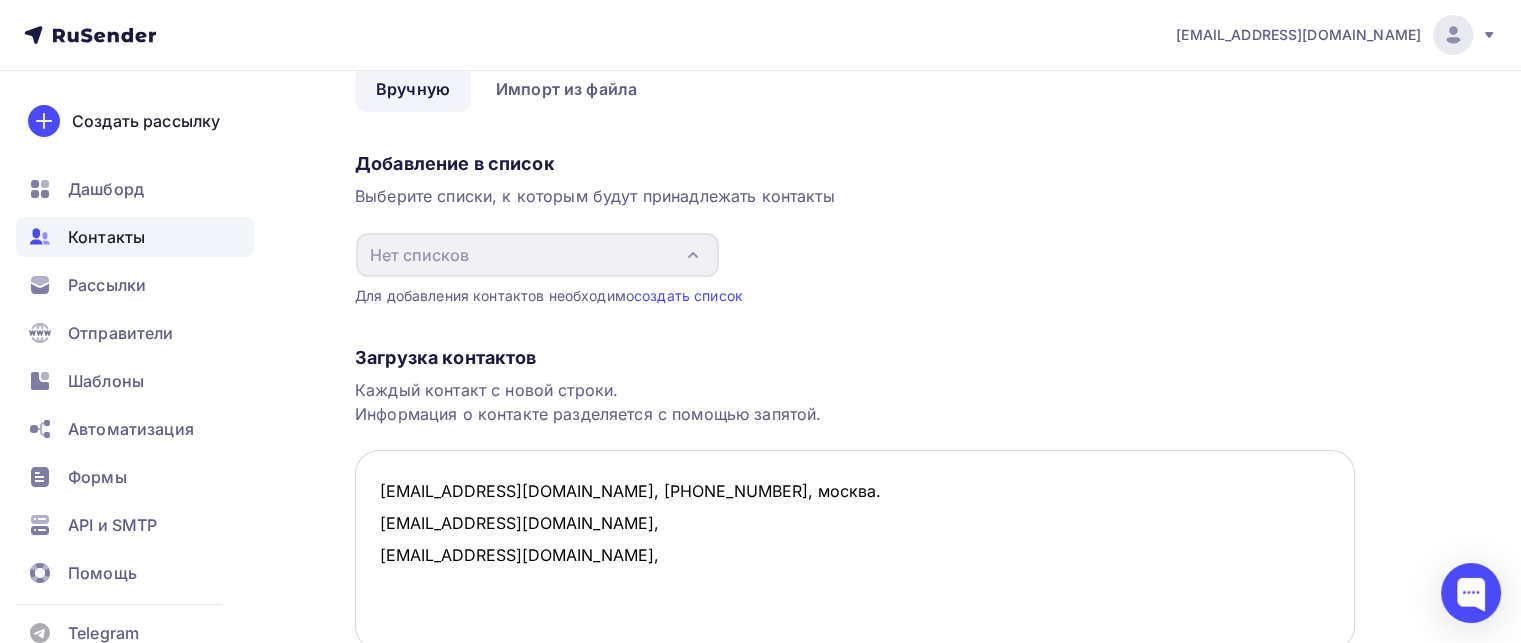 drag, startPoint x: 597, startPoint y: 451, endPoint x: 363, endPoint y: 418, distance: 236.31546 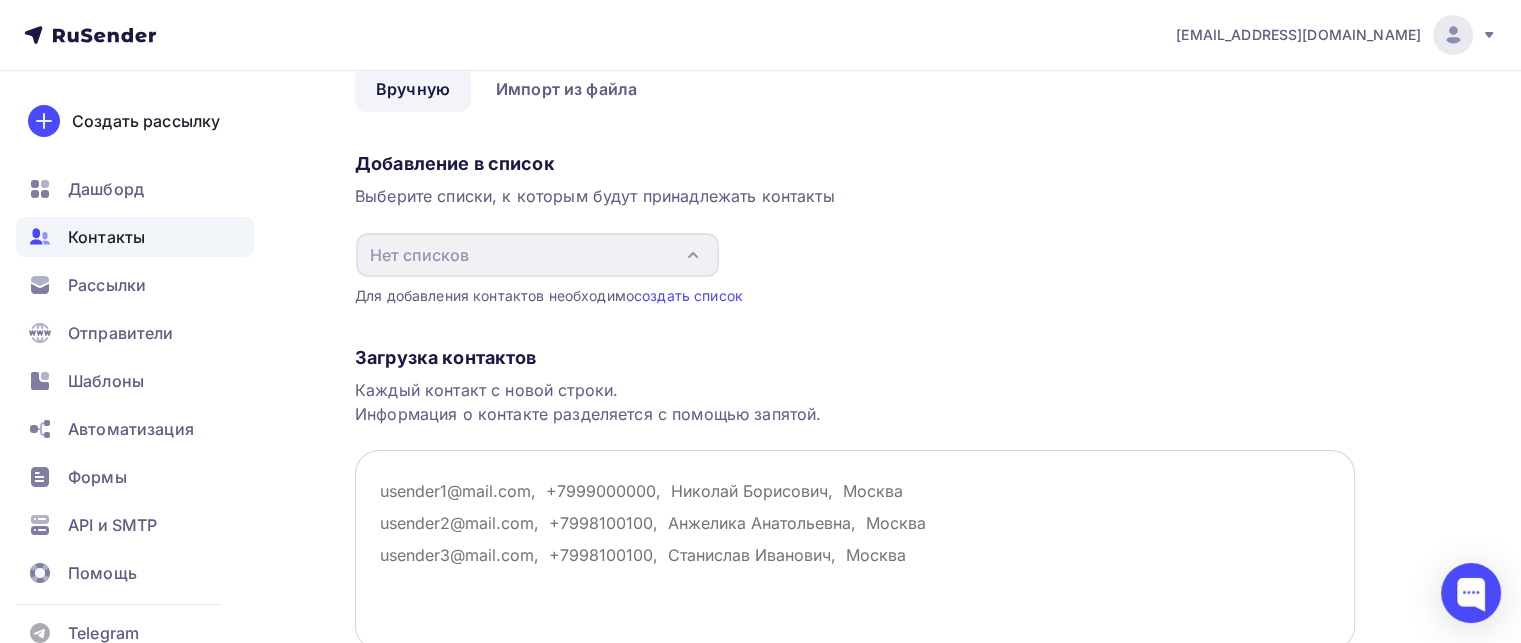drag, startPoint x: 398, startPoint y: 397, endPoint x: 774, endPoint y: 390, distance: 376.06516 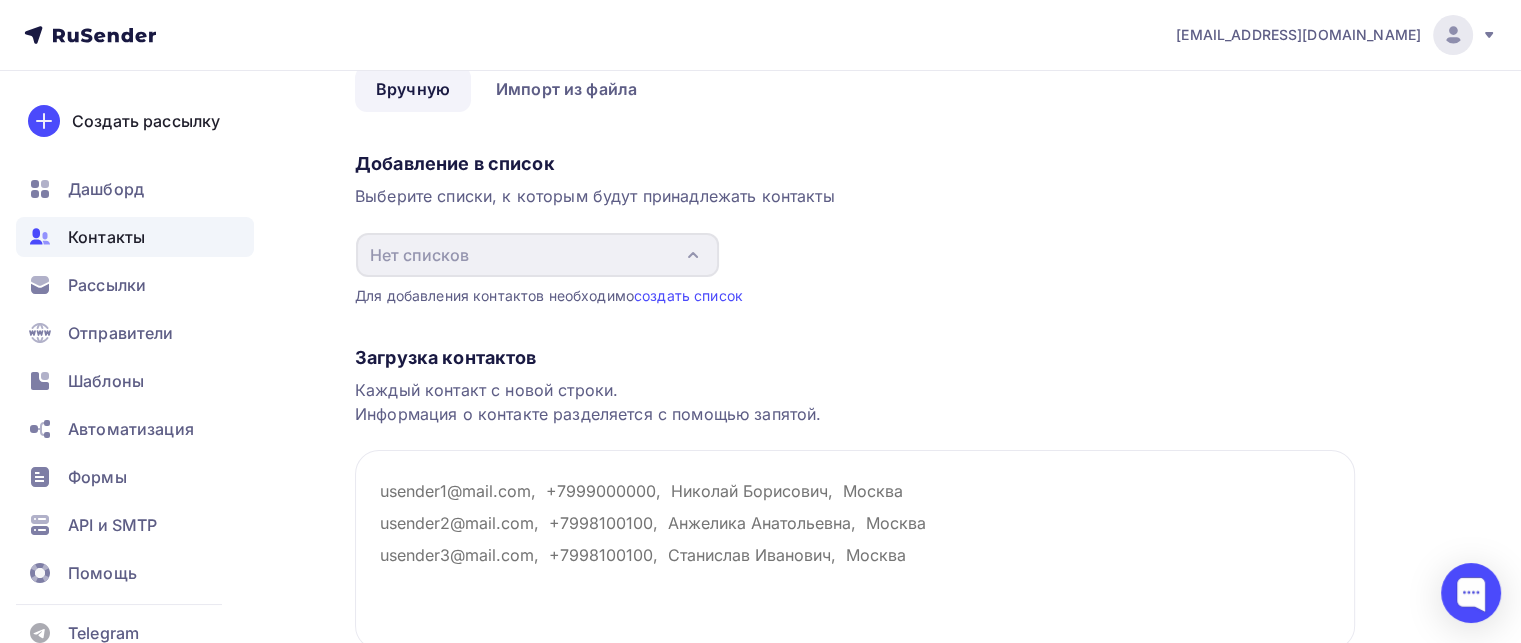 drag, startPoint x: 814, startPoint y: 382, endPoint x: 303, endPoint y: 401, distance: 511.35312 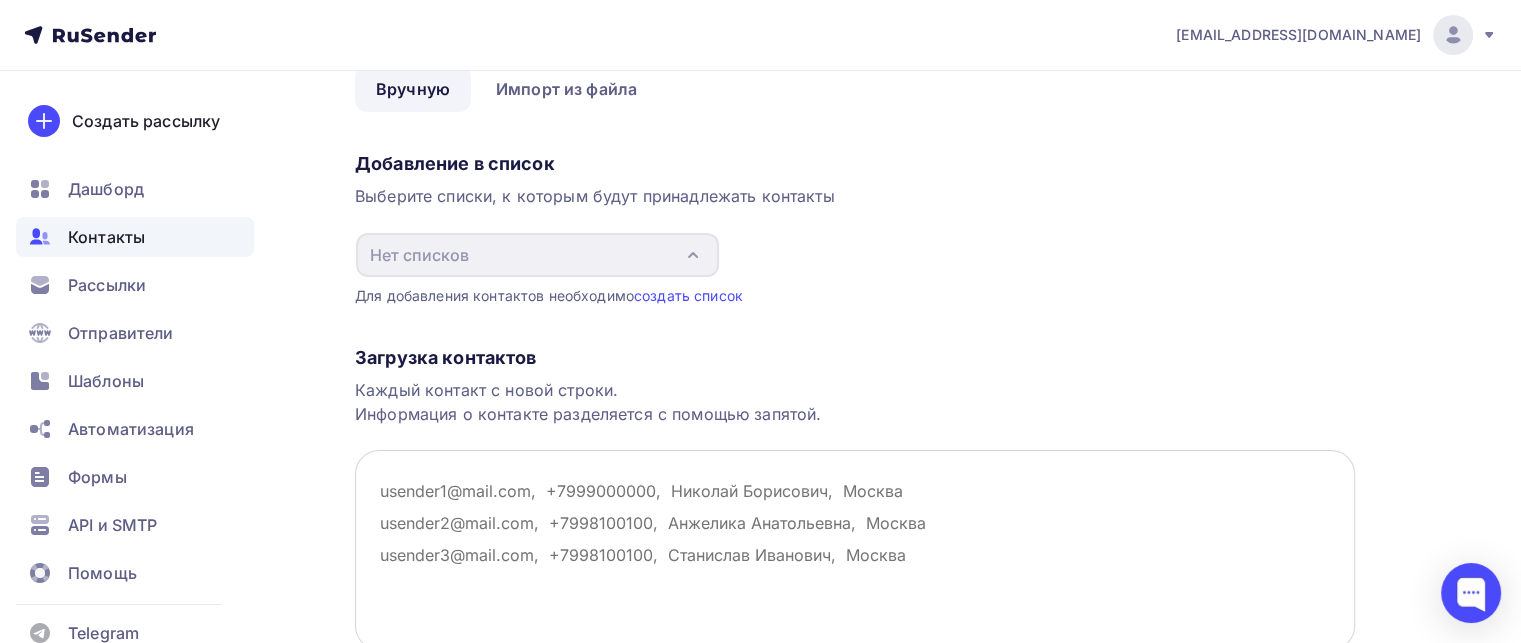 paste on "gnizmo11@gmail.com, +79637377075, москва." 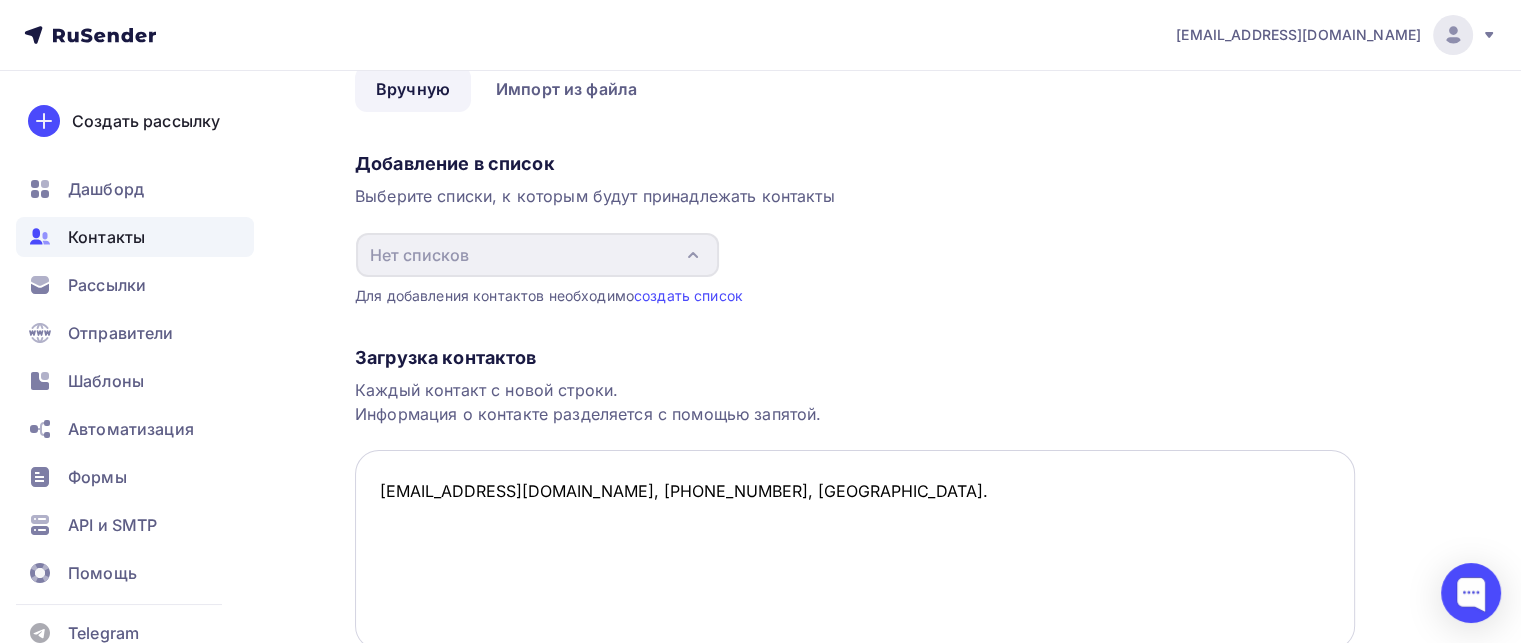 drag, startPoint x: 732, startPoint y: 397, endPoint x: 675, endPoint y: 395, distance: 57.035076 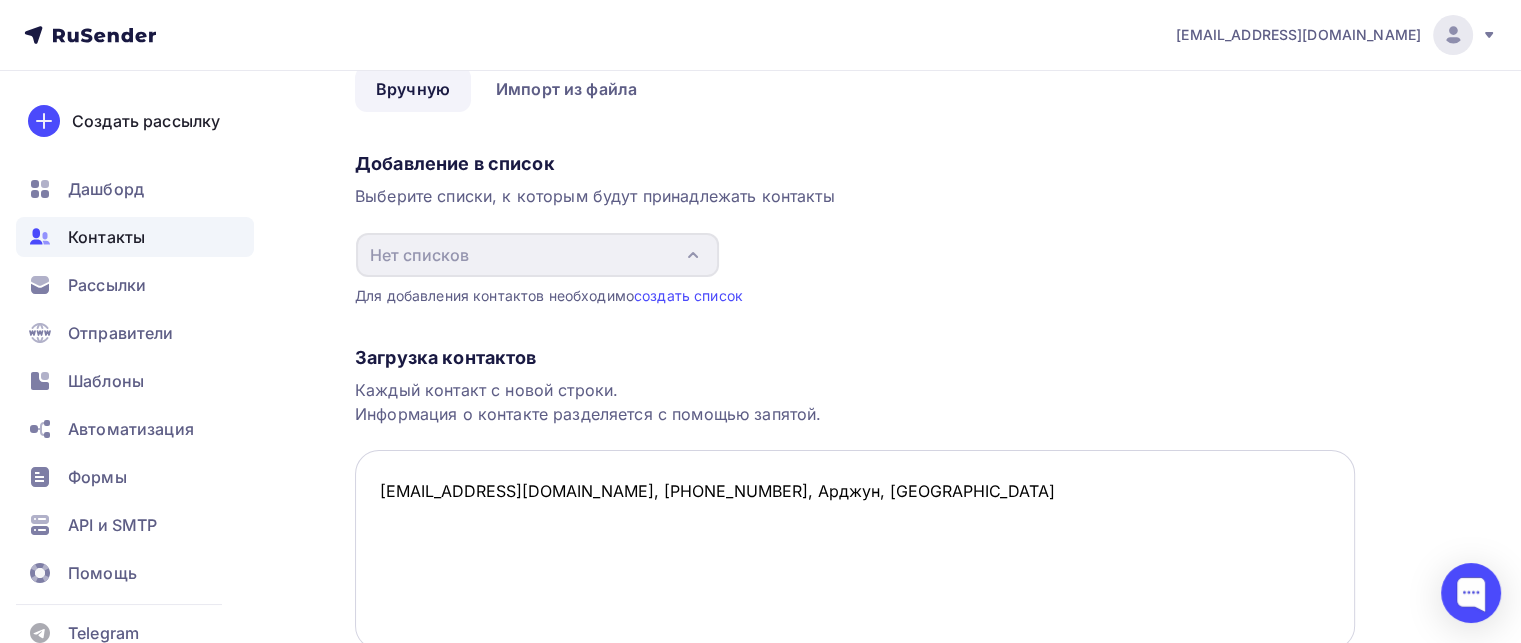 type on "gnizmo11@gmail.com, +79637377075, Арджун, Москва" 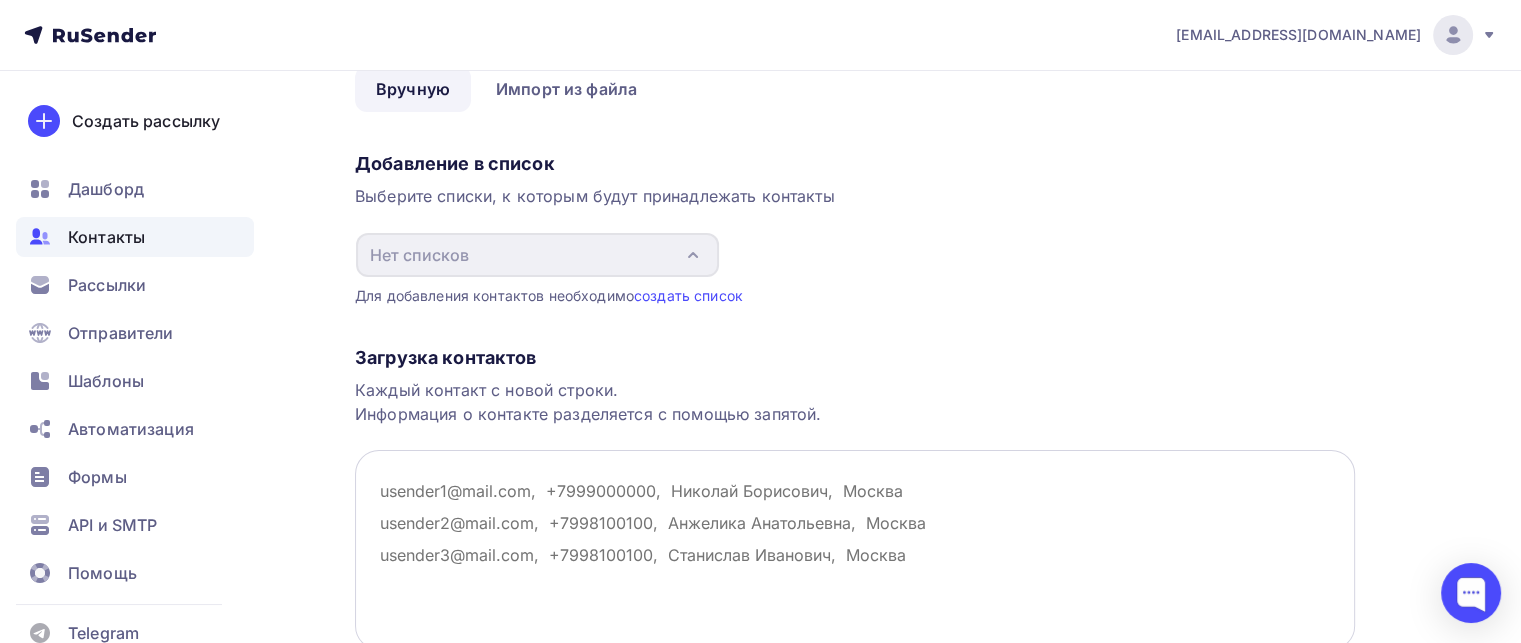 paste on "gnizmo11@gmail.com, +79637377075, Арджун, Москва" 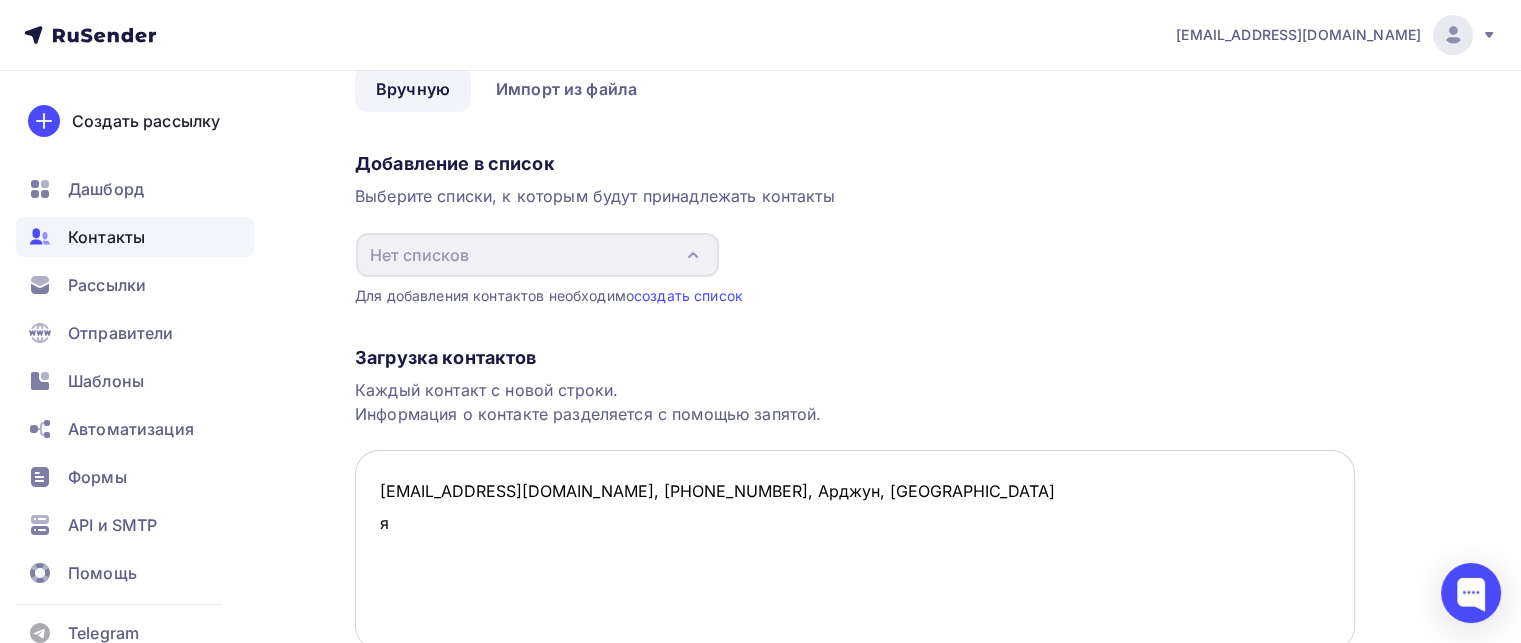 type on "gnizmo11@gmail.com, +79637377075, Арджун, Москва
яя" 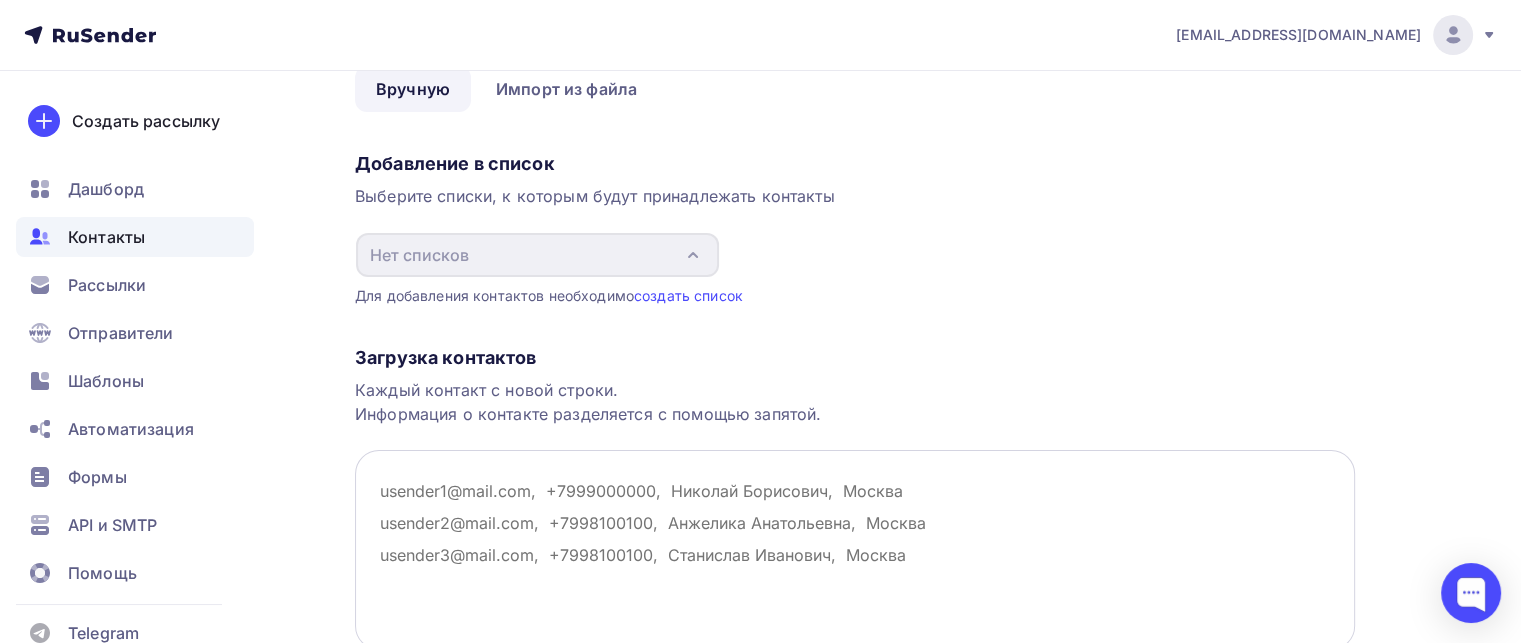 paste on "gnizmo11@gmail.com, +79637377075, Арджун, Москва" 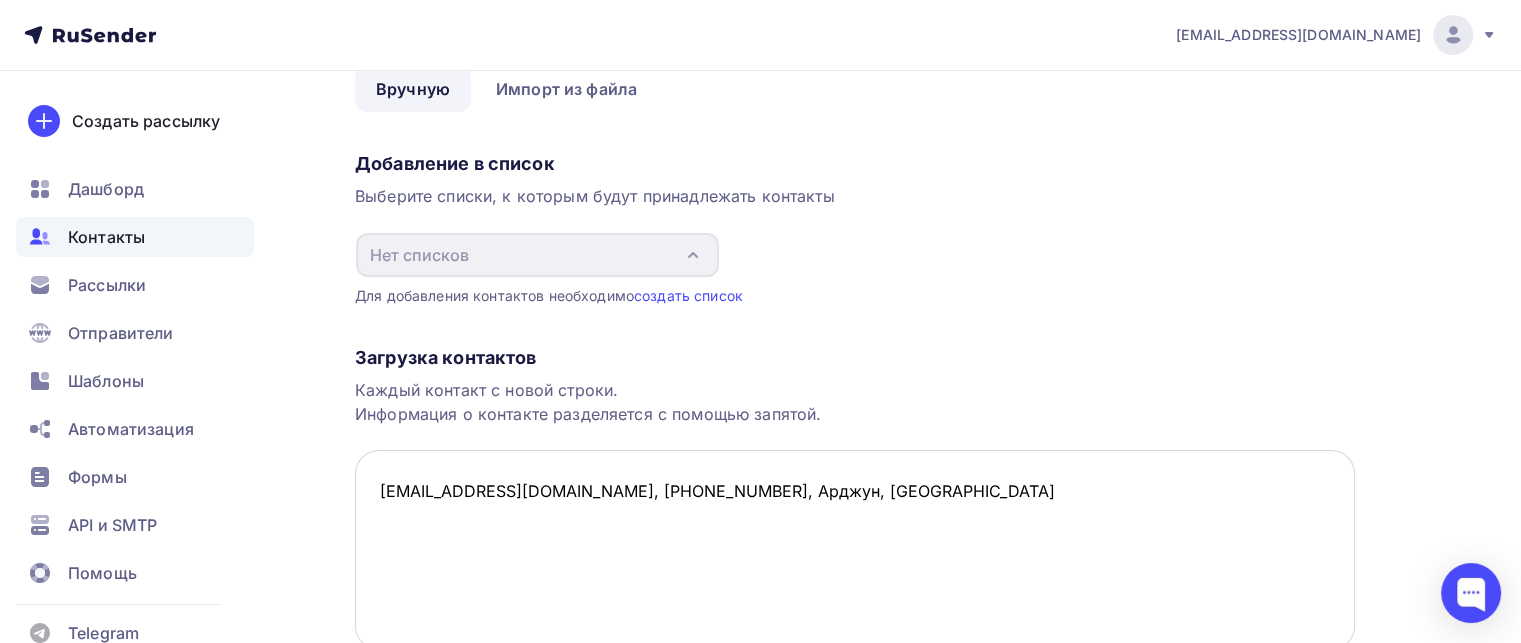 click on "gnizmo11@gmail.com, +79637377075, Арджун, Москва" at bounding box center [855, 550] 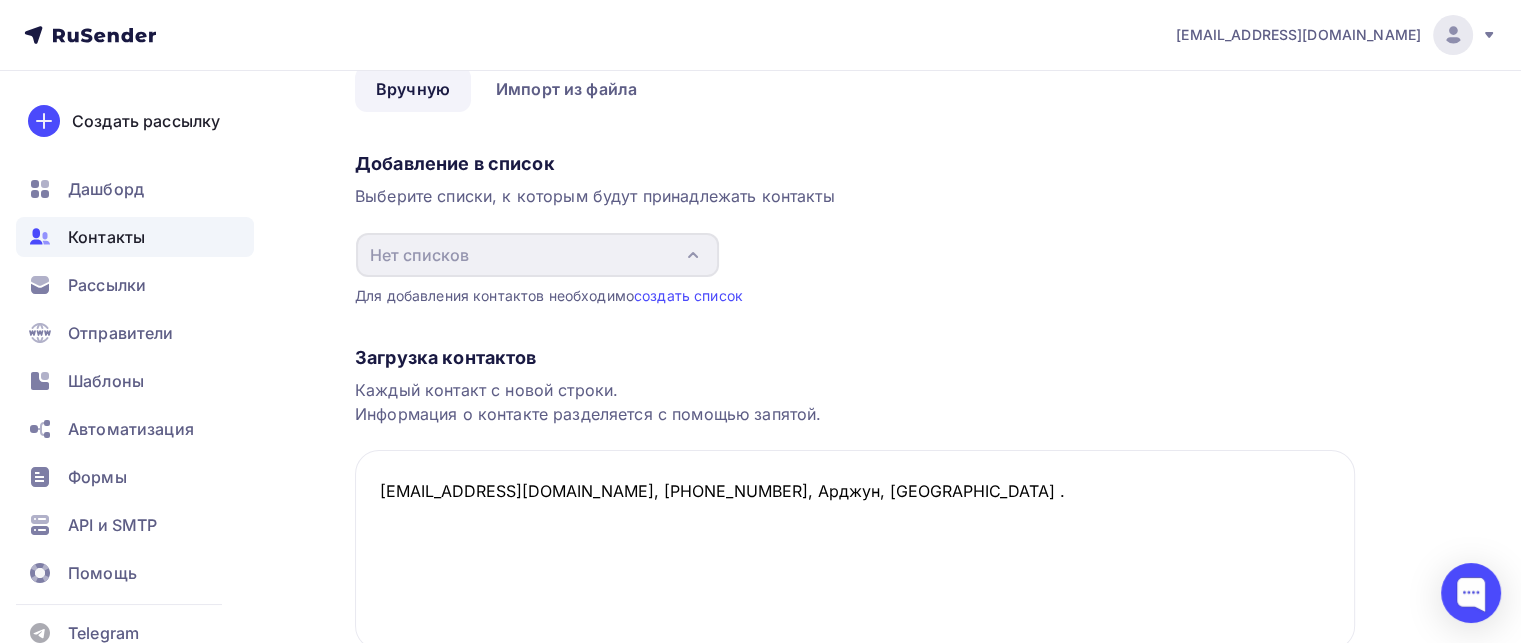 click on "Каждый контакт с новой строки. Информация о контакте разделяется с помощью запятой." at bounding box center (855, 402) 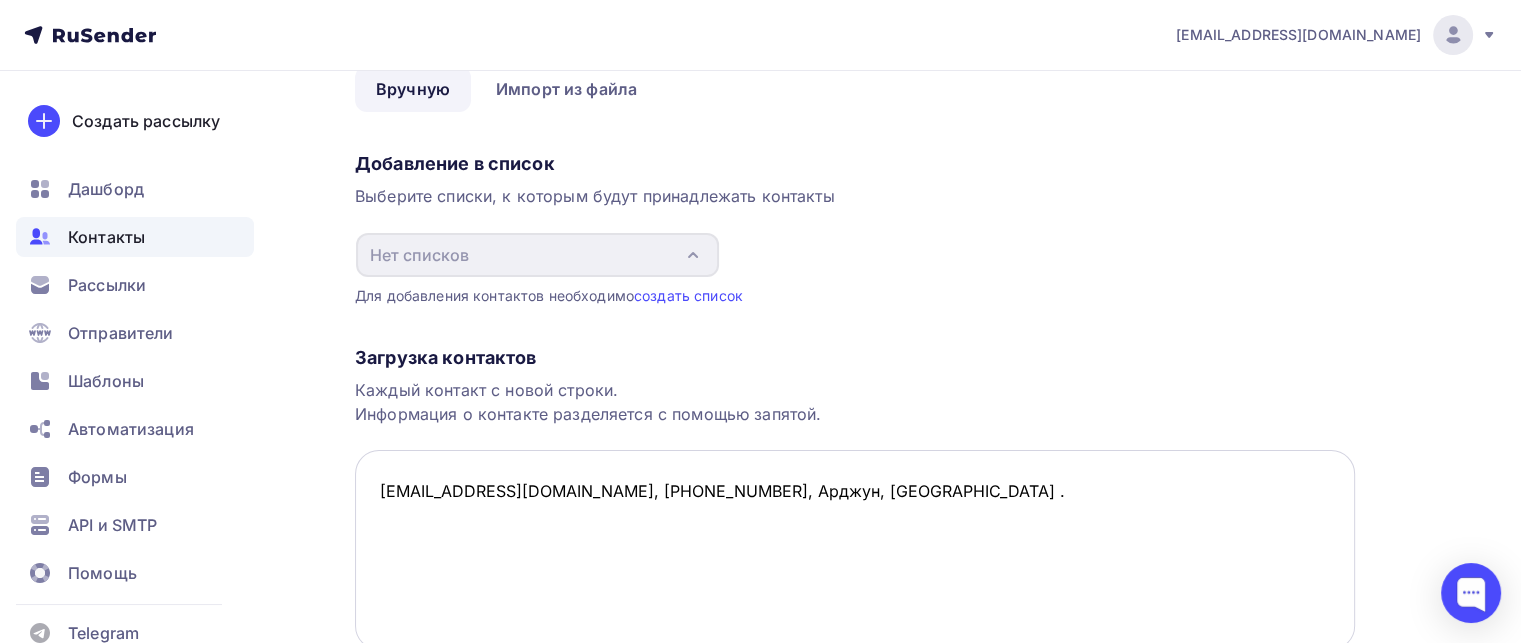 click on "gnizmo11@gmail.com, +79637377075, Арджун, Москва ." at bounding box center (855, 550) 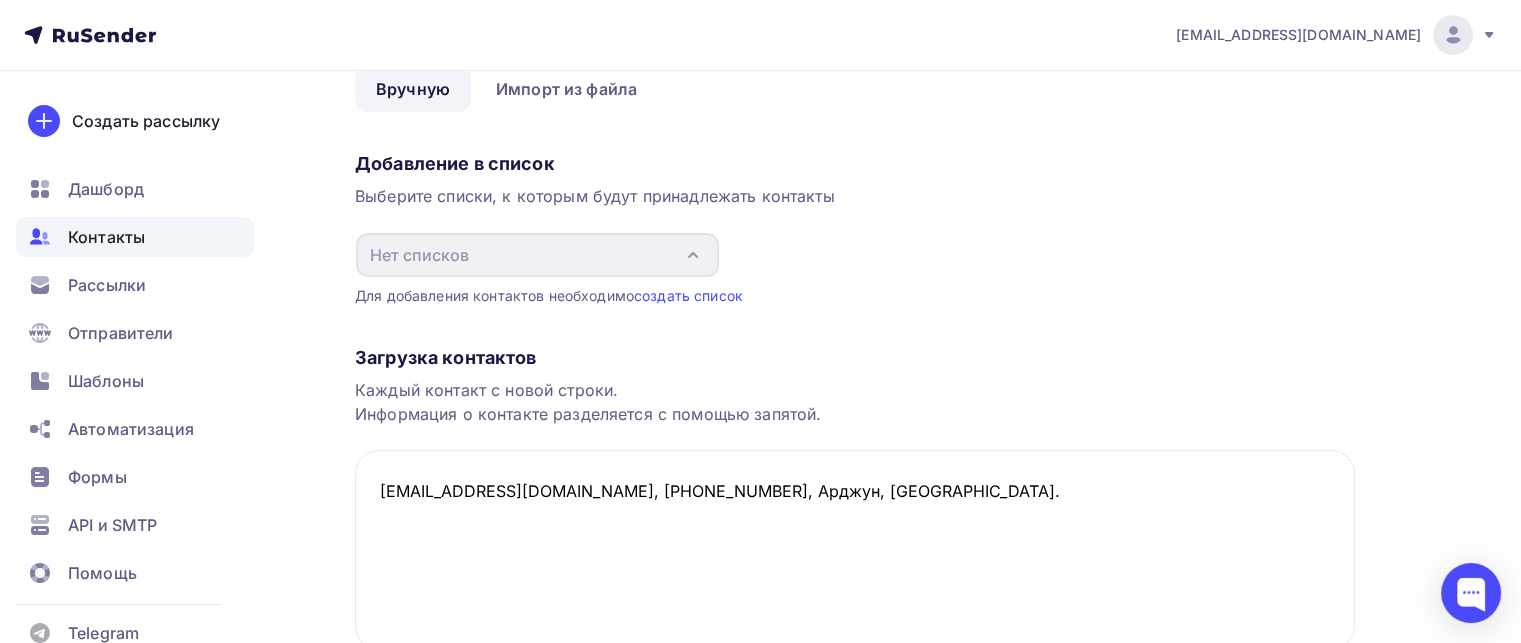 type on "[EMAIL_ADDRESS][DOMAIN_NAME], [PHONE_NUMBER], Арджун, [GEOGRAPHIC_DATA]." 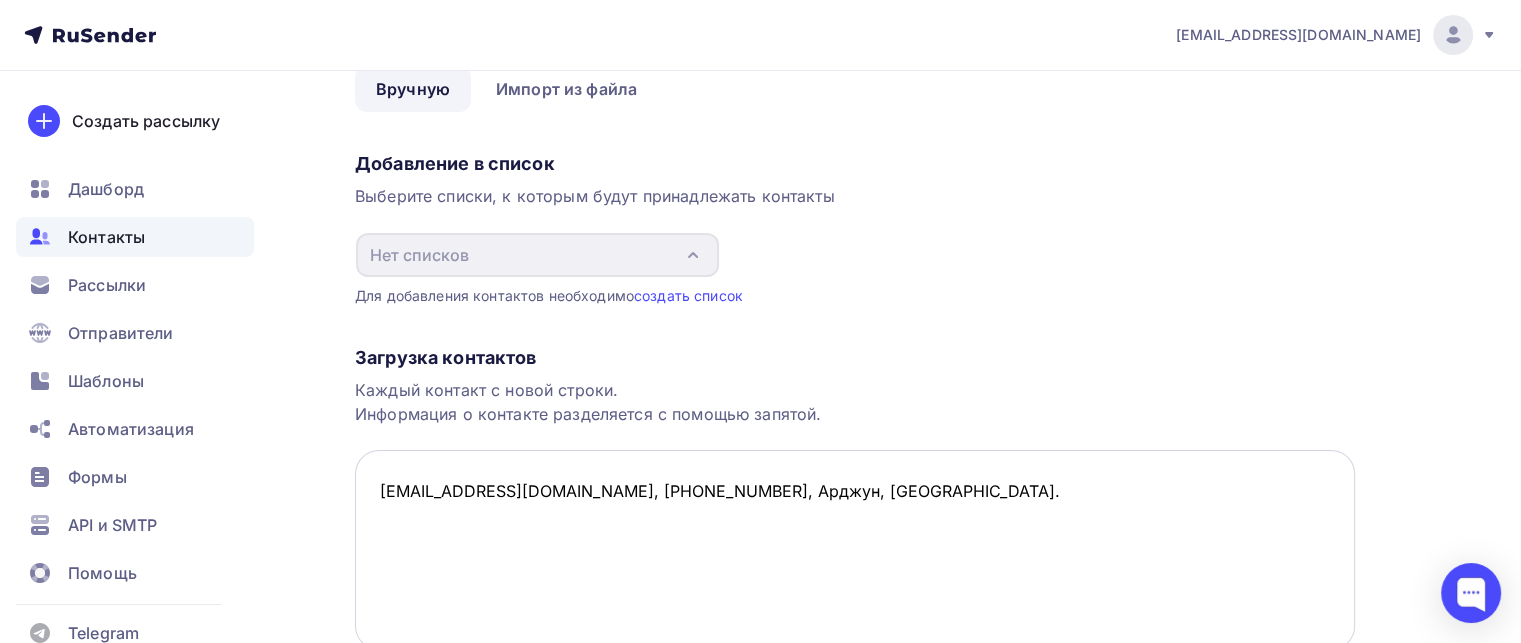 click on "[EMAIL_ADDRESS][DOMAIN_NAME], [PHONE_NUMBER], Арджун, [GEOGRAPHIC_DATA]." at bounding box center (855, 550) 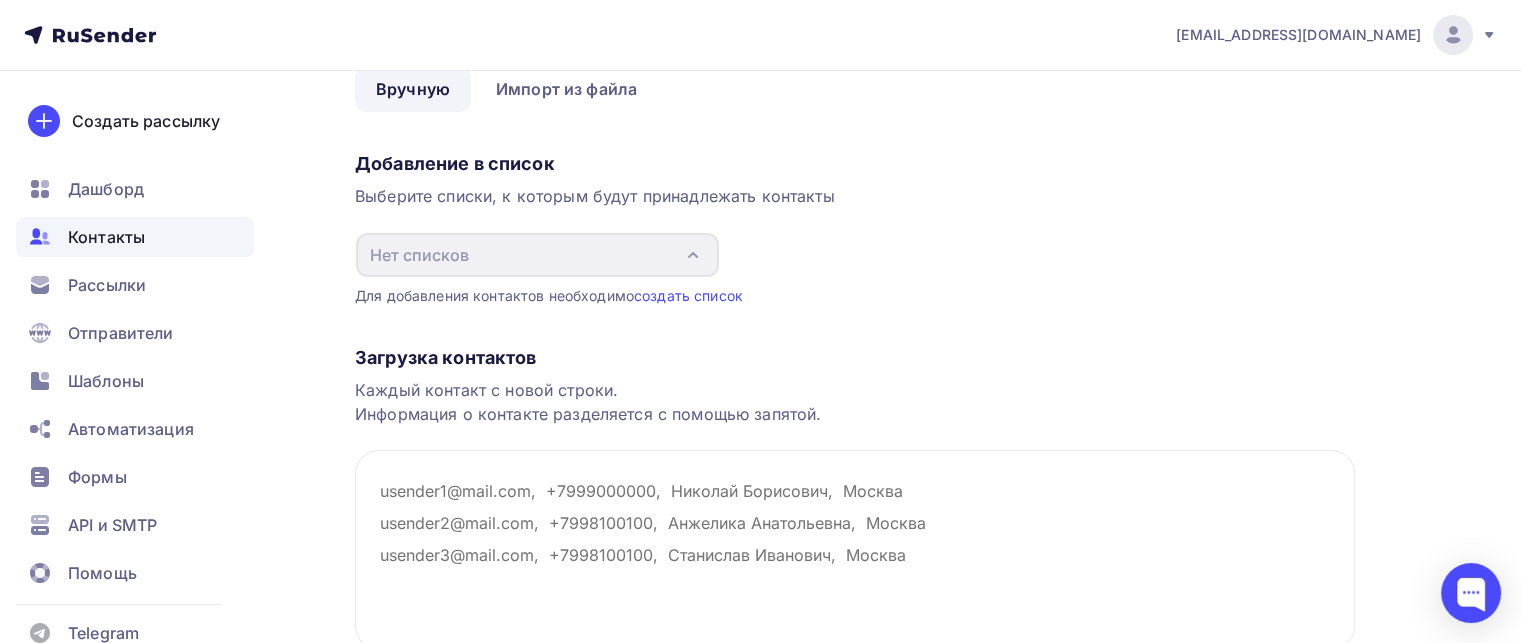 scroll, scrollTop: 0, scrollLeft: 0, axis: both 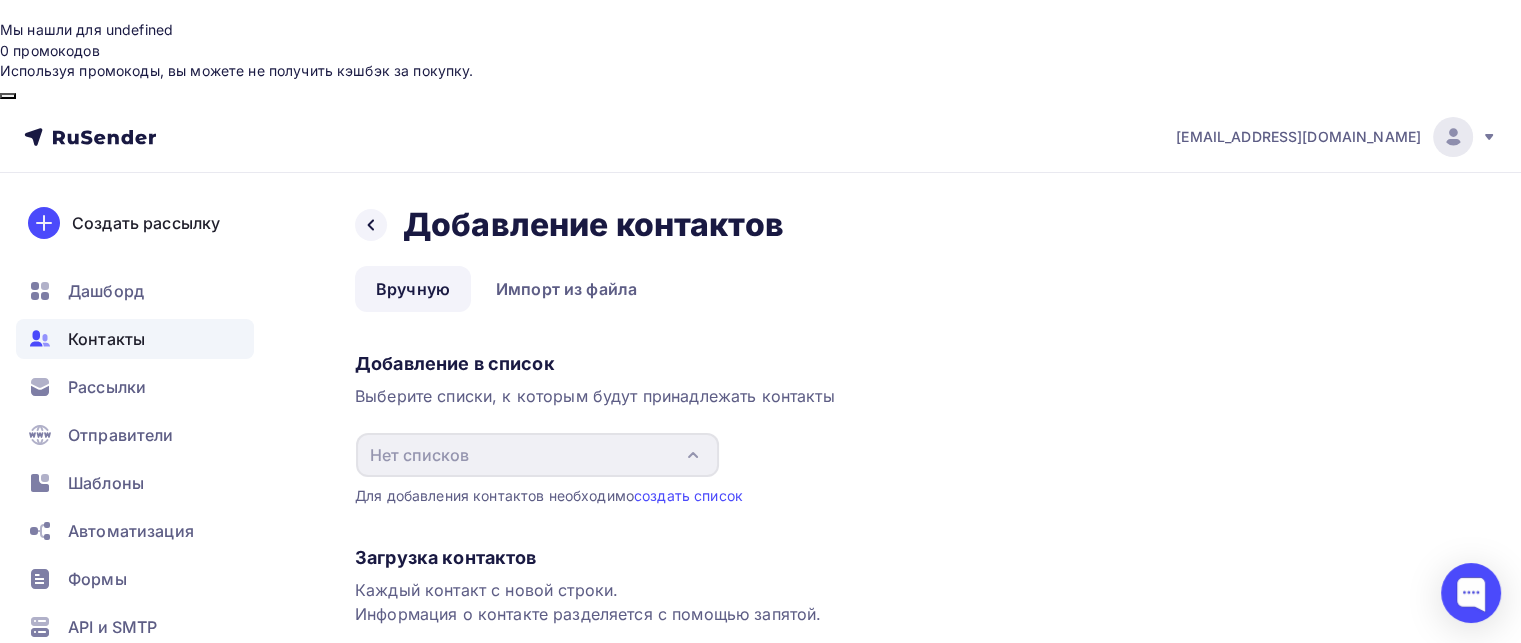 type 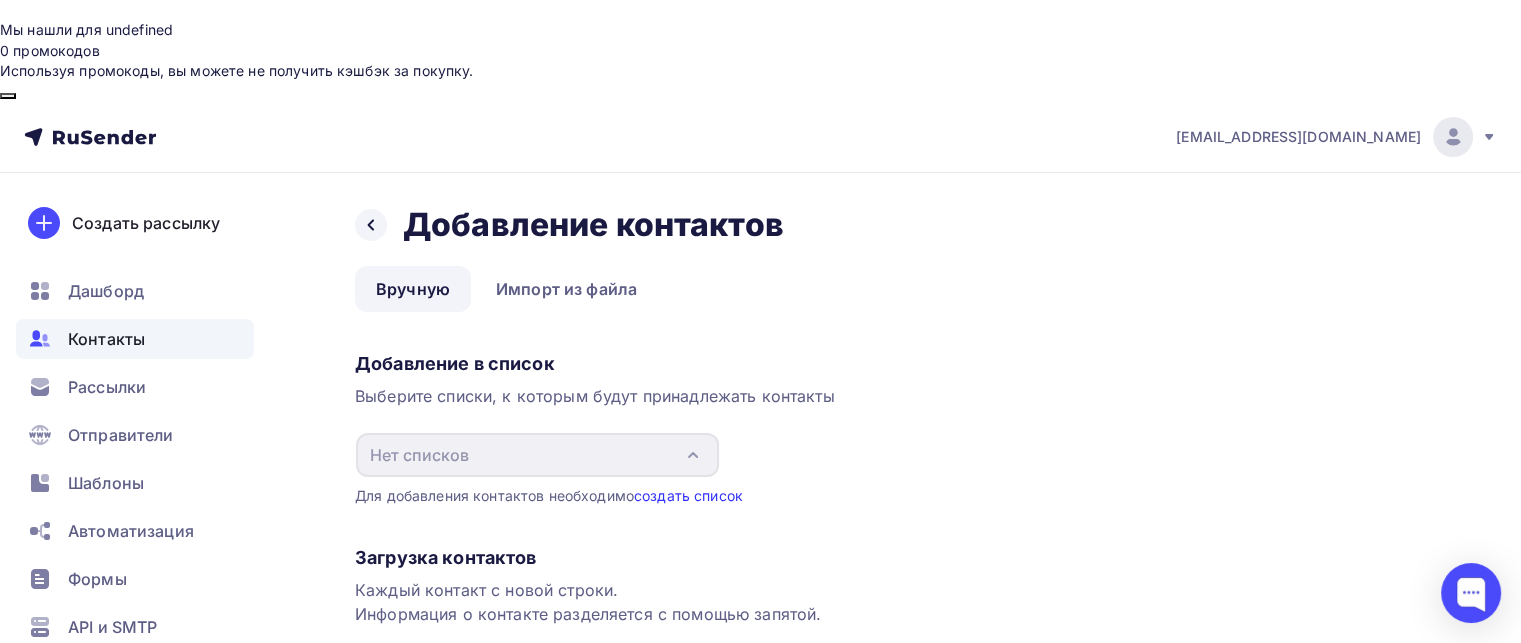 click on "создать список" at bounding box center (688, 495) 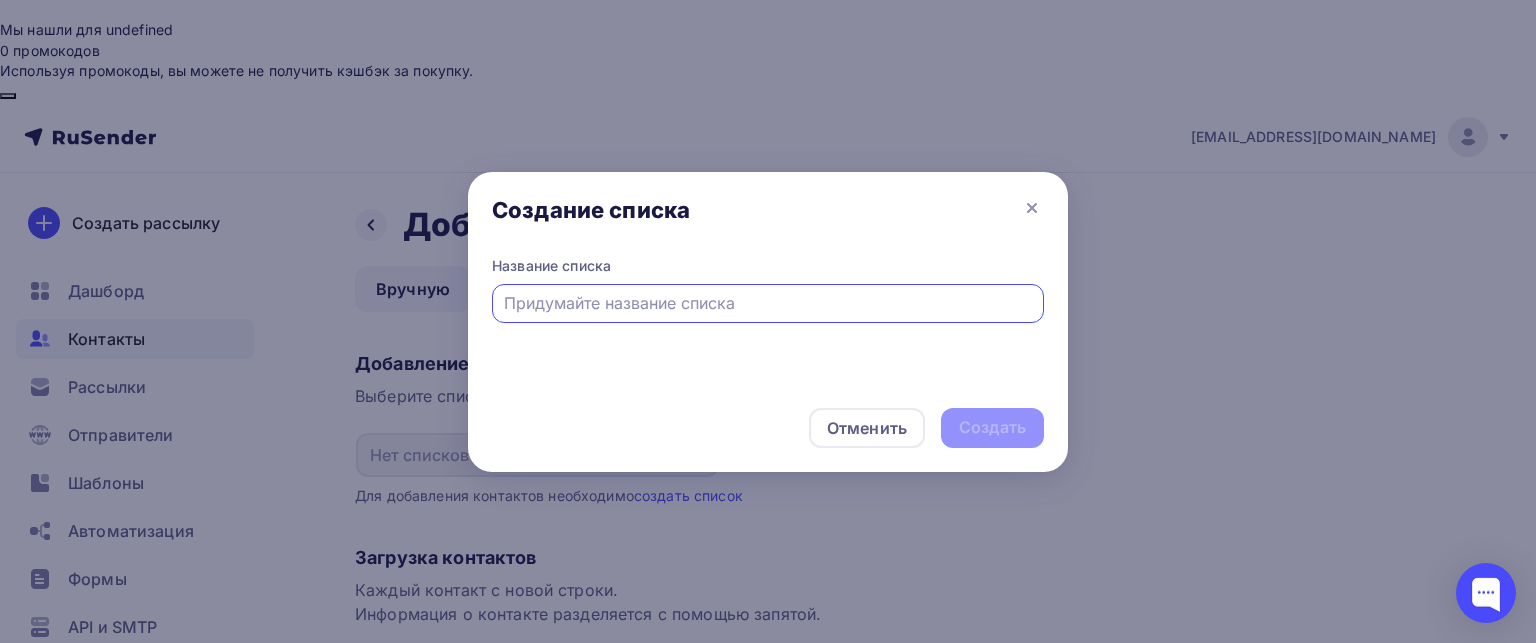click at bounding box center (768, 303) 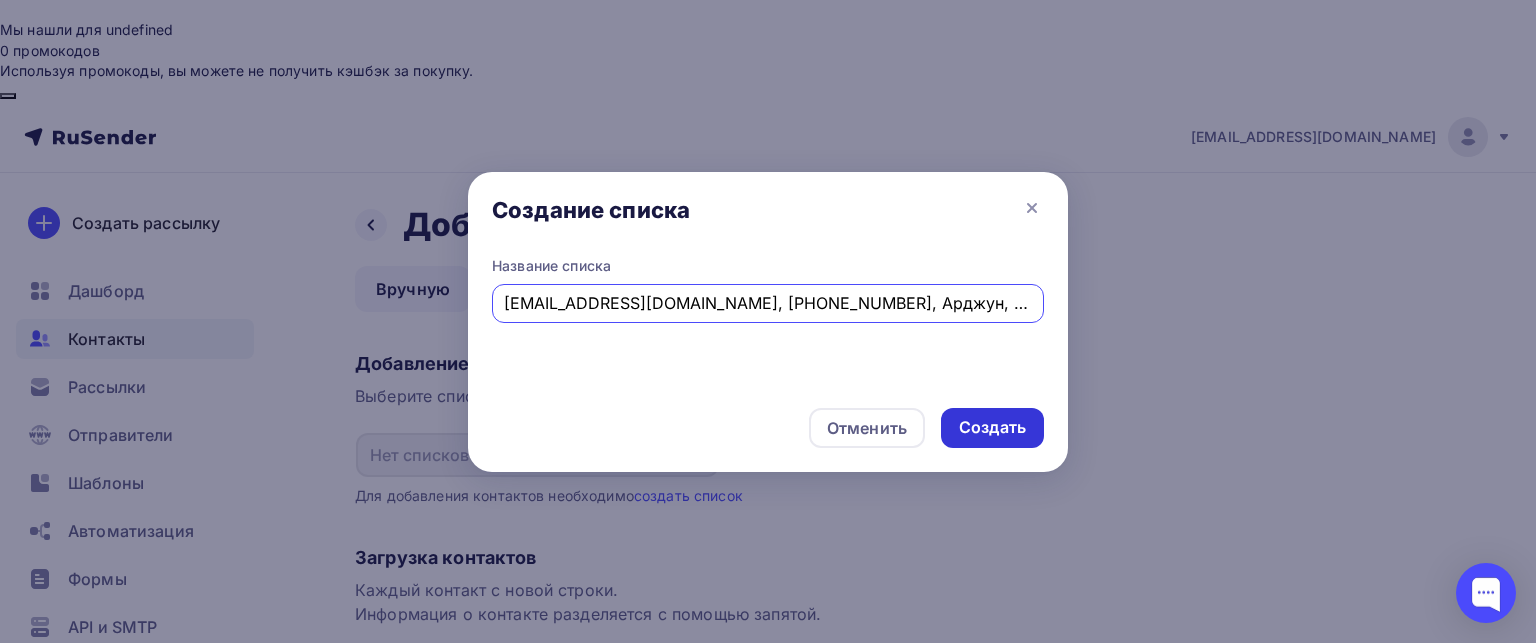 type on "[EMAIL_ADDRESS][DOMAIN_NAME], [PHONE_NUMBER], Арджун, [GEOGRAPHIC_DATA]." 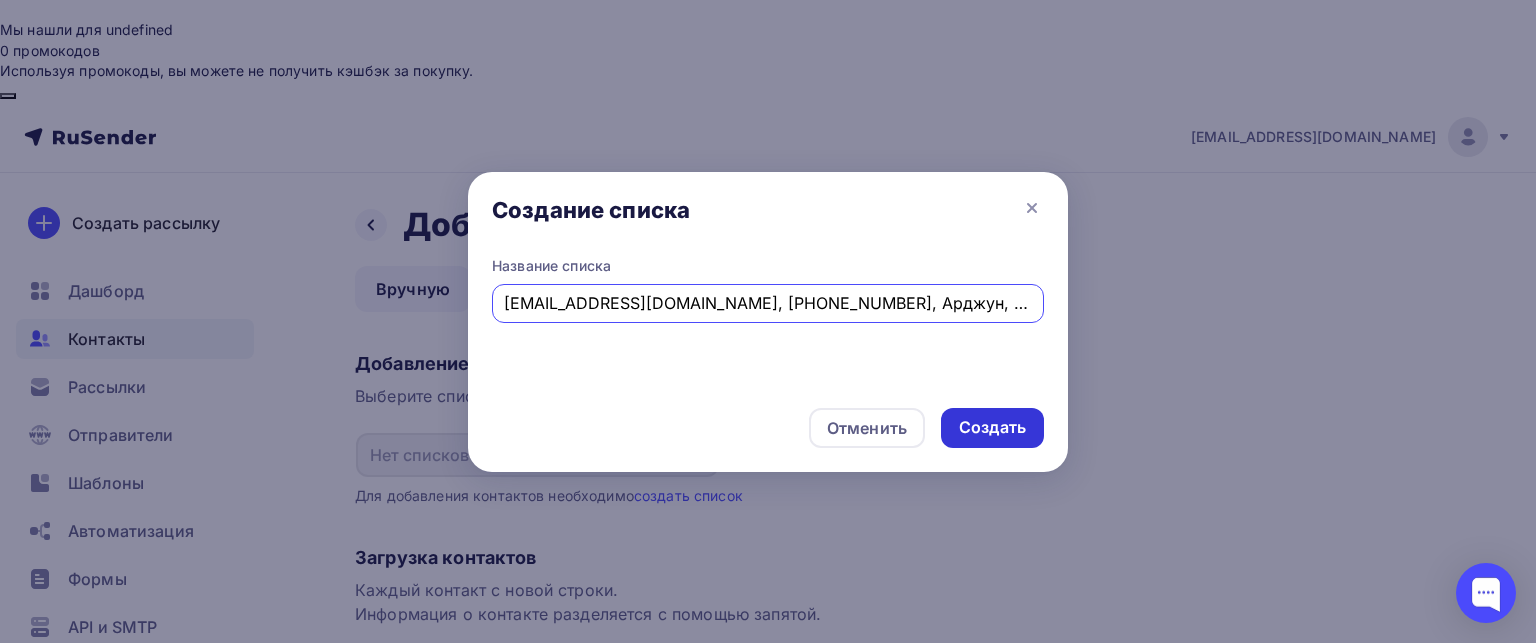 click on "Создать" at bounding box center (992, 428) 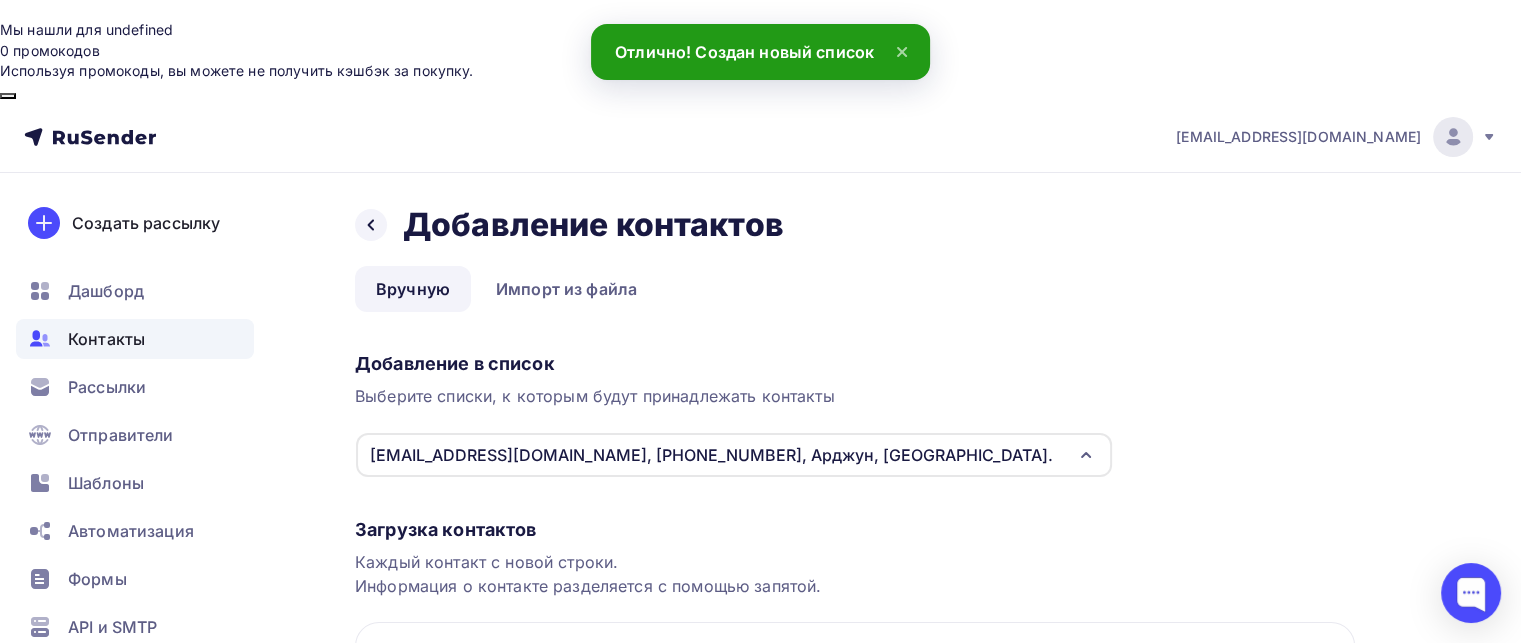 scroll, scrollTop: 236, scrollLeft: 0, axis: vertical 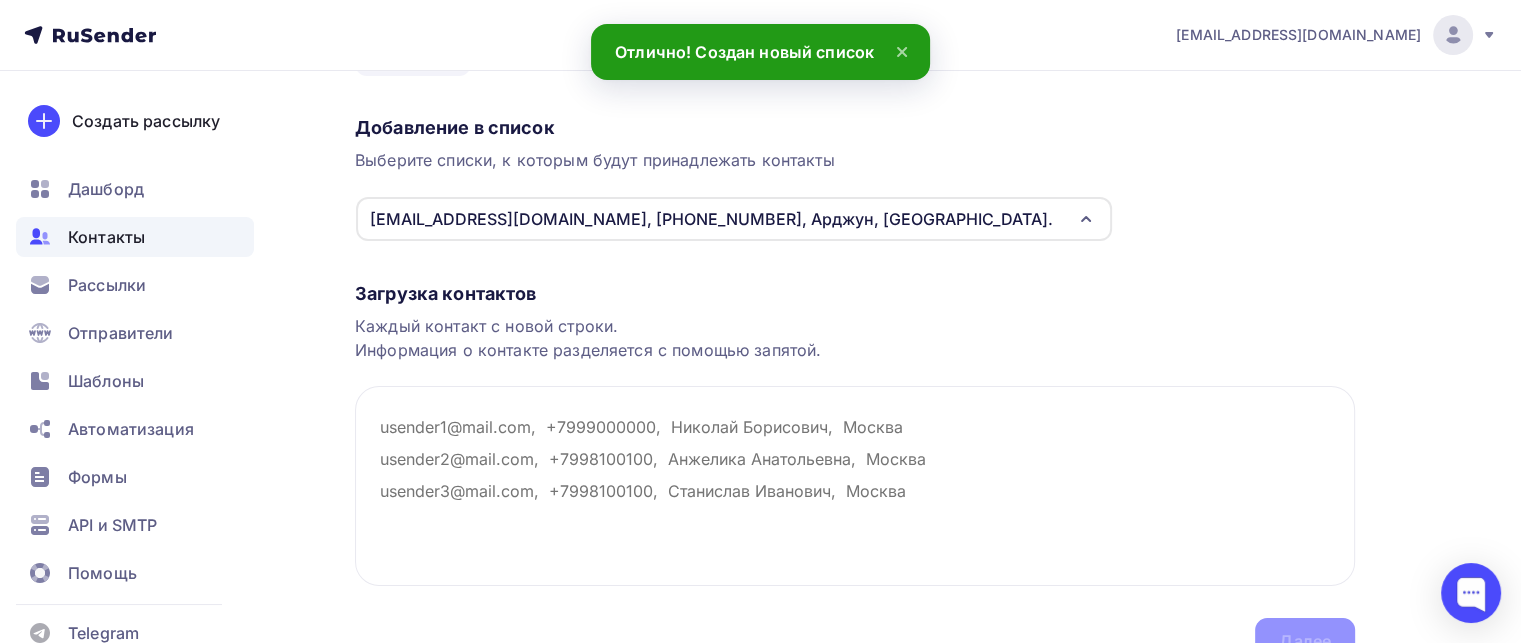 click on "Загрузка контактов   Каждый контакт с новой строки. Информация о контакте разделяется с помощью запятой.        Далее" at bounding box center [855, 453] 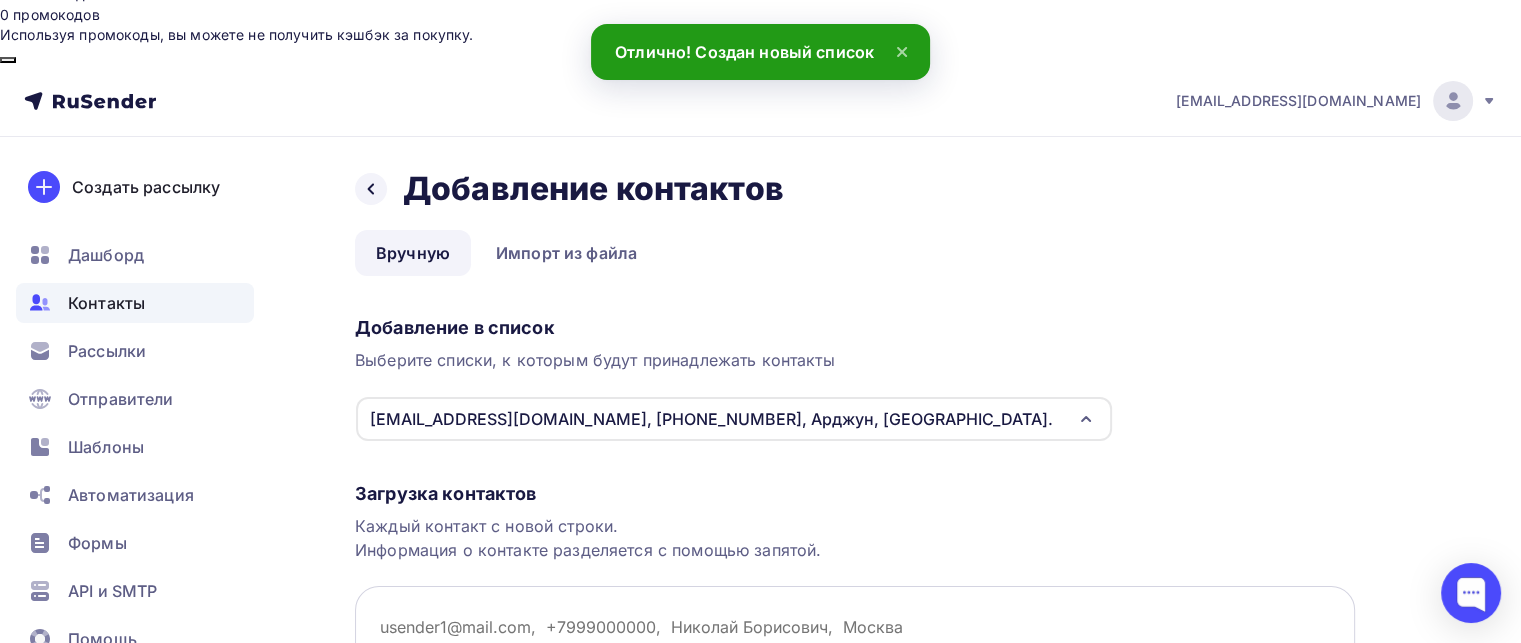 click at bounding box center (855, 686) 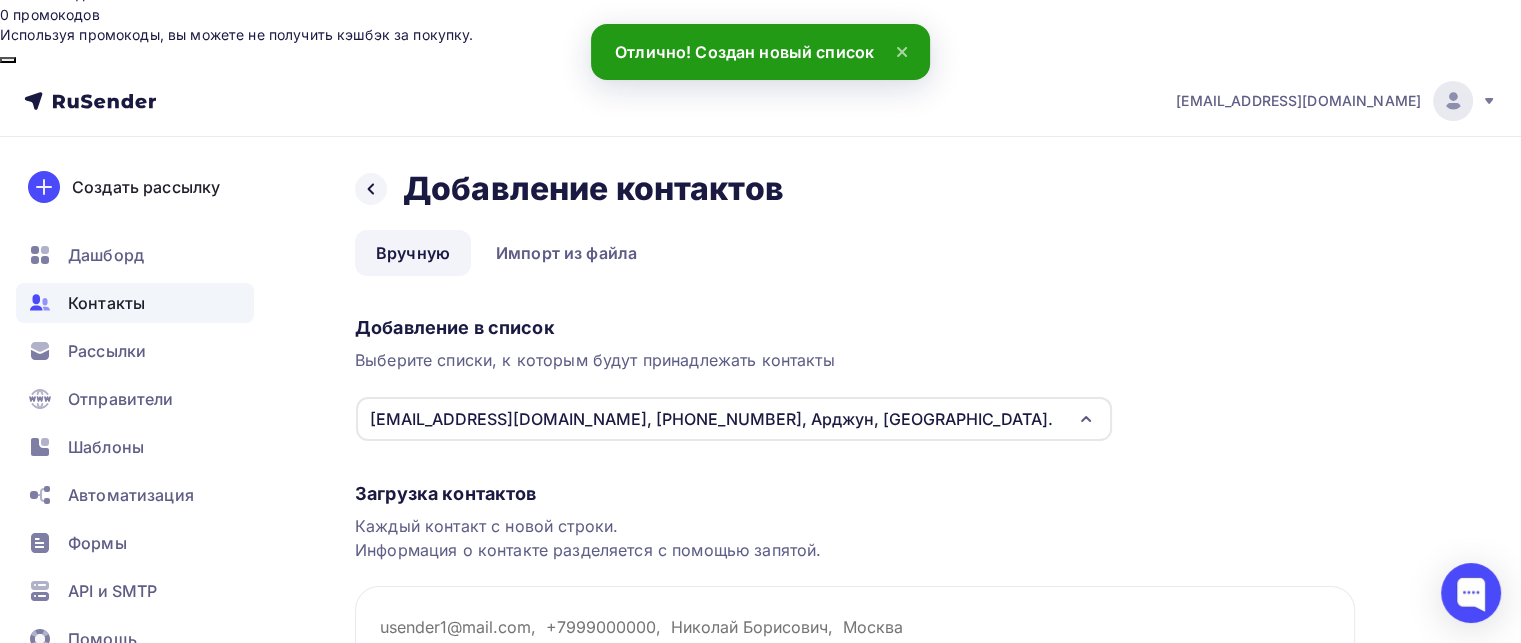 paste on "[EMAIL_ADDRESS][DOMAIN_NAME], [PHONE_NUMBER], Арджун, [GEOGRAPHIC_DATA]." 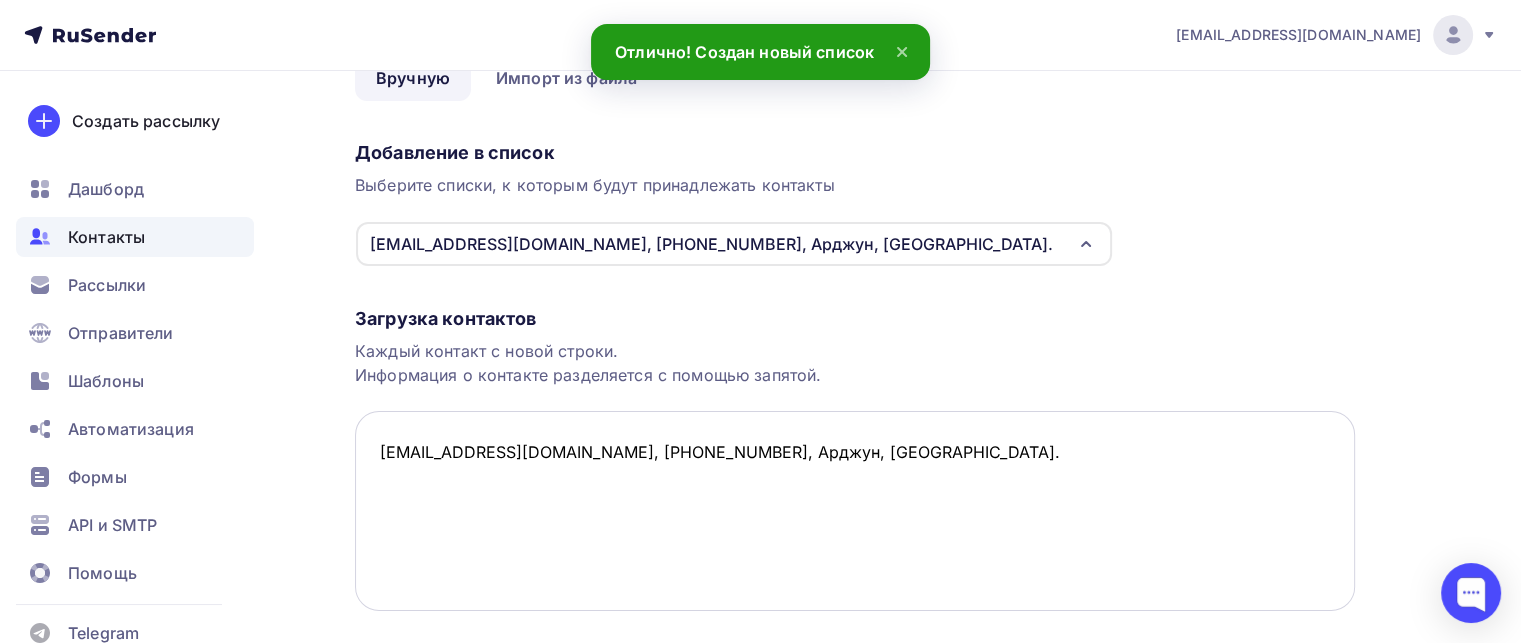 scroll, scrollTop: 236, scrollLeft: 0, axis: vertical 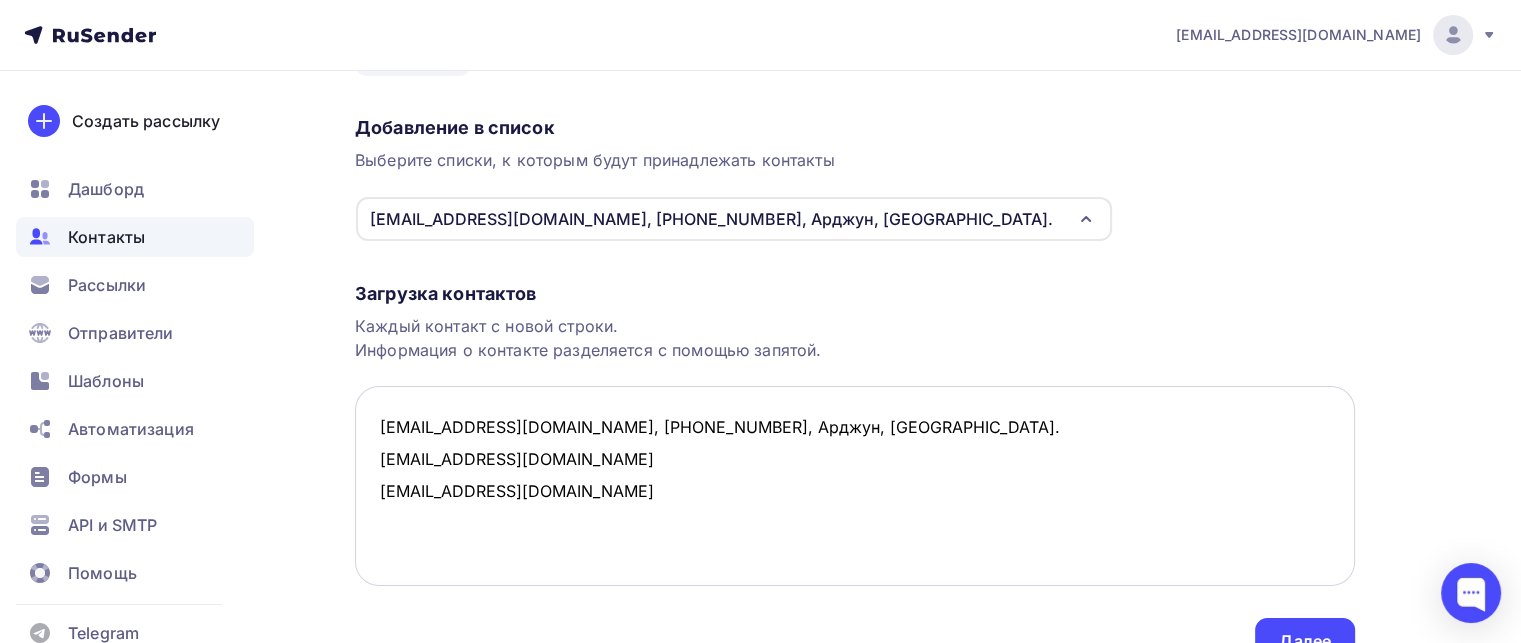 click on "gnizmo11@gmail.com, +79637377075, Арджун, Москва.
valorant05102005@gmai.com
mamyel2012@gmail.com" at bounding box center (855, 486) 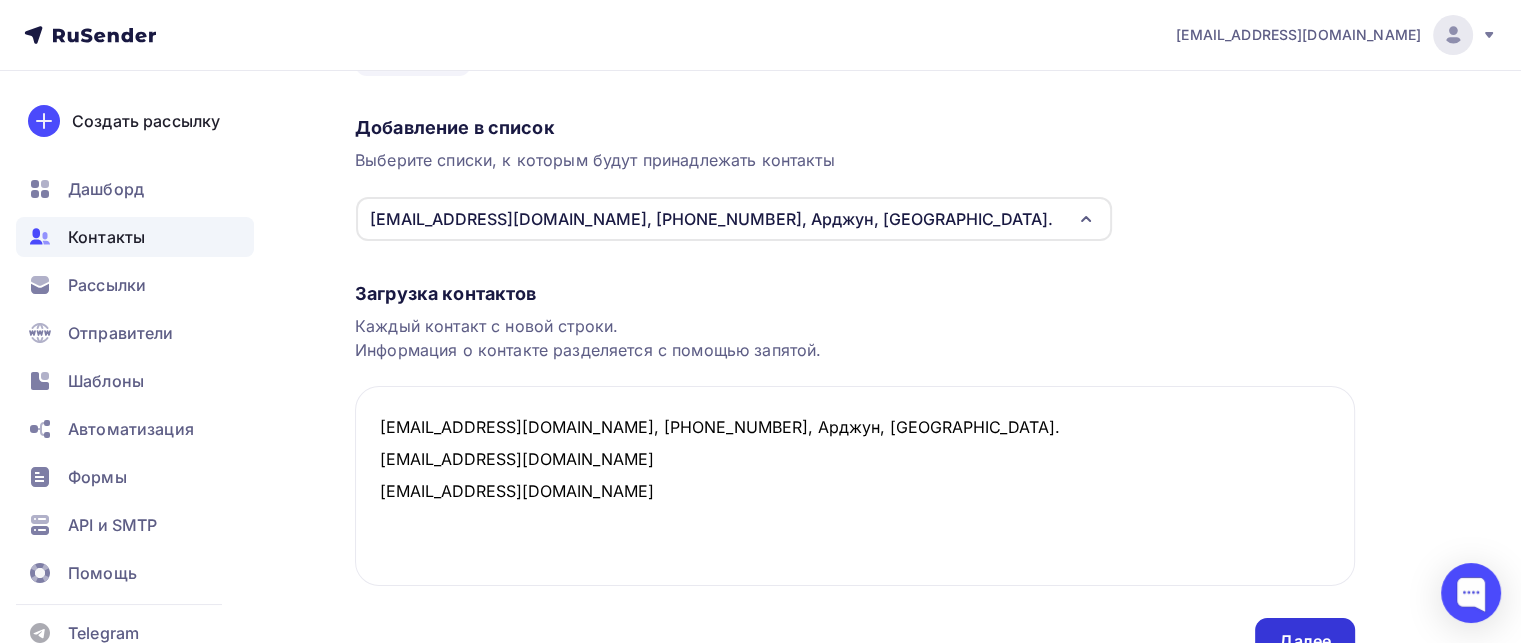 type on "gnizmo11@gmail.com, +79637377075, Арджун, Москва.
valorant05102005@gmai.com
mamyel2012@gmail.com" 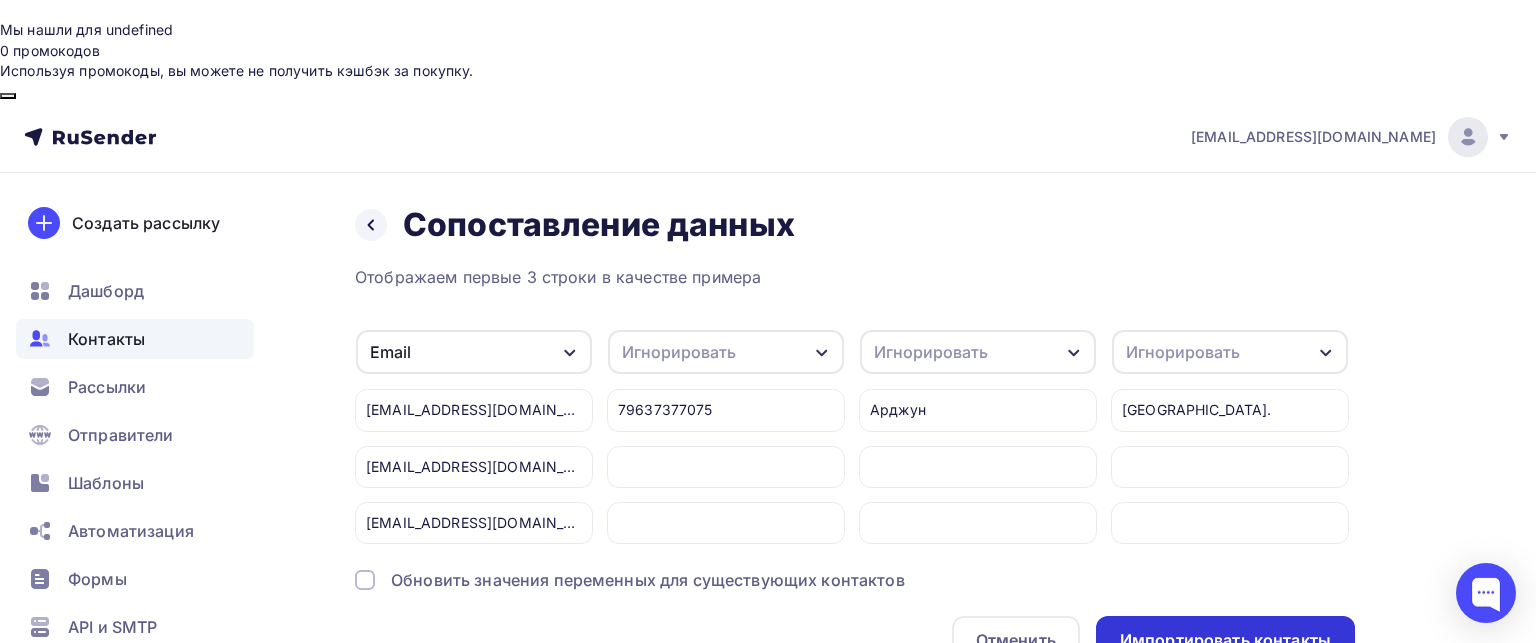 click on "Импортировать контакты" at bounding box center [1225, 640] 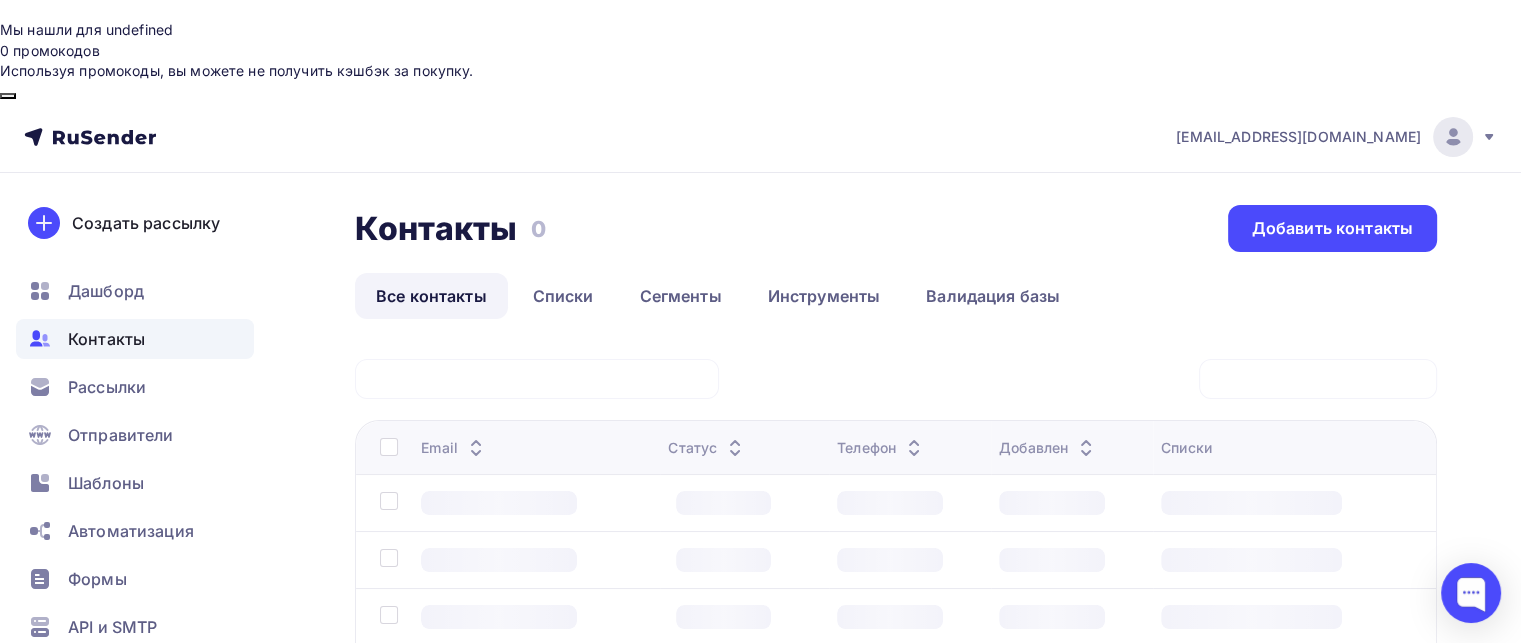 scroll, scrollTop: 100, scrollLeft: 0, axis: vertical 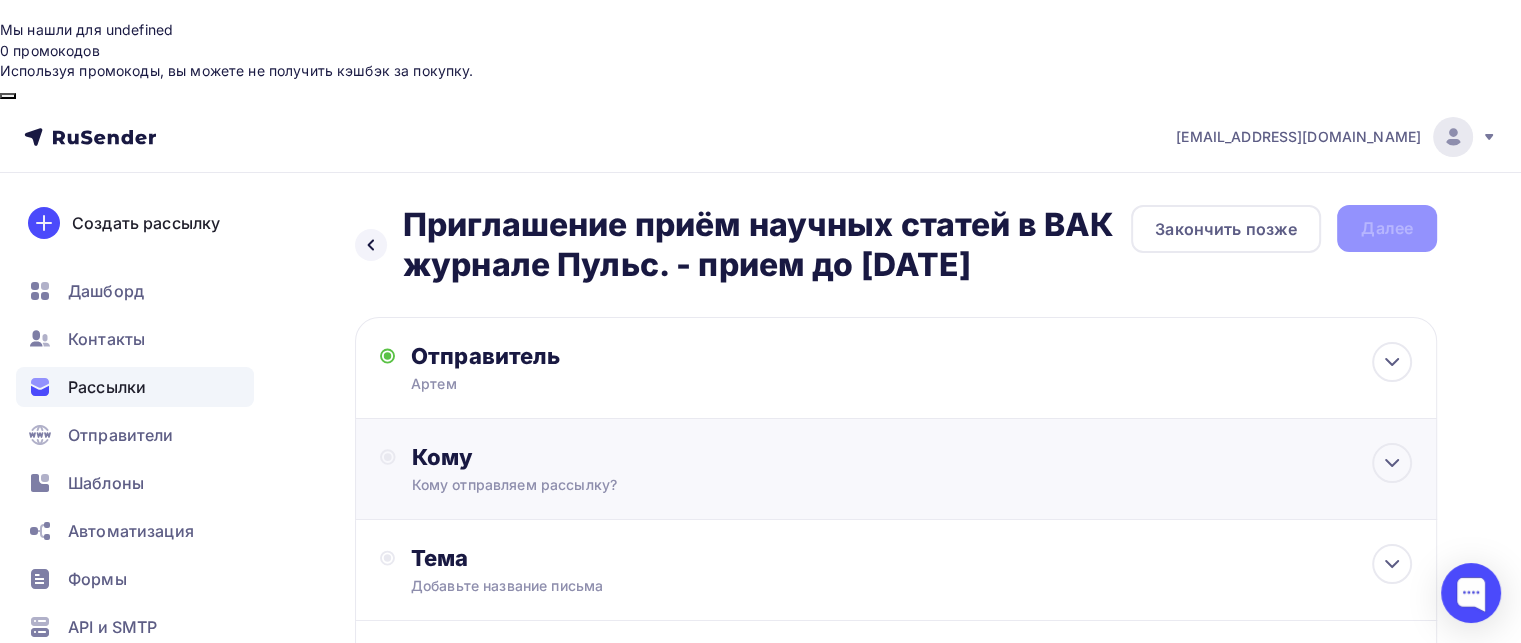 click on "Кому" at bounding box center [912, 457] 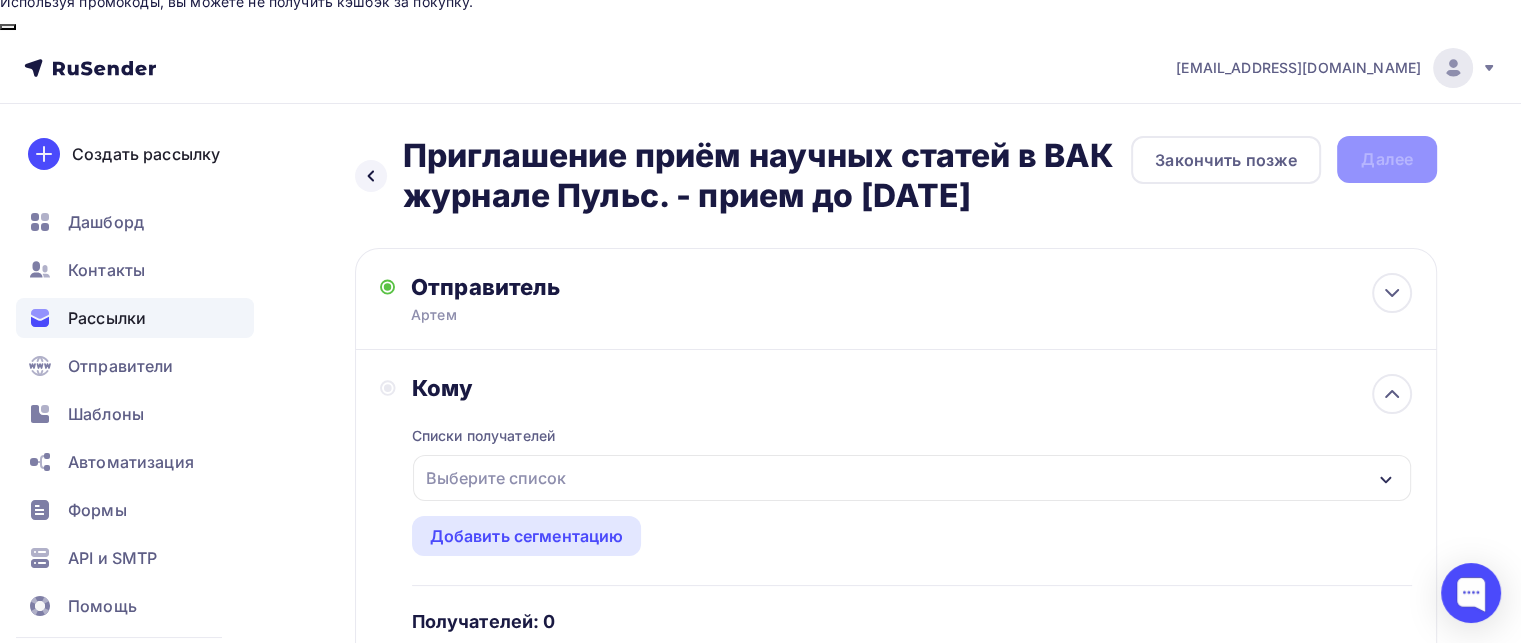 scroll, scrollTop: 100, scrollLeft: 0, axis: vertical 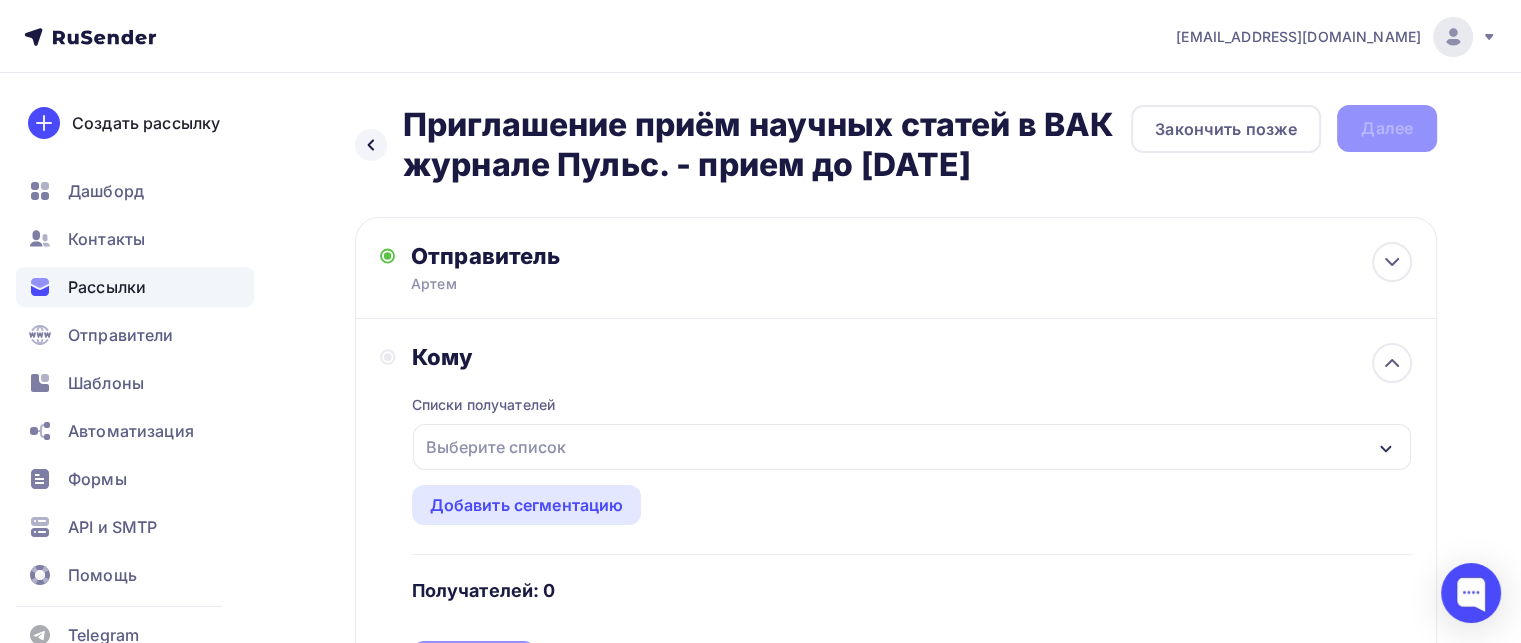 click on "Выберите список" at bounding box center (912, 447) 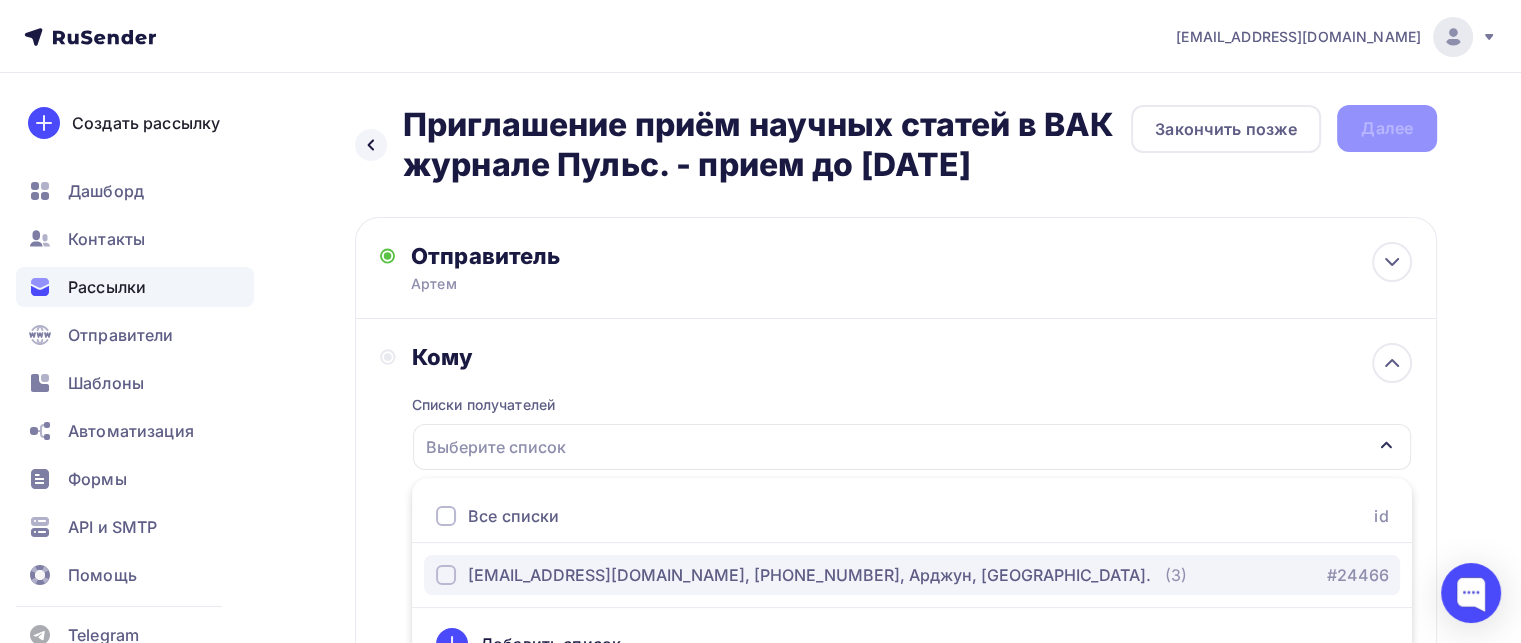 click on "[EMAIL_ADDRESS][DOMAIN_NAME], [PHONE_NUMBER], Арджун, [GEOGRAPHIC_DATA]." at bounding box center [809, 575] 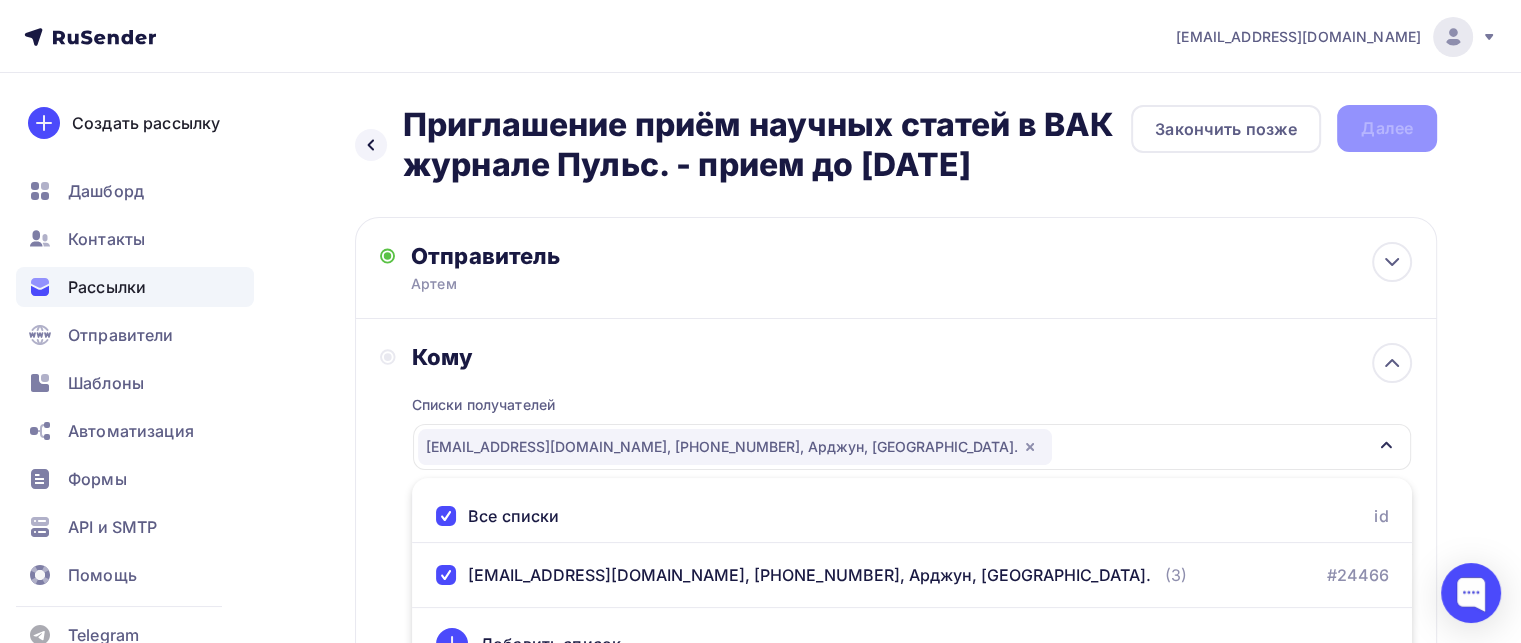 click on "Кому
Списки получателей
gnizmo11@gmail.com, +79637377075, Арджун, Москва.
Все списки
id
gnizmo11@gmail.com, +79637377075, Арджун, Москва.
(3)
#24466
Добавить список
Добавить сегментацию
Получателей:
3
Сохранить" at bounding box center (896, 512) 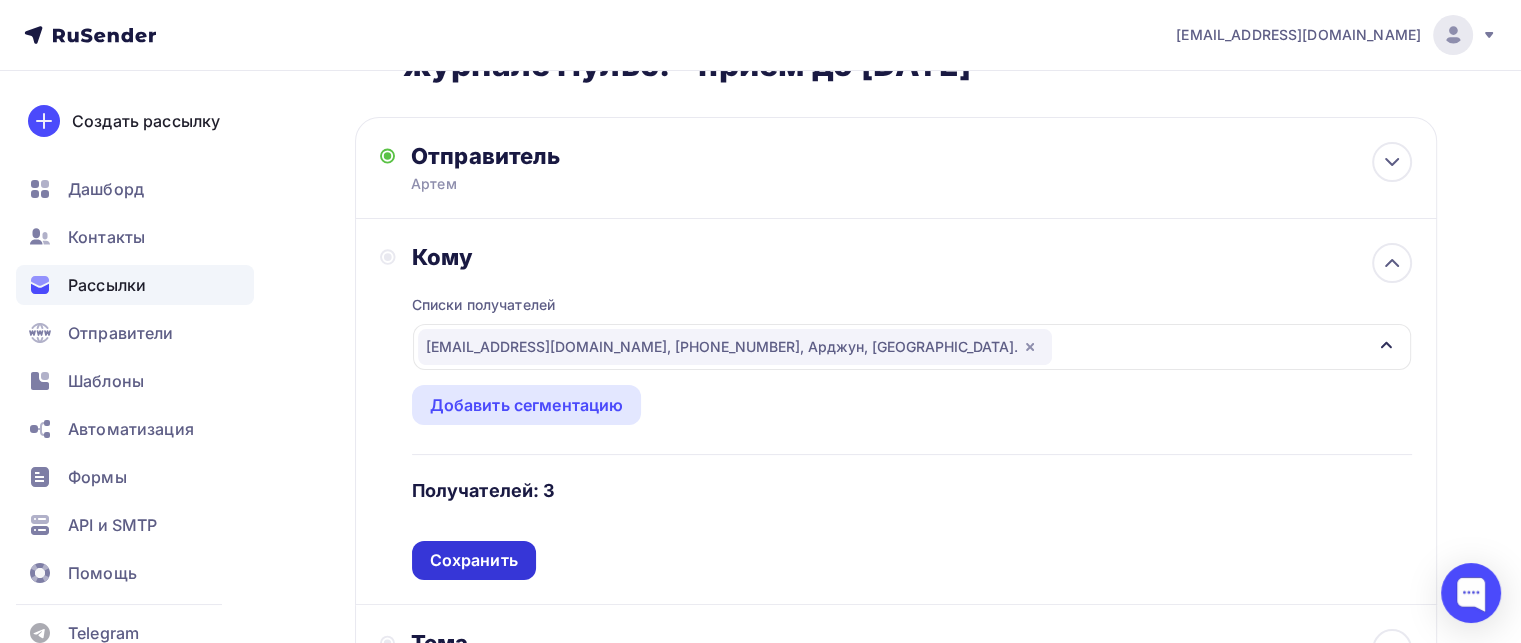 click on "Сохранить" at bounding box center (474, 560) 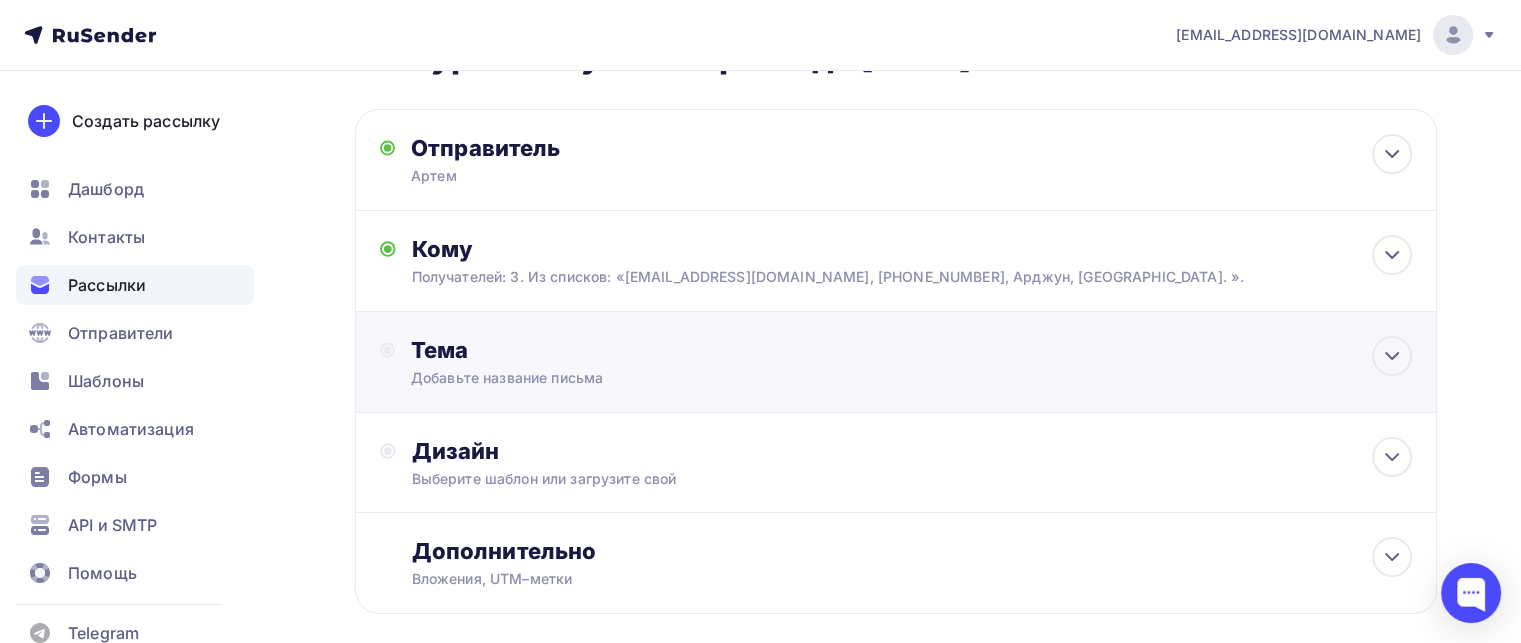 click on "Тема
Добавьте название письма
Тема  *
Рекомендуем использовать не более 150 символов
Прехедер               Сохранить" at bounding box center (608, 362) 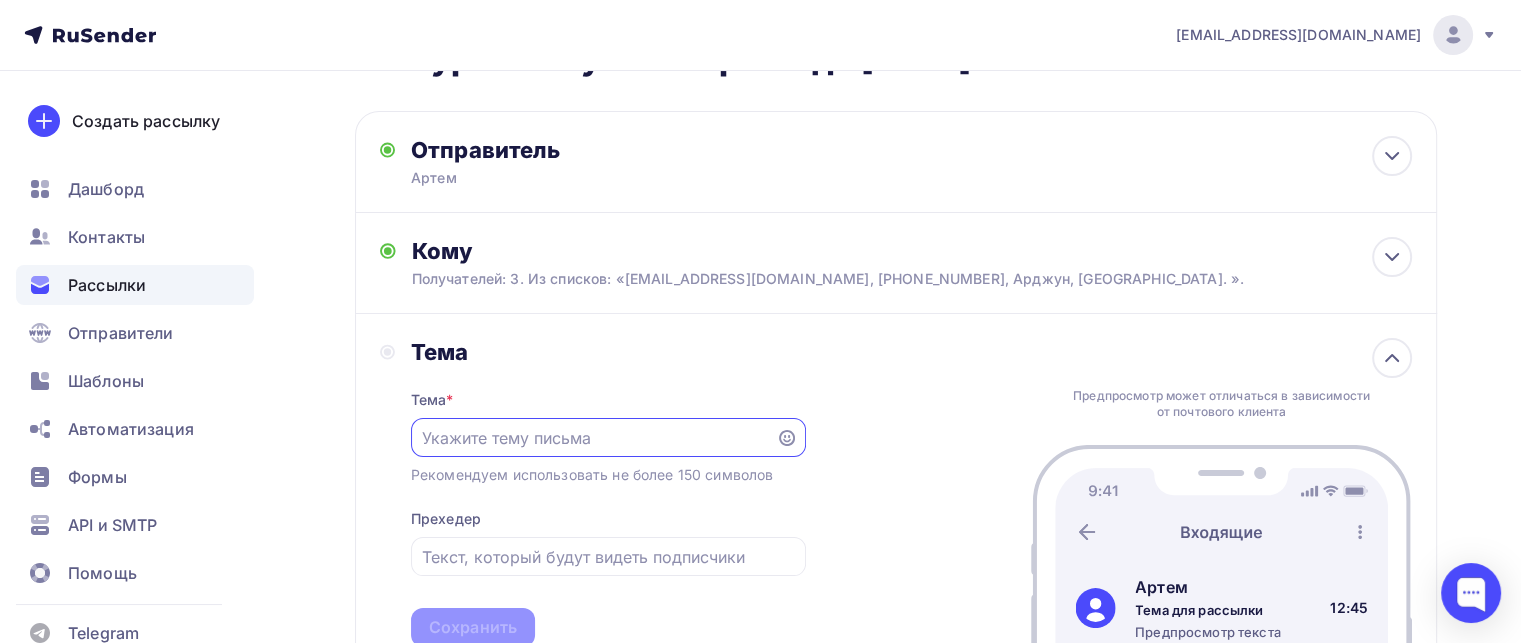 scroll, scrollTop: 0, scrollLeft: 0, axis: both 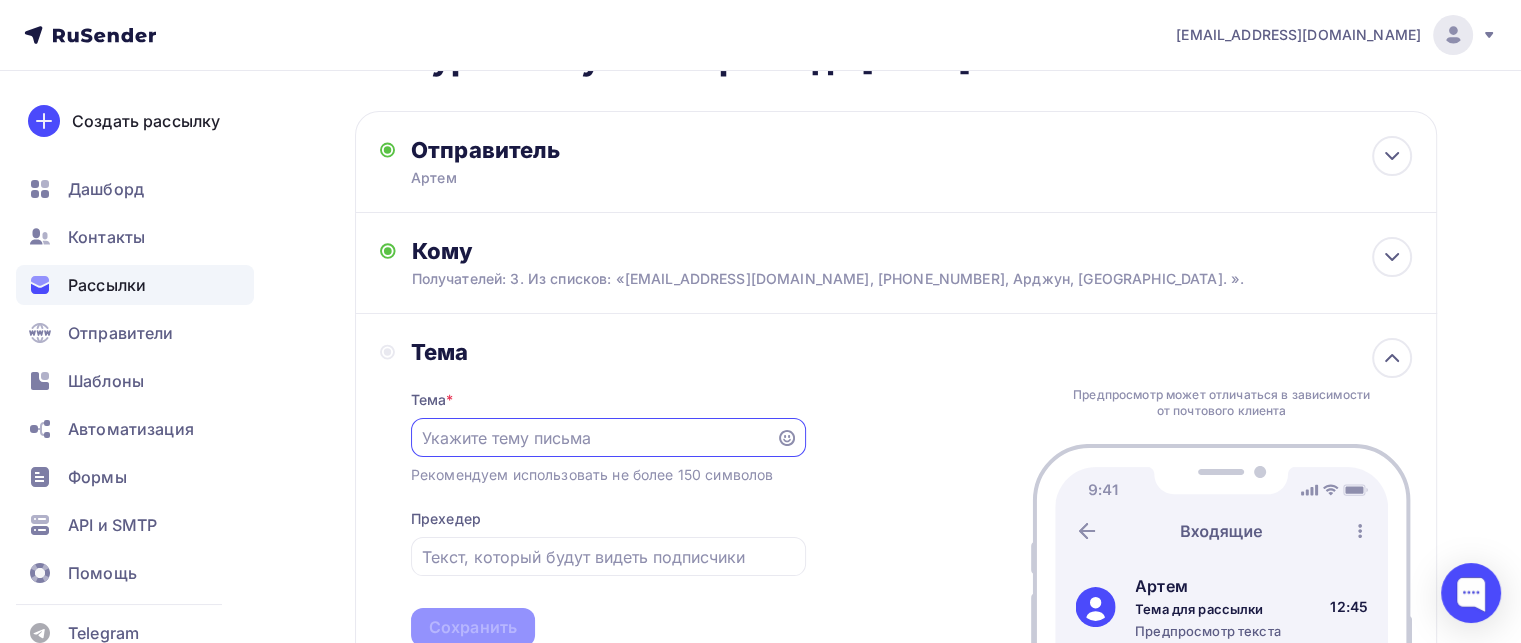click at bounding box center [593, 438] 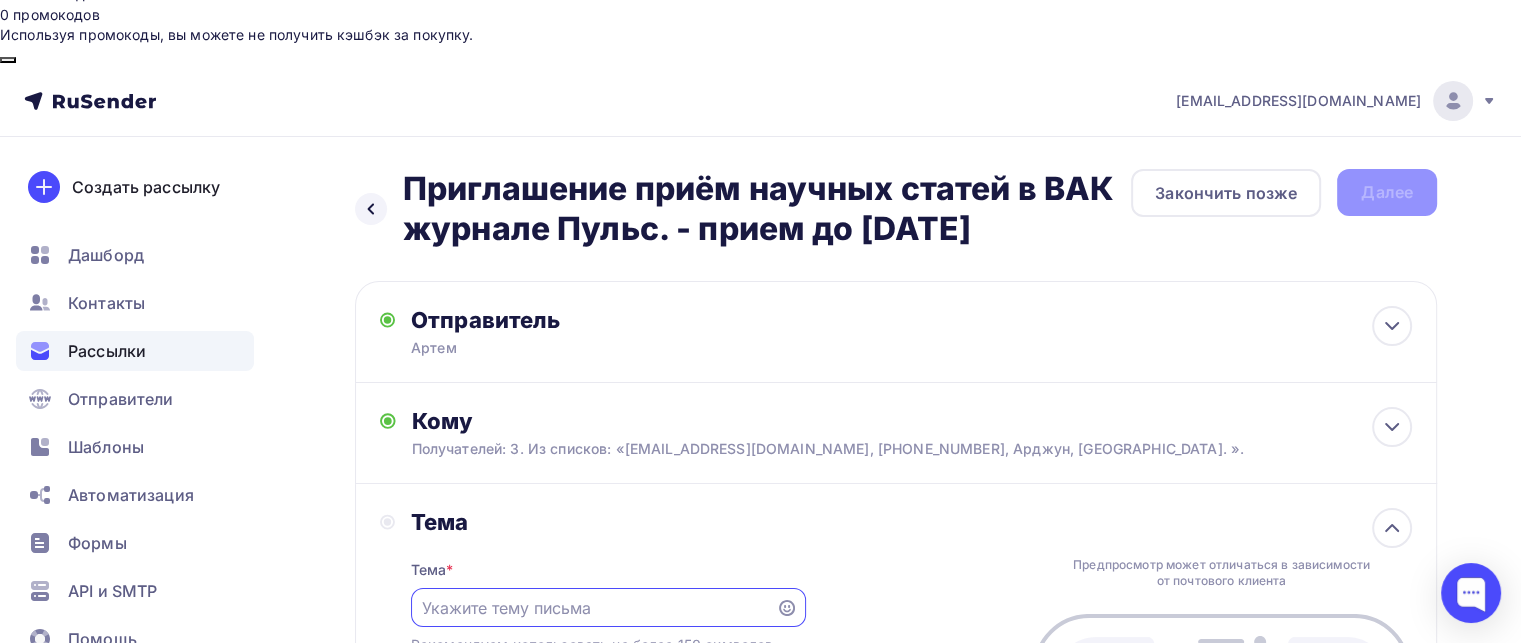 scroll, scrollTop: 0, scrollLeft: 0, axis: both 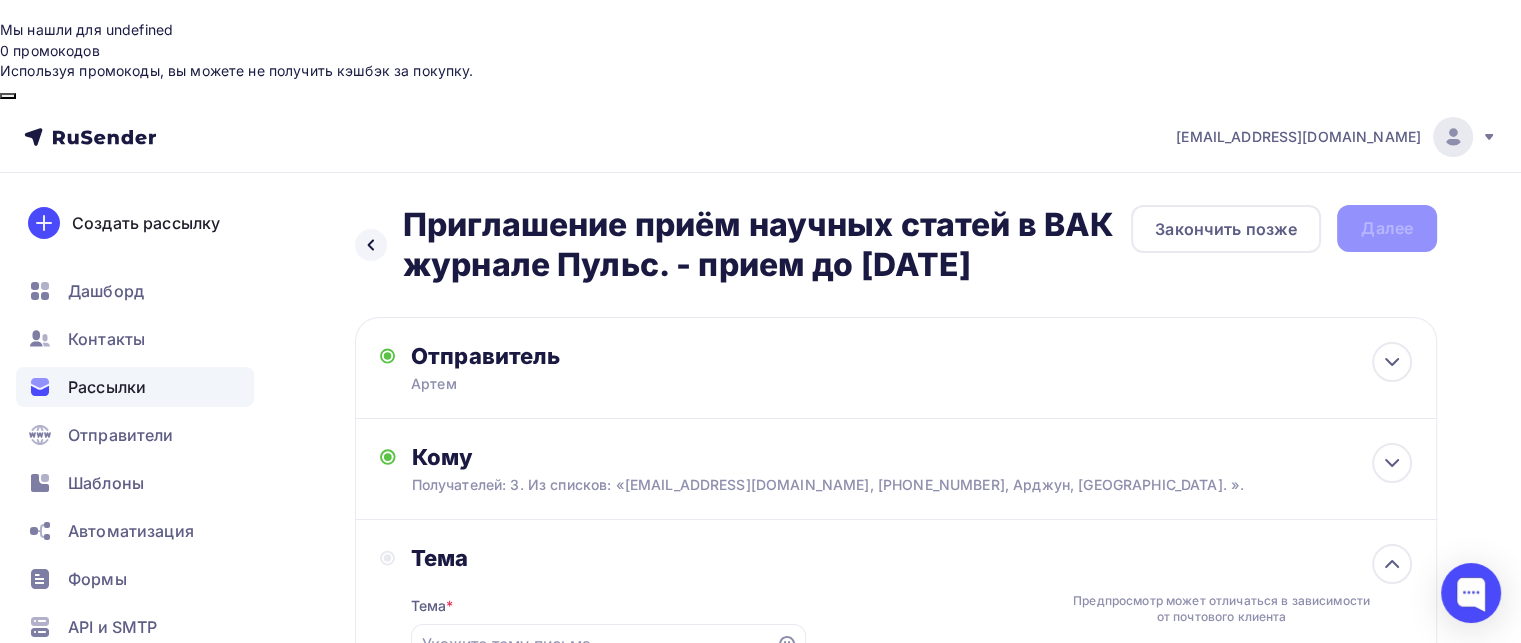 drag, startPoint x: 499, startPoint y: 132, endPoint x: 1027, endPoint y: 172, distance: 529.513 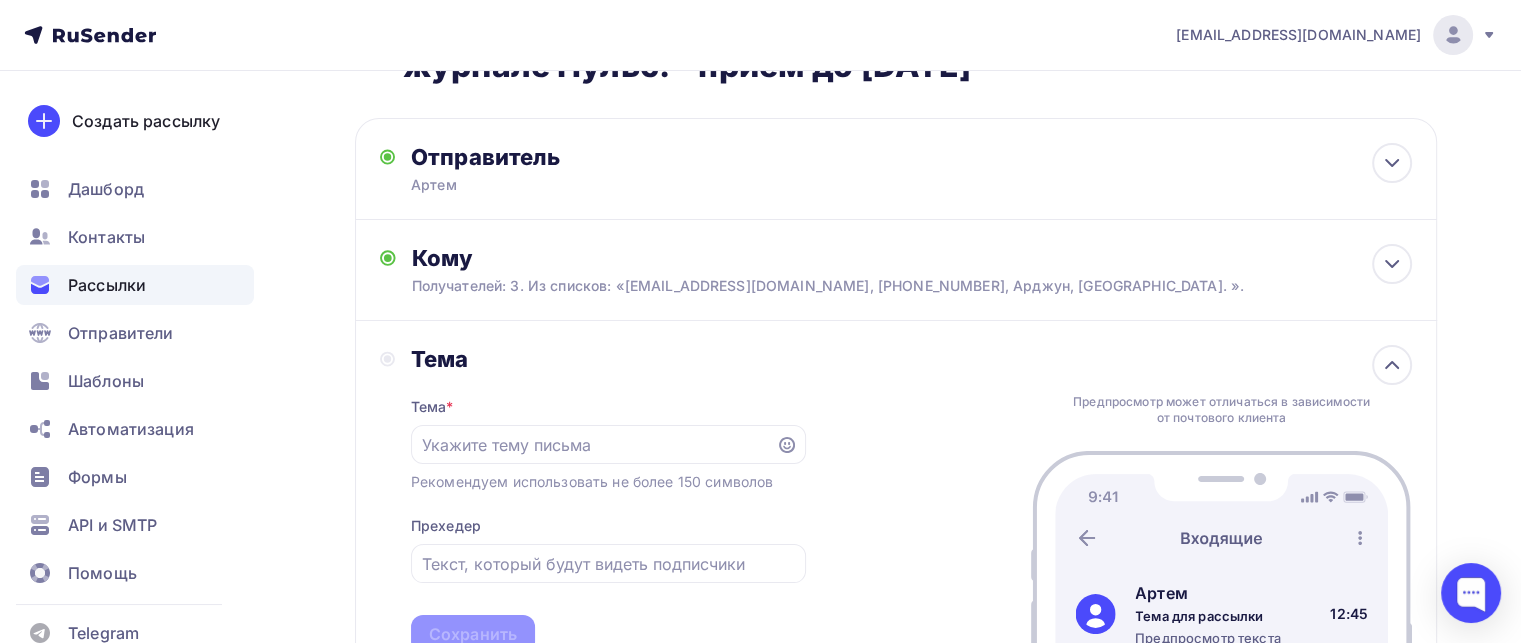scroll, scrollTop: 200, scrollLeft: 0, axis: vertical 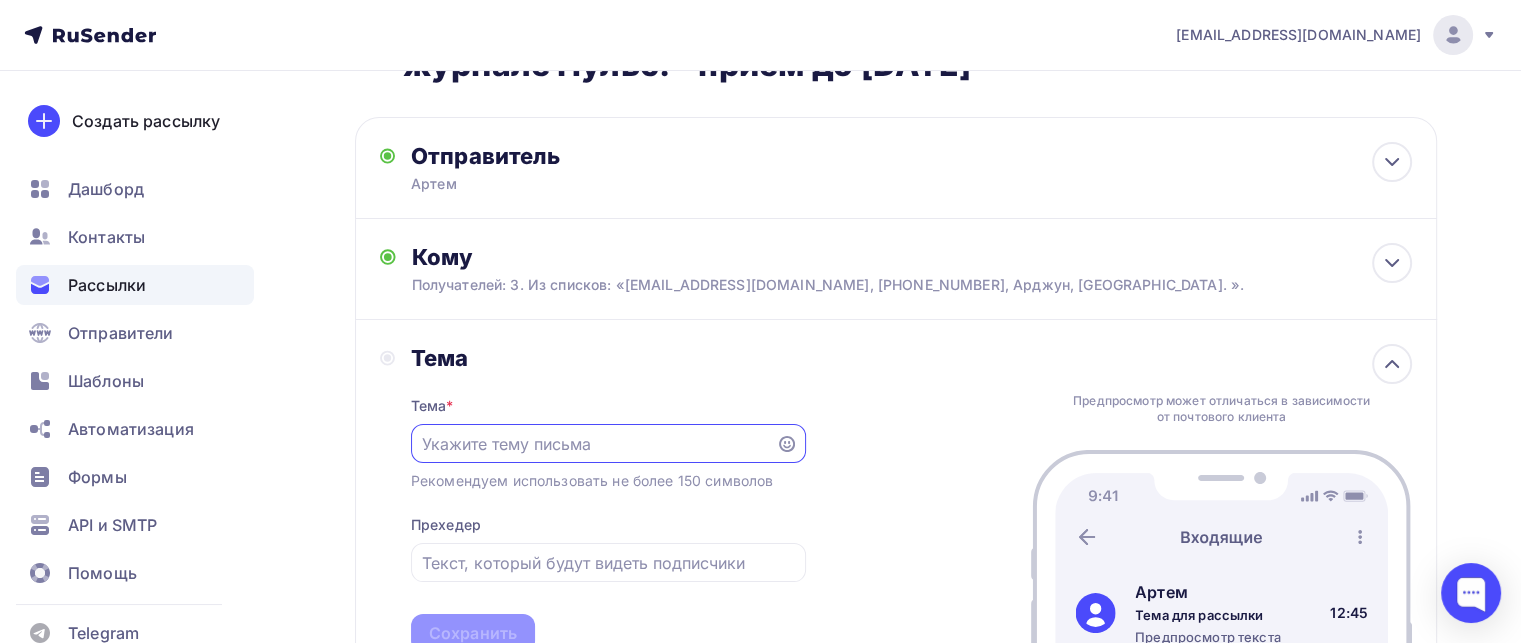 click at bounding box center (593, 444) 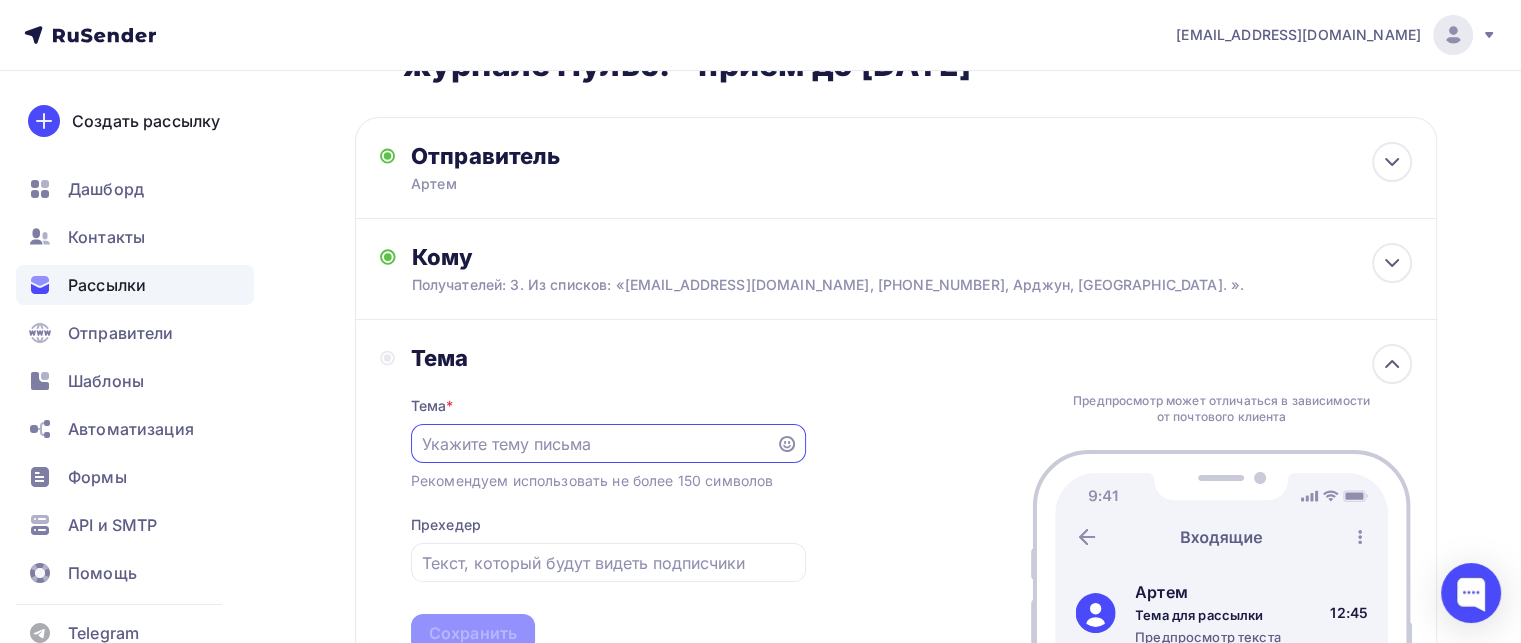 paste on "Приглашение приём научных статей в ВАК журнале Пульс. - прием до [DATE]" 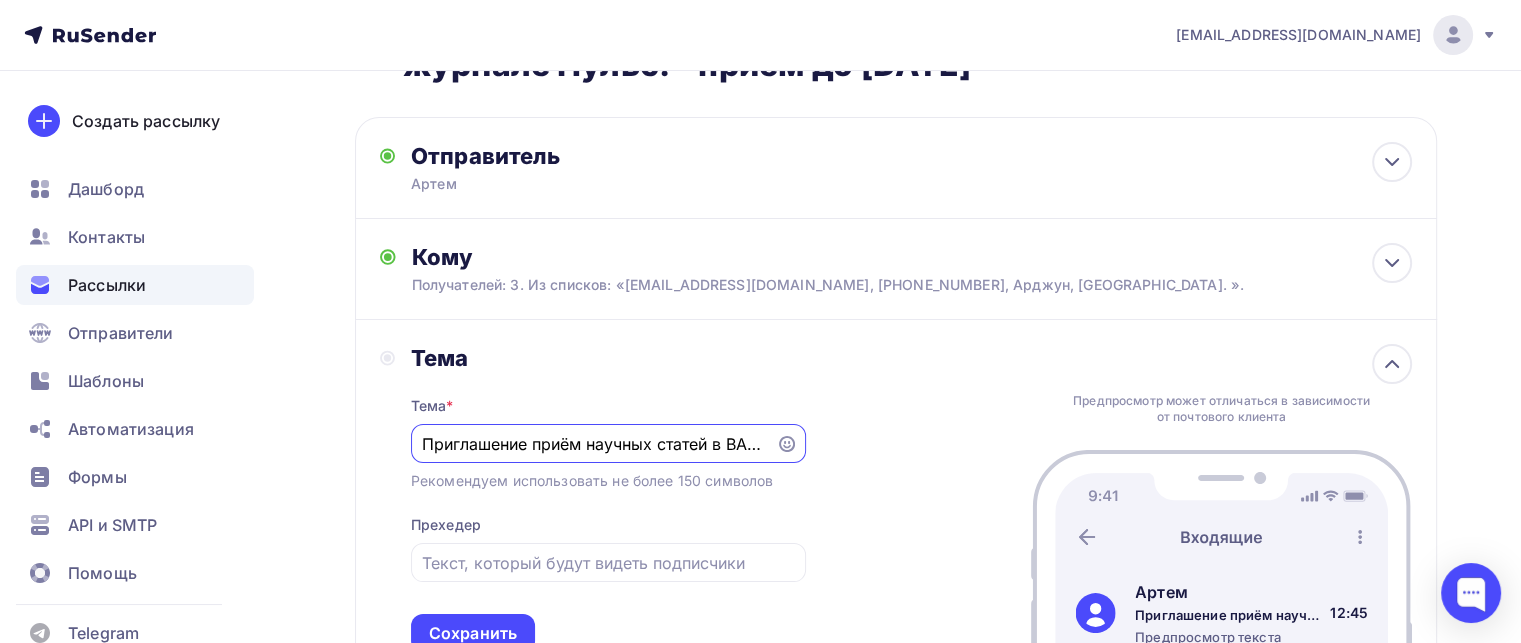 scroll, scrollTop: 0, scrollLeft: 301, axis: horizontal 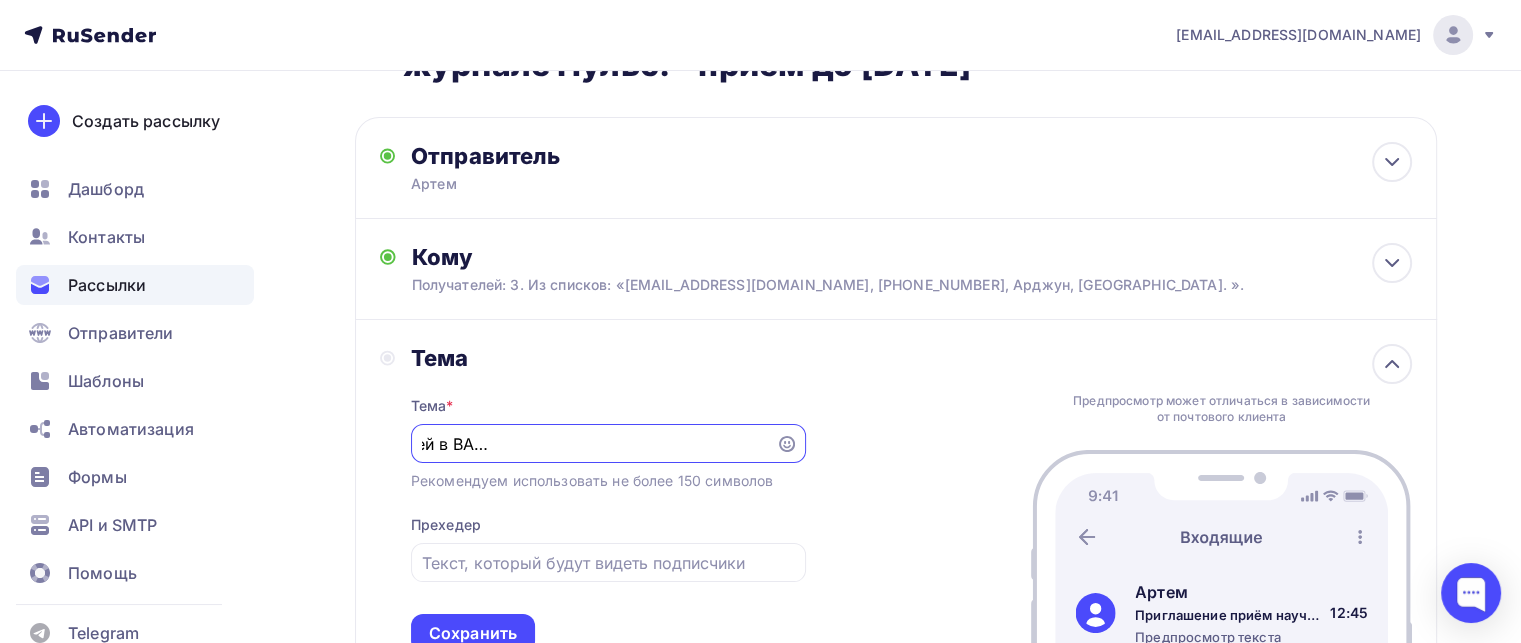 type on "Приглашение приём научных статей в ВАК журнале Пульс. - прием до [DATE]" 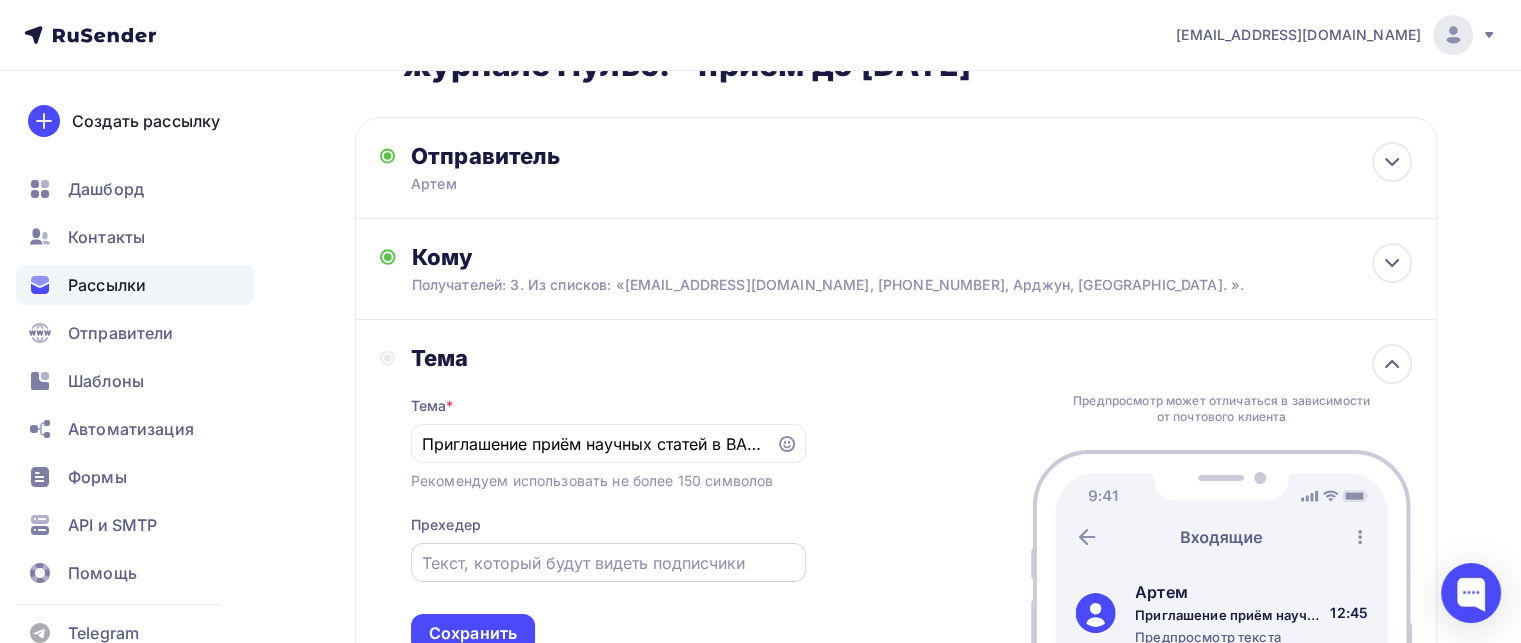 click at bounding box center [608, 562] 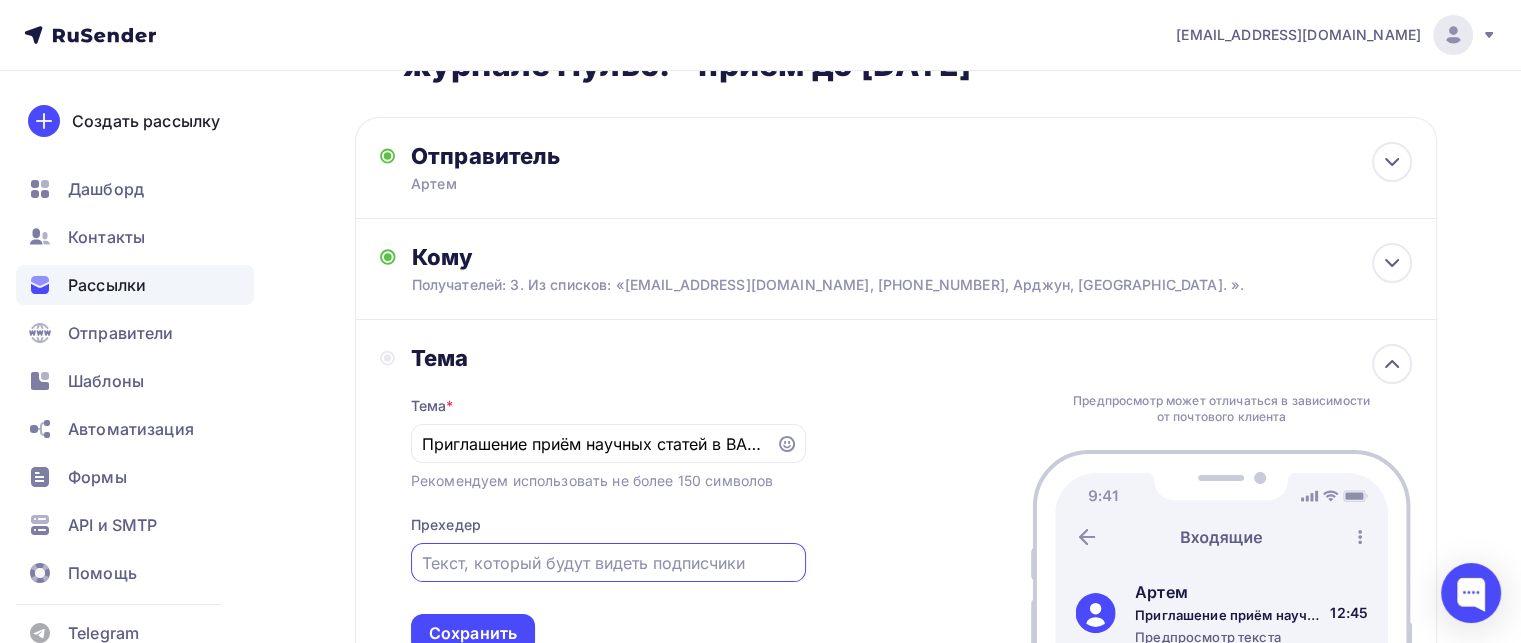 click at bounding box center (608, 563) 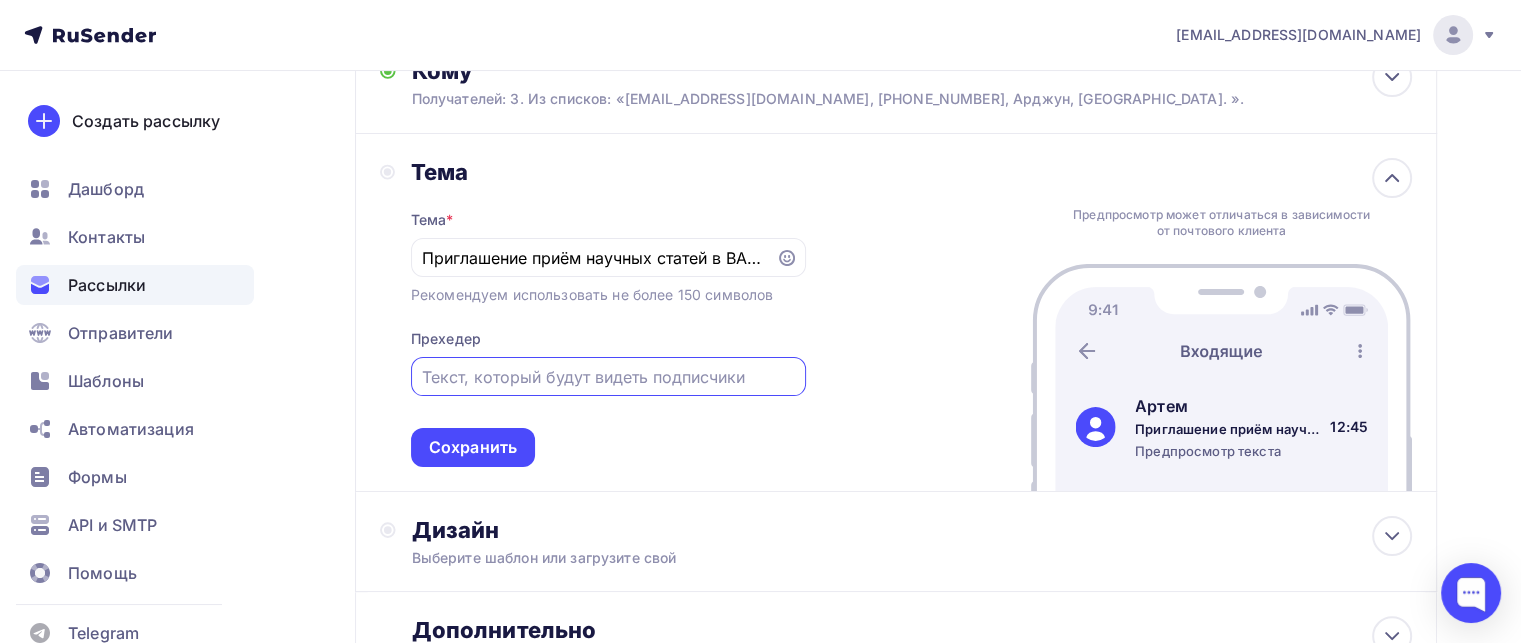 scroll, scrollTop: 400, scrollLeft: 0, axis: vertical 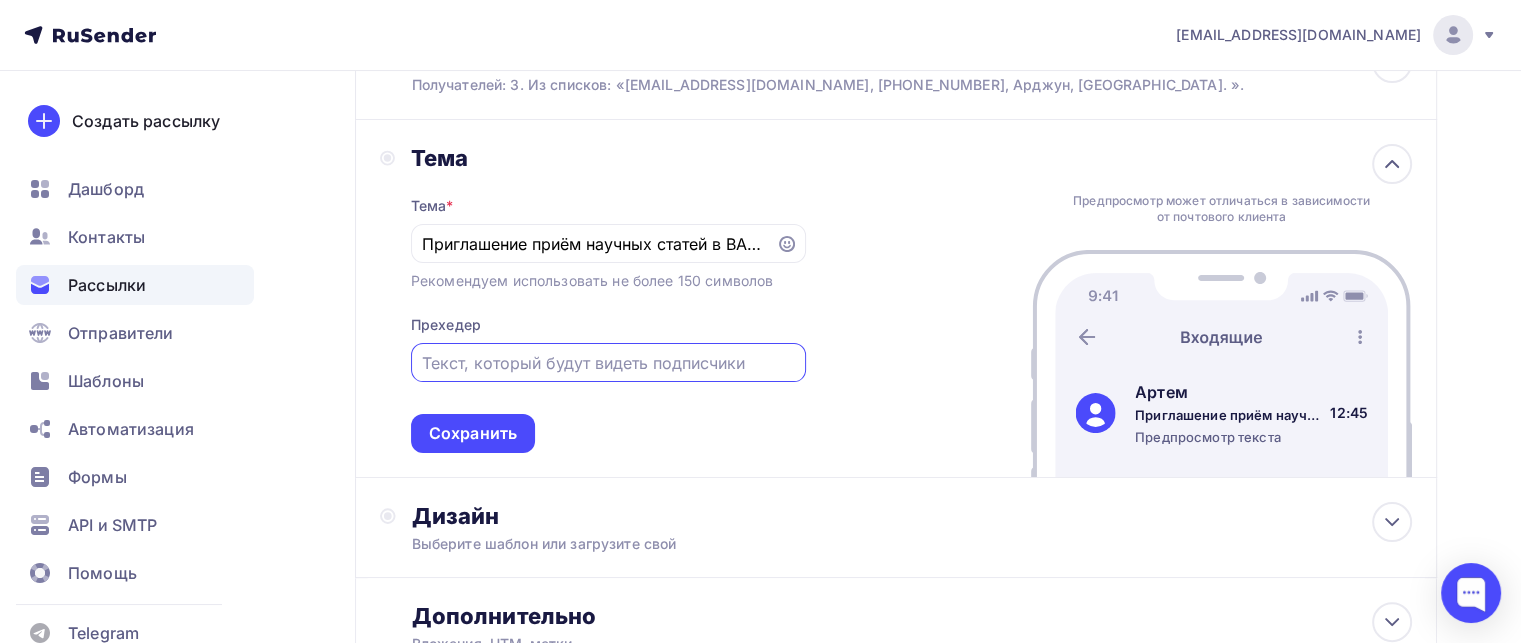 paste on "Уважаемые коллеги!  Открыт приём научных статей в MEDICAL & PHARMACEUTICAL JOURNAL «PULSE» (входит в Перечень ВАК Минобрнауки РФ)  📌 Приём материалов — до 28 апреля 2025 📌 Выход номера — до июня 2025  Журнал «PULSE» издаётся с 1999 года, выходит 12 раз" 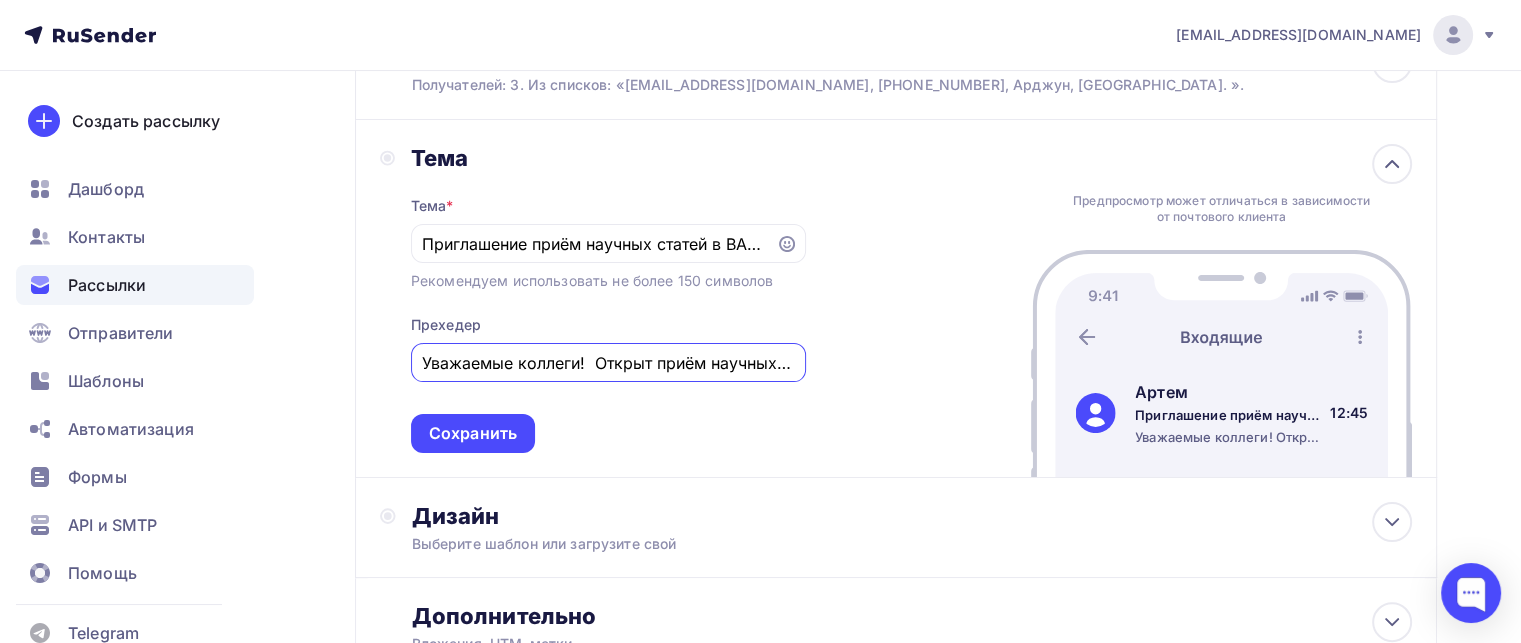 scroll, scrollTop: 0, scrollLeft: 1875, axis: horizontal 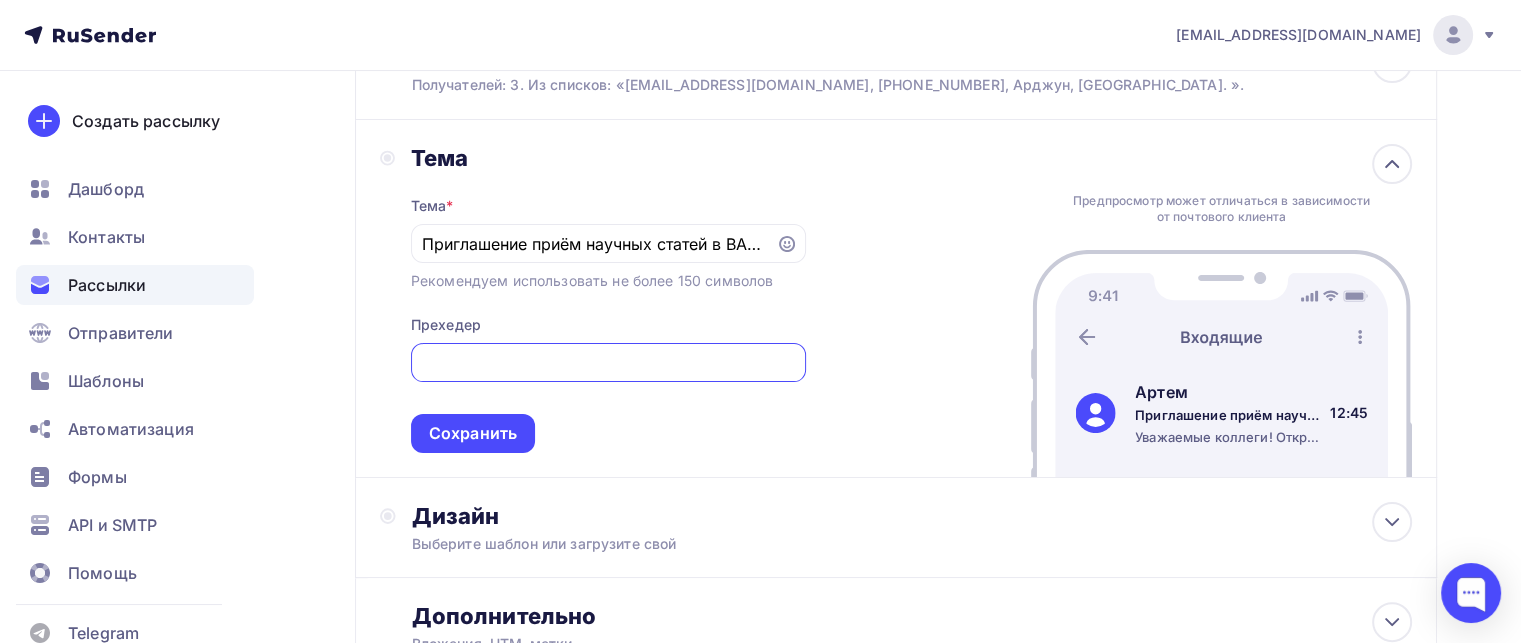 type on "Уважаемые коллеги!  Открыт приём научных статей в MEDICAL & PHARMACEUTICAL JOURNAL «PULSE» (входит в Перечень ВАК Минобрнауки РФ)  📌 Приём материалов — до 28 апреля 2025 📌 Выход номера — до июня 2025  Журнал «PULSE» издаётся с 1999 года, выходит 12 раз" 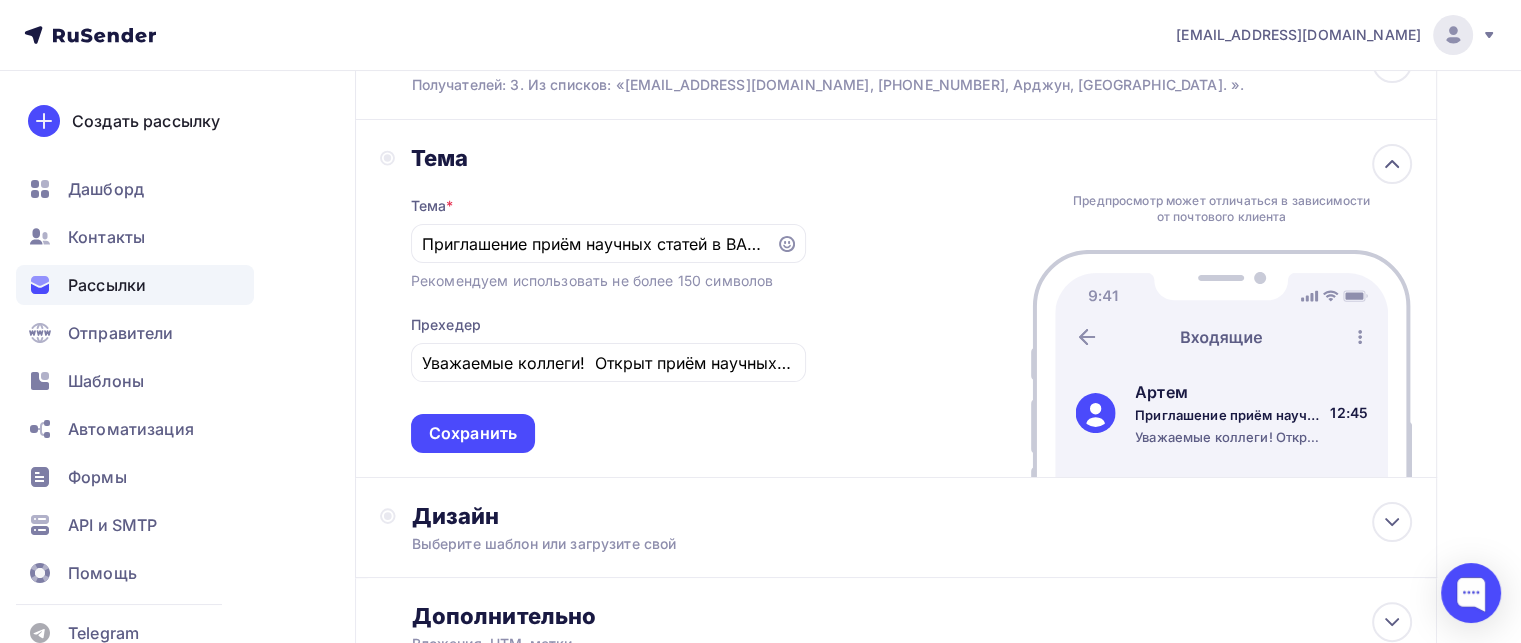 scroll, scrollTop: 465, scrollLeft: 0, axis: vertical 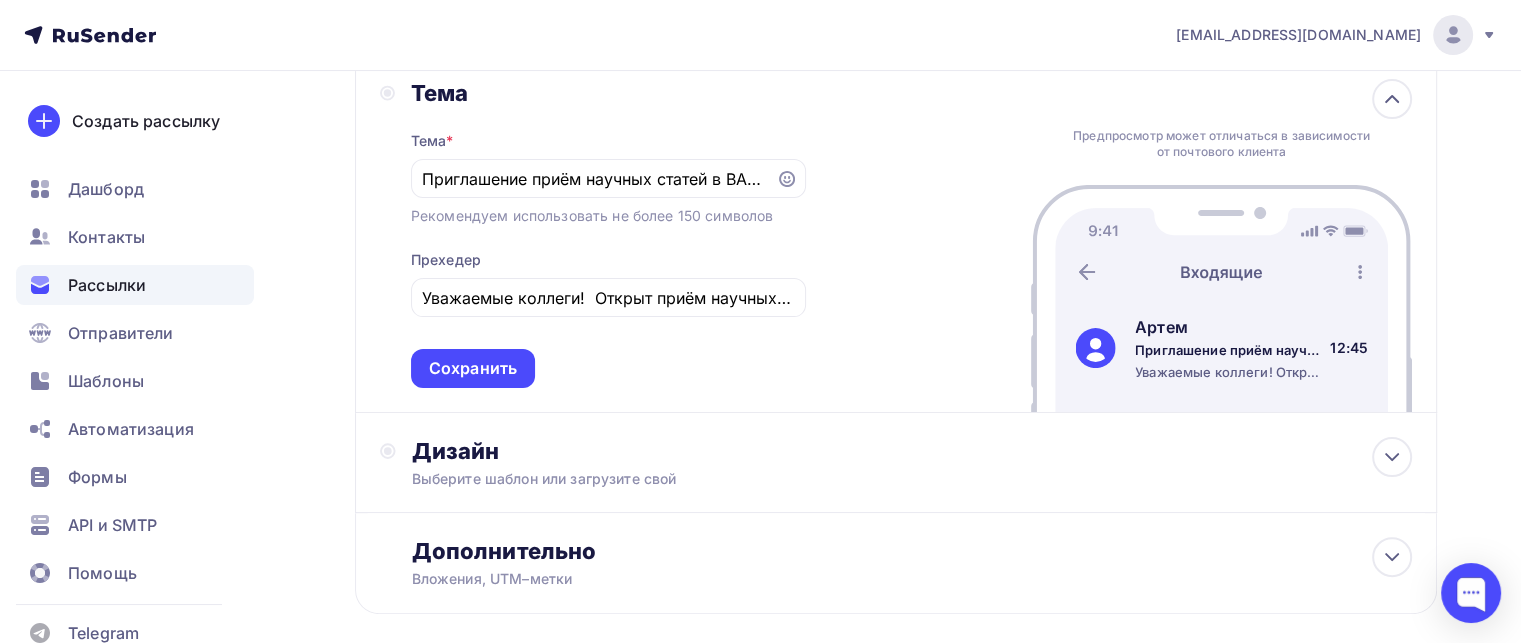 click on "Уважаемые коллеги!  Открыт приём научных статей в MEDICAL & PHARMACEUTICAL JOURNAL «PULSE» (входит в Перечень ВАК Минобрнауки РФ)  📌 Приём материалов — до 28 апреля 2025 📌 Выход номера — до июня 2025  Журнал «PULSE» издаётся с 1999 года, выходит 12 раз" at bounding box center (1229, 372) 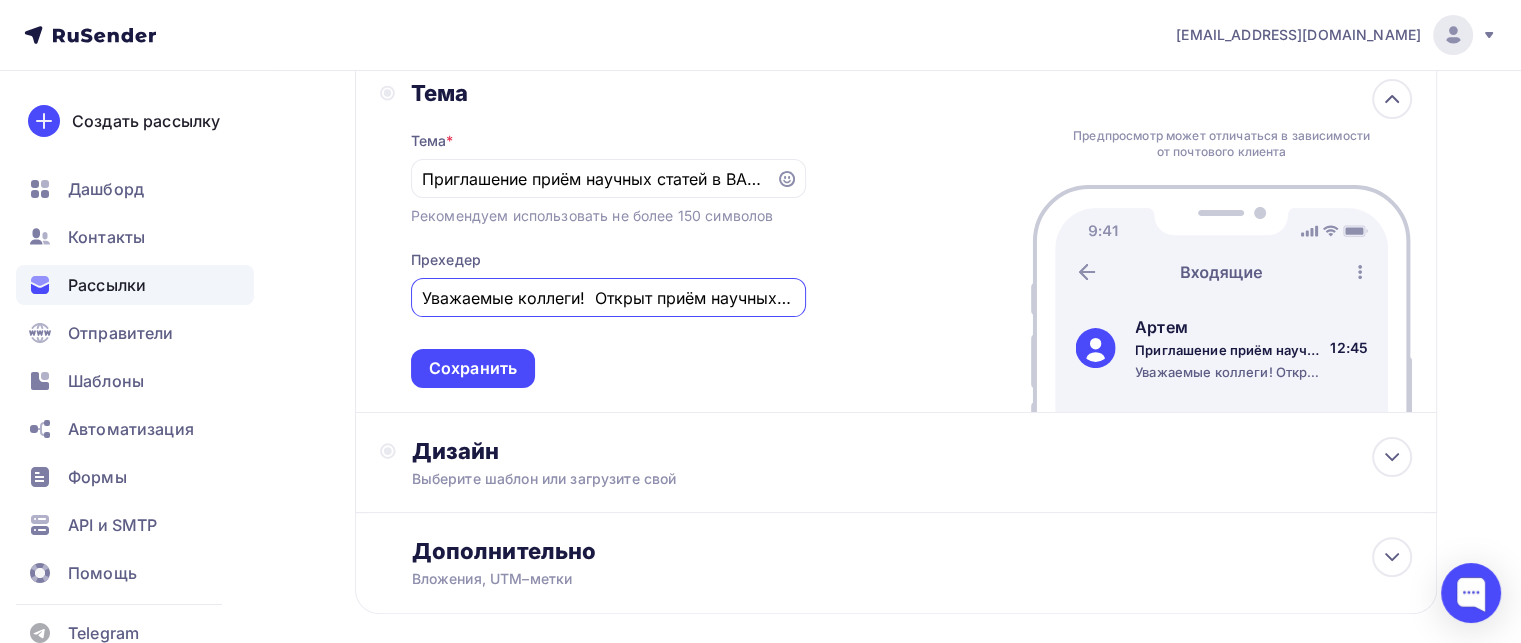 drag, startPoint x: 612, startPoint y: 189, endPoint x: 637, endPoint y: 192, distance: 25.179358 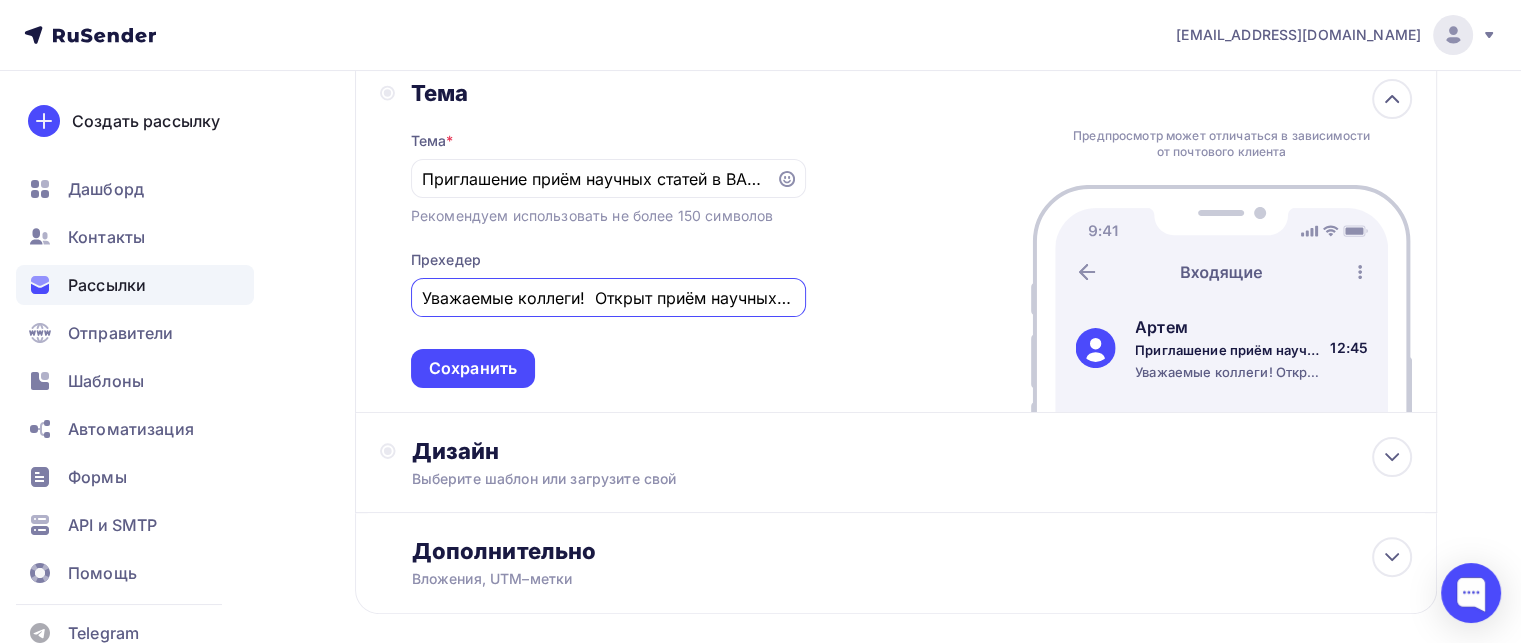 click on "Уважаемые коллеги!  Открыт приём научных статей в MEDICAL & PHARMACEUTICAL JOURNAL «PULSE» (входит в Перечень ВАК Минобрнауки РФ)  📌 Приём материалов — до 28 апреля 2025 📌 Выход номера — до июня 2025  Журнал «PULSE» издаётся с 1999 года, выходит 12 раз" at bounding box center (608, 298) 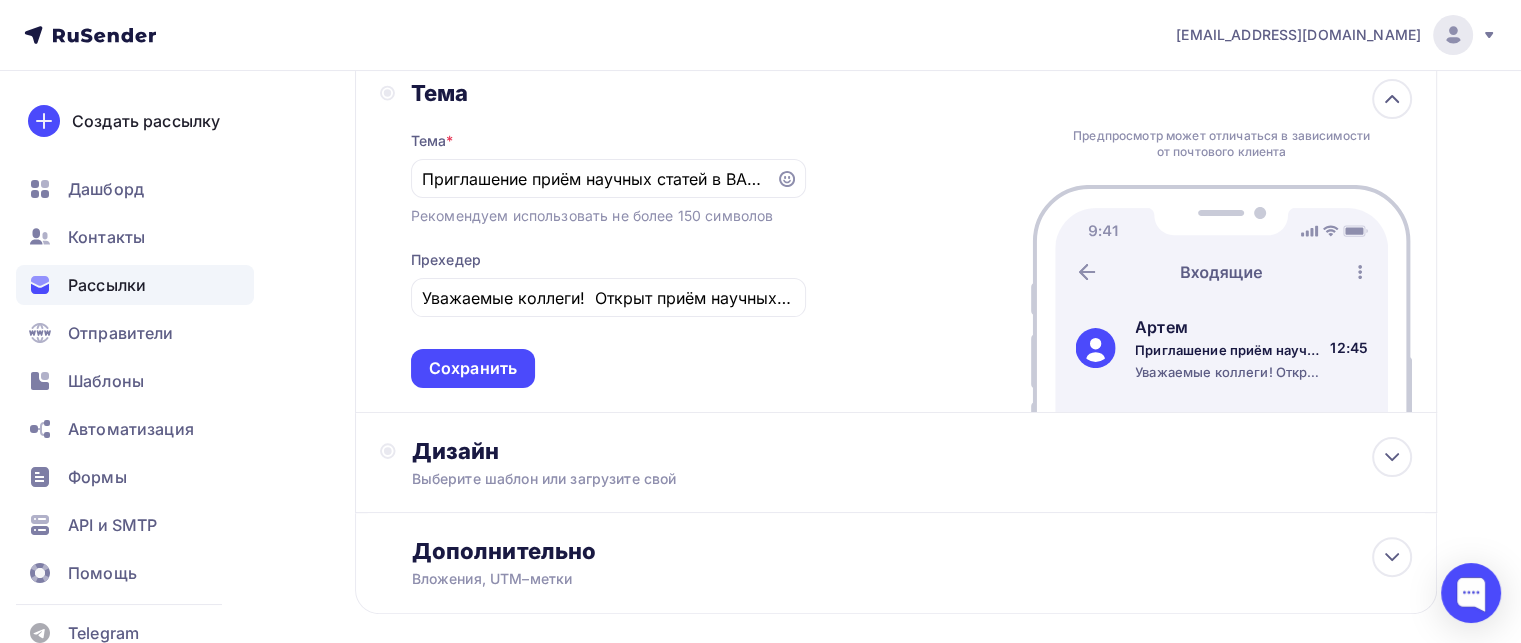 click on "Тема  *     Приглашение приём научных статей в ВАК журнале Пульс. - прием до 28 апреля
Рекомендуем использовать не более 150 символов
Прехедер     Уважаемые коллеги!  Открыт приём научных статей в MEDICAL & PHARMACEUTICAL JOURNAL «PULSE» (входит в Перечень ВАК Минобрнауки РФ)  📌 Приём материалов — до 28 апреля 2025 📌 Выход номера — до июня 2025  Журнал «PULSE» издаётся с 1999 года, выходит 12 раз           Сохранить" at bounding box center [608, 247] 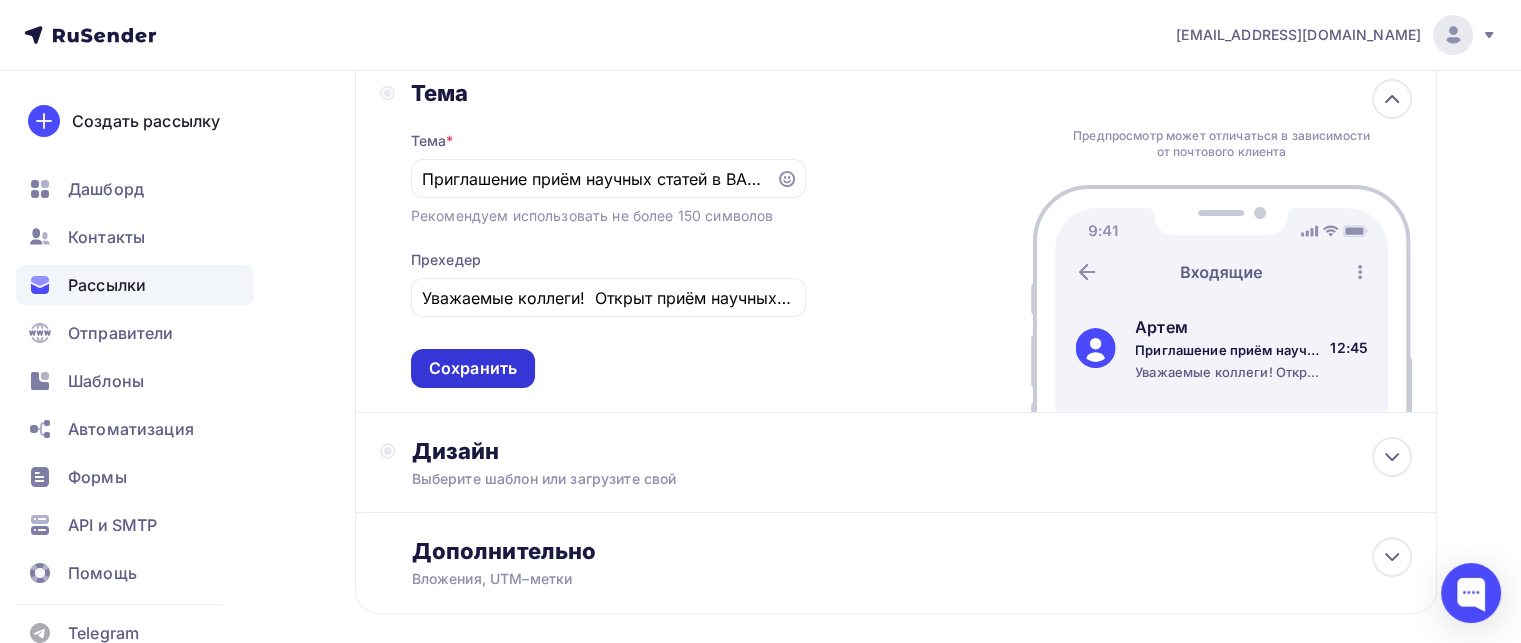 click on "Сохранить" at bounding box center [473, 368] 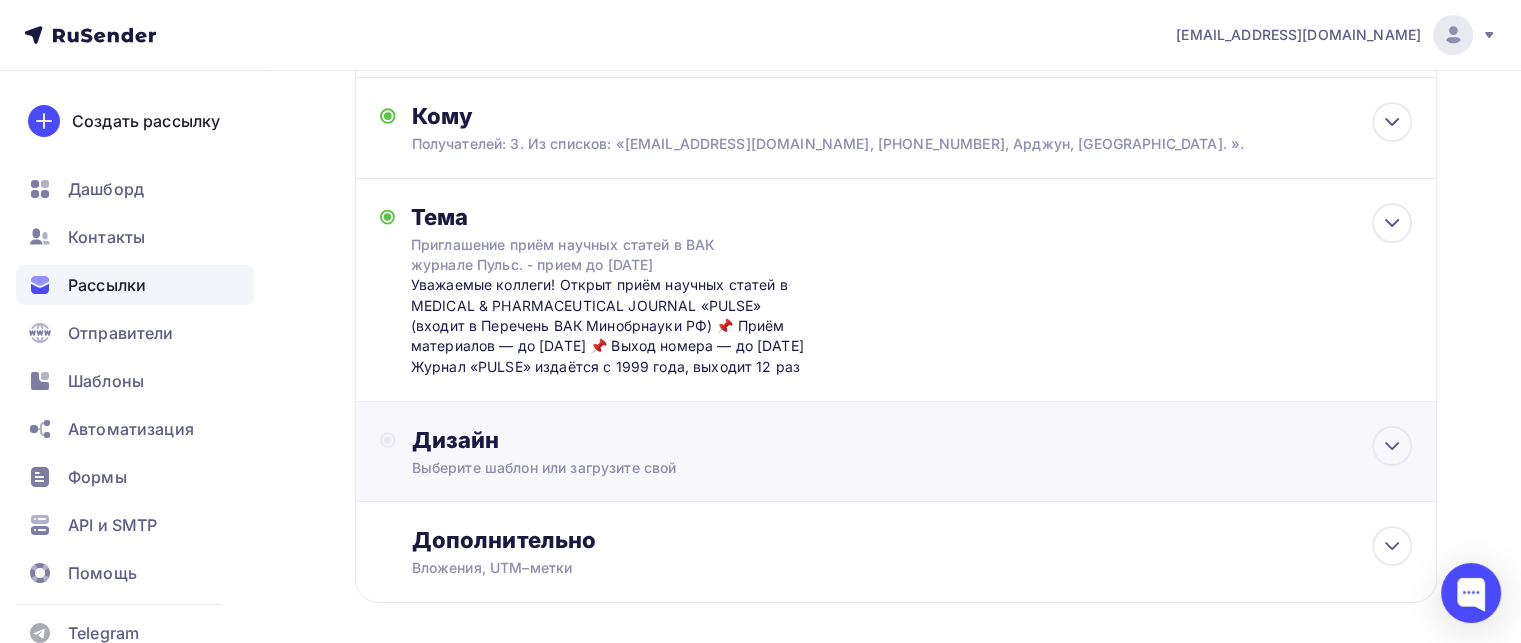 scroll, scrollTop: 349, scrollLeft: 0, axis: vertical 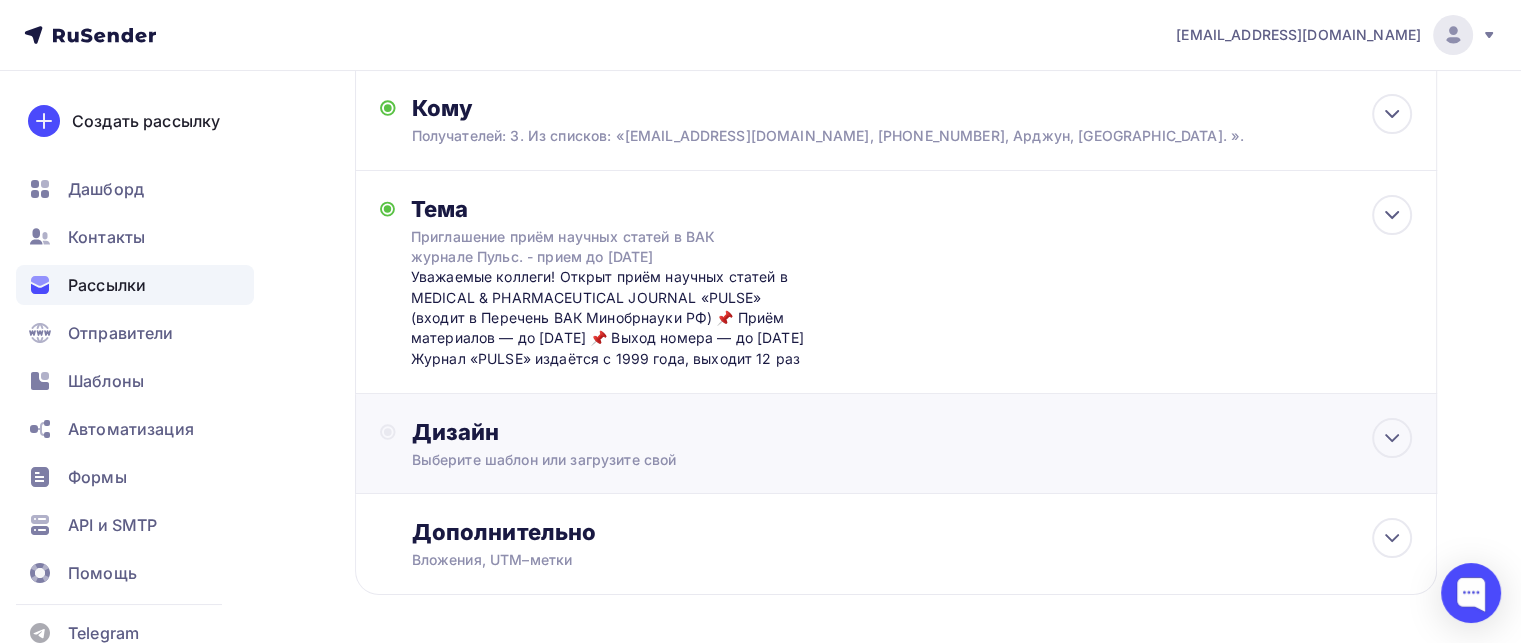 click on "Дизайн" at bounding box center (912, 432) 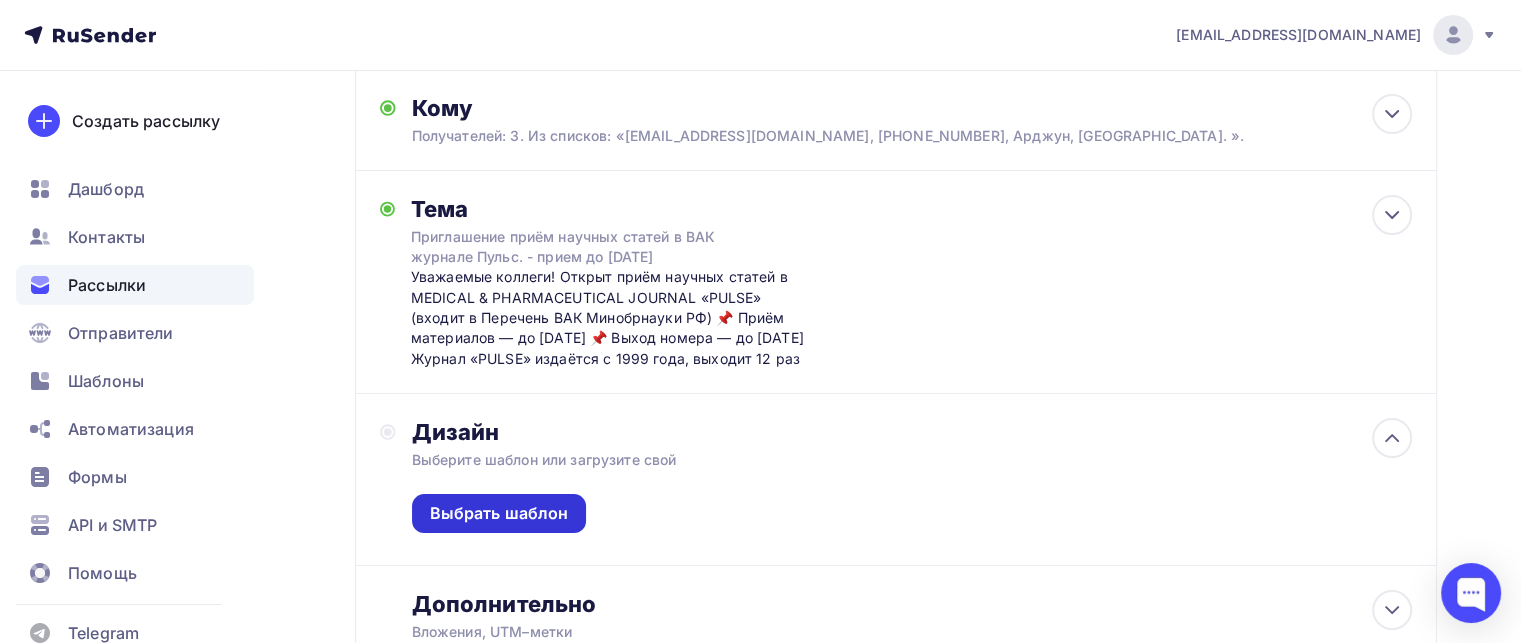 click on "Выбрать шаблон" at bounding box center [499, 513] 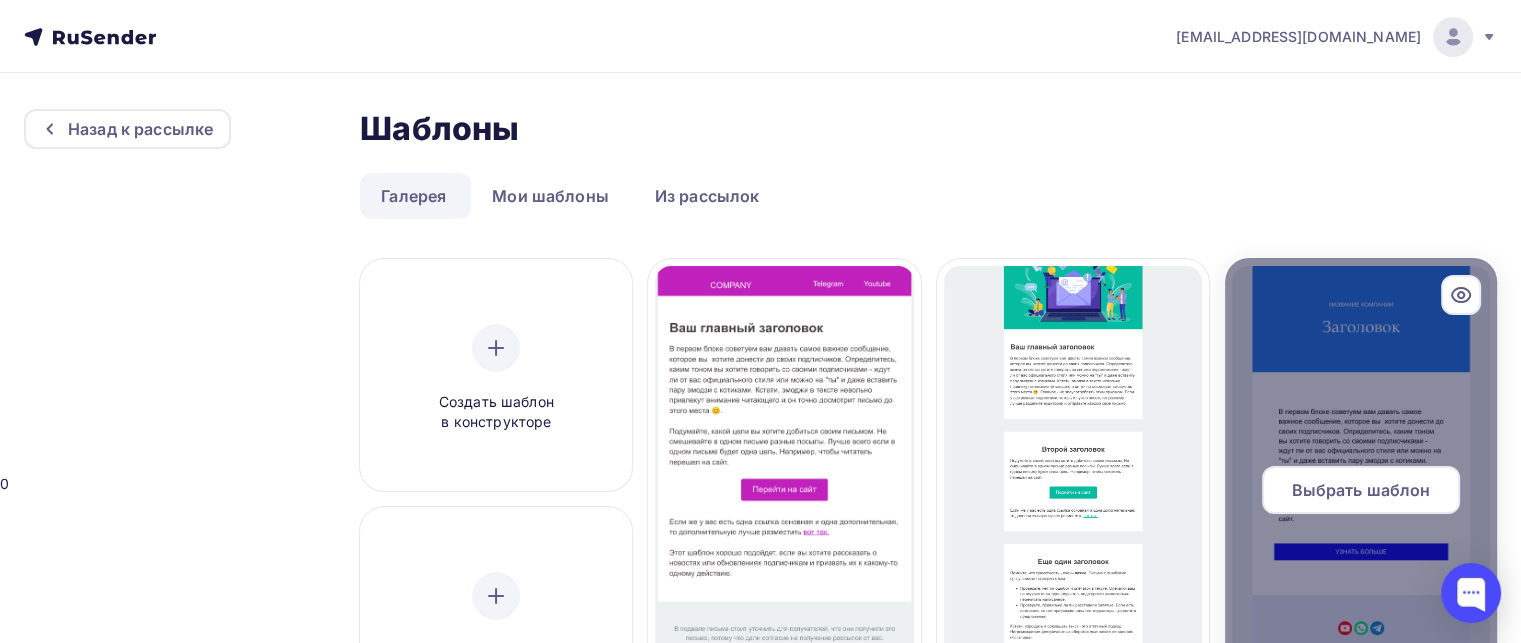 scroll, scrollTop: 100, scrollLeft: 0, axis: vertical 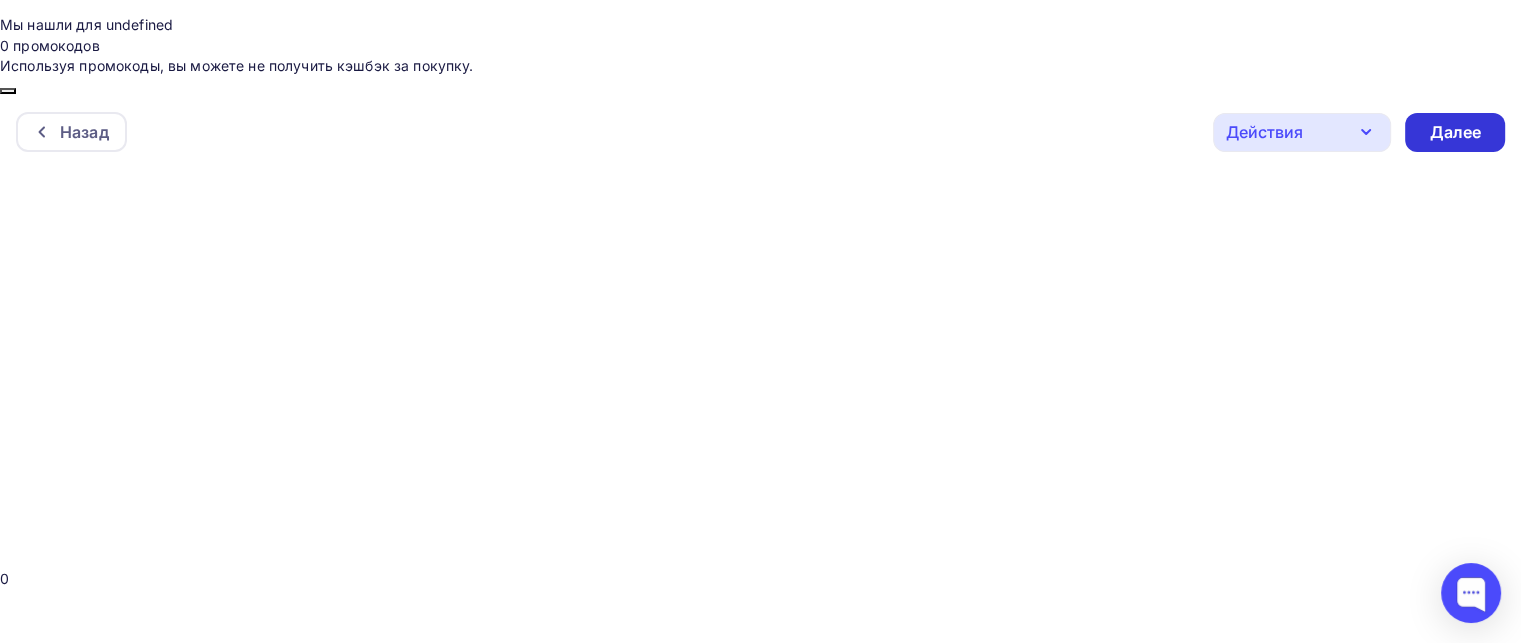 click on "Далее" at bounding box center (1455, 132) 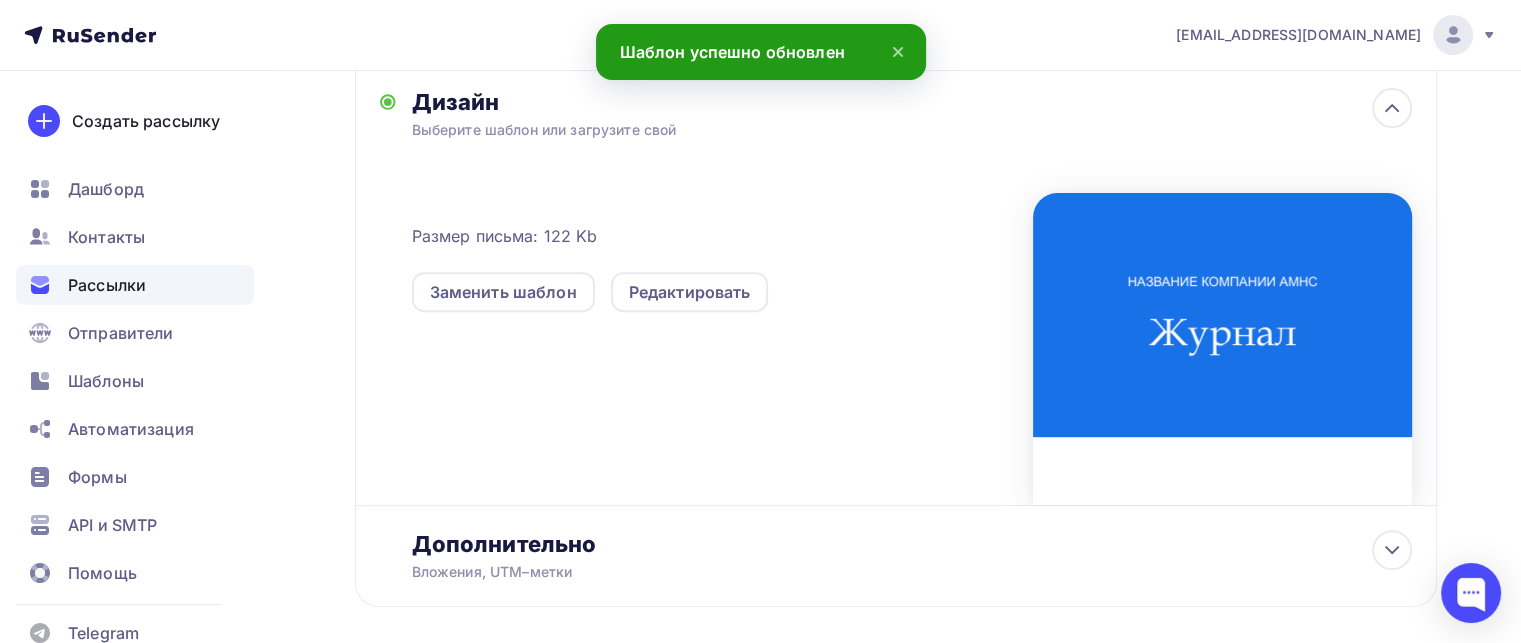 scroll, scrollTop: 692, scrollLeft: 0, axis: vertical 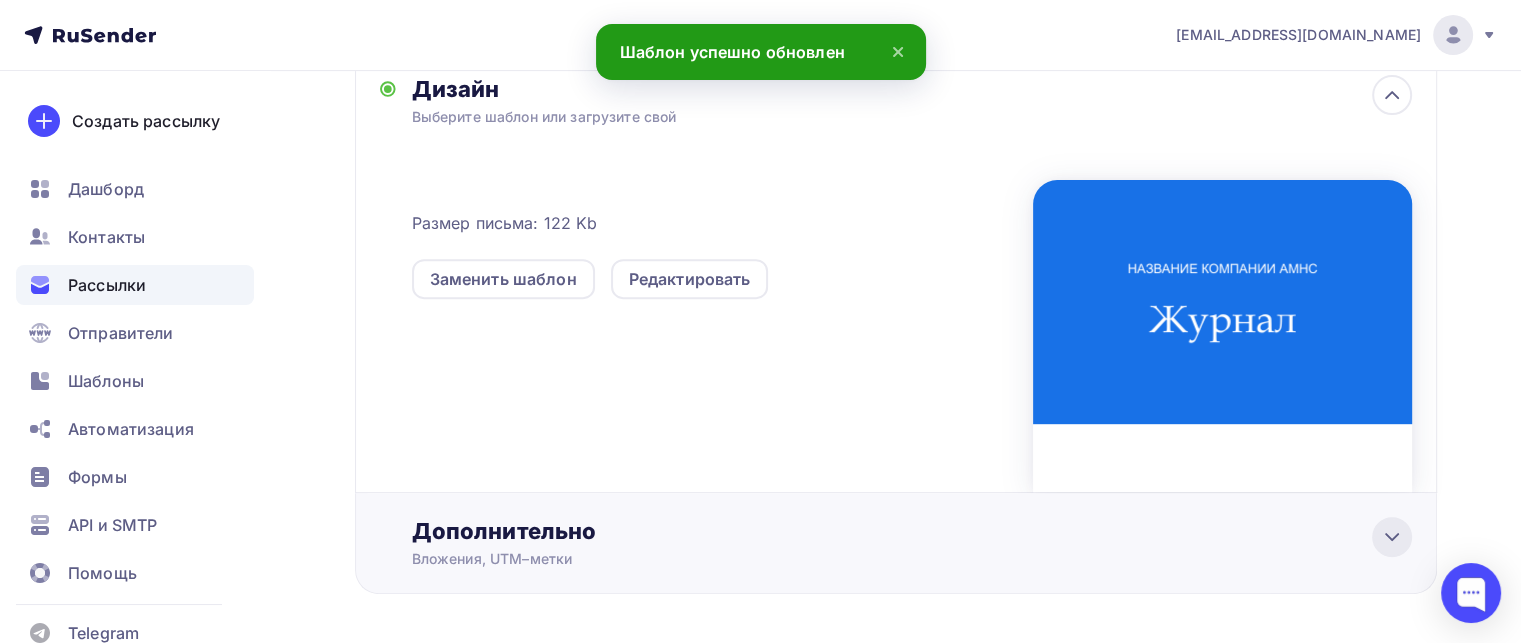 click 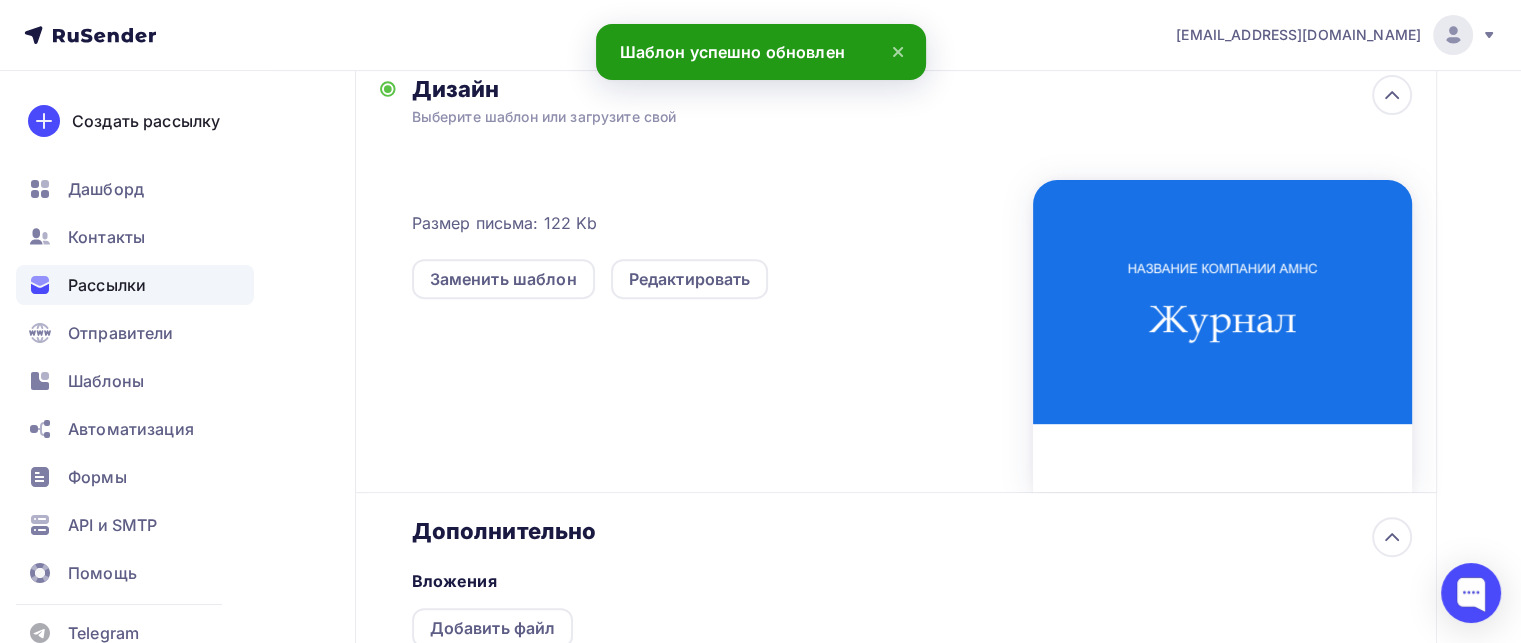 scroll, scrollTop: 690, scrollLeft: 0, axis: vertical 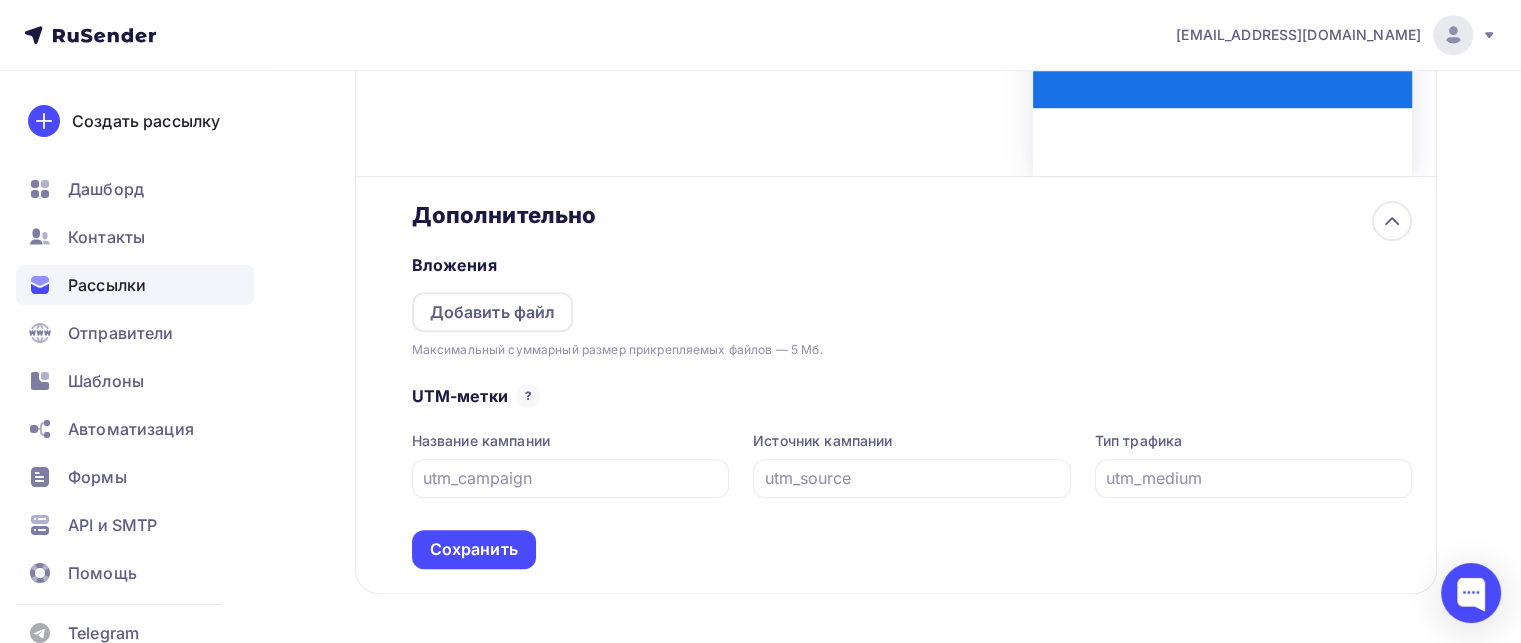 drag, startPoint x: 839, startPoint y: 276, endPoint x: 399, endPoint y: 258, distance: 440.36804 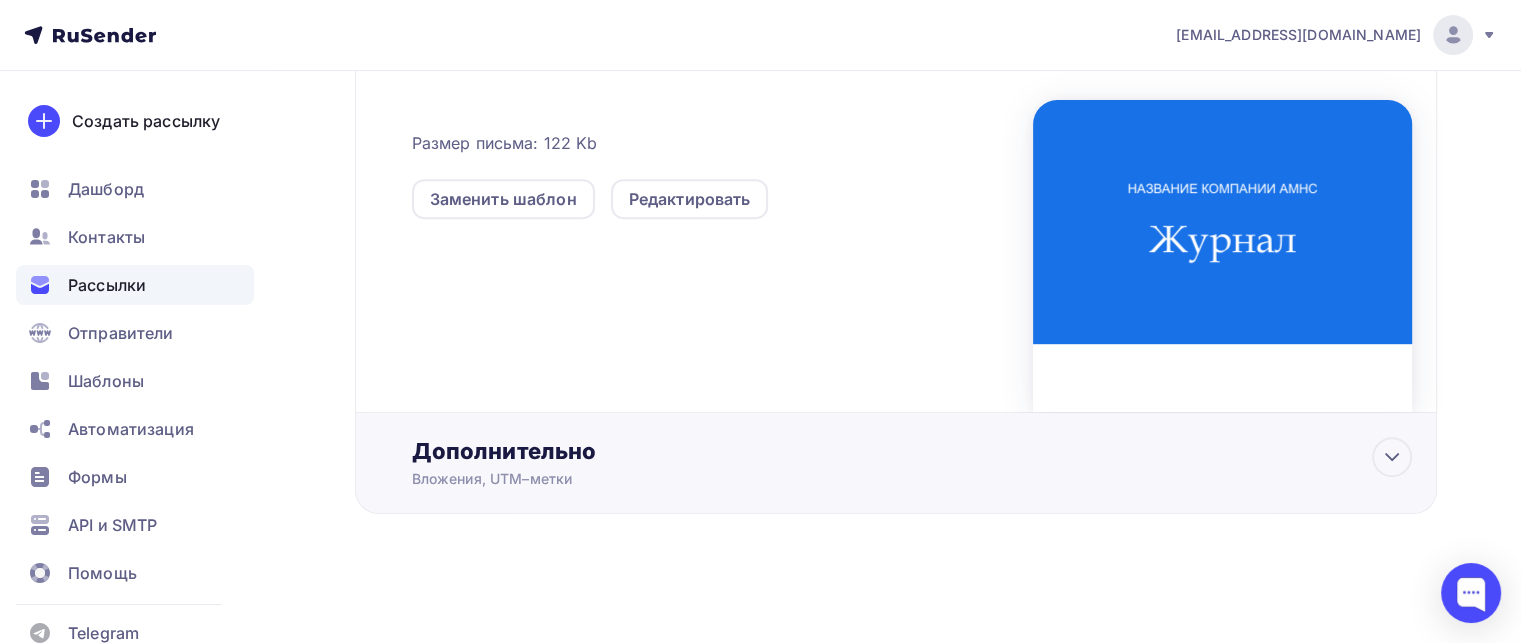 scroll, scrollTop: 0, scrollLeft: 0, axis: both 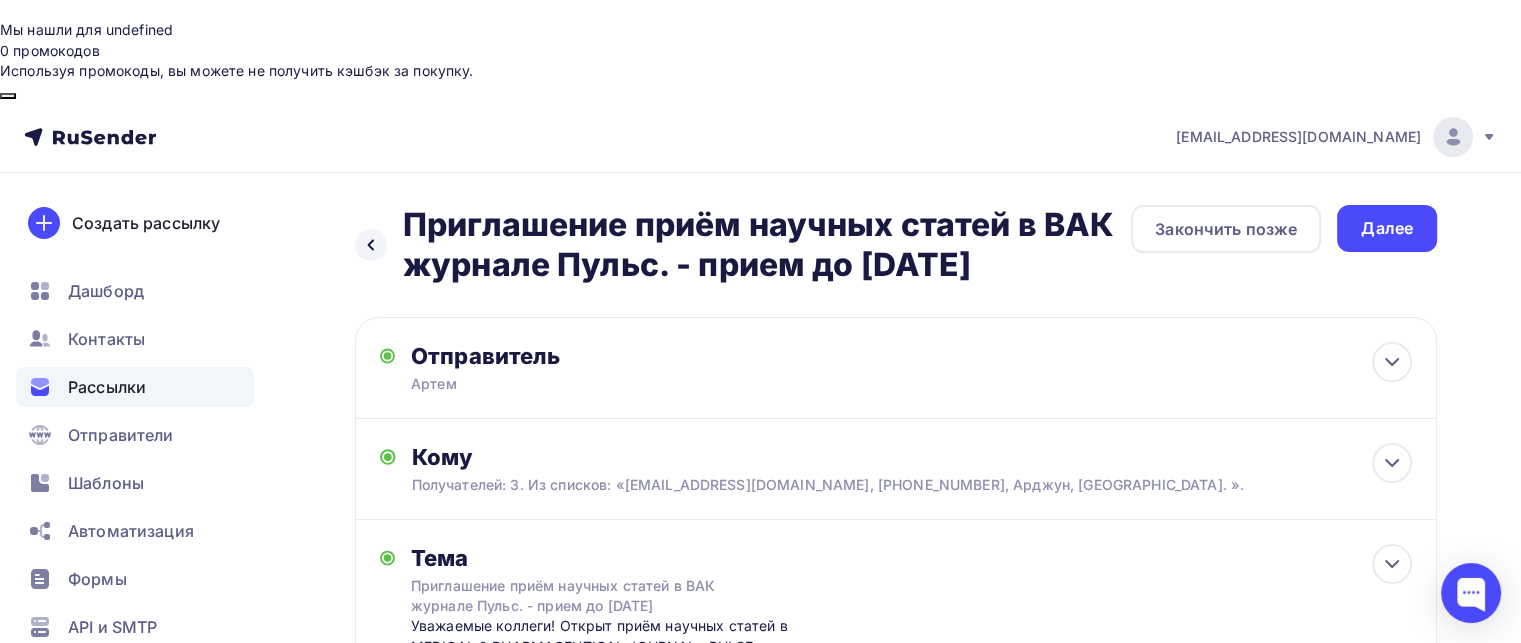 click on "Назад
Приглашение приём научных статей в ВАК журнале Пульс. - прием до 28 апреля
Приглашение приём научных статей в ВАК журнале Пульс. - прием до 28 апреля
Закончить позже
Далее
Отправитель
Артем
Email  *
ardzhun39@gmail.com
ardzhun39@gmail.com               Добавить отправителя
Рекомендуем  добавить почту на домене , чтобы рассылка не попала в «Спам»
Имя                 Сохранить
12:45         Кому
Списки получателей" at bounding box center (760, 793) 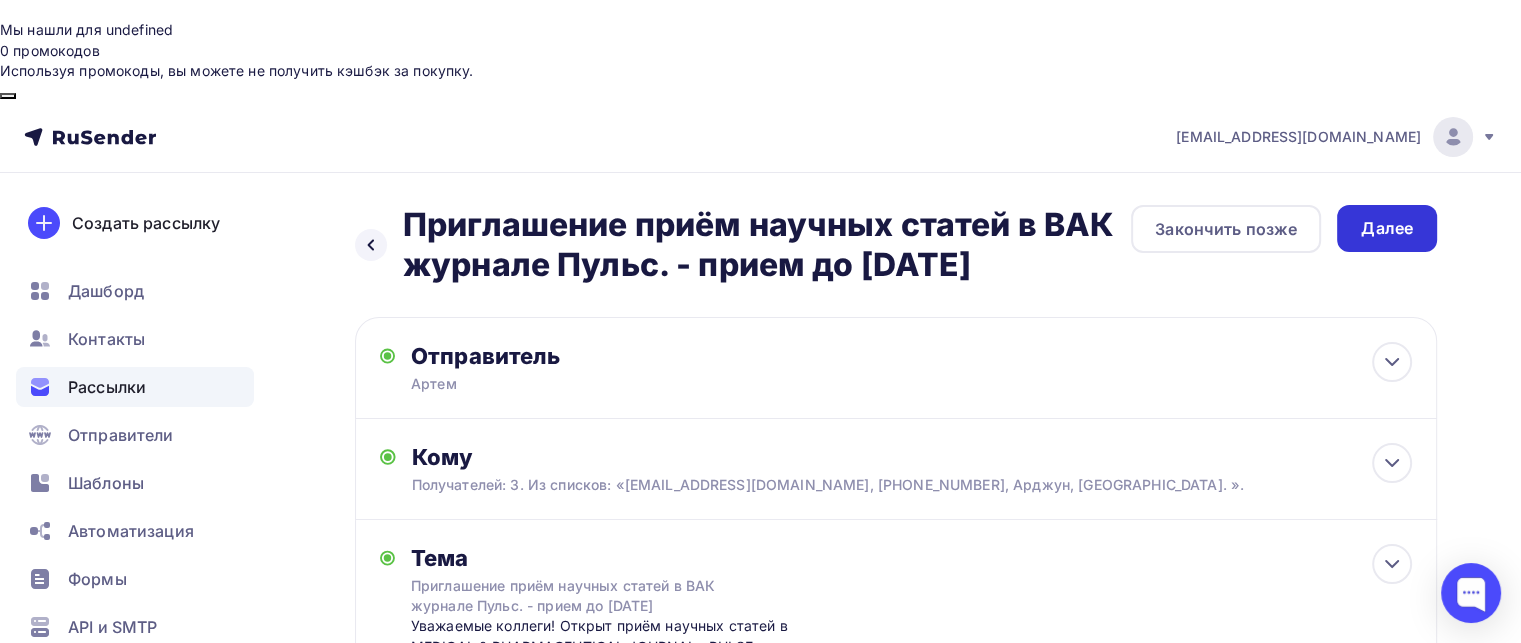 click on "Далее" at bounding box center (1387, 228) 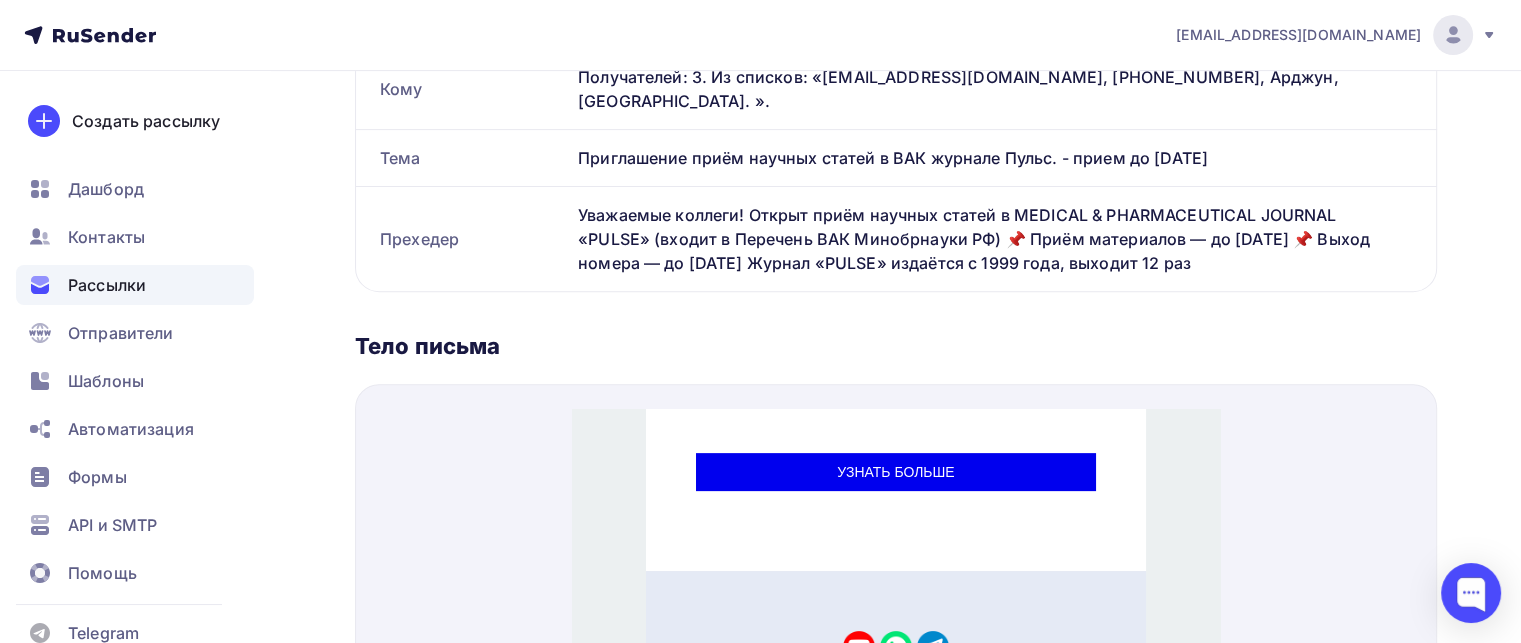 scroll, scrollTop: 0, scrollLeft: 0, axis: both 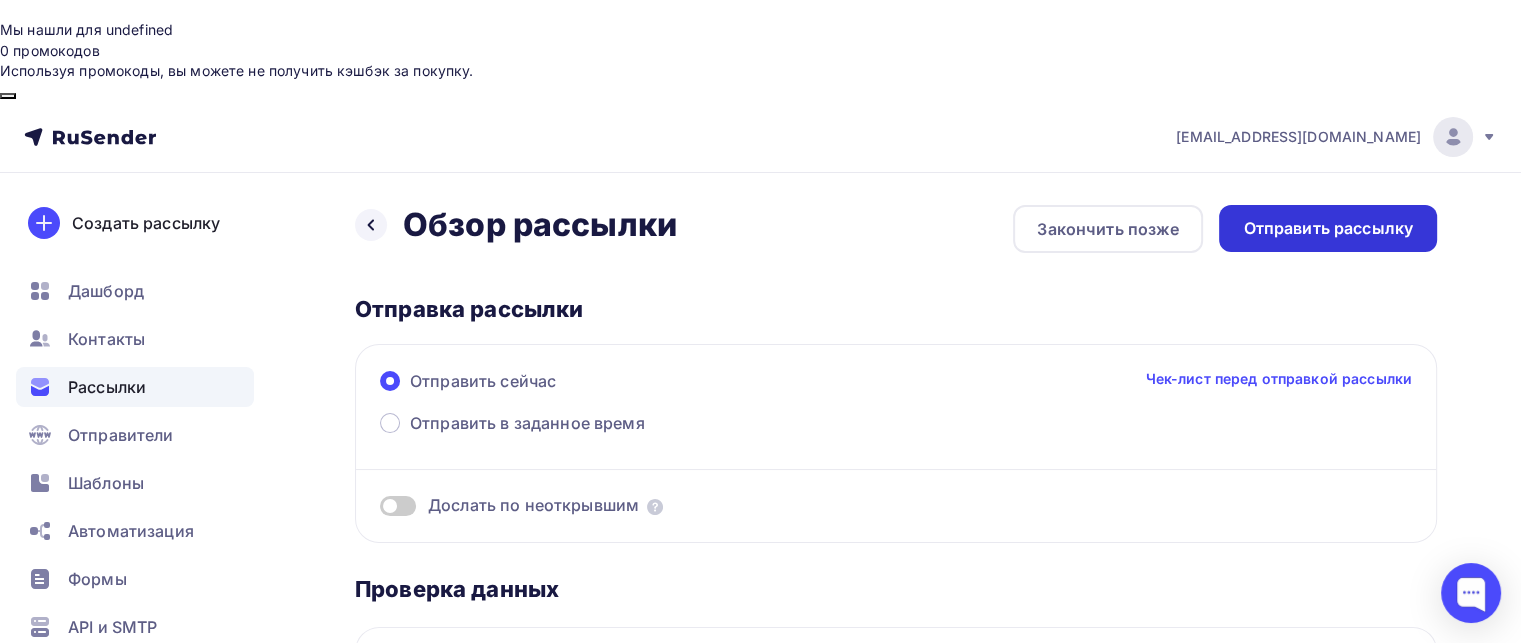 click on "Отправить рассылку" at bounding box center (1328, 228) 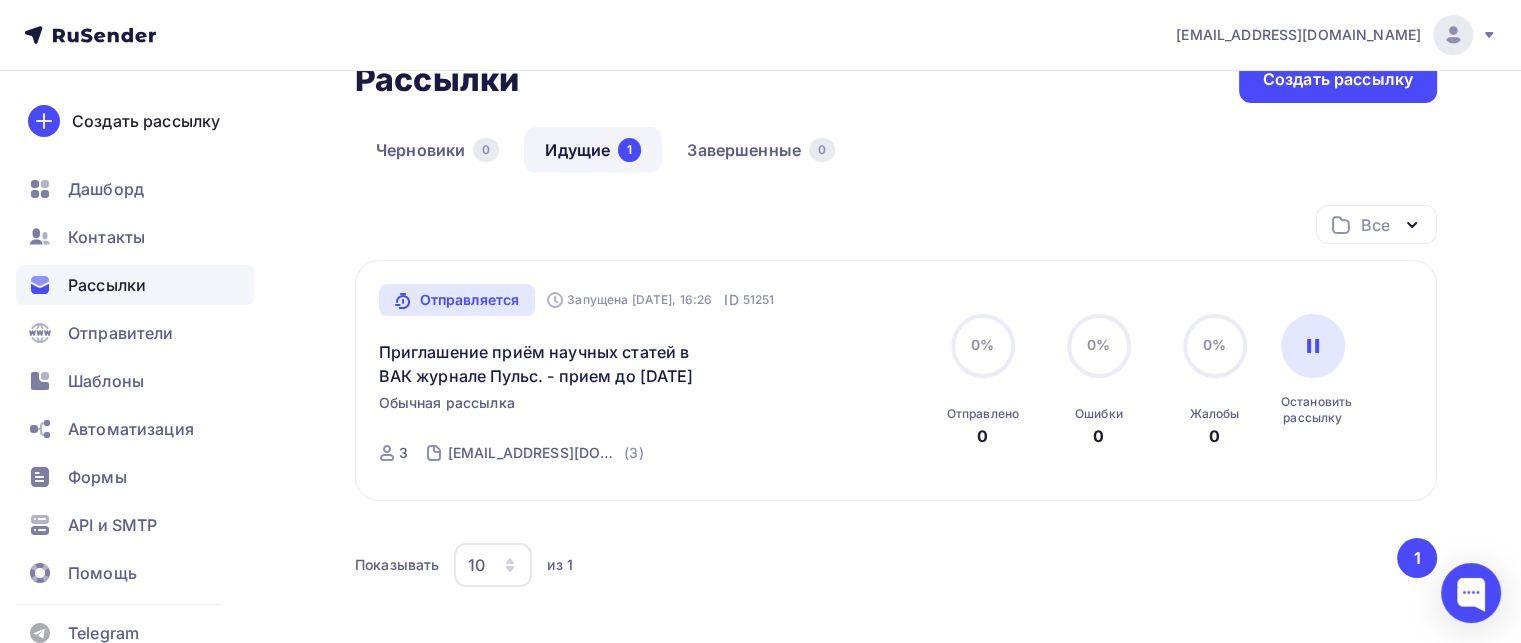 scroll, scrollTop: 196, scrollLeft: 0, axis: vertical 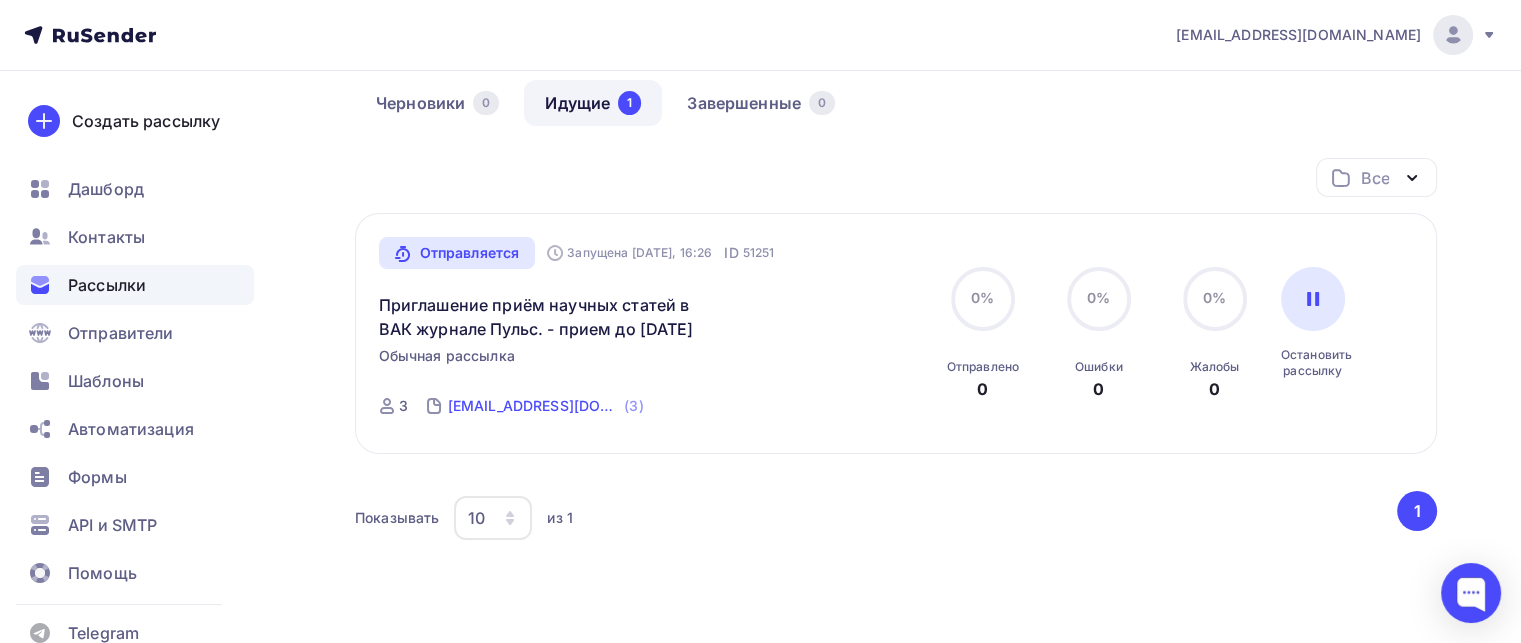 click on "[EMAIL_ADDRESS][DOMAIN_NAME], [PHONE_NUMBER], Арджун, [GEOGRAPHIC_DATA]." at bounding box center [534, 406] 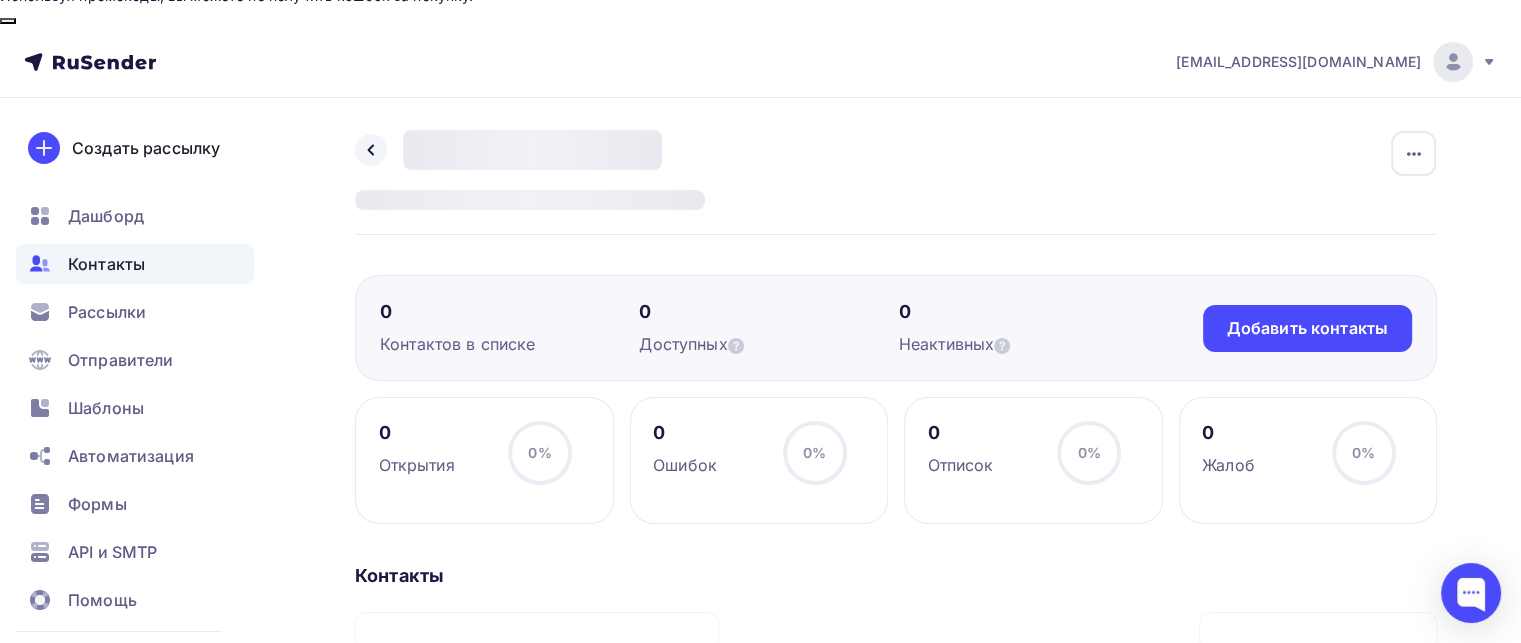 scroll, scrollTop: 200, scrollLeft: 0, axis: vertical 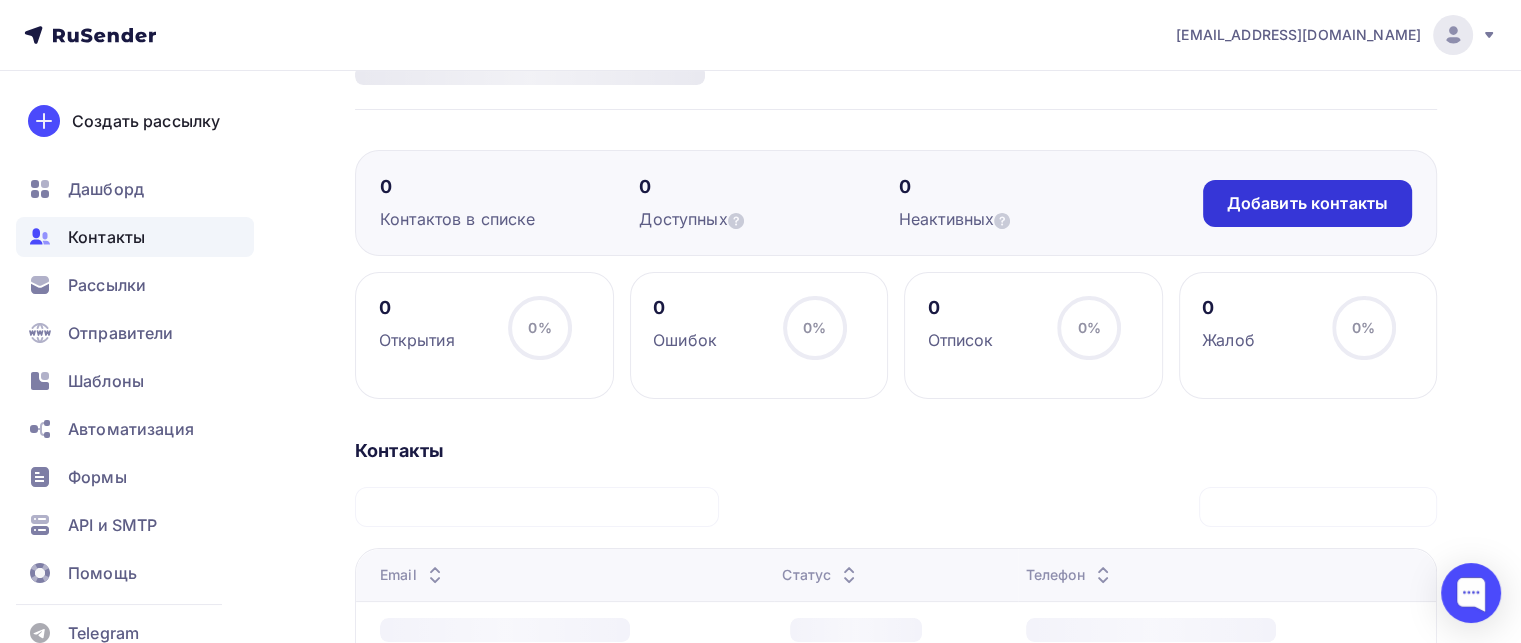 click on "Добавить контакты" at bounding box center (1307, 203) 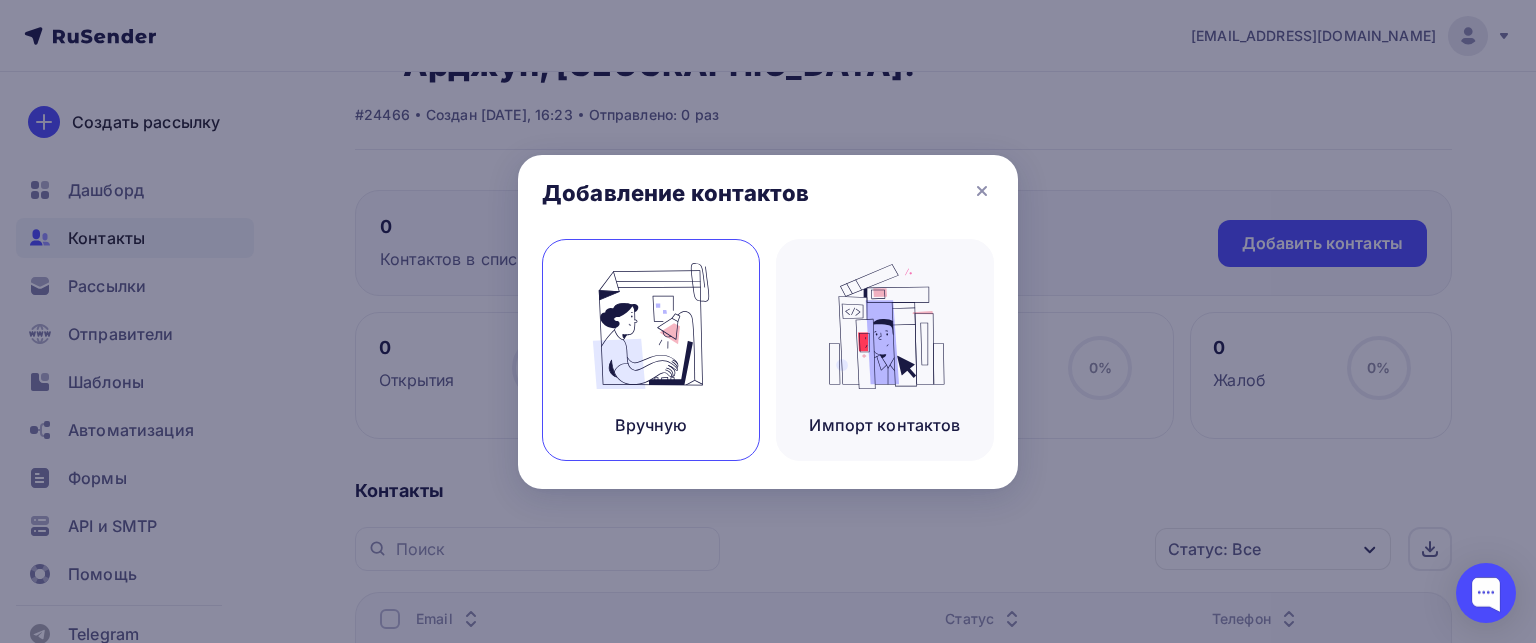 click at bounding box center [651, 326] 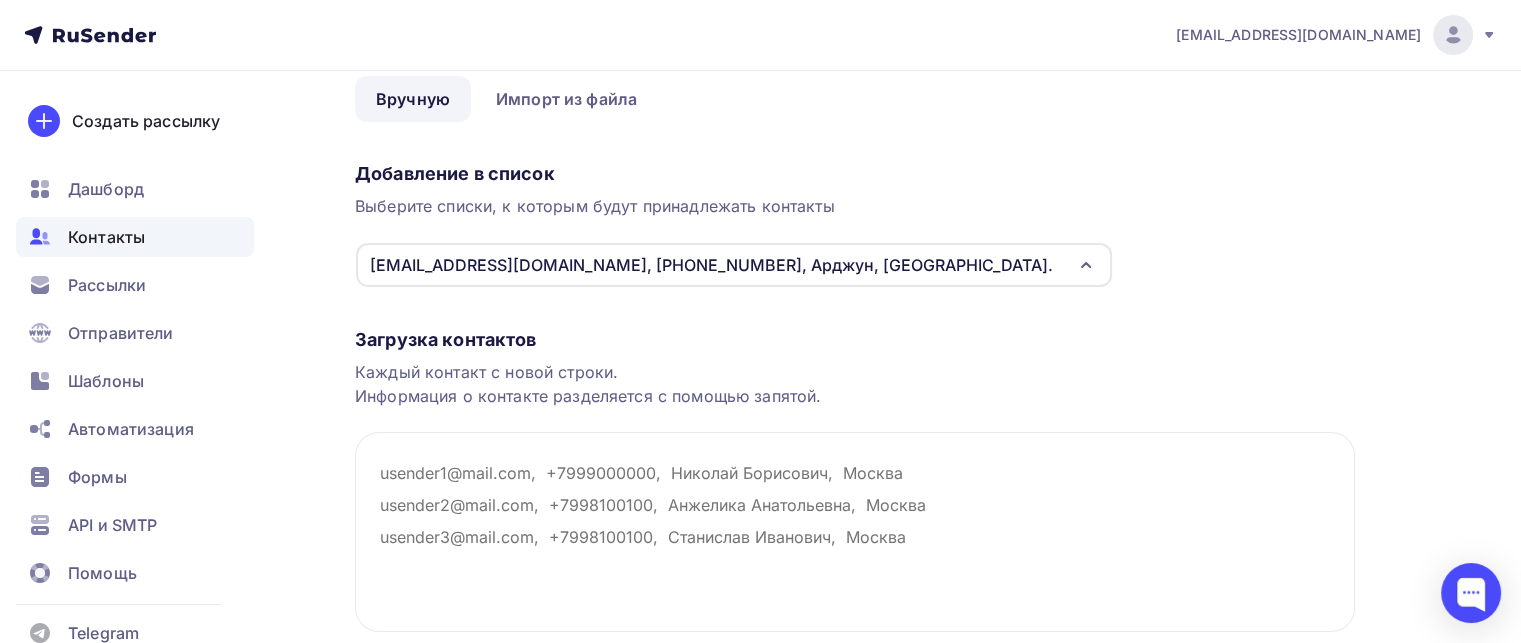 scroll, scrollTop: 200, scrollLeft: 0, axis: vertical 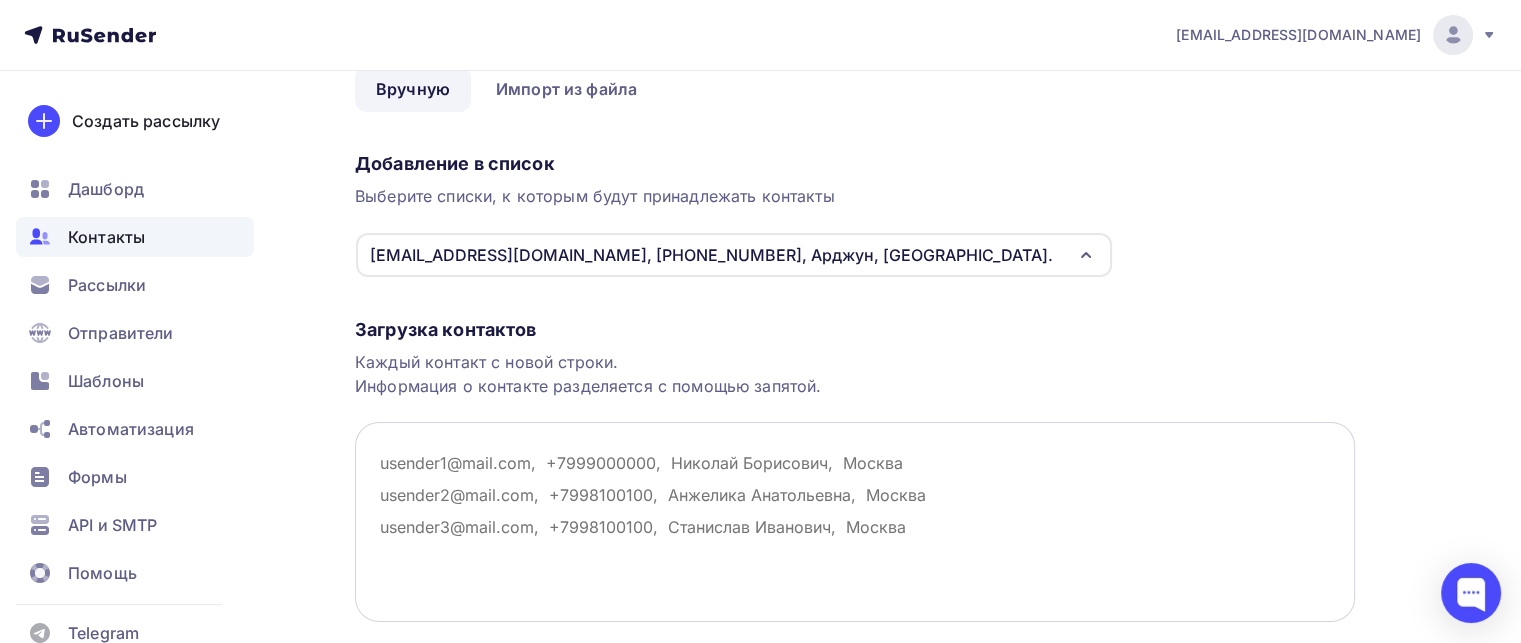 click at bounding box center (855, 522) 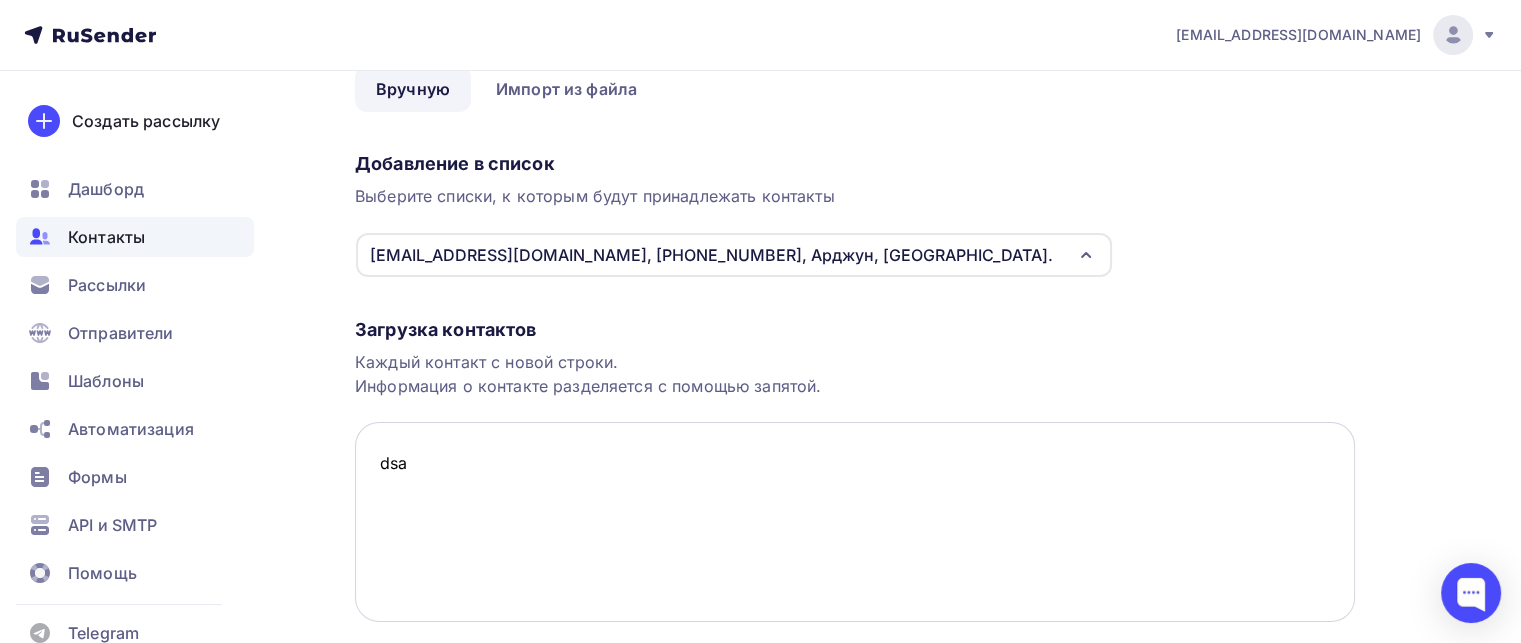 drag, startPoint x: 359, startPoint y: 335, endPoint x: 405, endPoint y: 344, distance: 46.872166 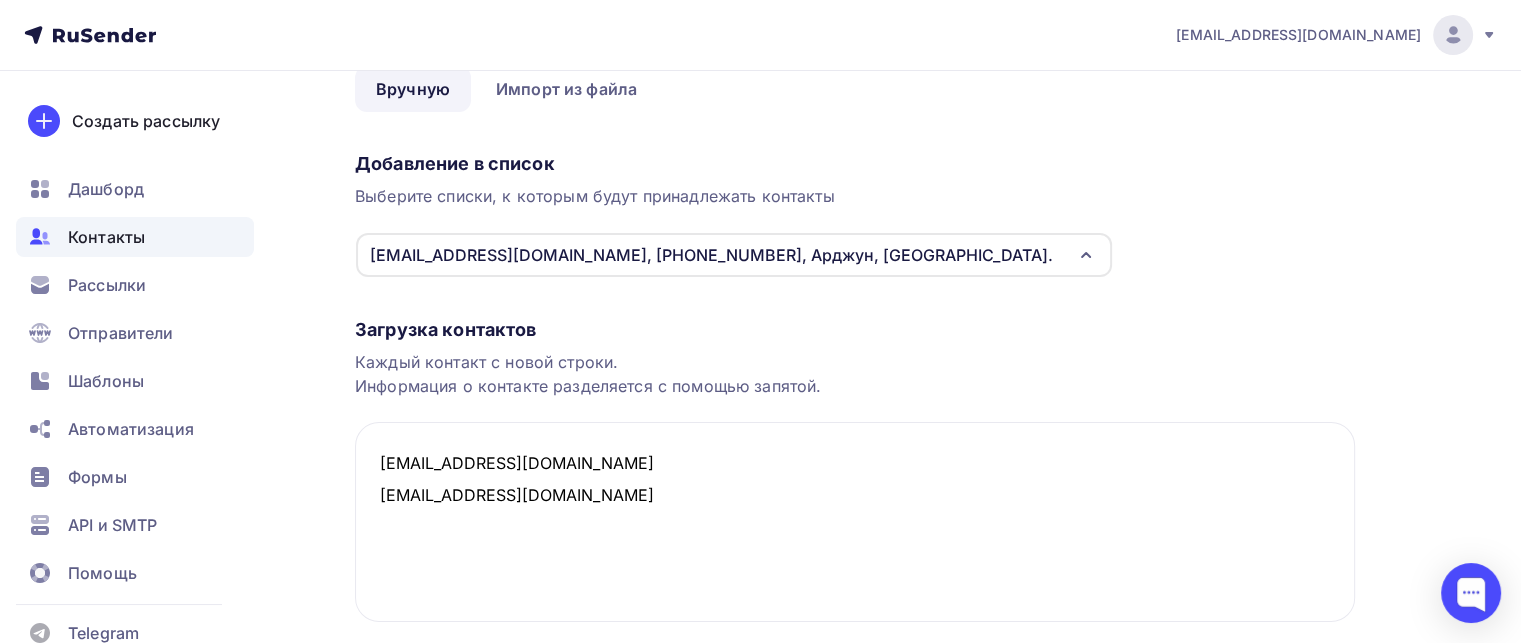 type on "radzhesh@agarval.com
radzhesh@outlook.com" 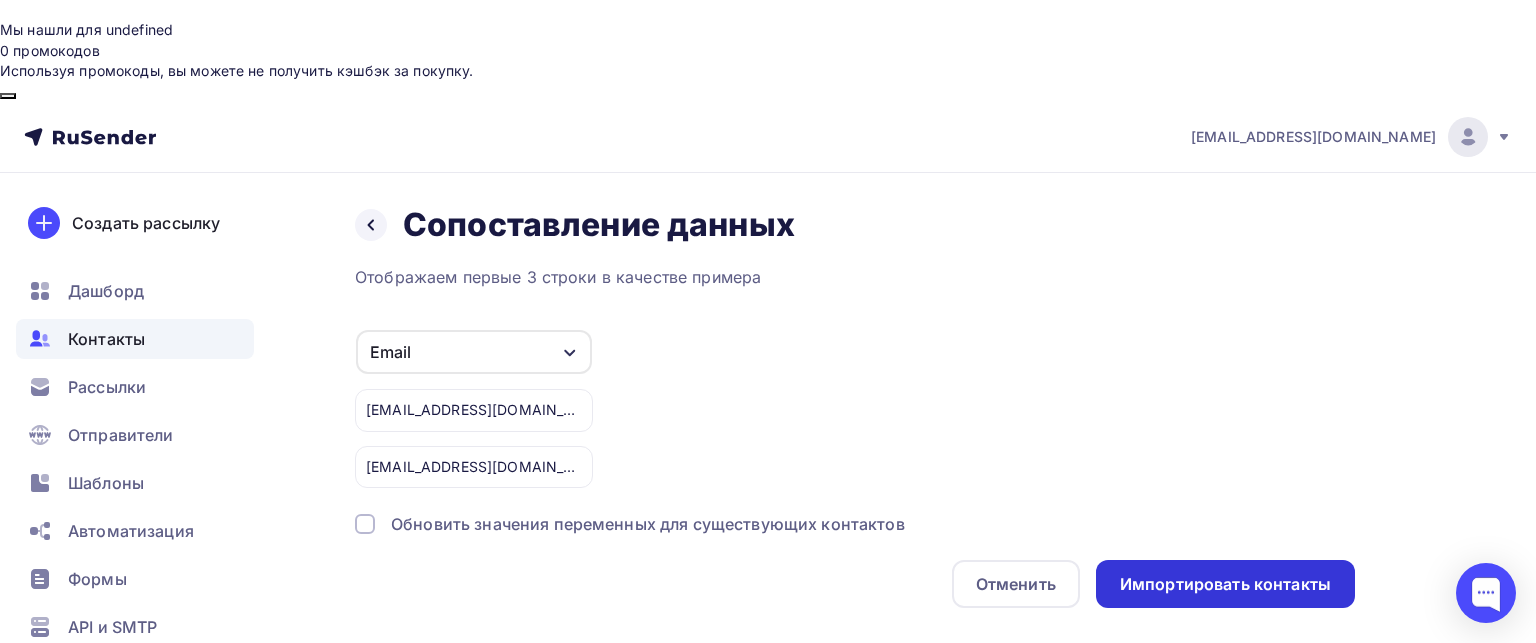 click on "Импортировать контакты" at bounding box center (1225, 584) 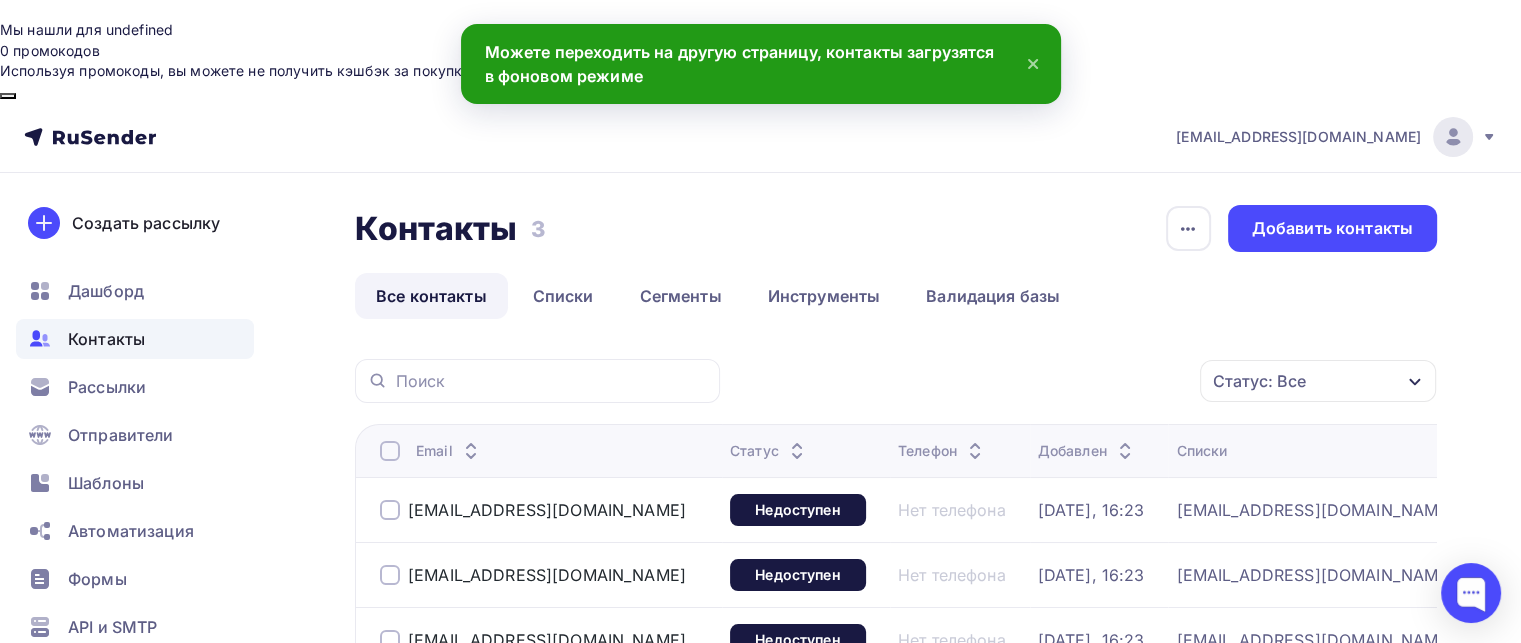 scroll, scrollTop: 147, scrollLeft: 0, axis: vertical 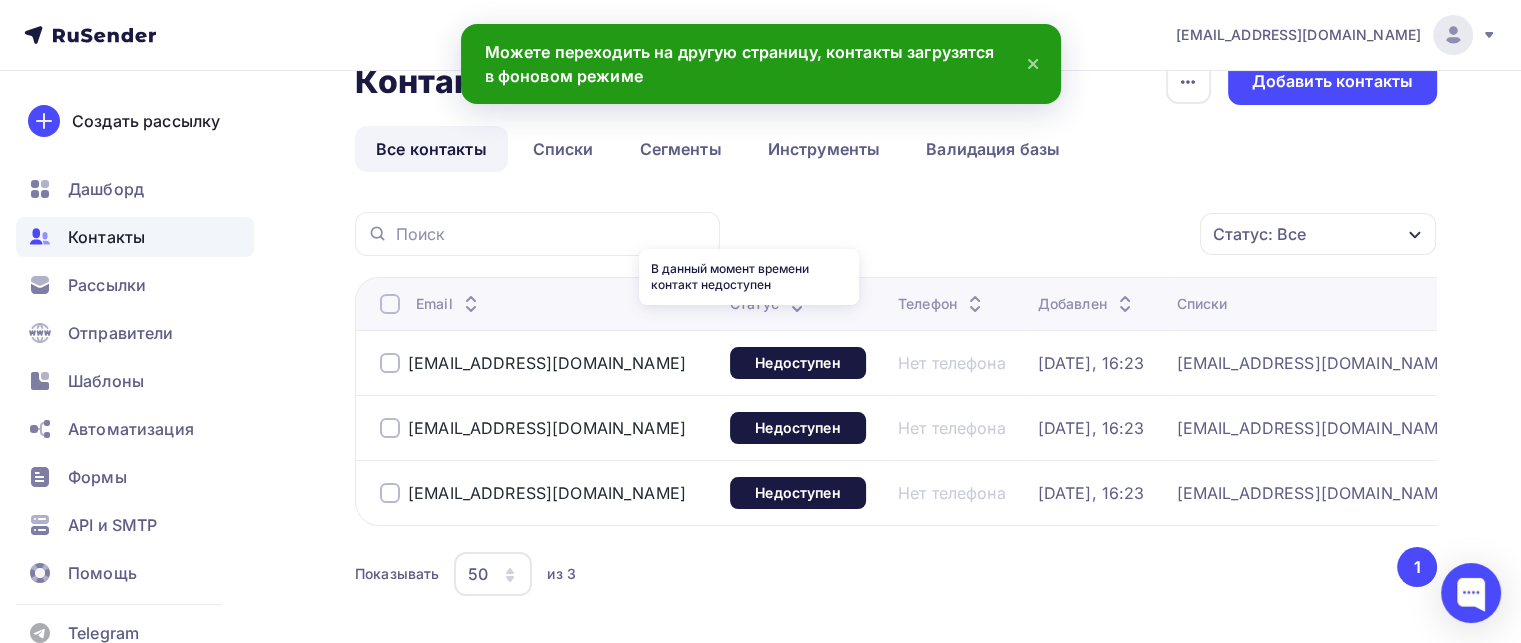 click on "В данный момент времени контакт недоступен" at bounding box center (749, 277) 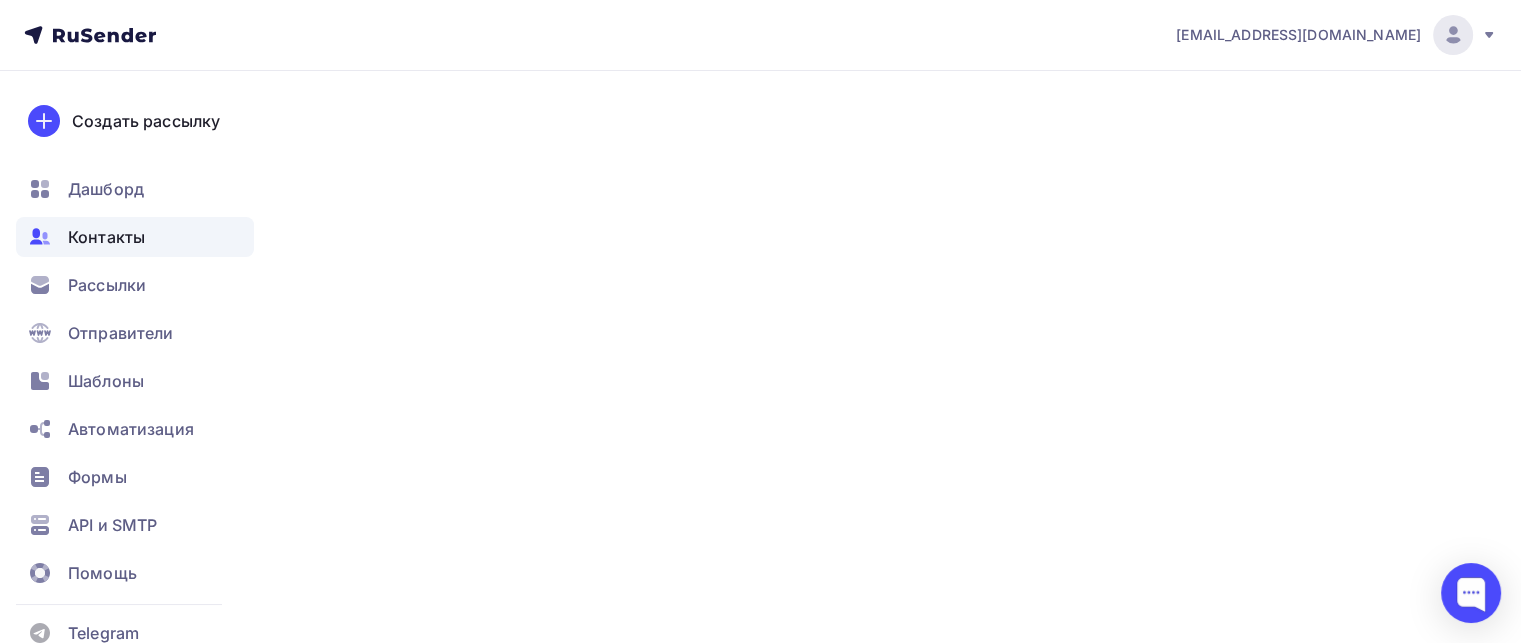 scroll, scrollTop: 0, scrollLeft: 0, axis: both 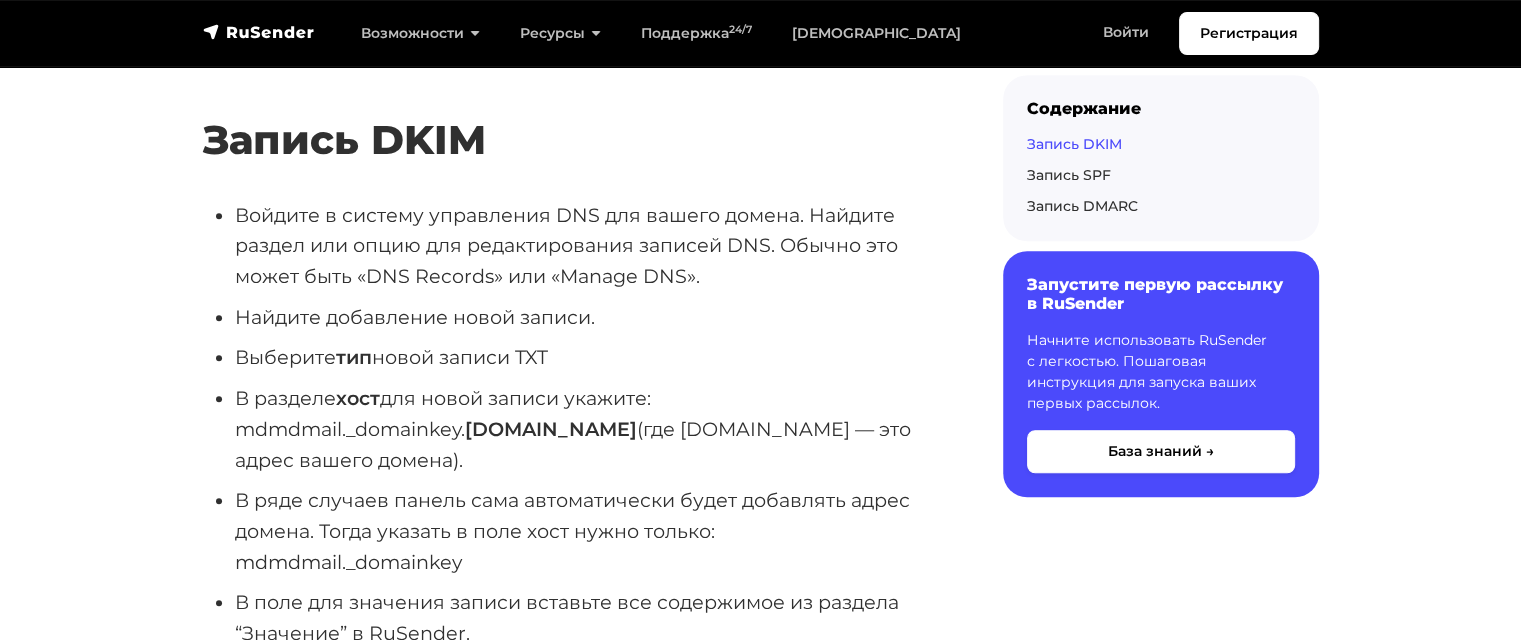 click on "В разделе  хост  для новой записи укажите: mdmdmail._domainkey. [DOMAIN_NAME]  (где [DOMAIN_NAME] — это адрес вашего домена)." at bounding box center [587, 429] 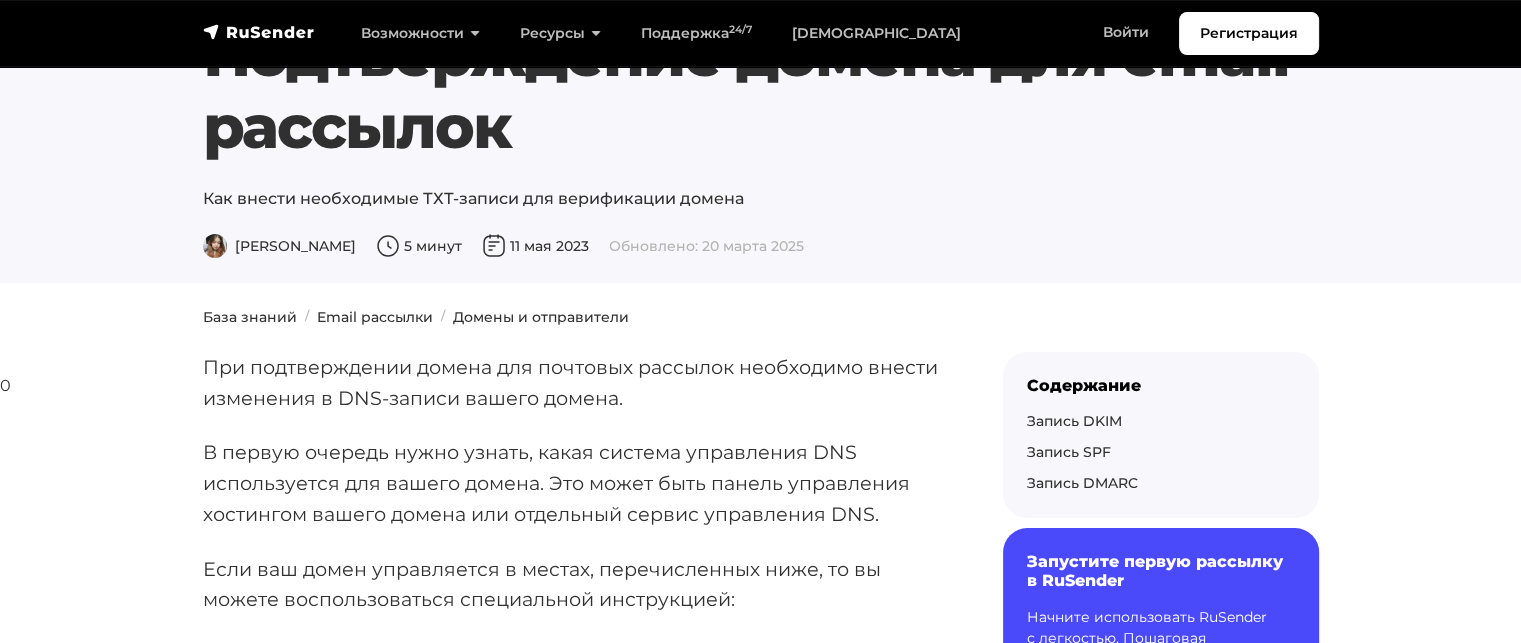 scroll, scrollTop: 0, scrollLeft: 0, axis: both 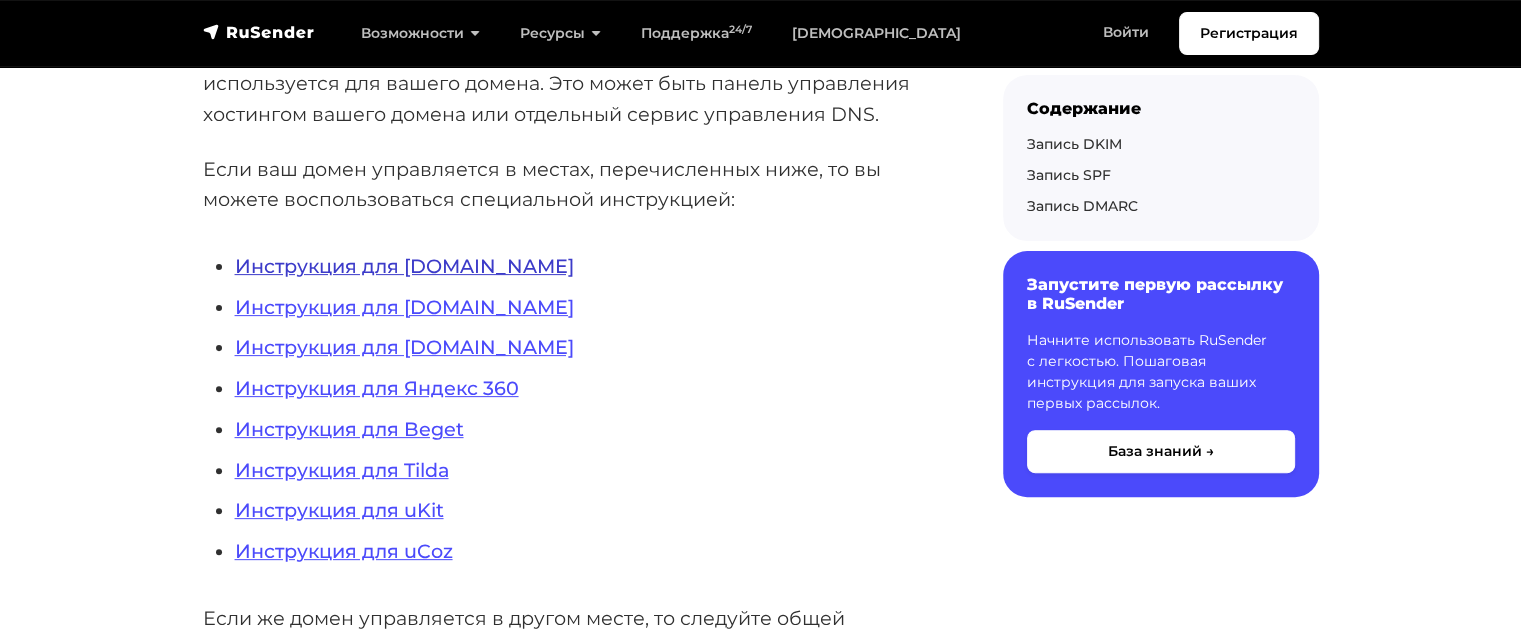 click on "Инструкция для [DOMAIN_NAME]" at bounding box center (404, 266) 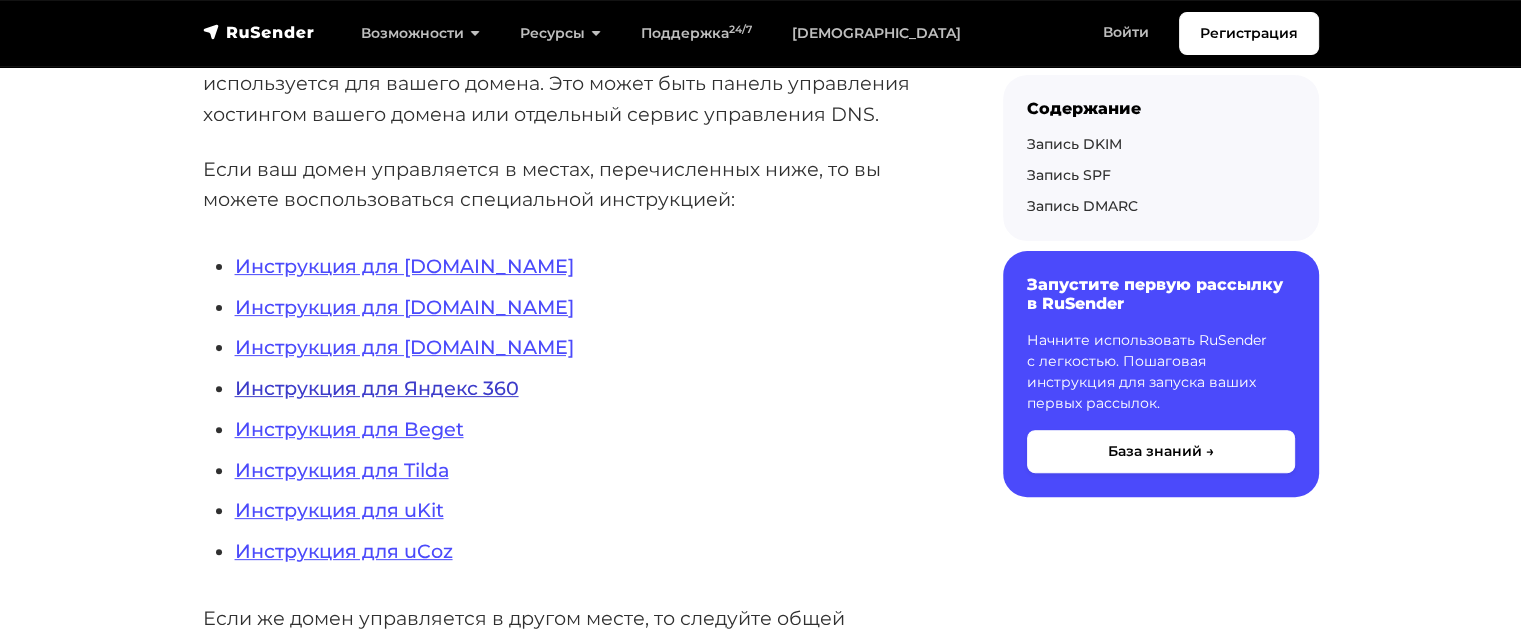 click on "Инструкция для Яндекс 360" at bounding box center [377, 388] 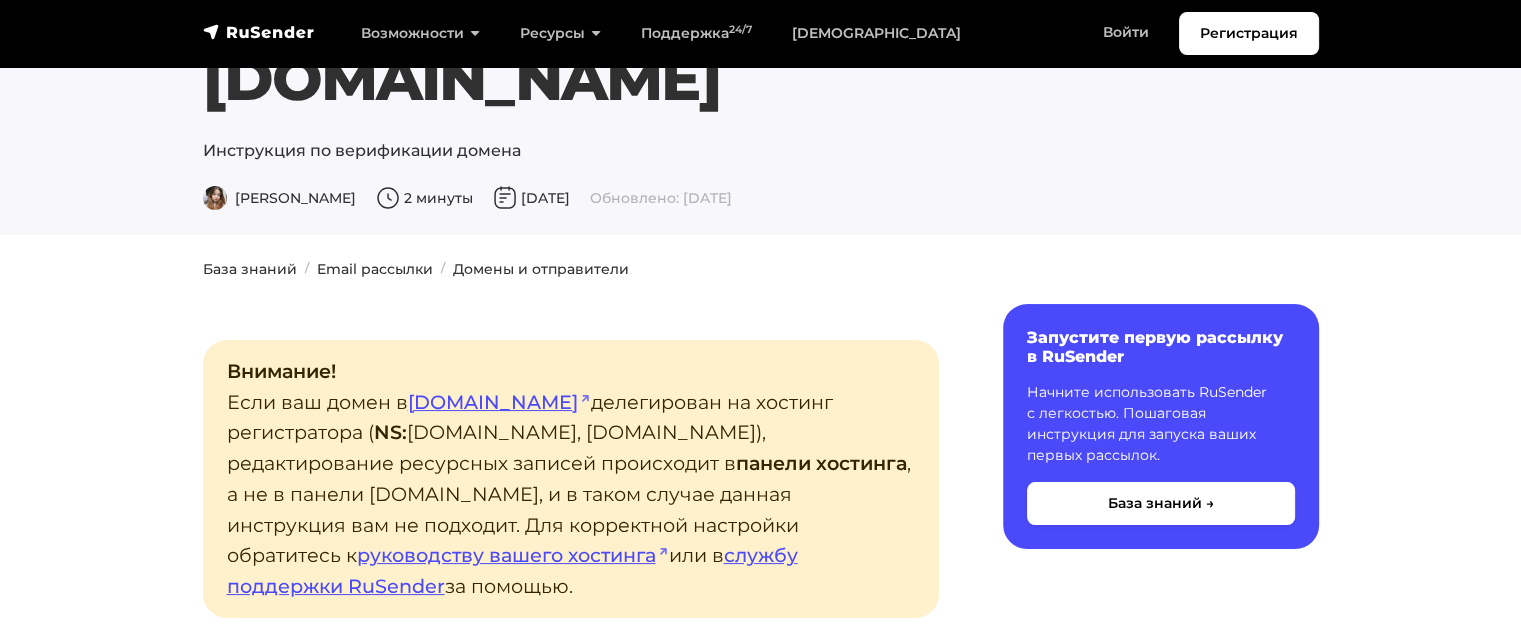 scroll, scrollTop: 300, scrollLeft: 0, axis: vertical 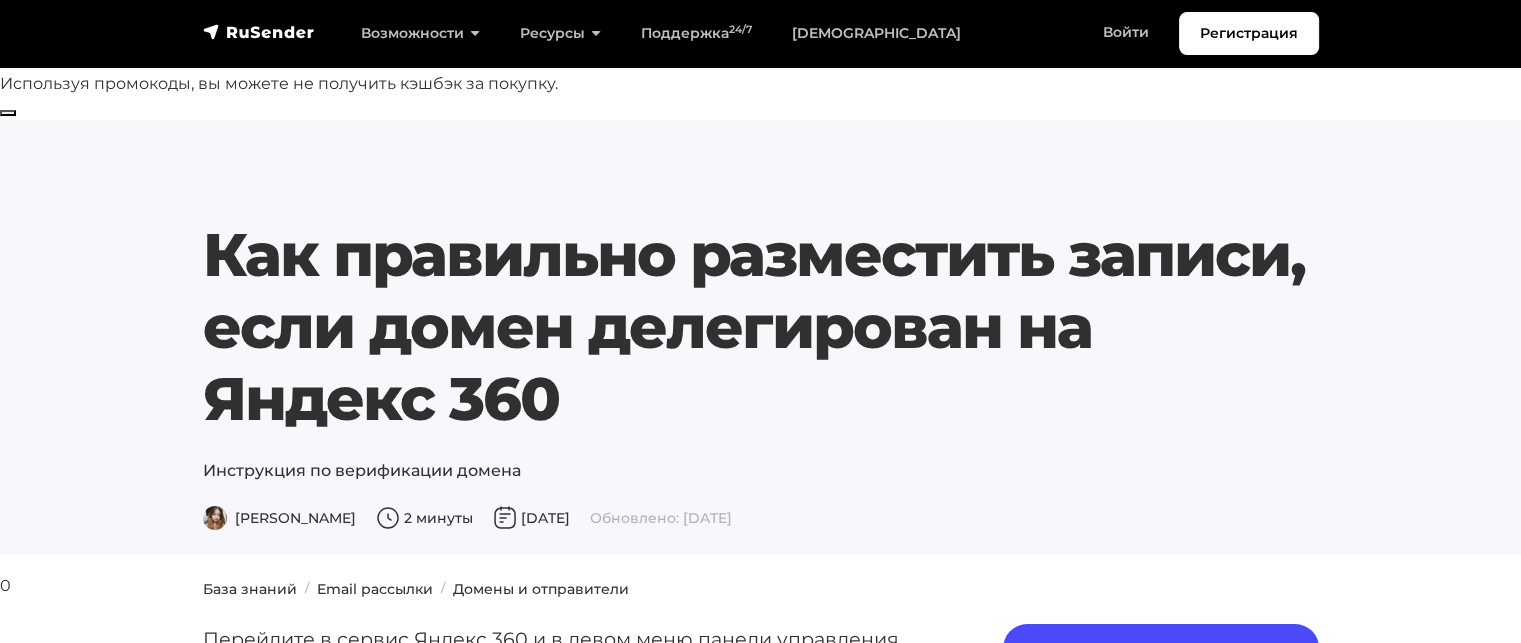 drag, startPoint x: 374, startPoint y: 211, endPoint x: 565, endPoint y: 288, distance: 205.93689 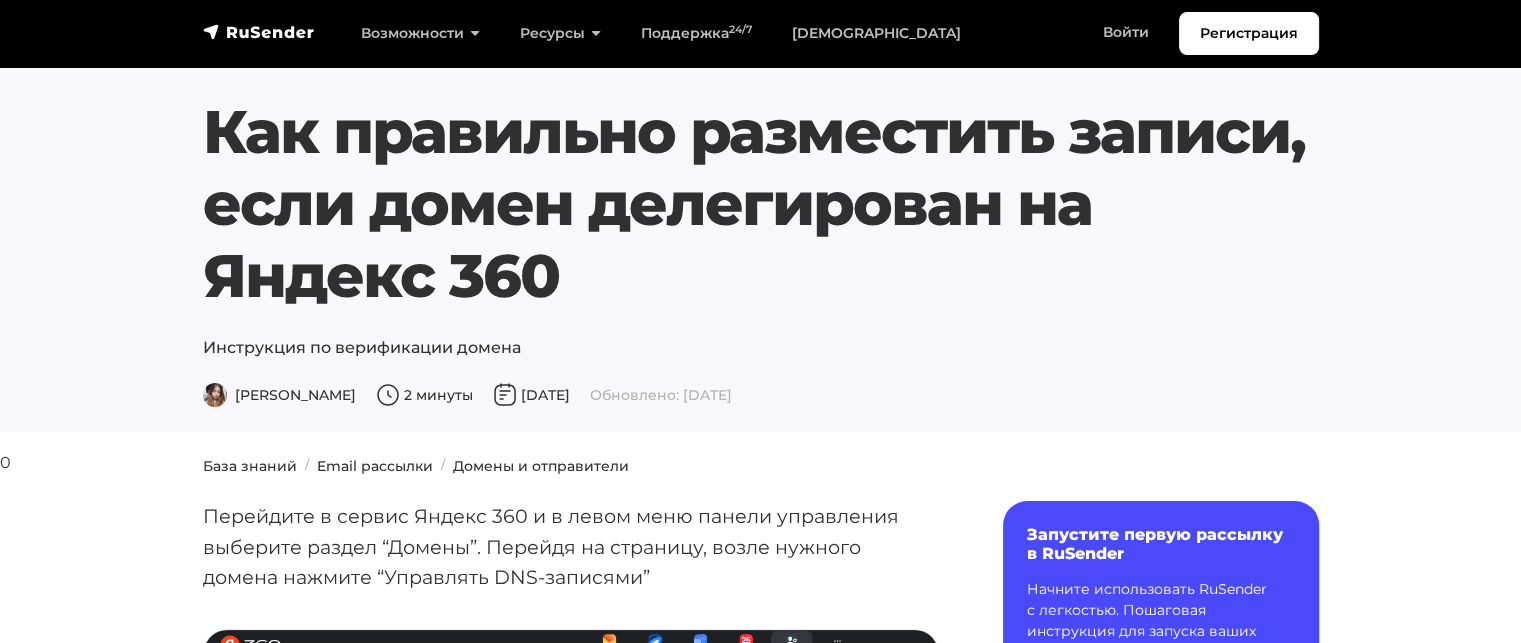 scroll, scrollTop: 0, scrollLeft: 0, axis: both 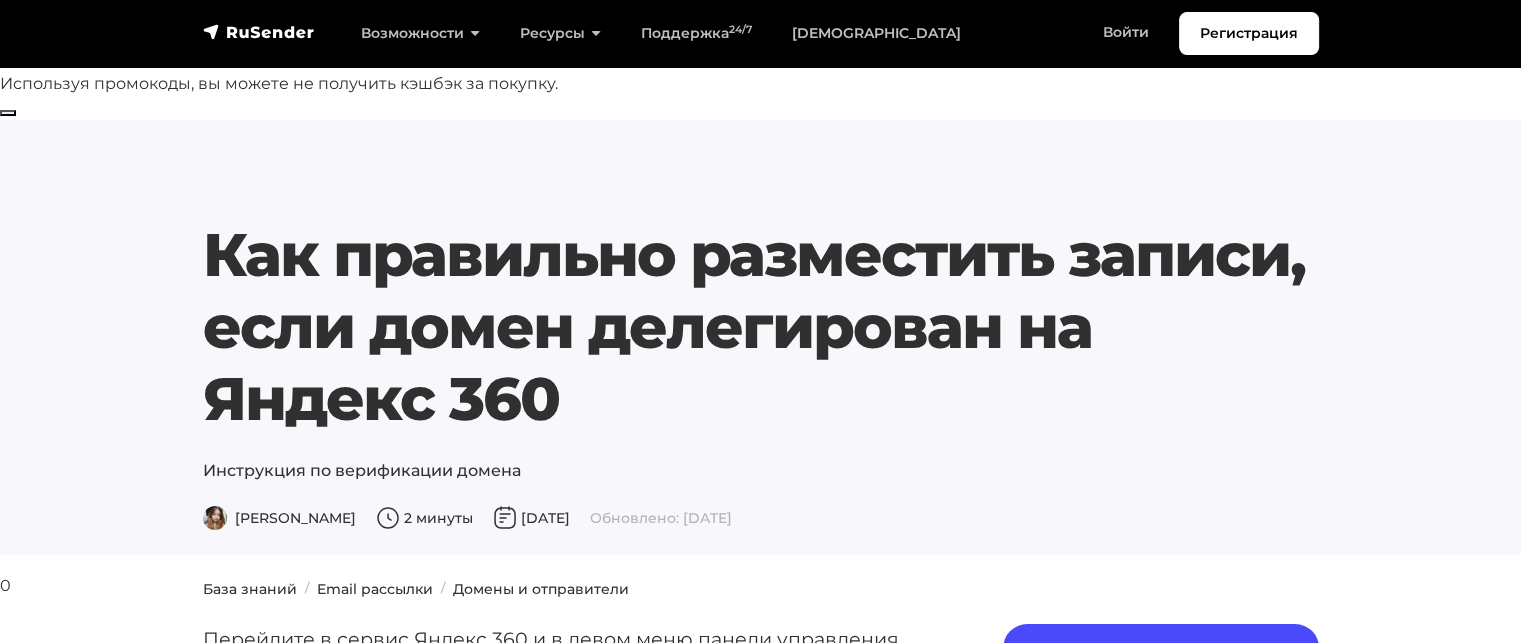 click on "Как правильно разместить записи, если домен делегирован на Яндекс 360" at bounding box center [761, 327] 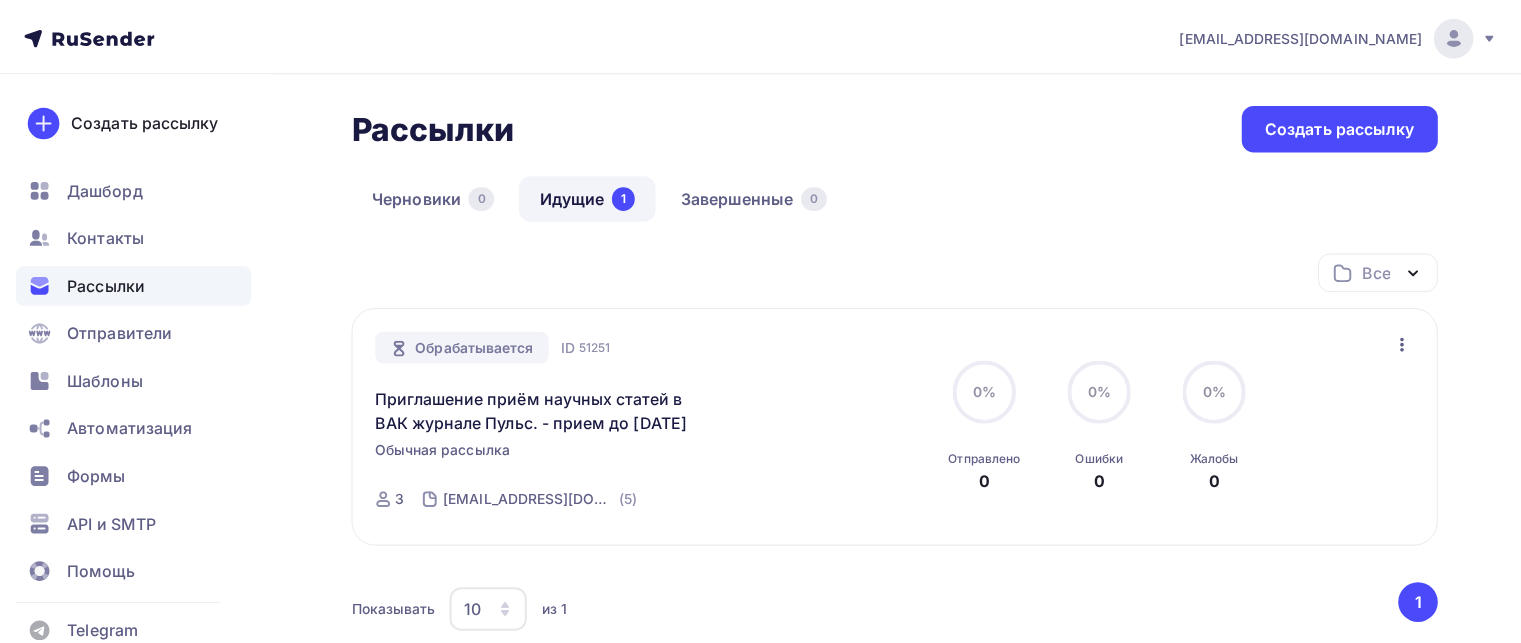 scroll, scrollTop: 0, scrollLeft: 0, axis: both 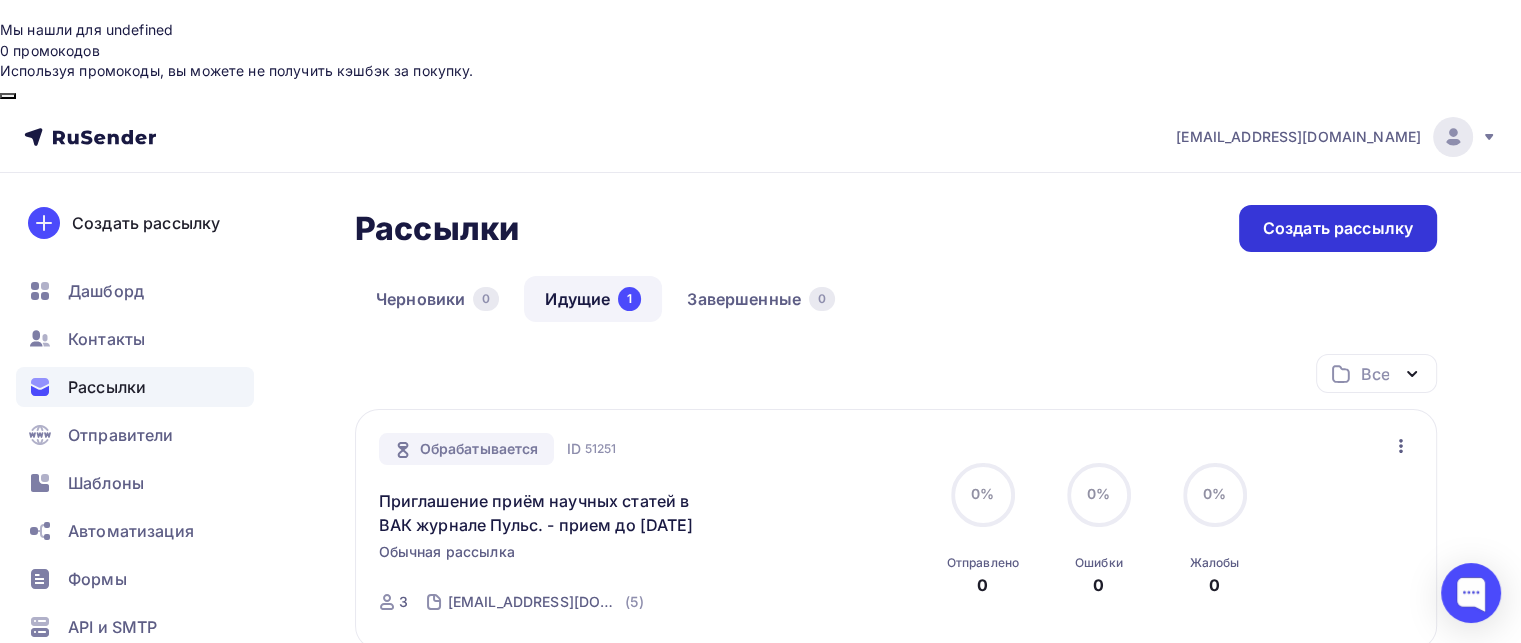click on "Создать рассылку" at bounding box center [1338, 228] 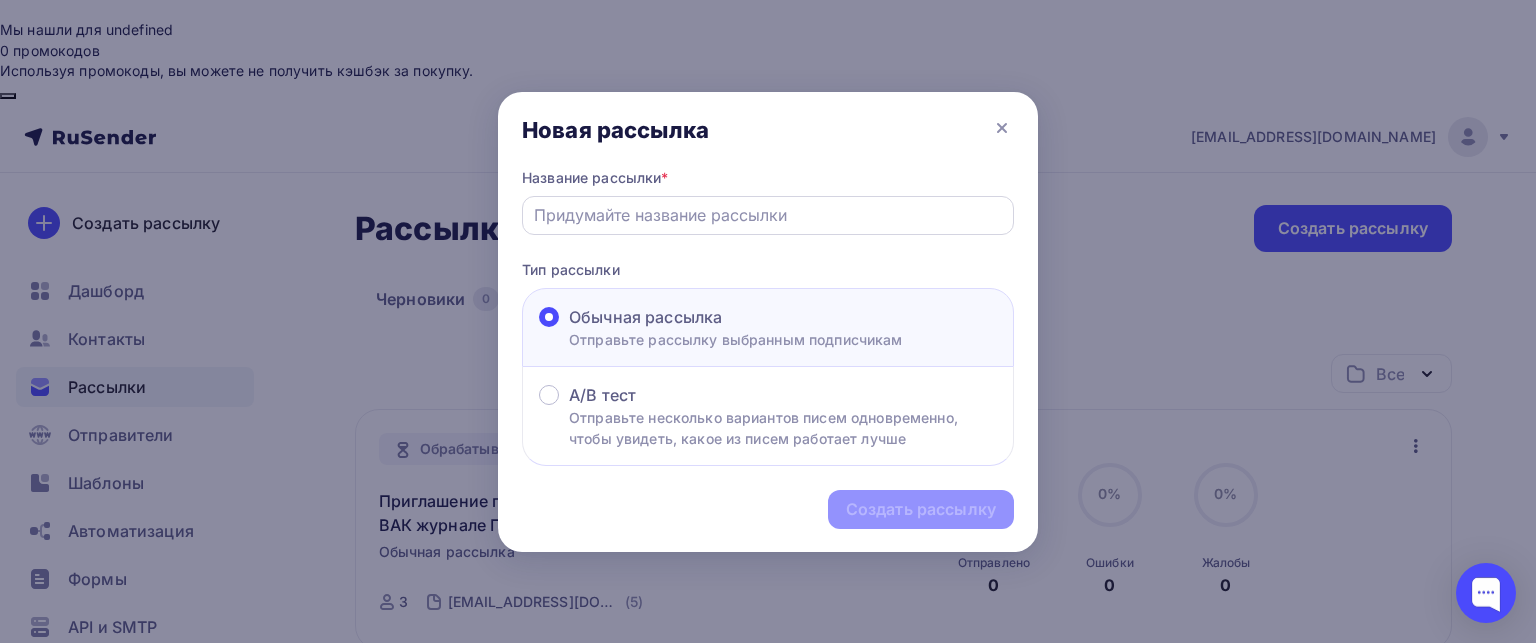 click at bounding box center (768, 215) 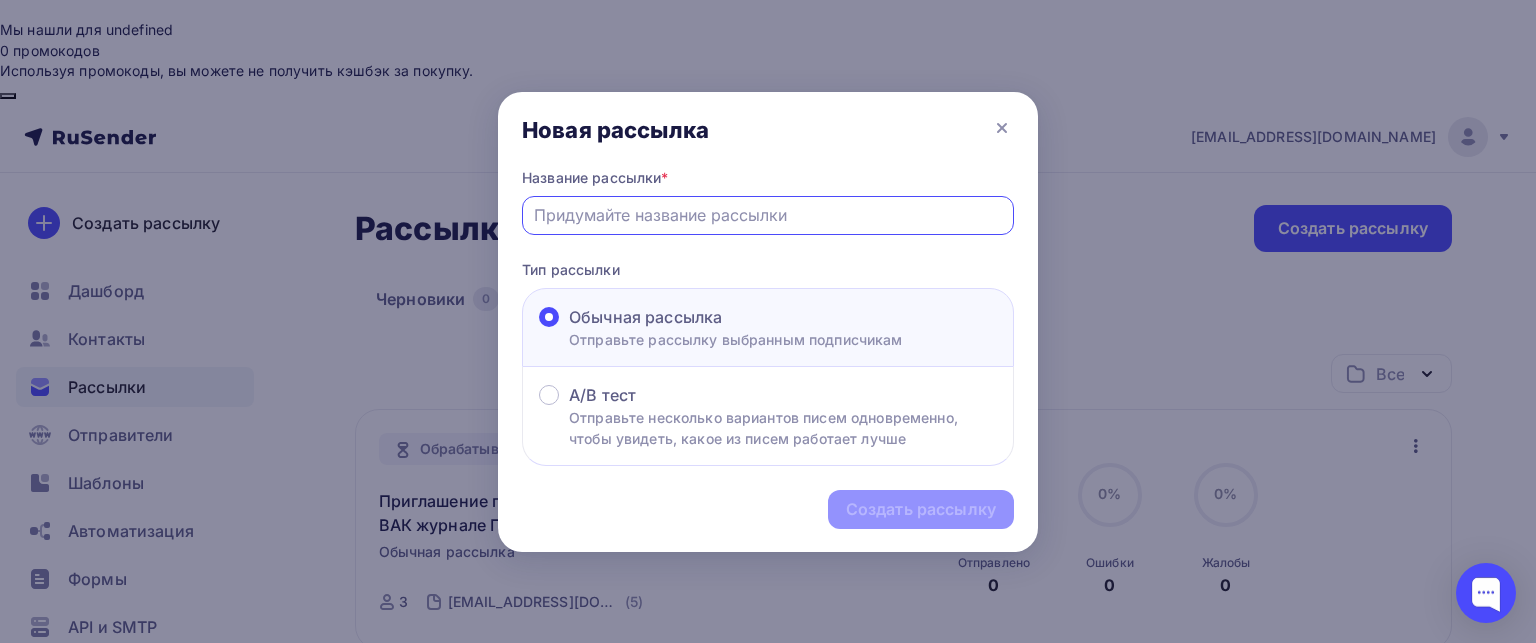 type on "Приглашение приём научных статей в ВАК журнале Пульс. - прием до [DATE]" 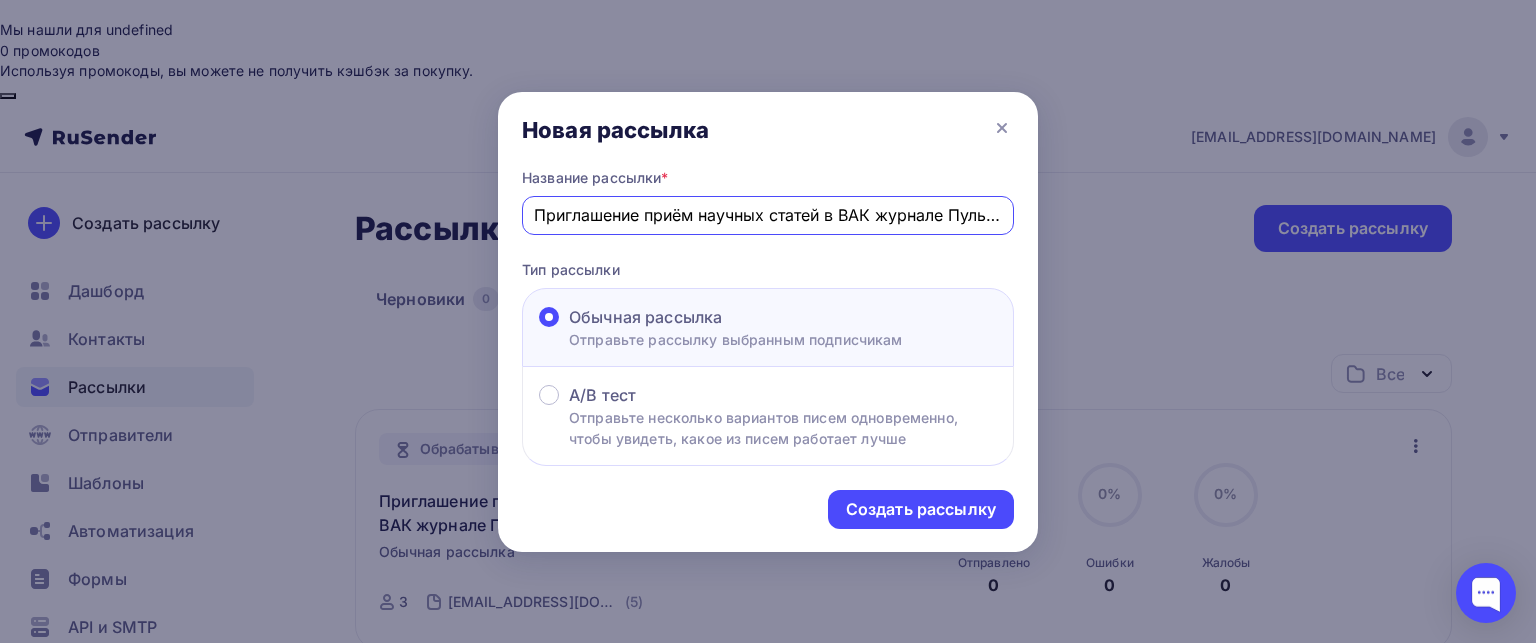 drag, startPoint x: 722, startPoint y: 227, endPoint x: 722, endPoint y: 256, distance: 29 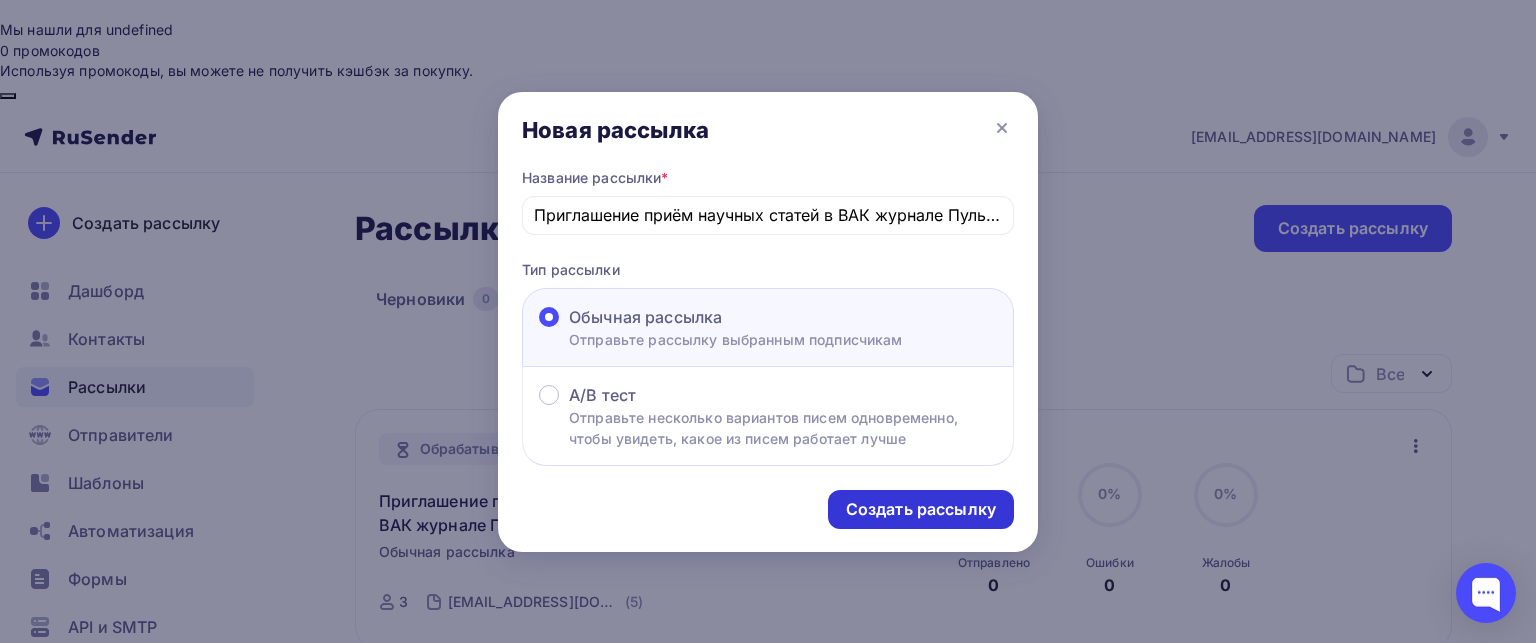 click on "Создать рассылку" at bounding box center (921, 509) 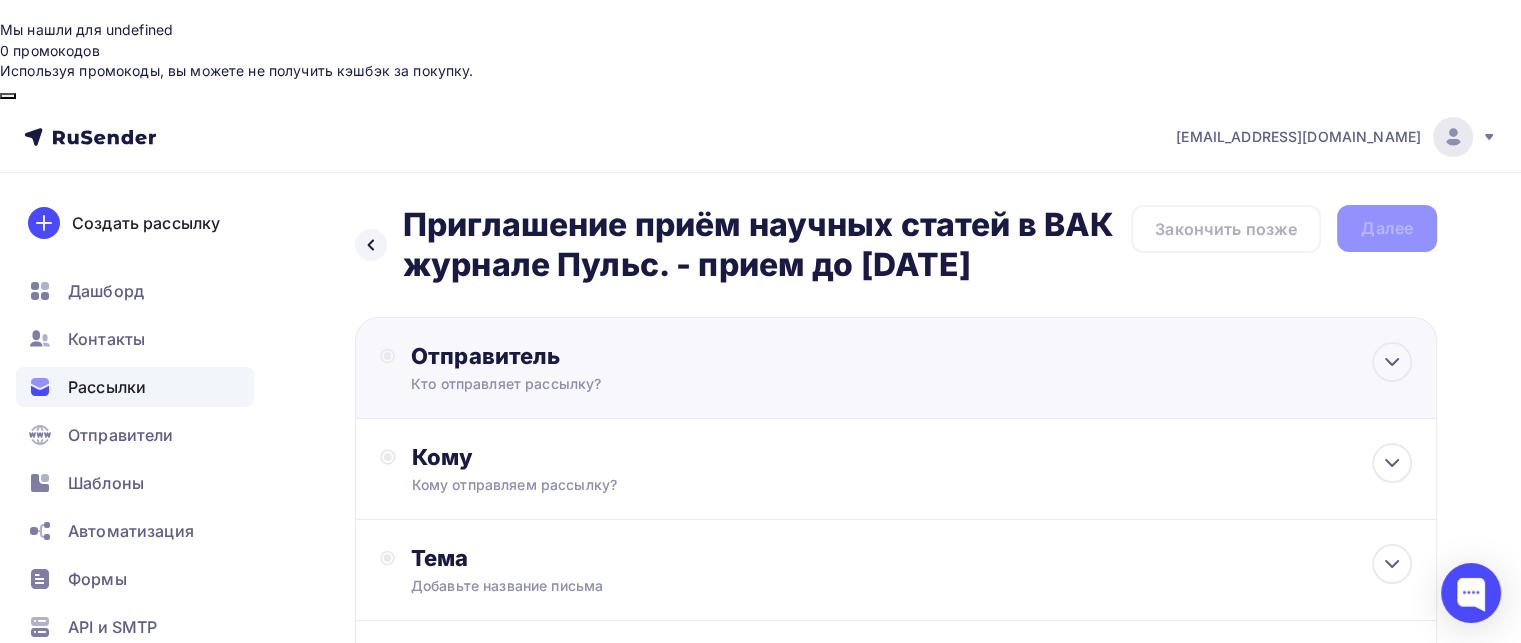 click on "Отправитель" at bounding box center (627, 356) 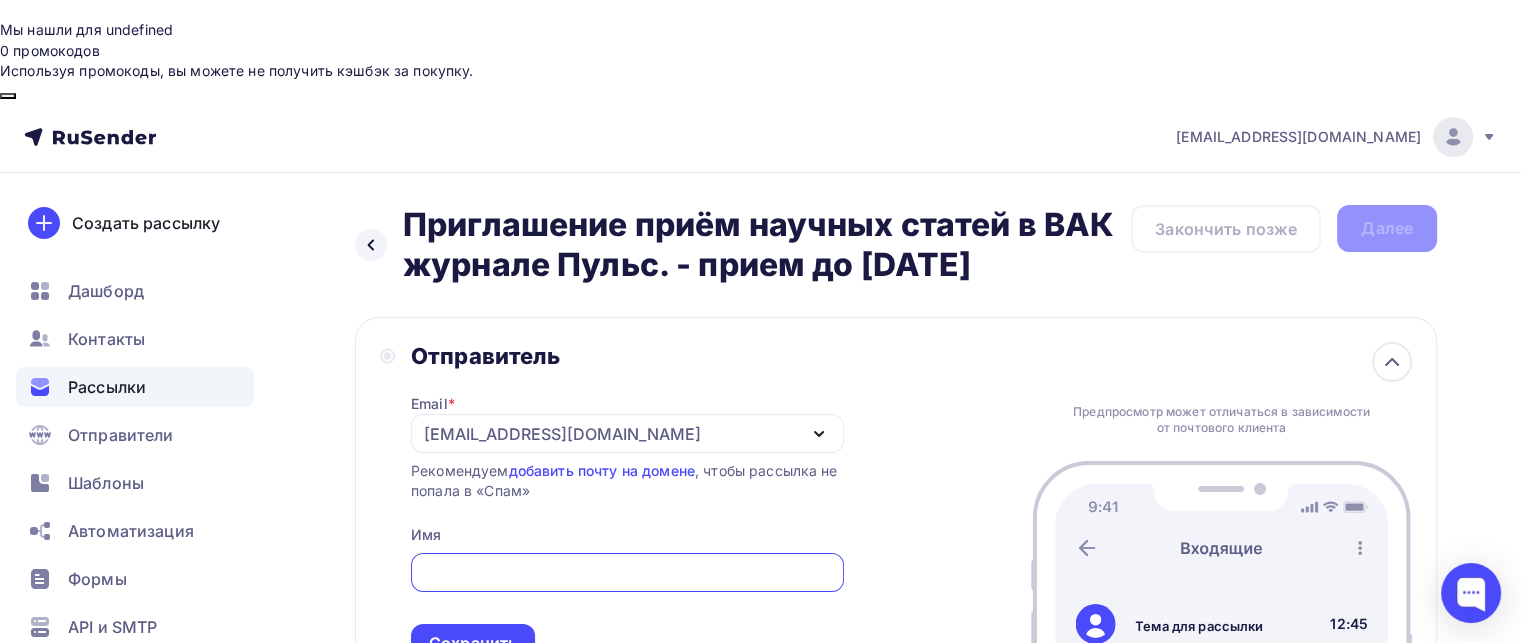 scroll, scrollTop: 0, scrollLeft: 0, axis: both 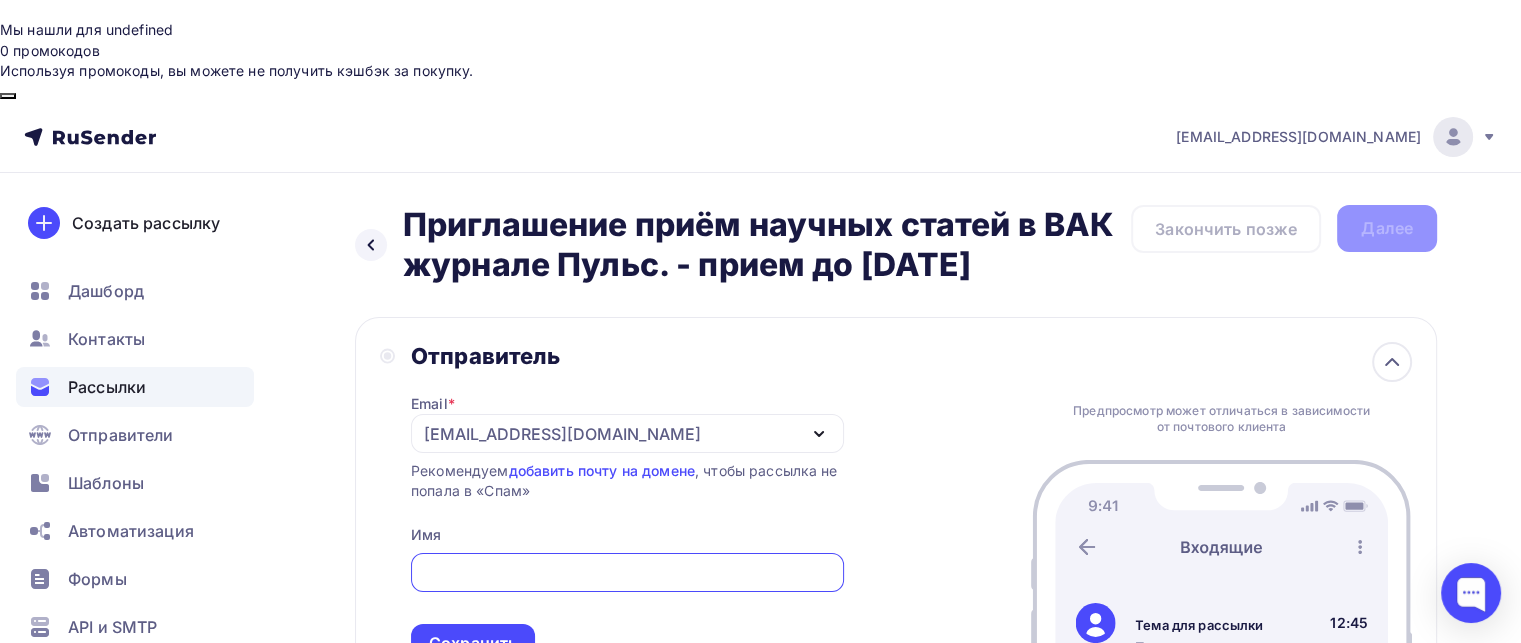 click at bounding box center [627, 573] 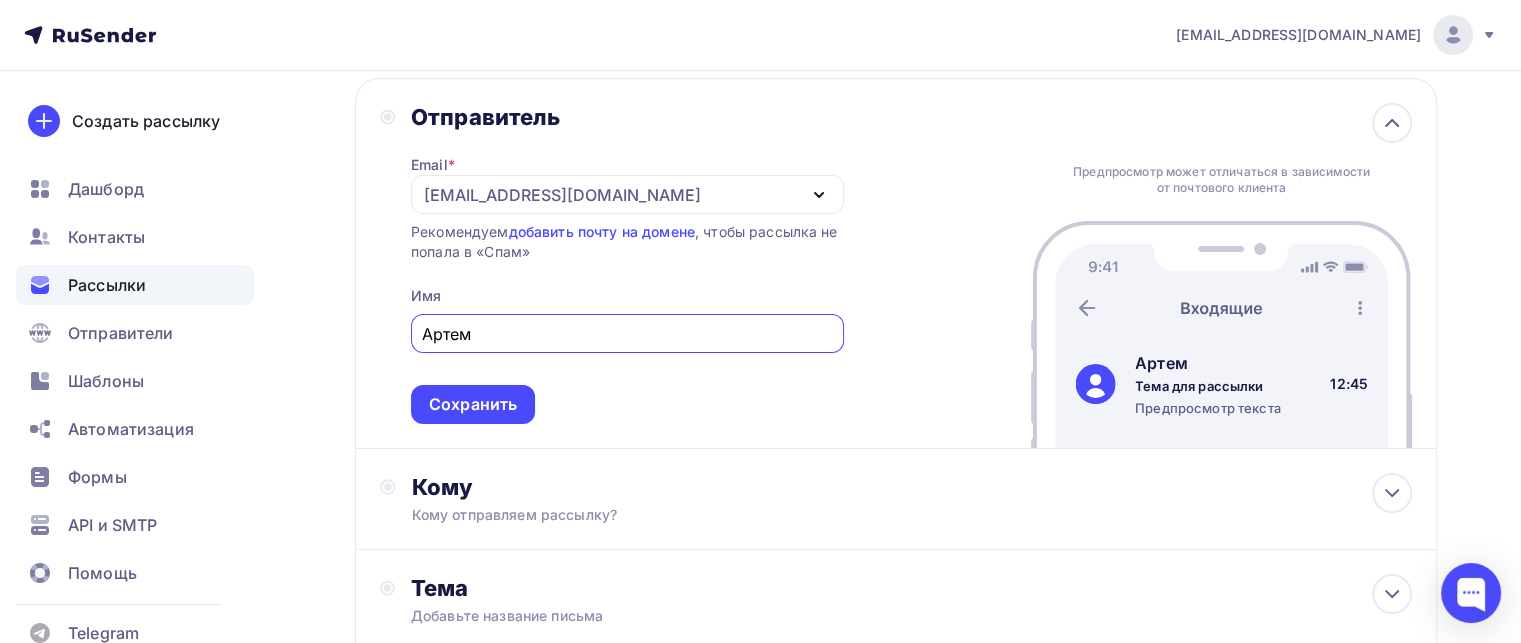 scroll, scrollTop: 300, scrollLeft: 0, axis: vertical 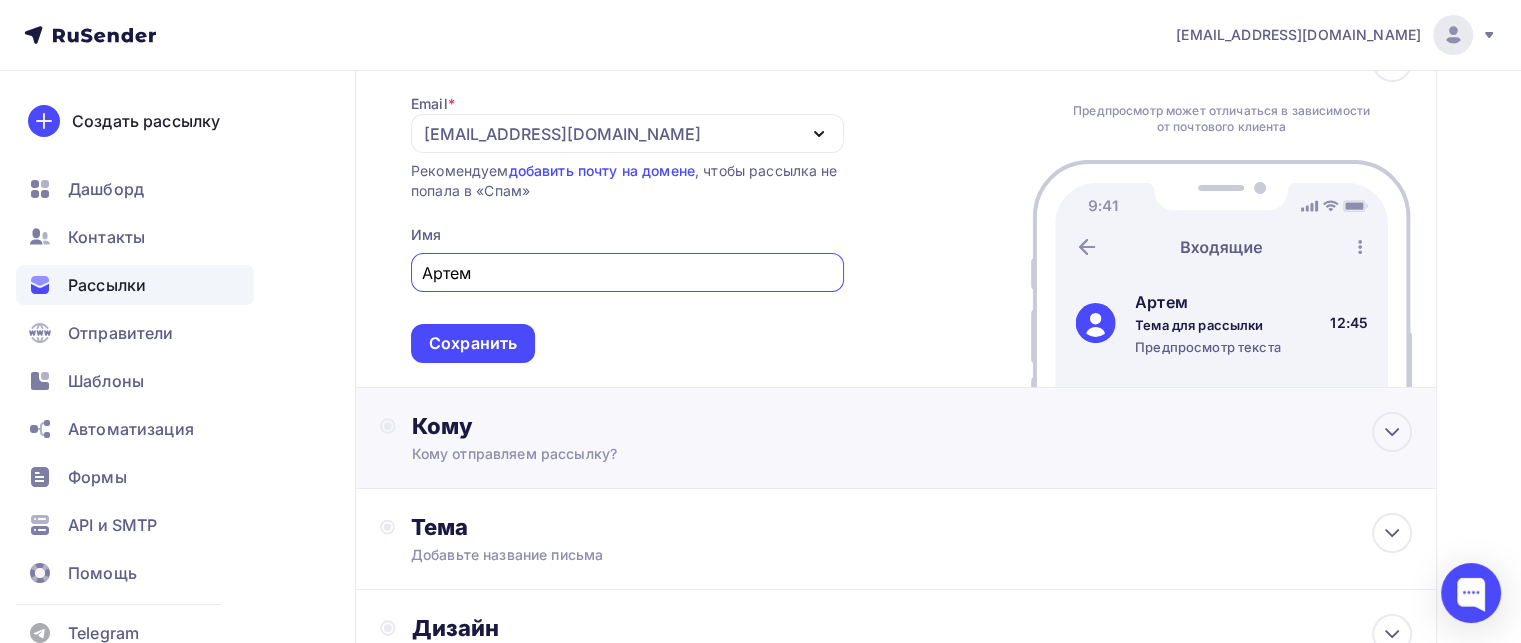 type on "Артем" 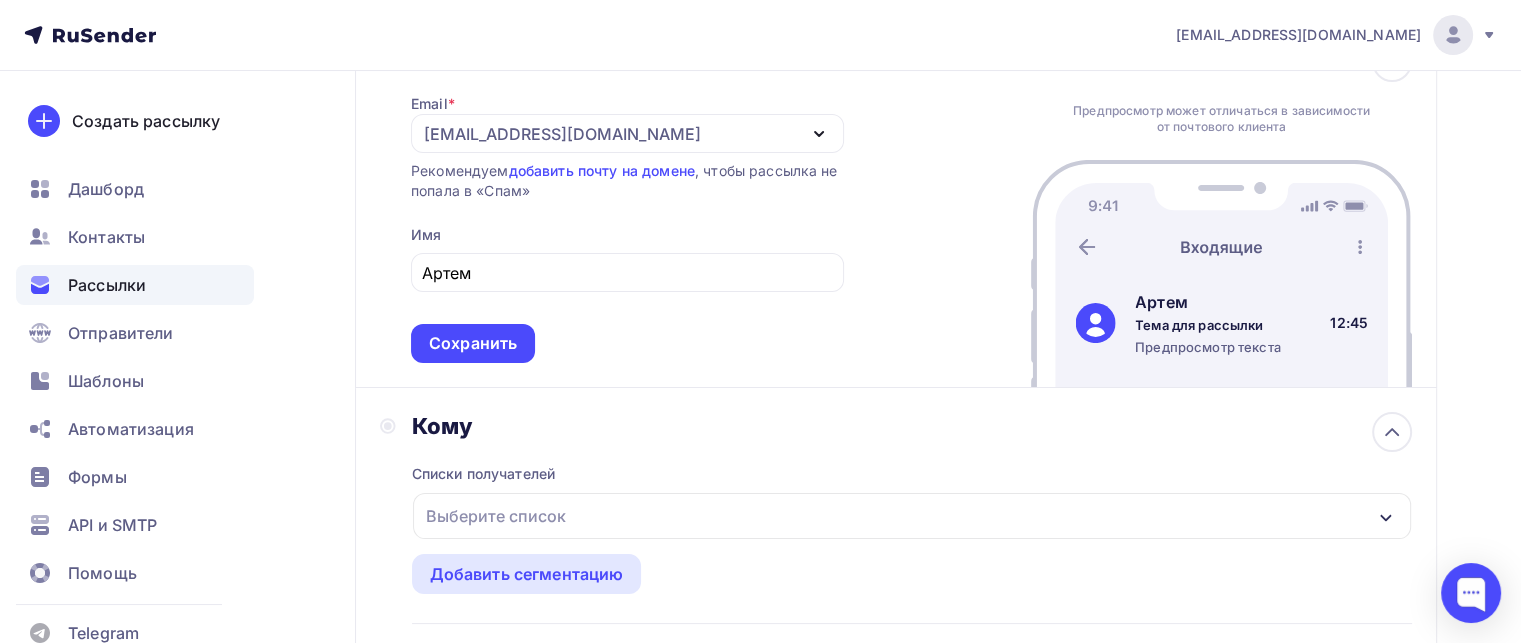 click on "Выберите список" at bounding box center [496, 516] 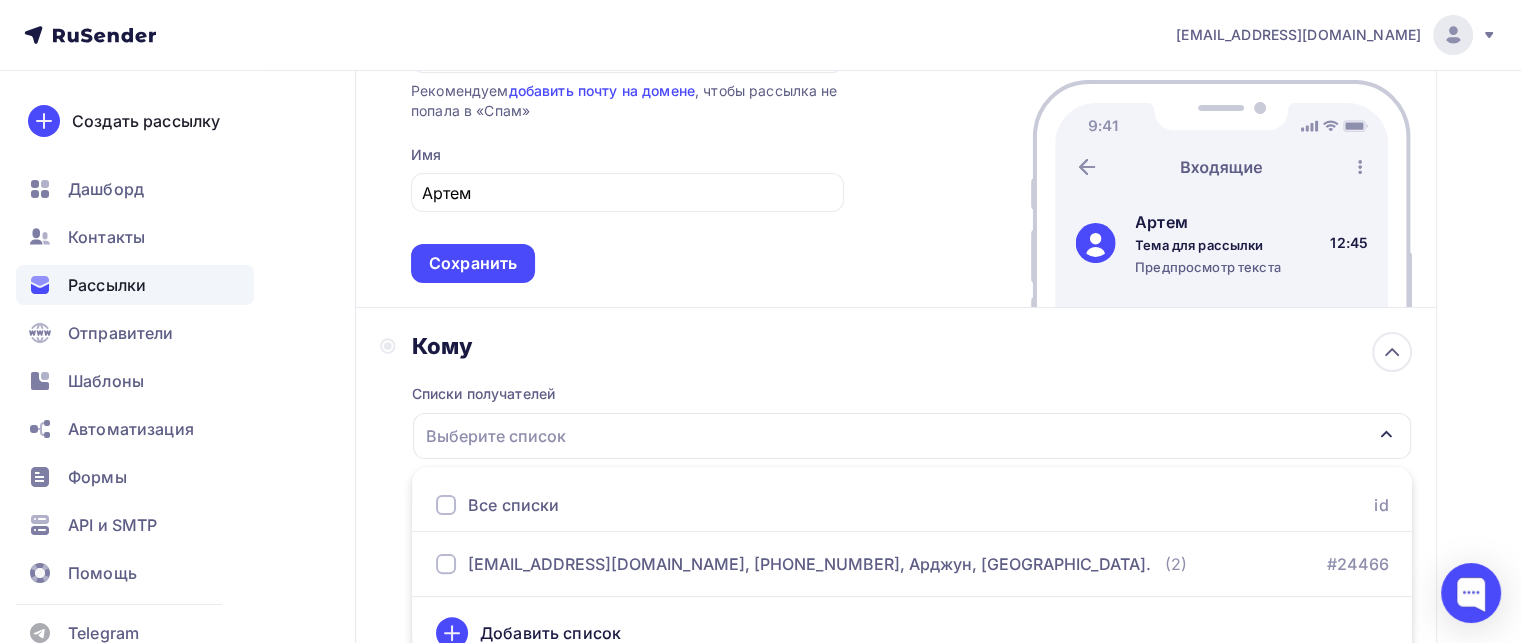 scroll, scrollTop: 405, scrollLeft: 0, axis: vertical 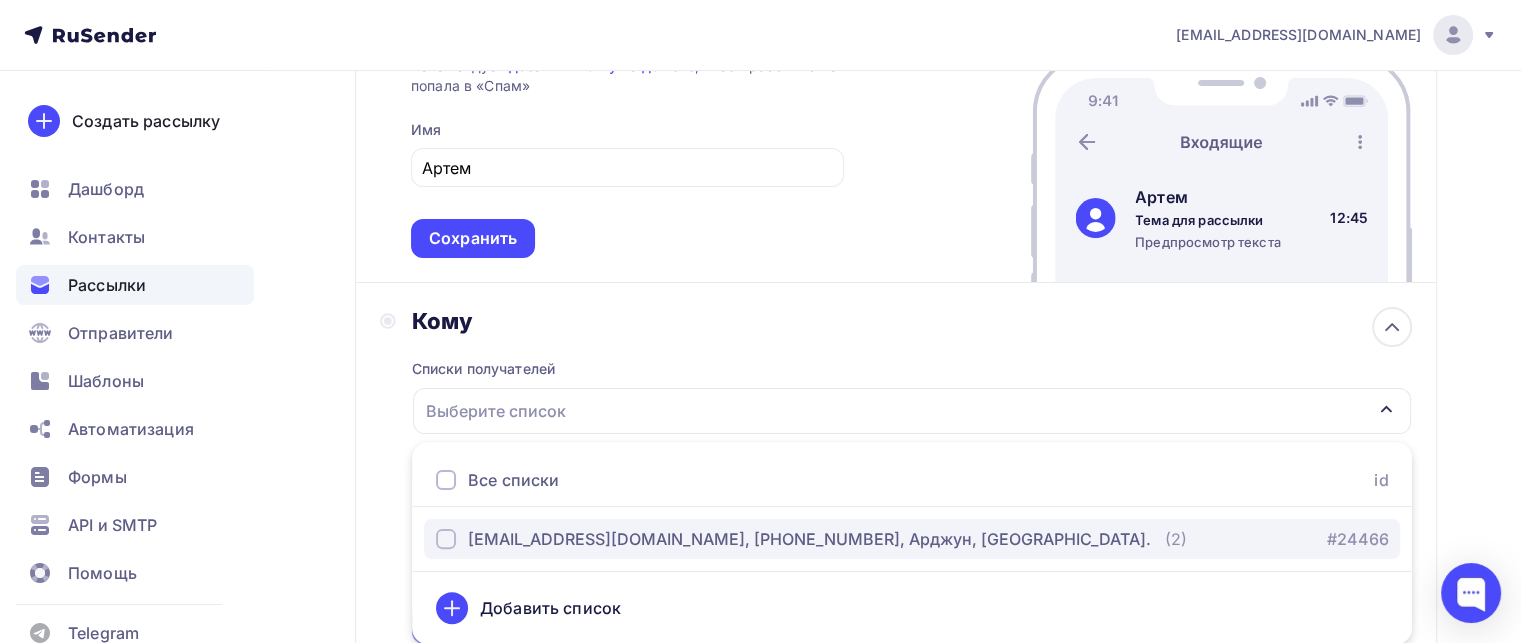 click on "[EMAIL_ADDRESS][DOMAIN_NAME], [PHONE_NUMBER], Арджун, [GEOGRAPHIC_DATA]." at bounding box center (809, 539) 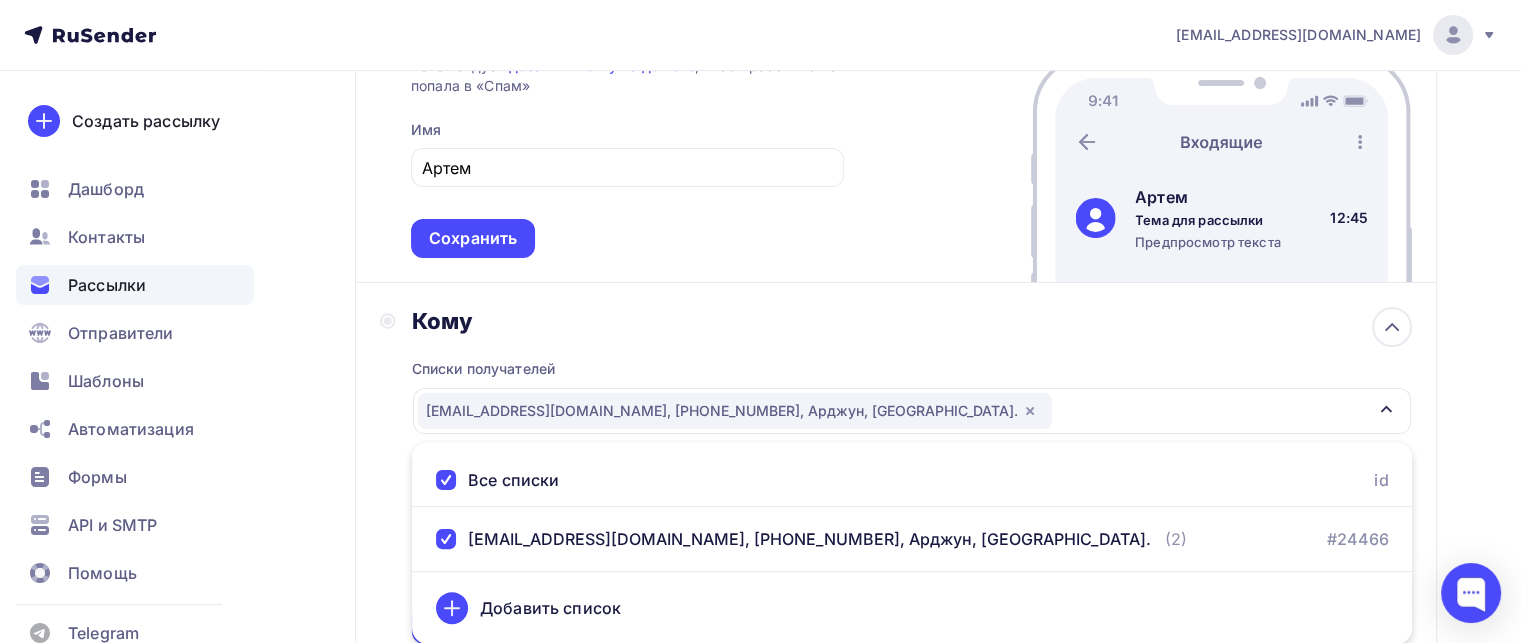click on "Назад
Приглашение приём научных статей в ВАК журнале Пульс. - прием до 28 апреля
Приглашение приём научных статей в ВАК журнале Пульс. - прием до 28 апреля
Закончить позже
Далее
Отправитель
Email  *
ardzhun39@gmail.com
ardzhun39@gmail.com               Добавить отправителя
Рекомендуем  добавить почту на домене , чтобы рассылка не попала в «Спам»
Имя     Артем             Сохранить
Предпросмотр может отличаться  в зависимости от почтового клиента
12:45" at bounding box center [760, 434] 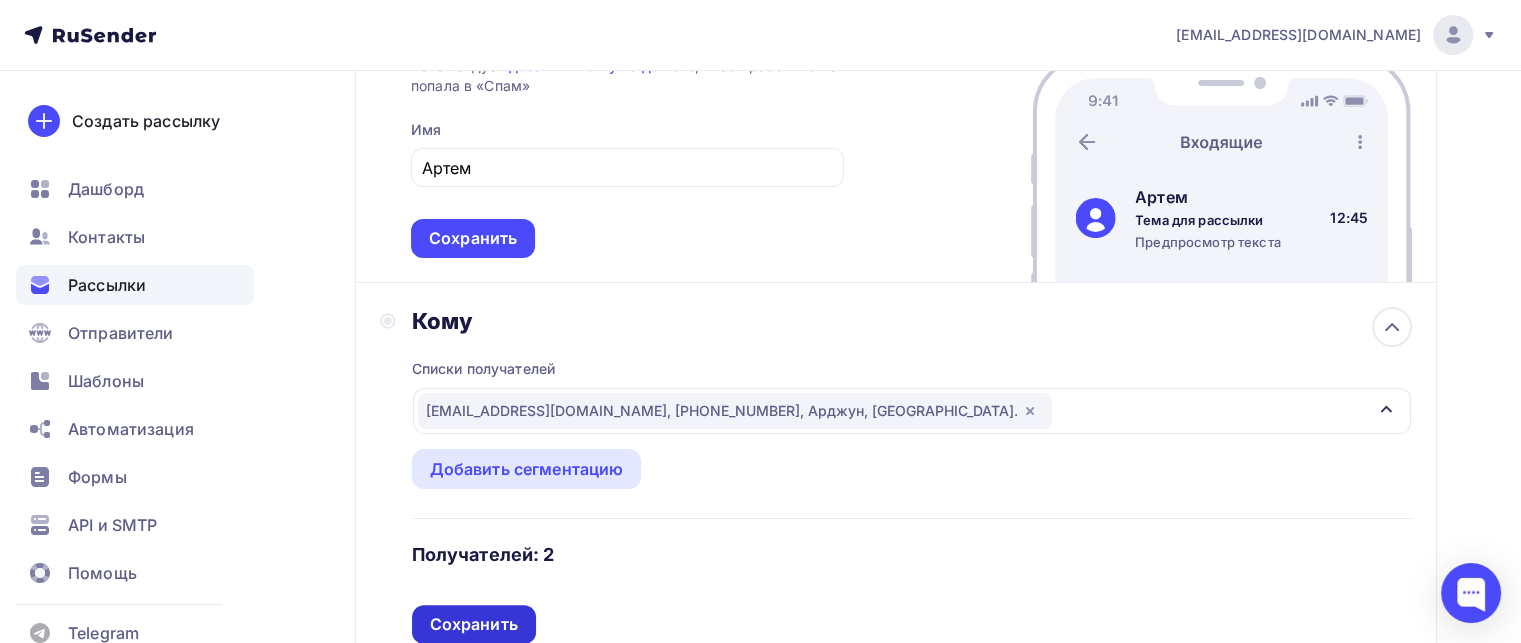 click on "Сохранить" at bounding box center (474, 624) 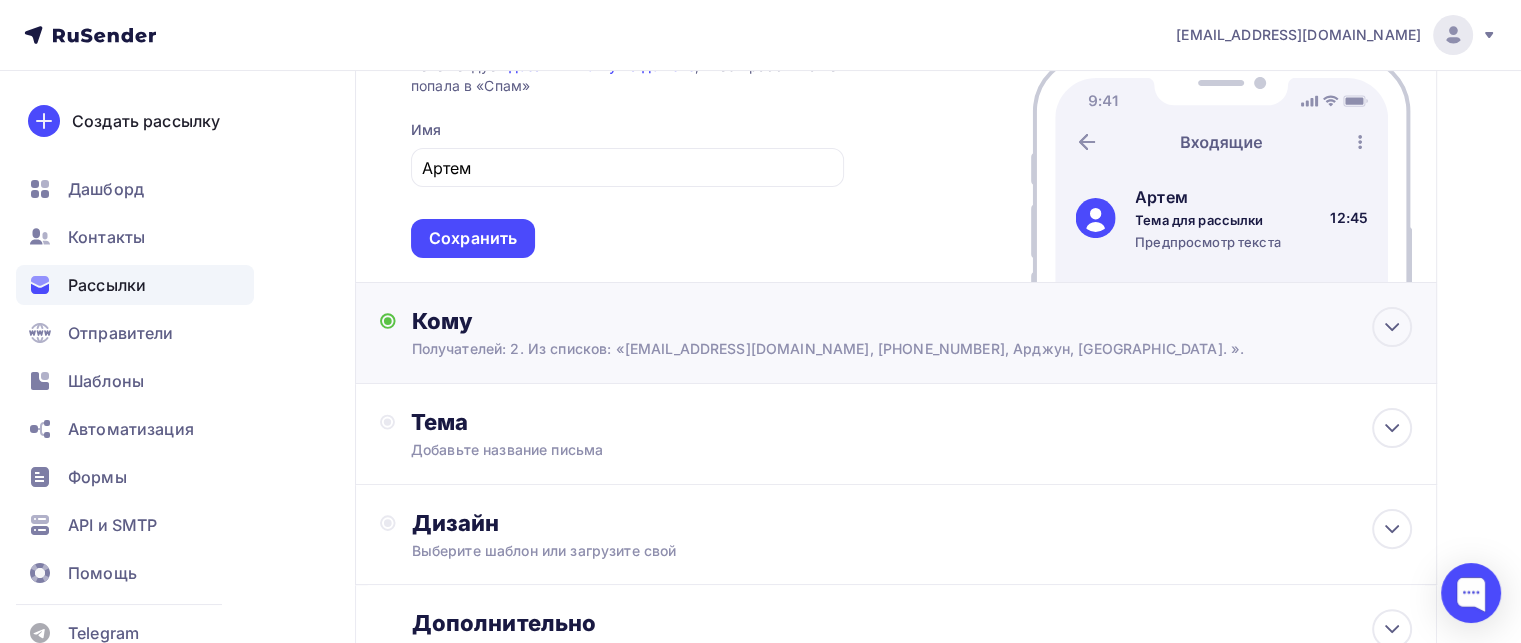 click on "Получателей: 2. Из
списков: «gnizmo11@gmail.com, +79637377075, Арджун, Москва. »." at bounding box center (862, 349) 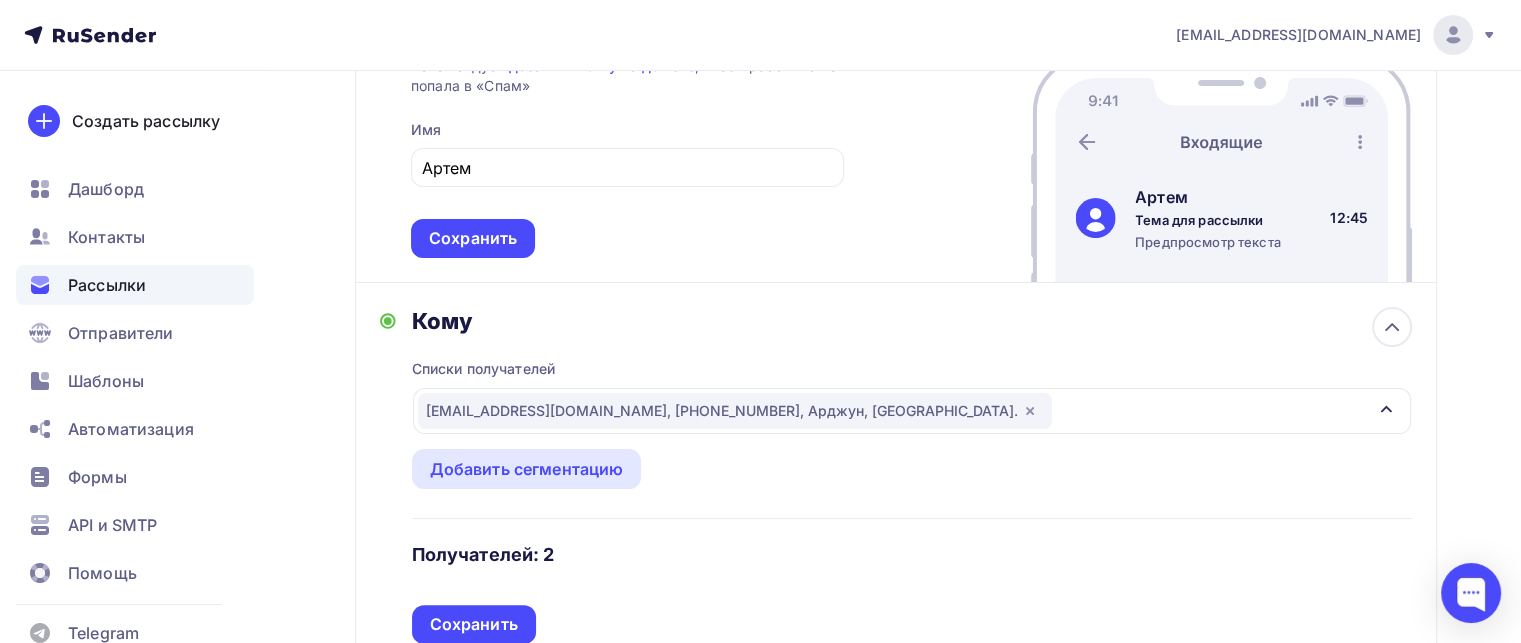 click 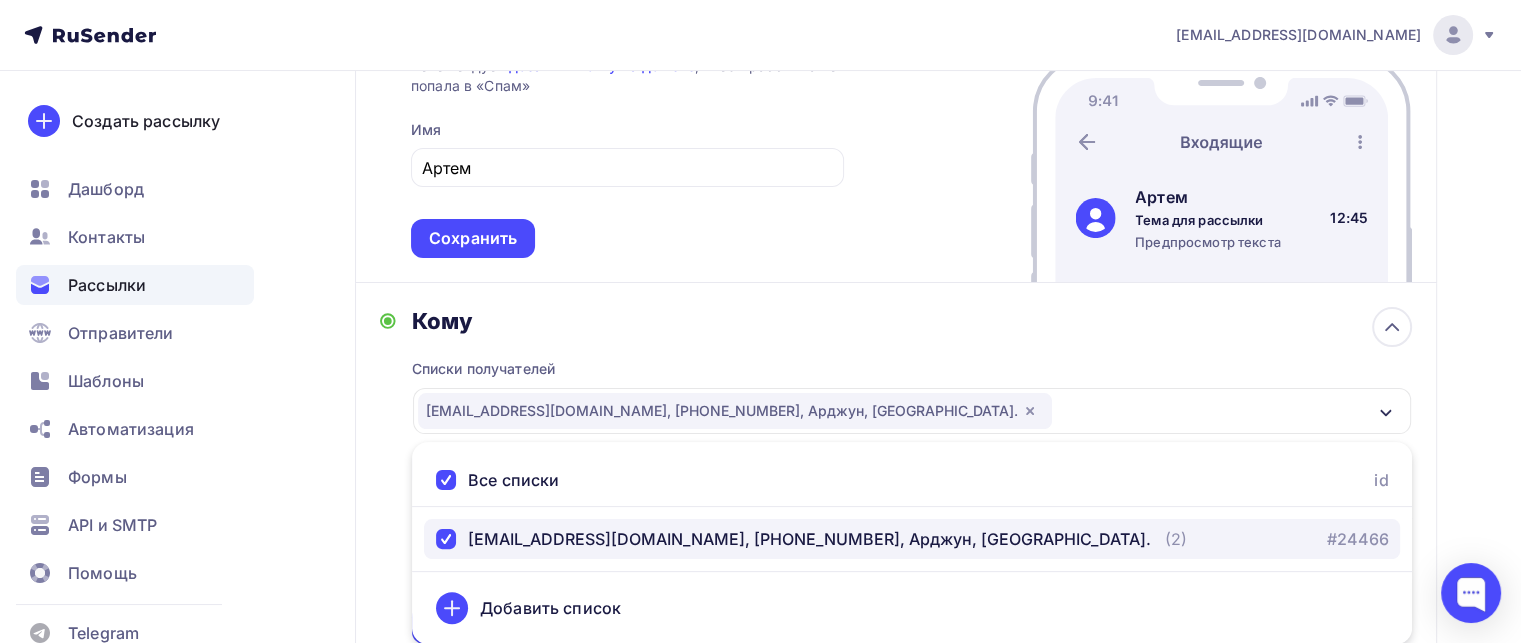 click on "(2)" at bounding box center (1176, 539) 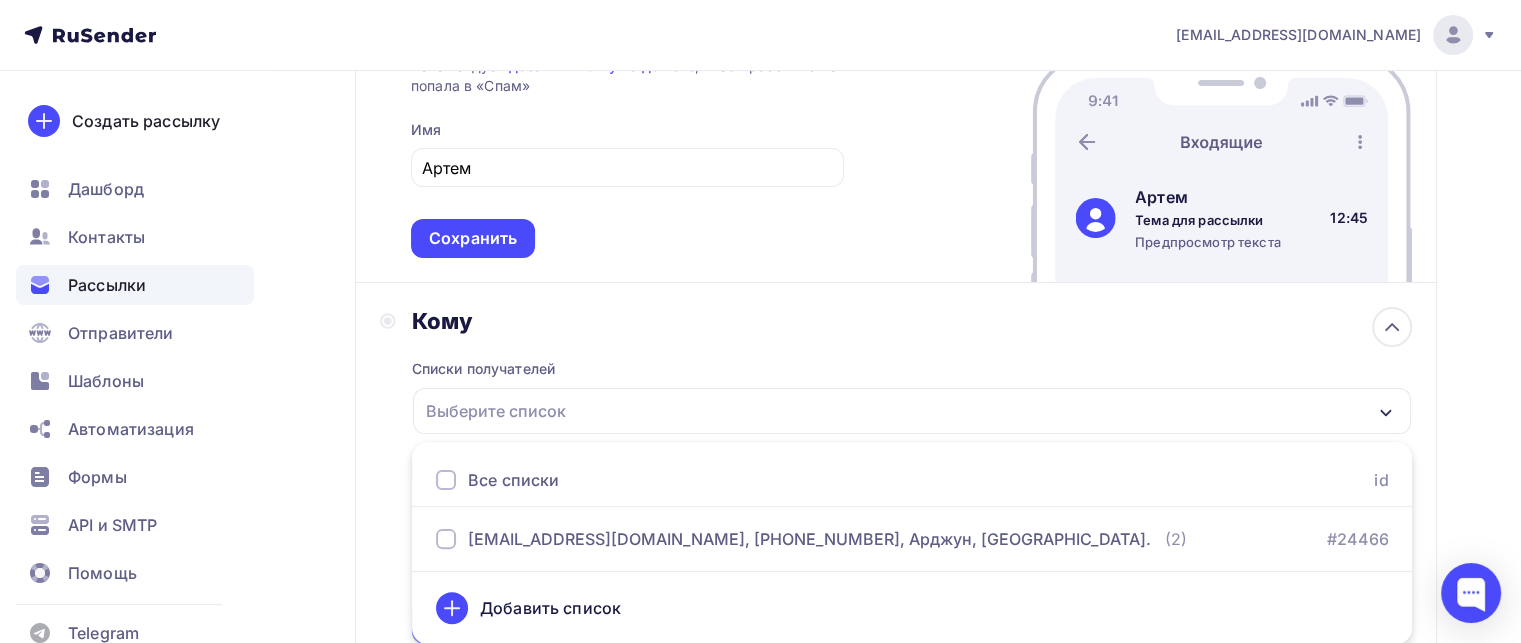 click on "Добавить список" at bounding box center (550, 608) 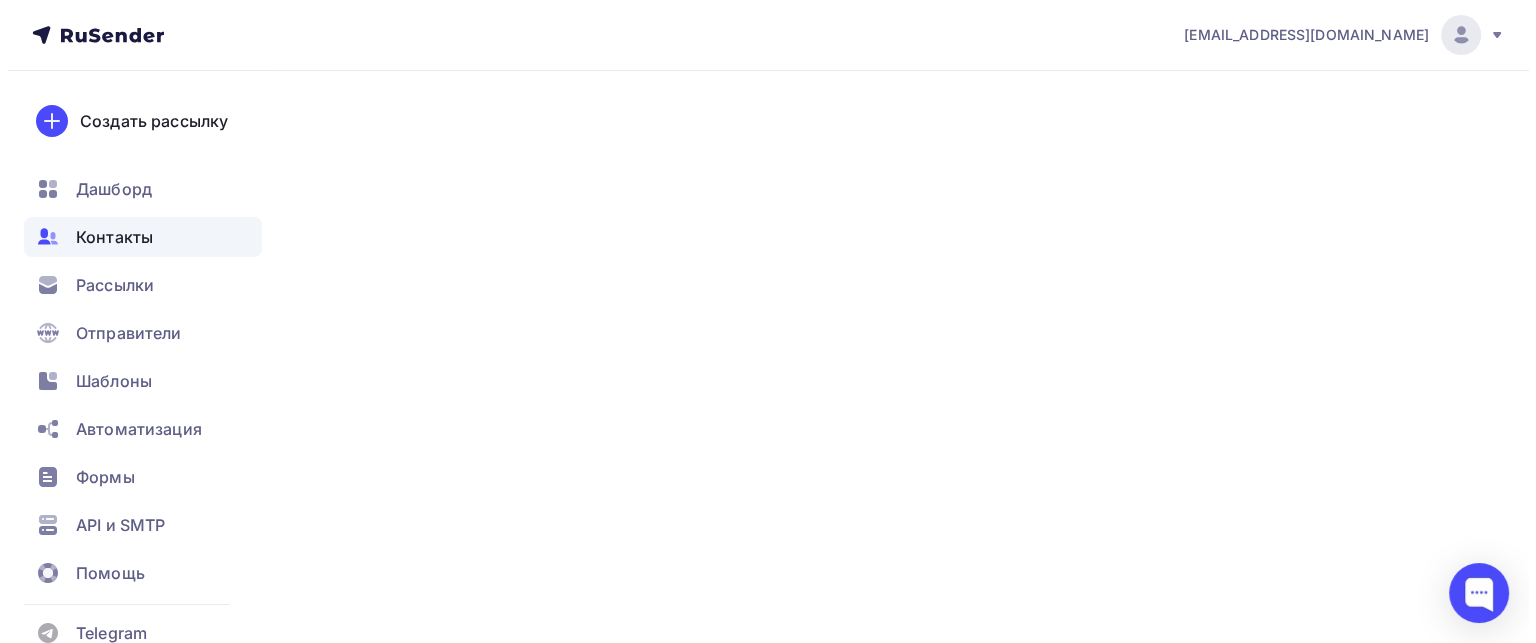 scroll, scrollTop: 0, scrollLeft: 0, axis: both 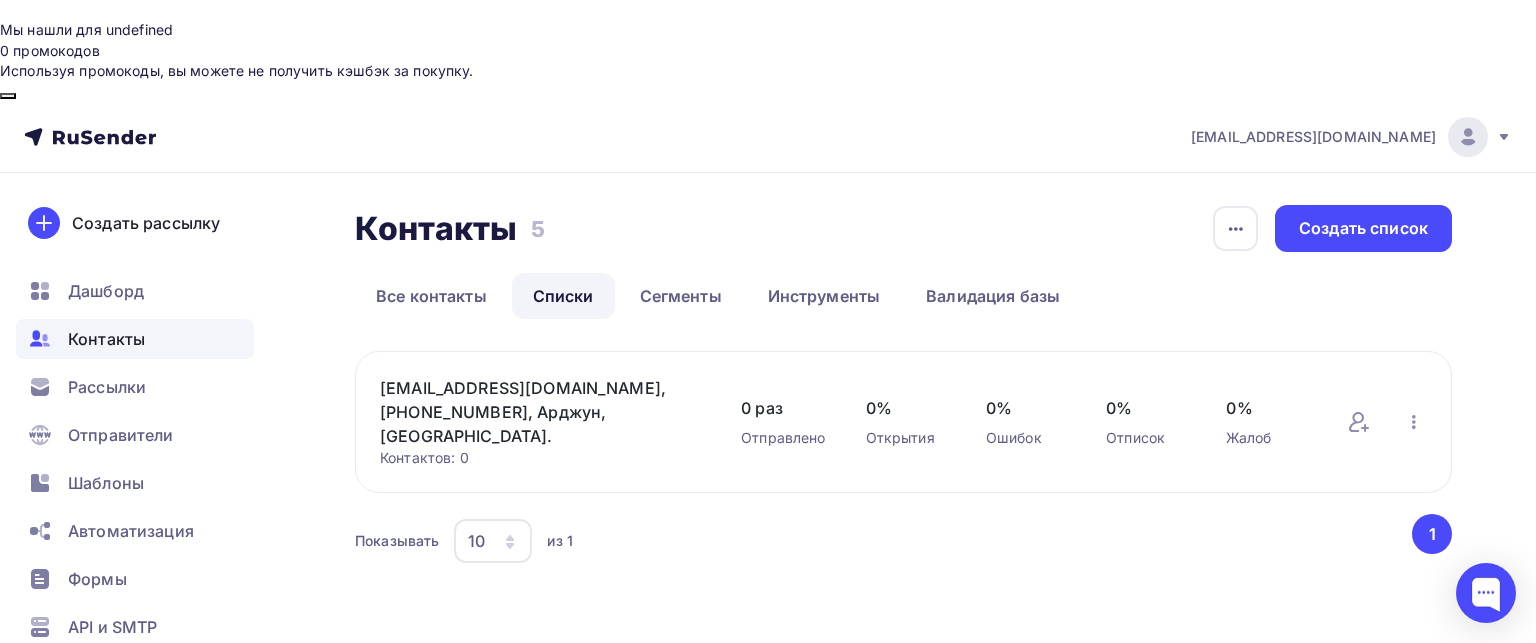 click on "[EMAIL_ADDRESS][DOMAIN_NAME], [PHONE_NUMBER], Арджун, [GEOGRAPHIC_DATA]." at bounding box center [540, 412] 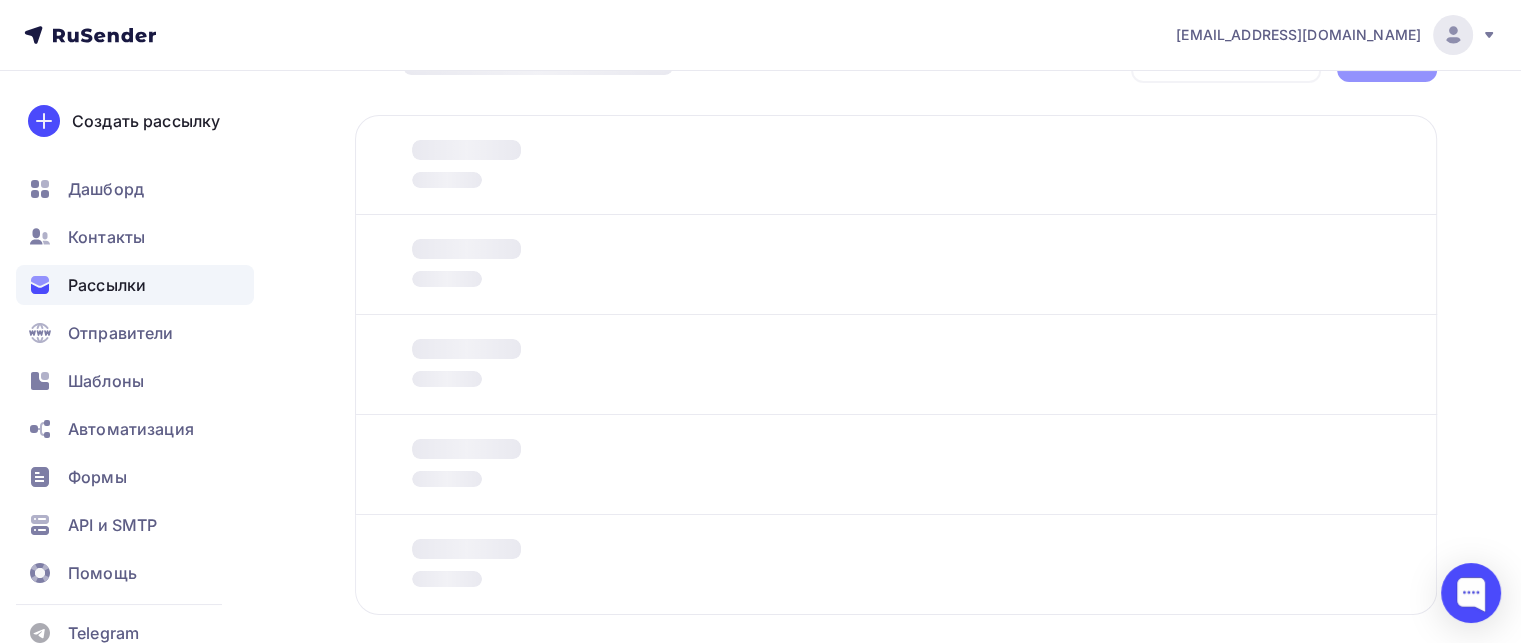 scroll, scrollTop: 202, scrollLeft: 0, axis: vertical 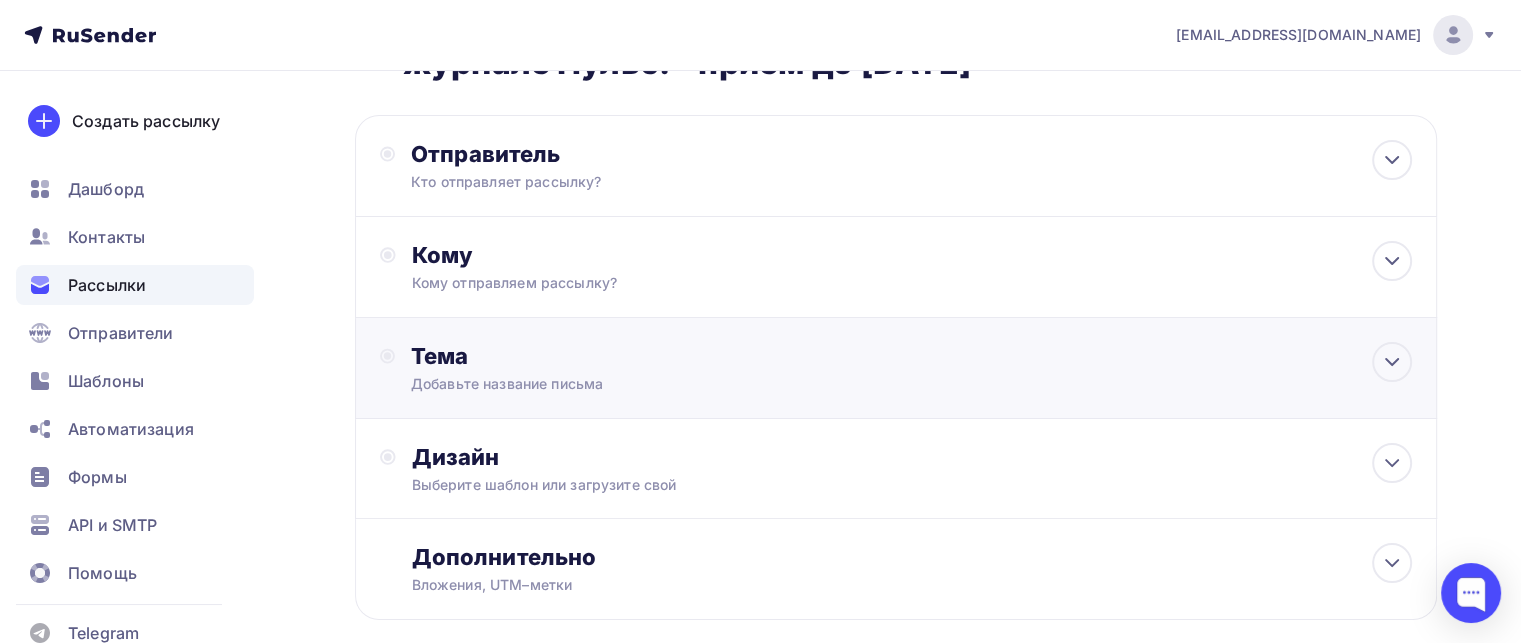 click on "Тема" at bounding box center (608, 356) 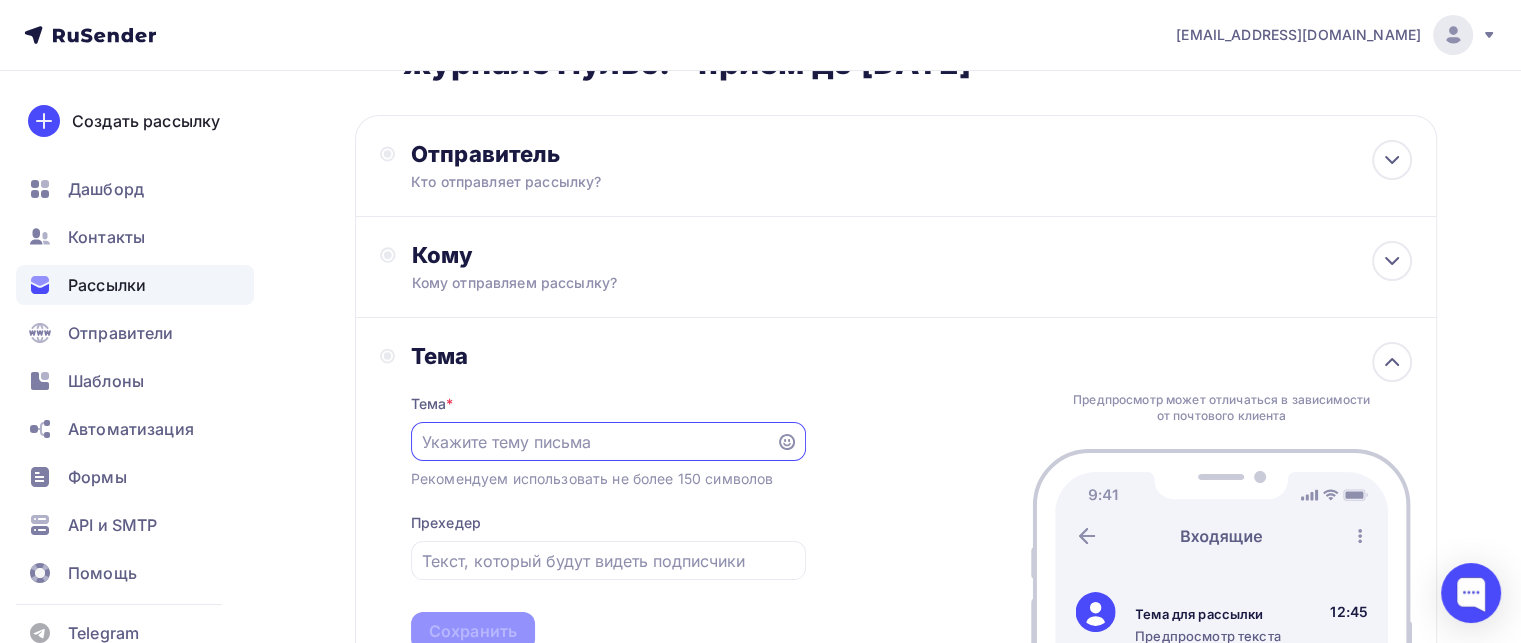 scroll, scrollTop: 0, scrollLeft: 0, axis: both 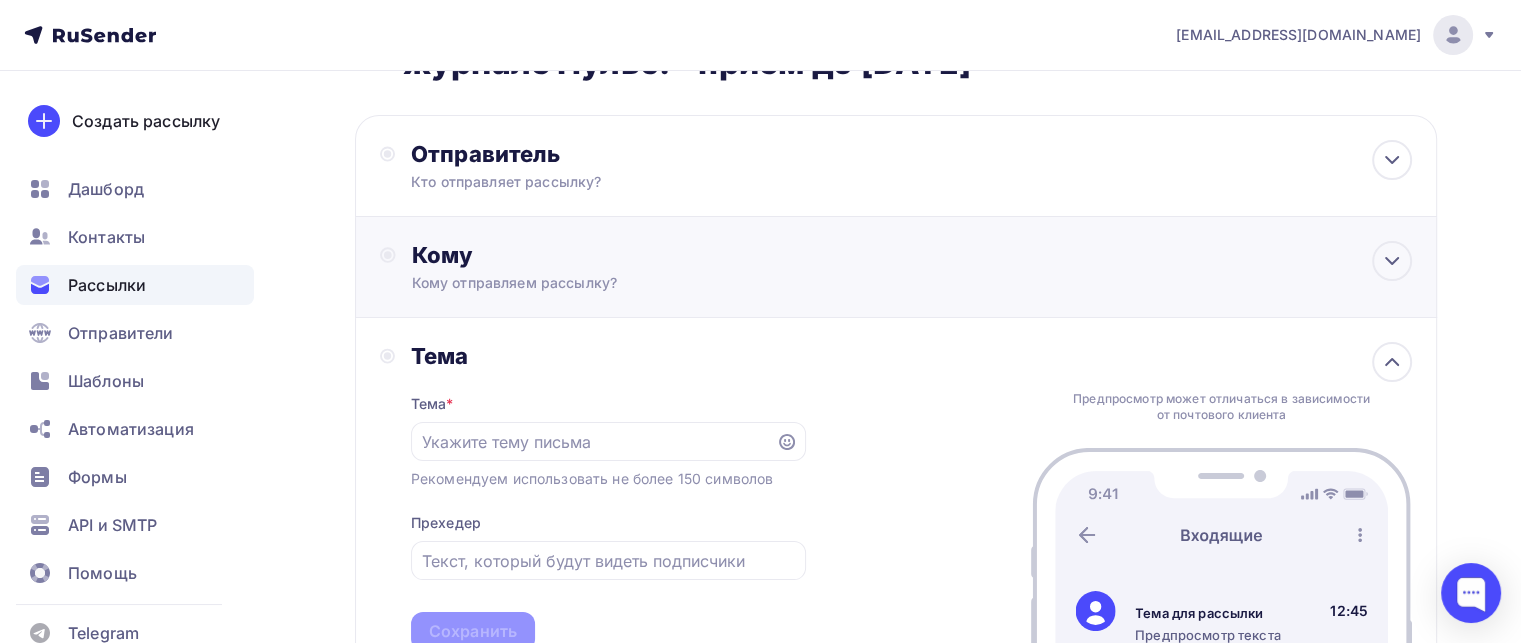 click on "Кому отправляем рассылку?" at bounding box center [862, 283] 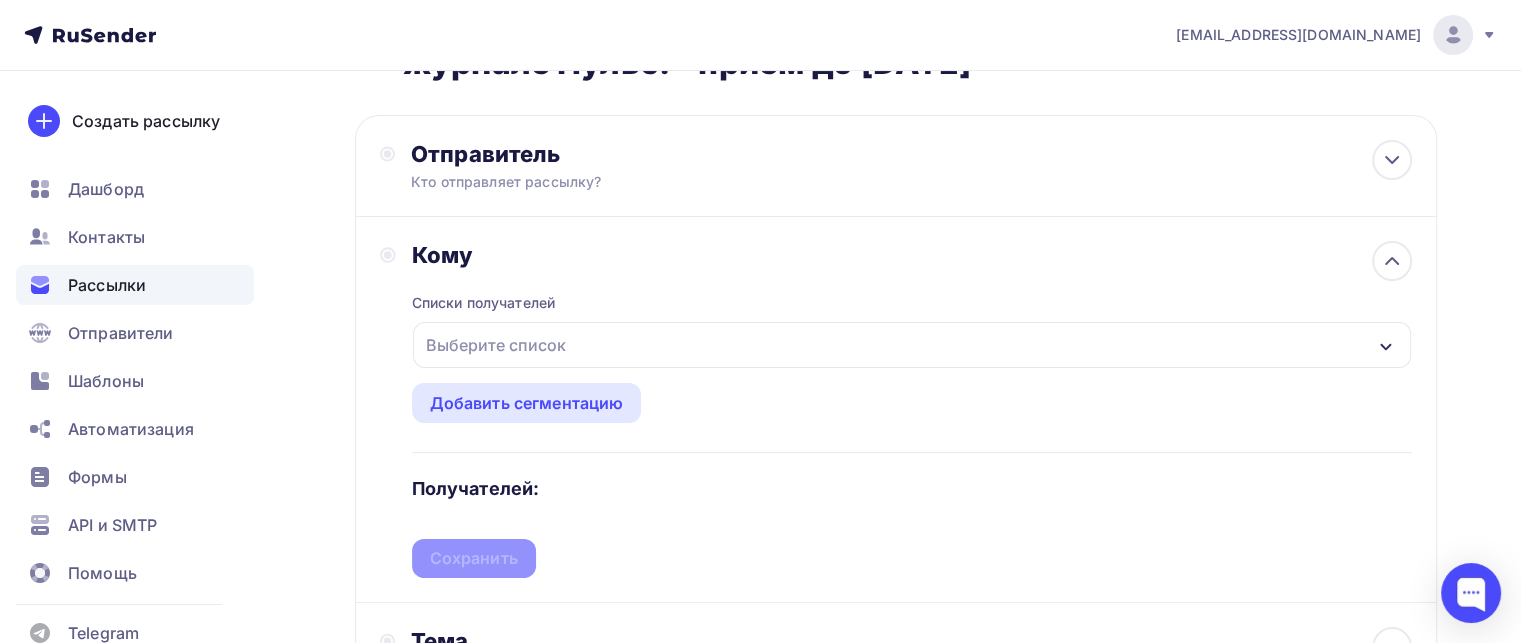 scroll, scrollTop: 2, scrollLeft: 0, axis: vertical 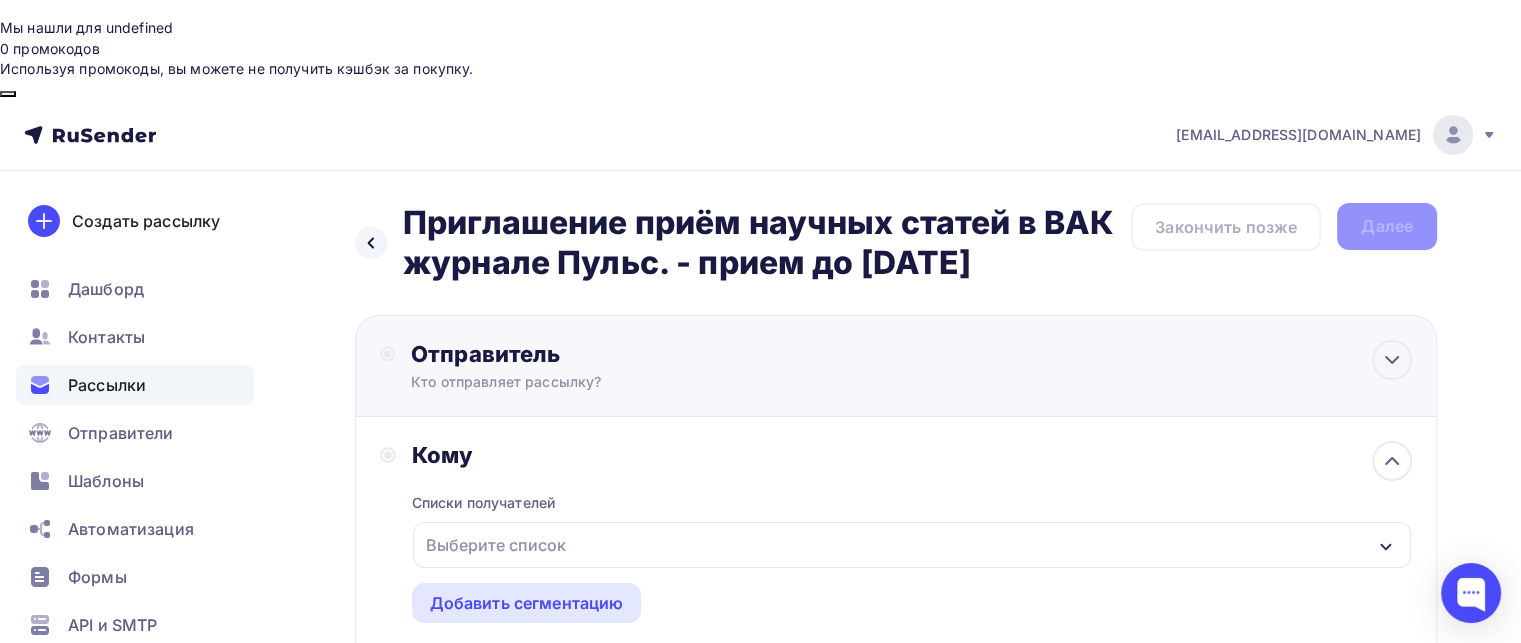 click on "Кто отправляет рассылку?" at bounding box center [606, 382] 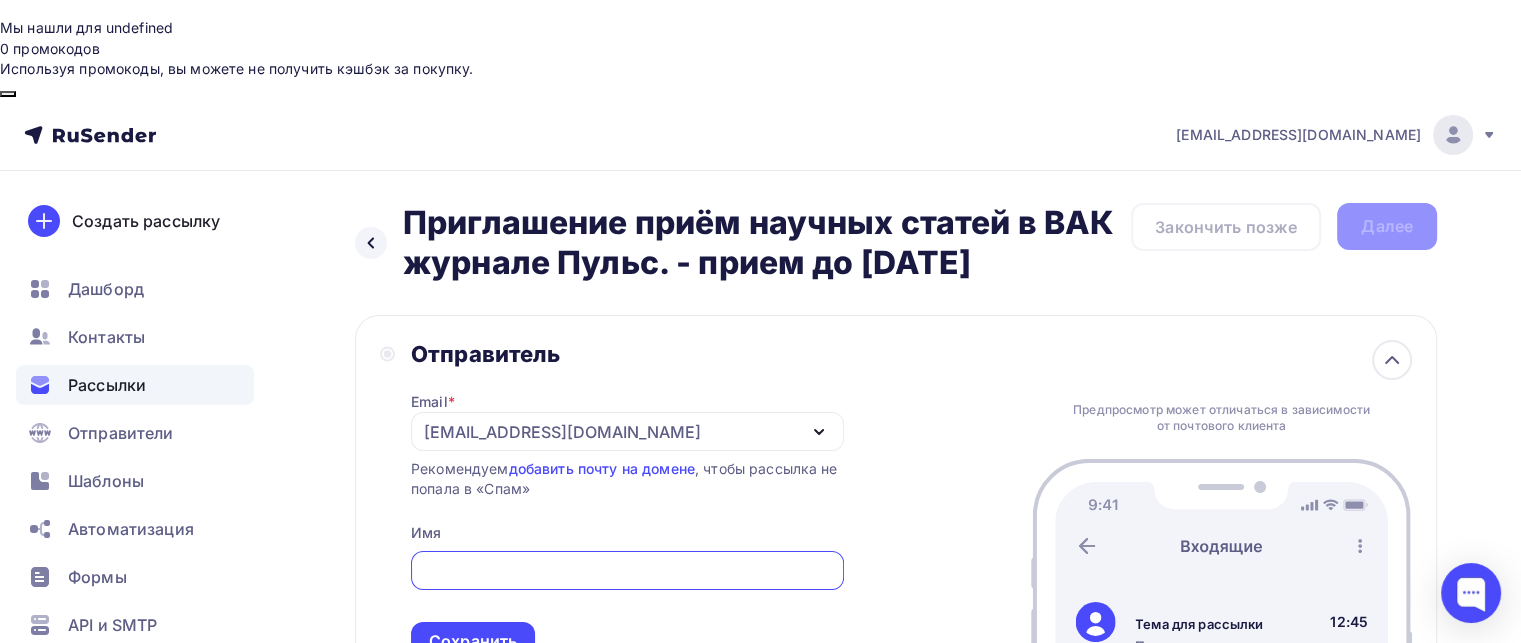 scroll, scrollTop: 0, scrollLeft: 0, axis: both 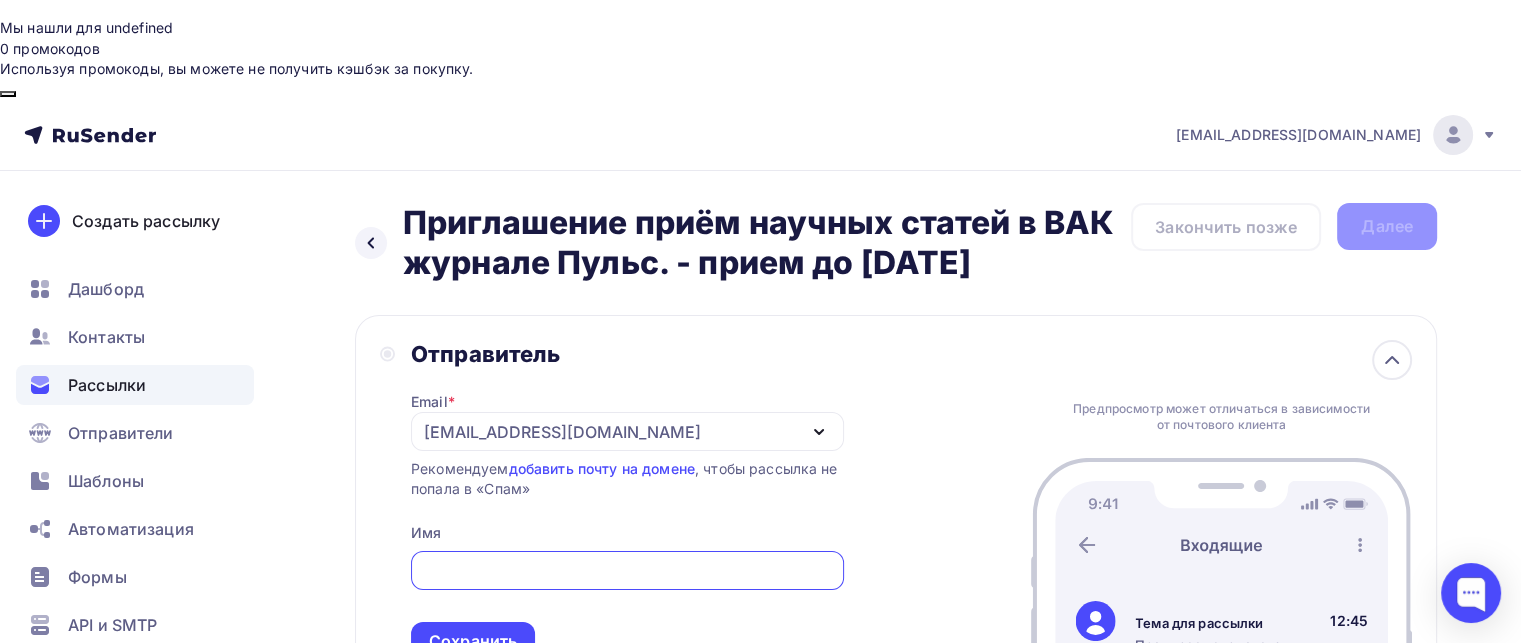 click at bounding box center [627, 571] 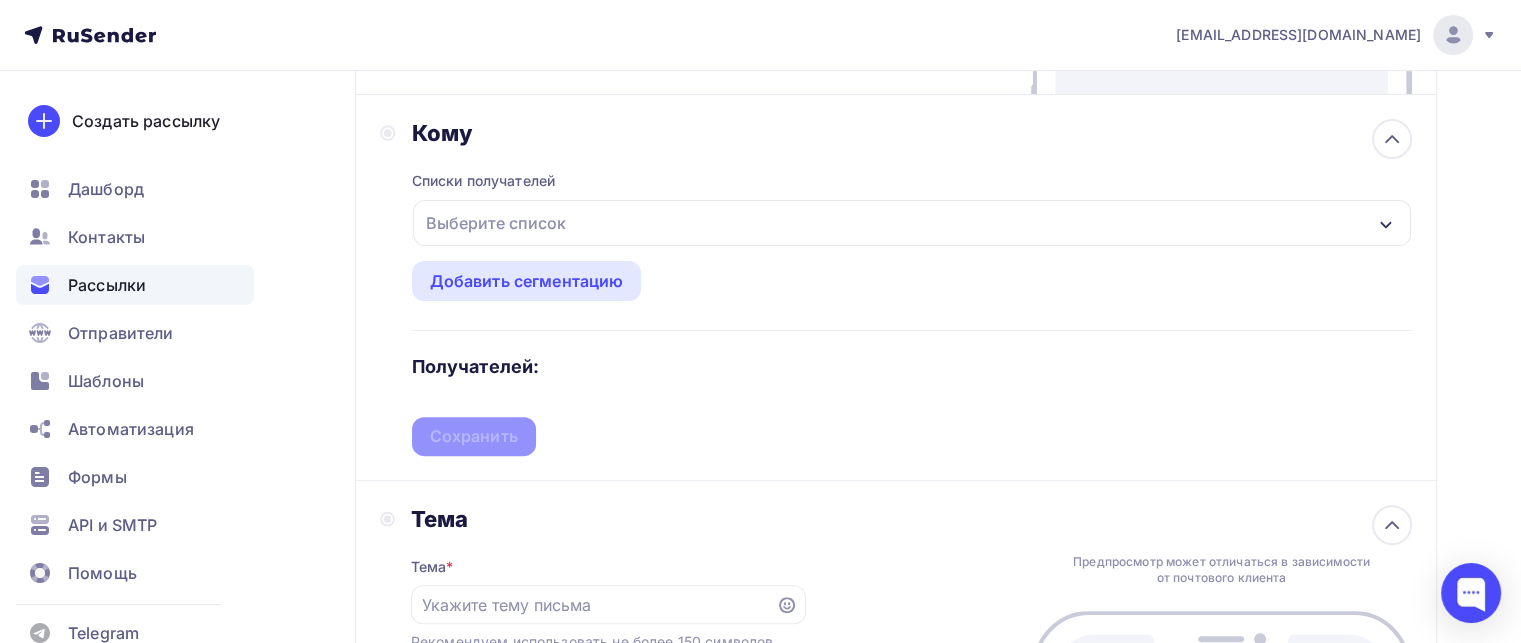 scroll, scrollTop: 602, scrollLeft: 0, axis: vertical 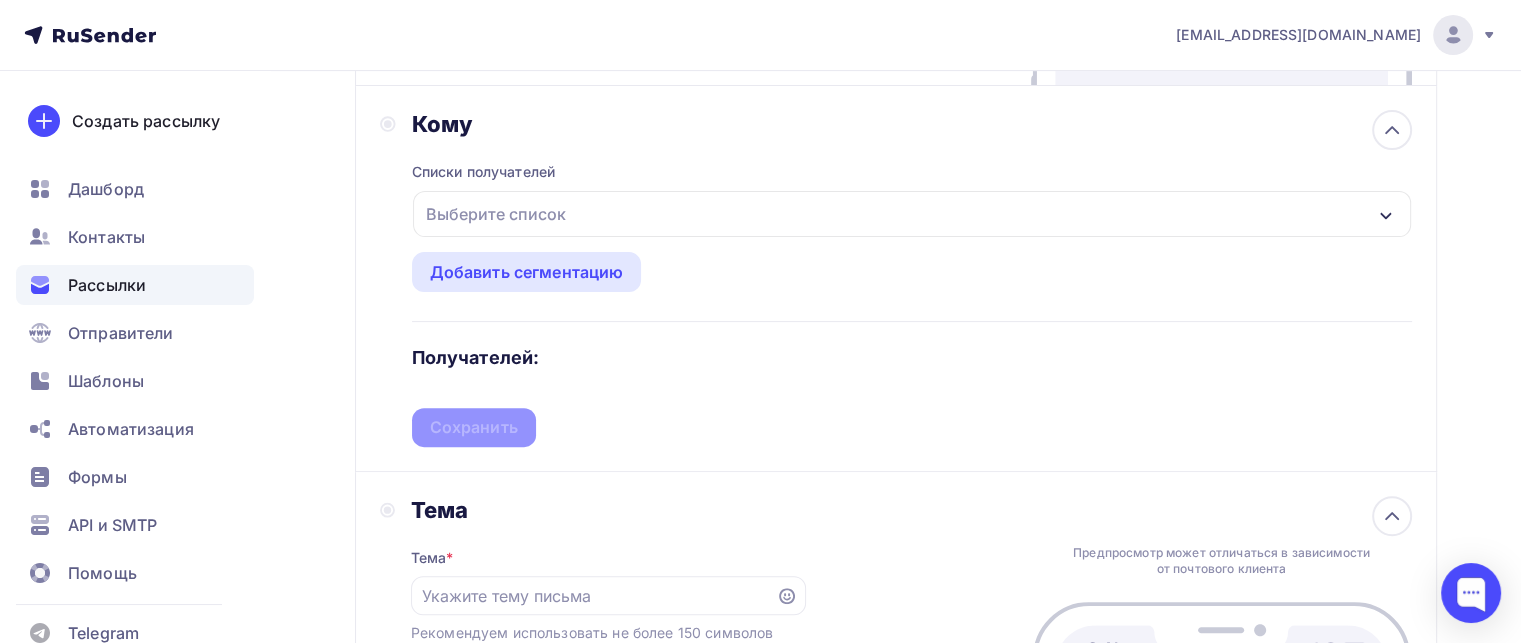 click on "Выберите список" at bounding box center [496, 214] 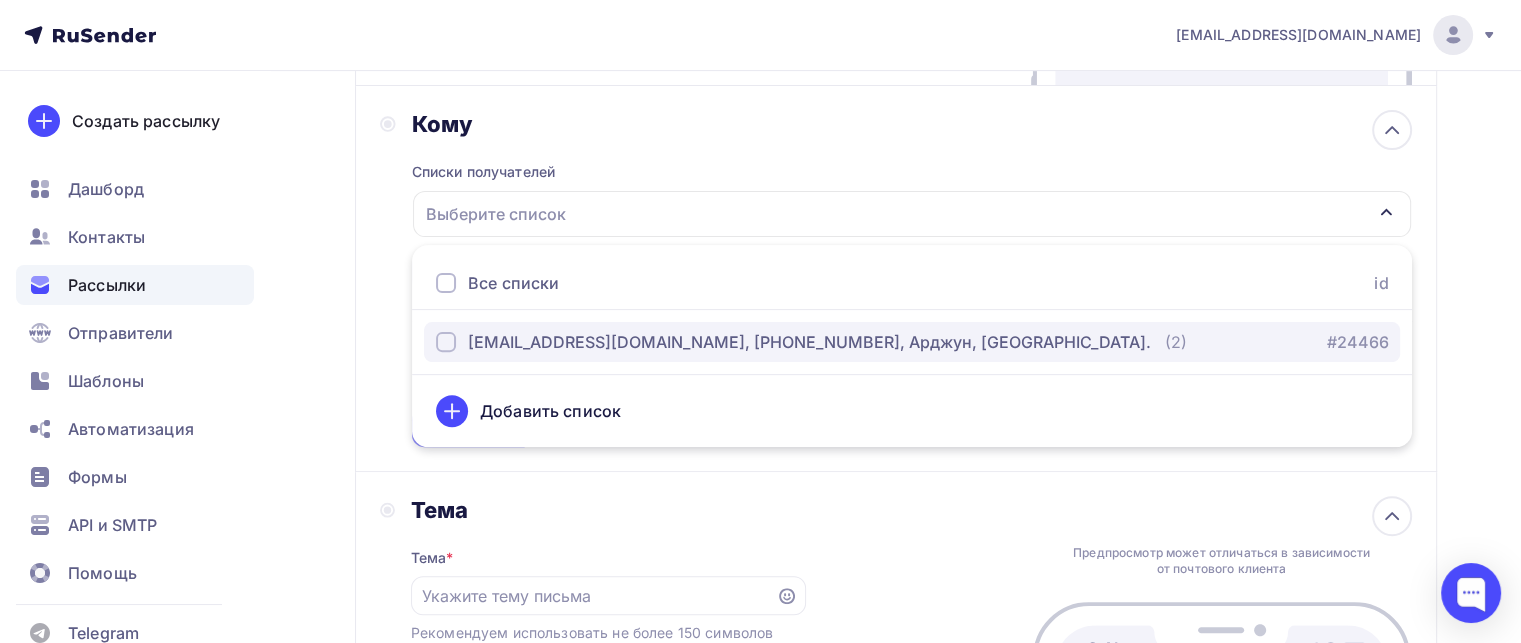 click on "[EMAIL_ADDRESS][DOMAIN_NAME], [PHONE_NUMBER], Арджун, [GEOGRAPHIC_DATA]." at bounding box center (793, 342) 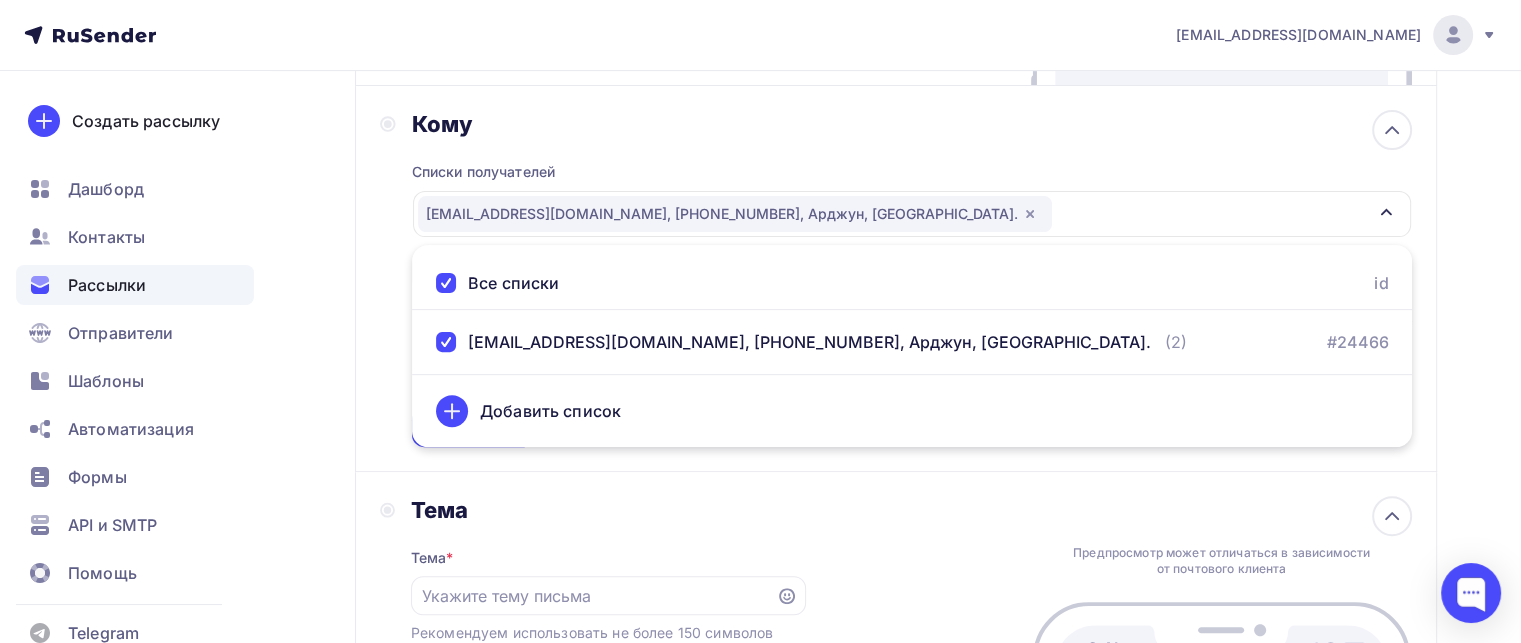 click on "Кому
Списки получателей
gnizmo11@gmail.com, +79637377075, Арджун, Москва.
Все списки
id
gnizmo11@gmail.com, +79637377075, Арджун, Москва.
(2)
#24466
Добавить список
Добавить сегментацию
Получателей:
2
Сохранить" at bounding box center (896, 278) 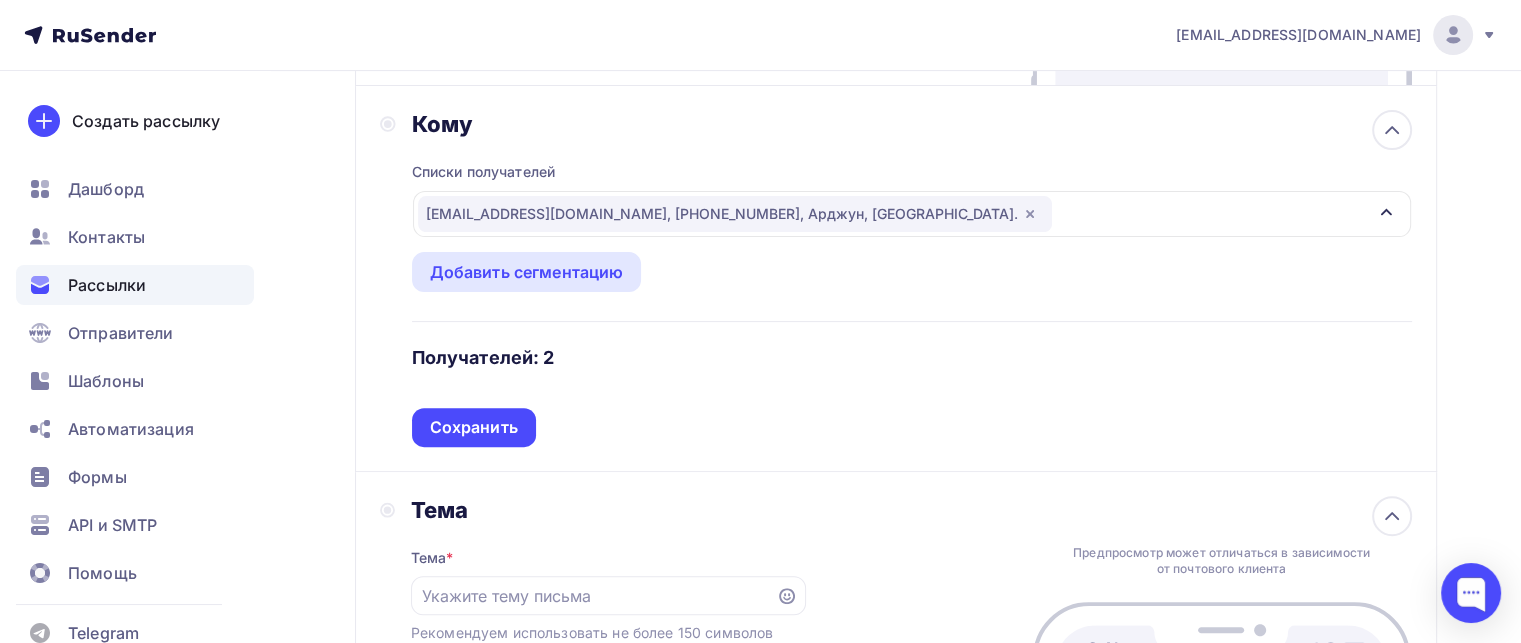 click on "[EMAIL_ADDRESS][DOMAIN_NAME], [PHONE_NUMBER], Арджун, [GEOGRAPHIC_DATA]." at bounding box center (735, 214) 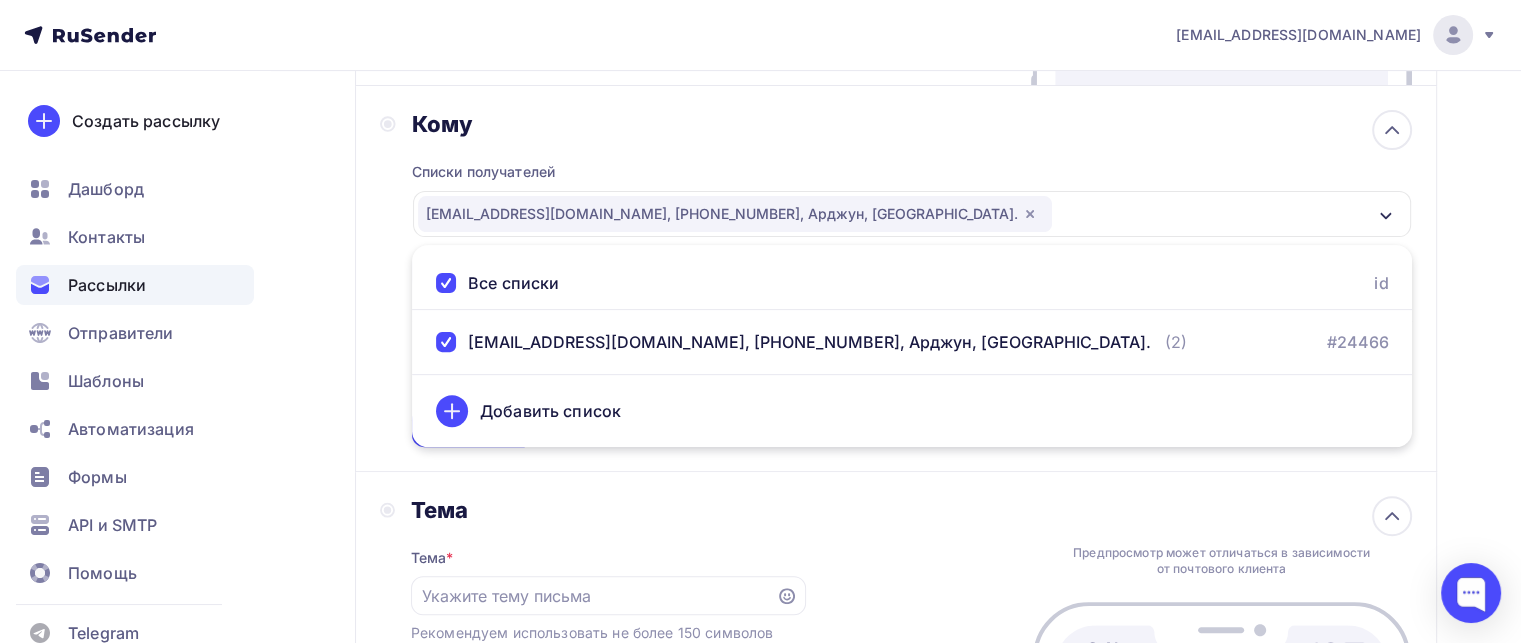 click on "Добавить список" at bounding box center [550, 411] 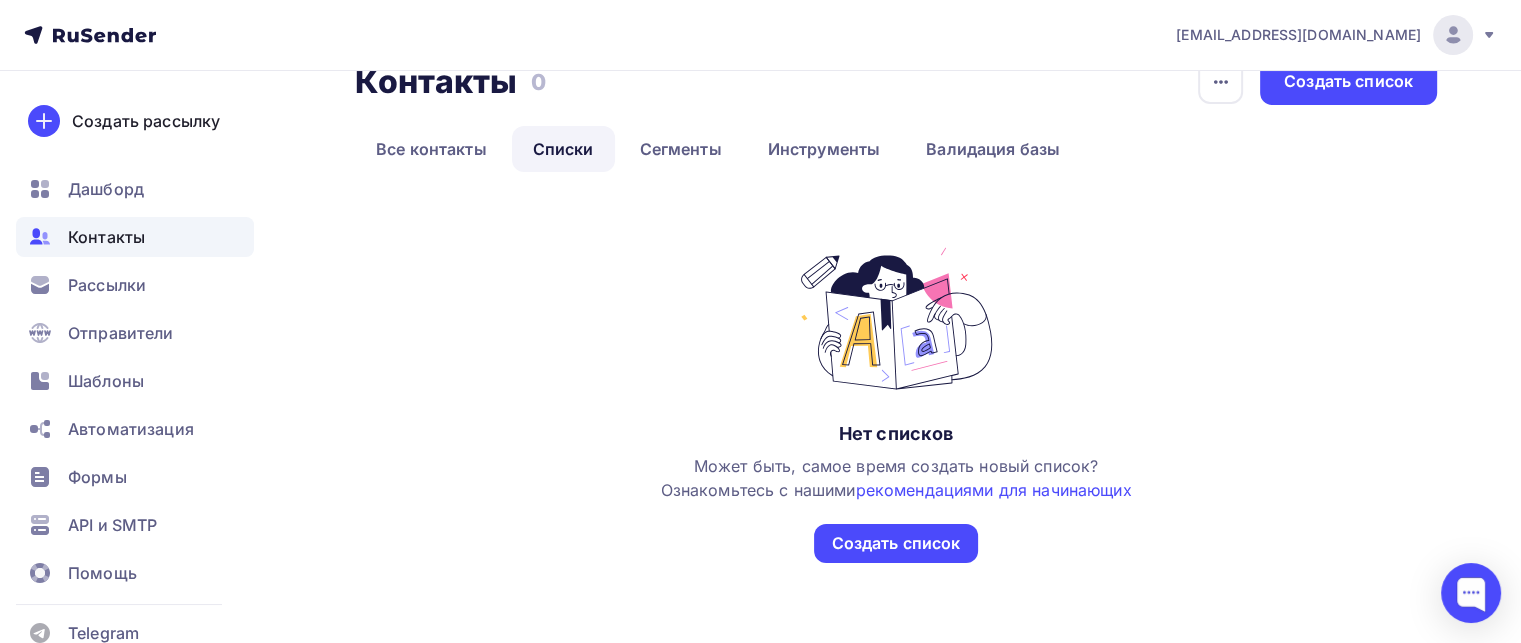 scroll, scrollTop: 0, scrollLeft: 0, axis: both 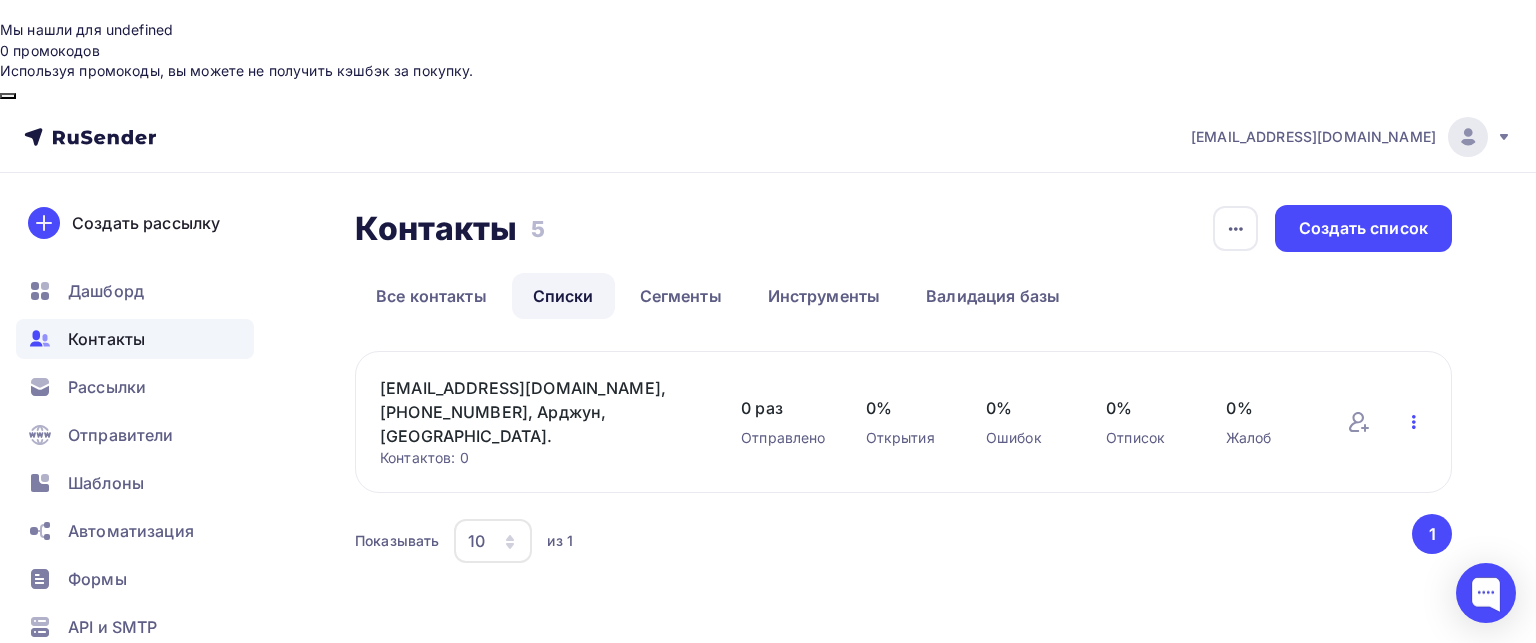 click 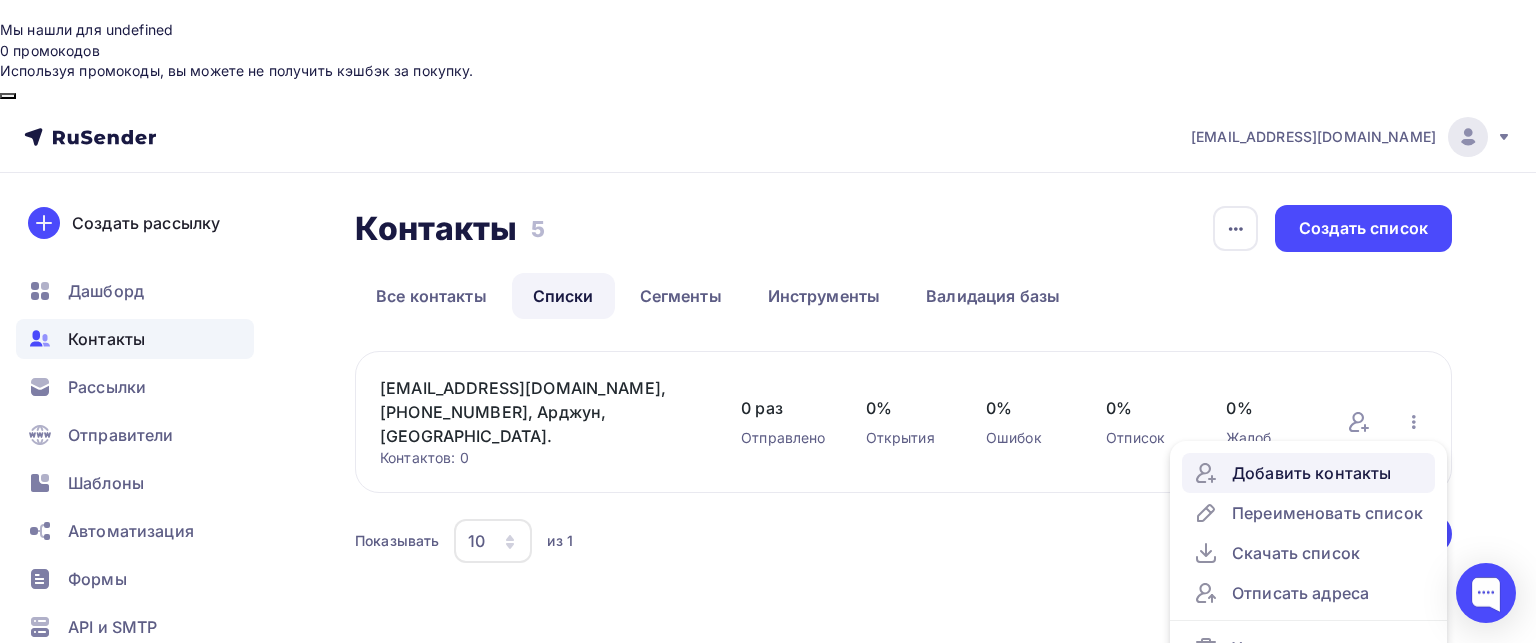 click on "Добавить контакты" at bounding box center (1308, 473) 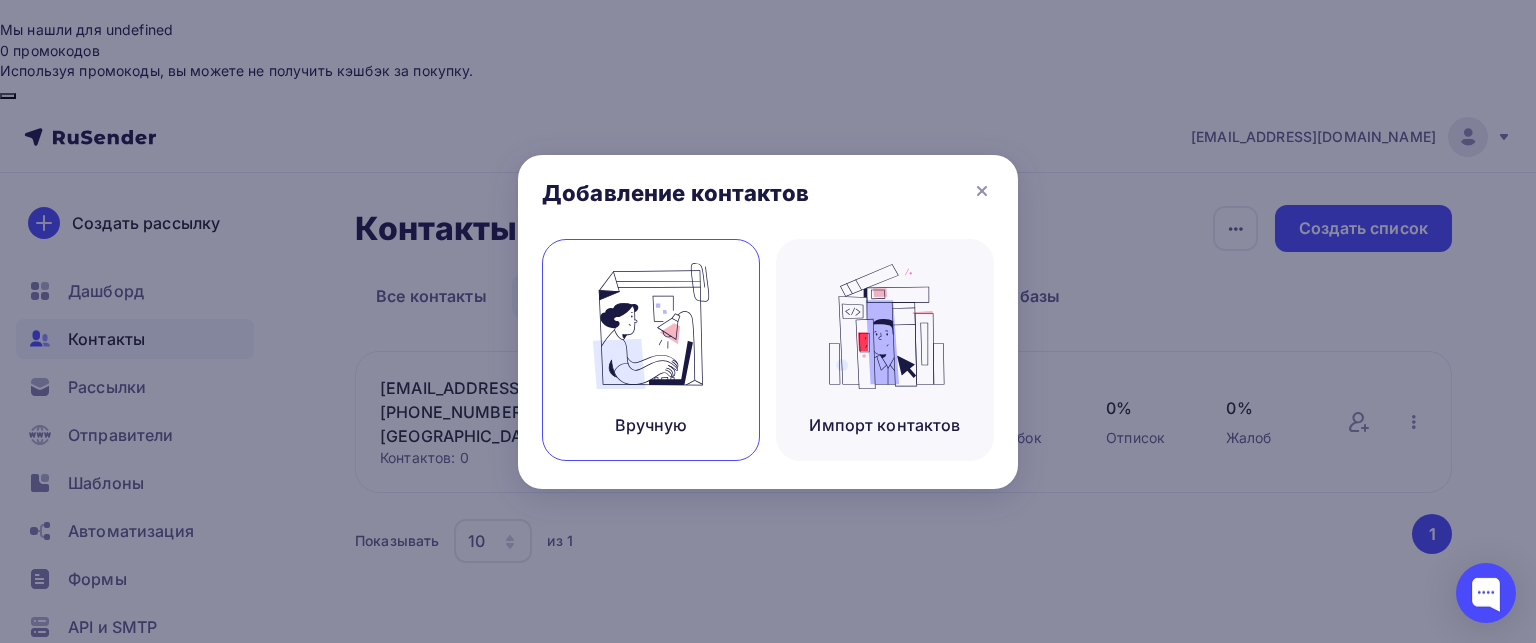 click at bounding box center (651, 326) 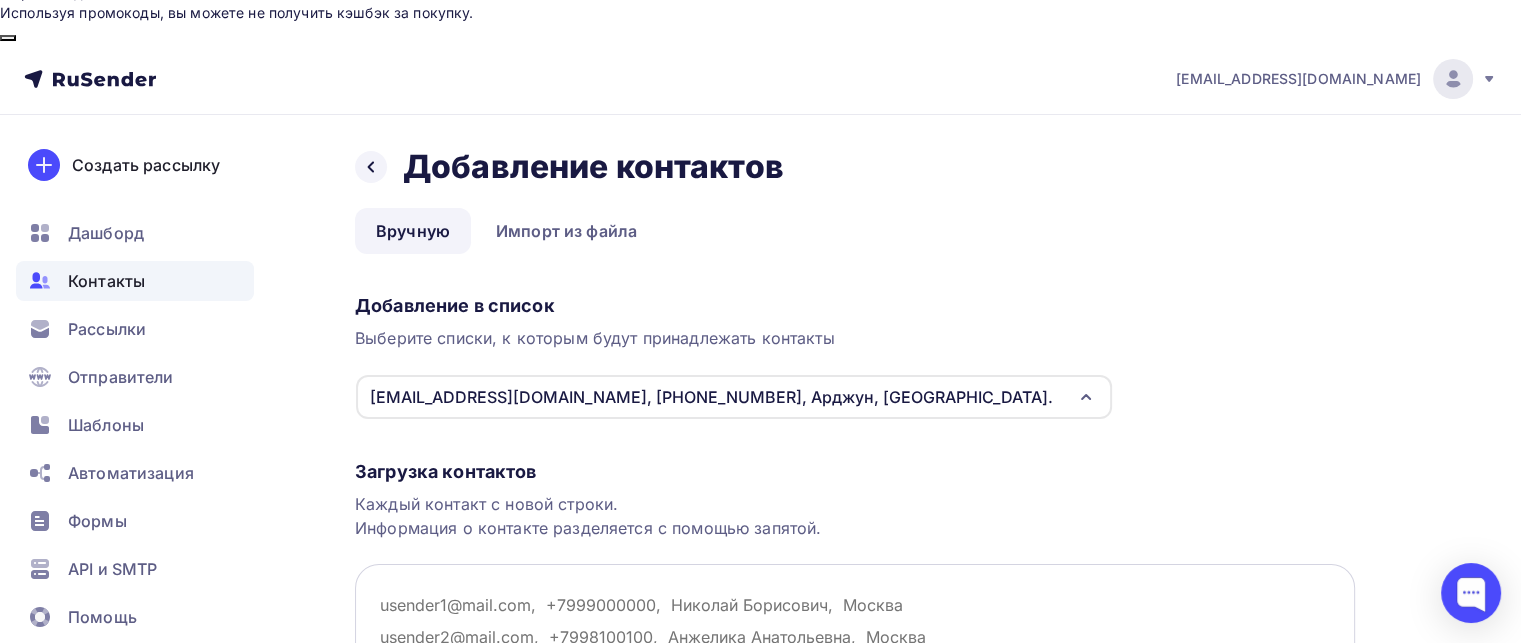 scroll, scrollTop: 36, scrollLeft: 0, axis: vertical 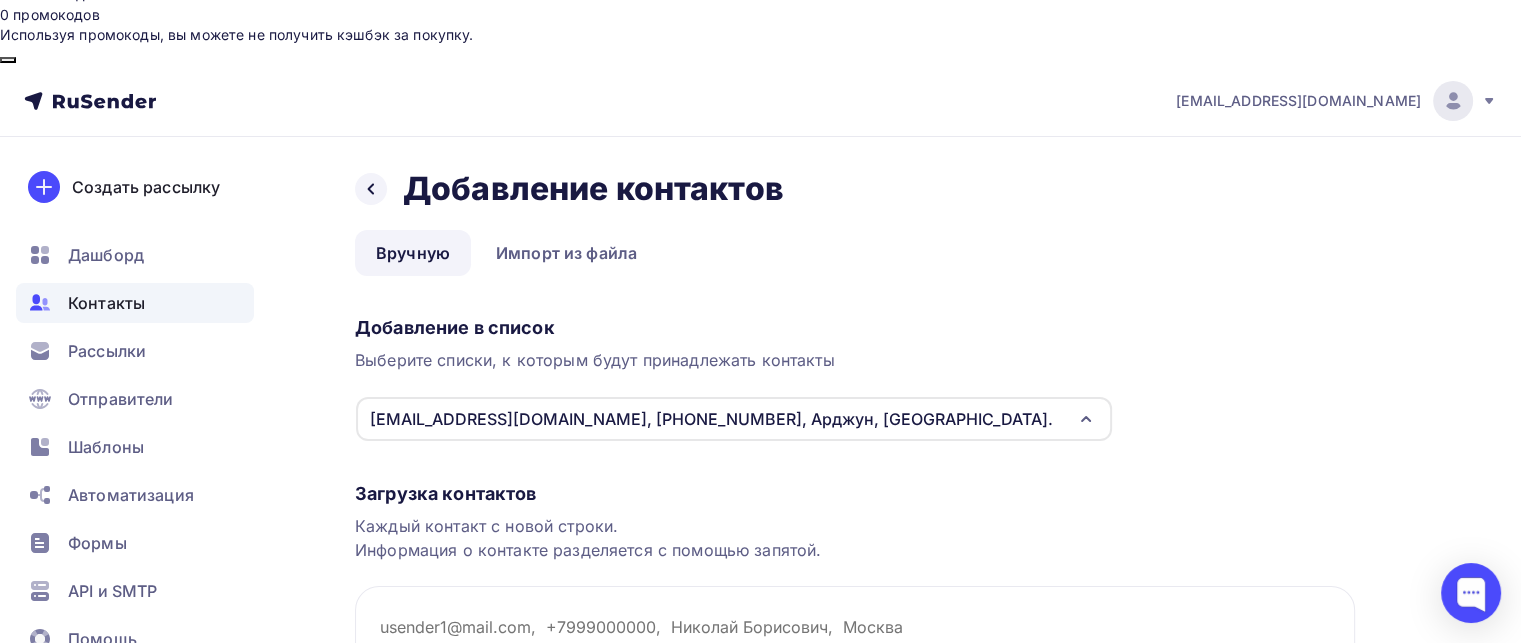 click on "[EMAIL_ADDRESS][DOMAIN_NAME], [PHONE_NUMBER], Арджун, [GEOGRAPHIC_DATA]." at bounding box center (734, 419) 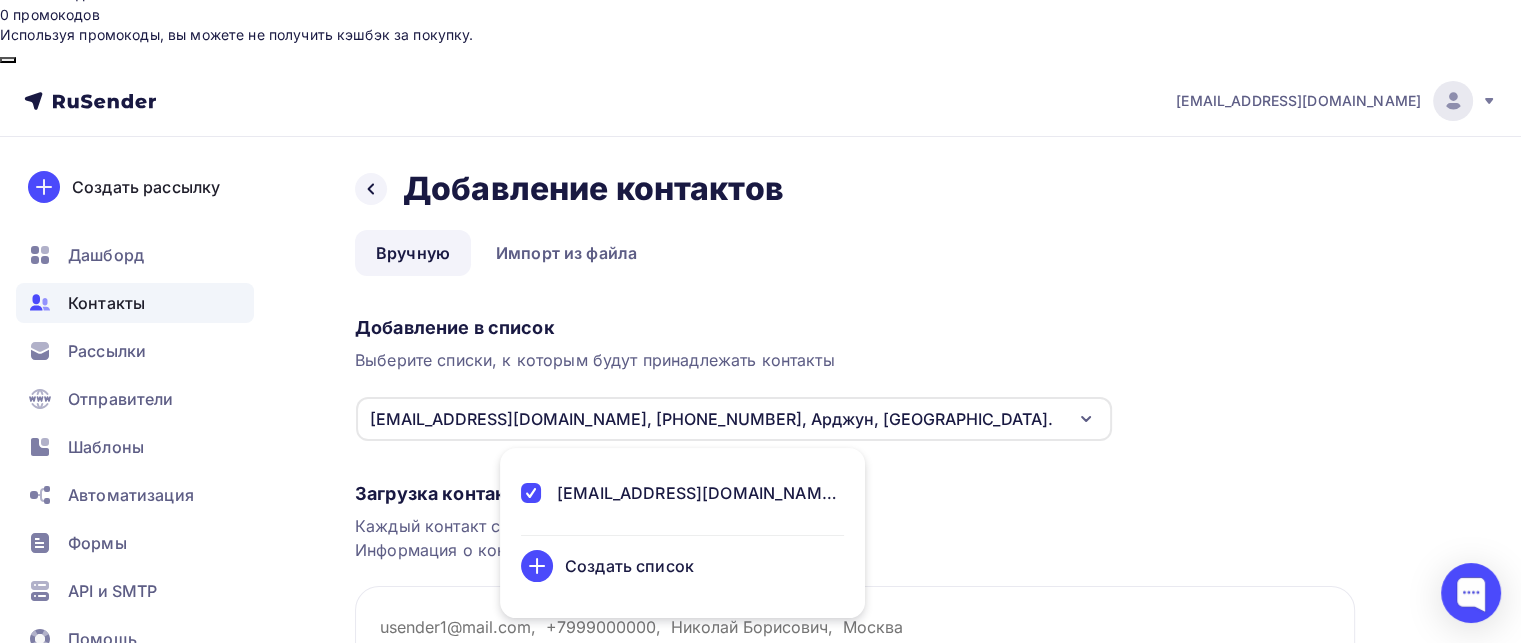 click on "Добавление в список
Выберите списки, к которым будут принадлежать контакты
gnizmo11@gmail.com, +79637377075, Арджун, Москва.
gnizmo11@gmail.com, +79637377075, Арджун, Москва.
Создать список
Для добавления контактов необходимо  создать список" at bounding box center (855, 375) 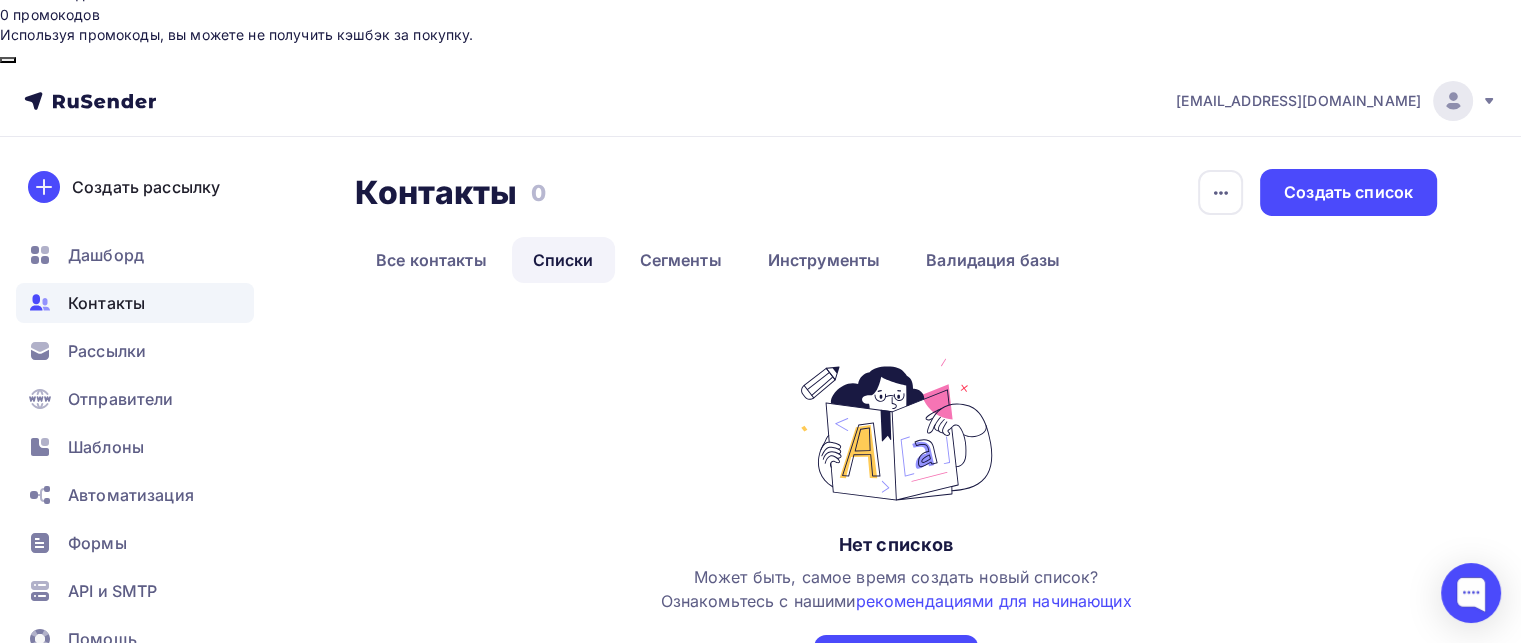scroll, scrollTop: 0, scrollLeft: 0, axis: both 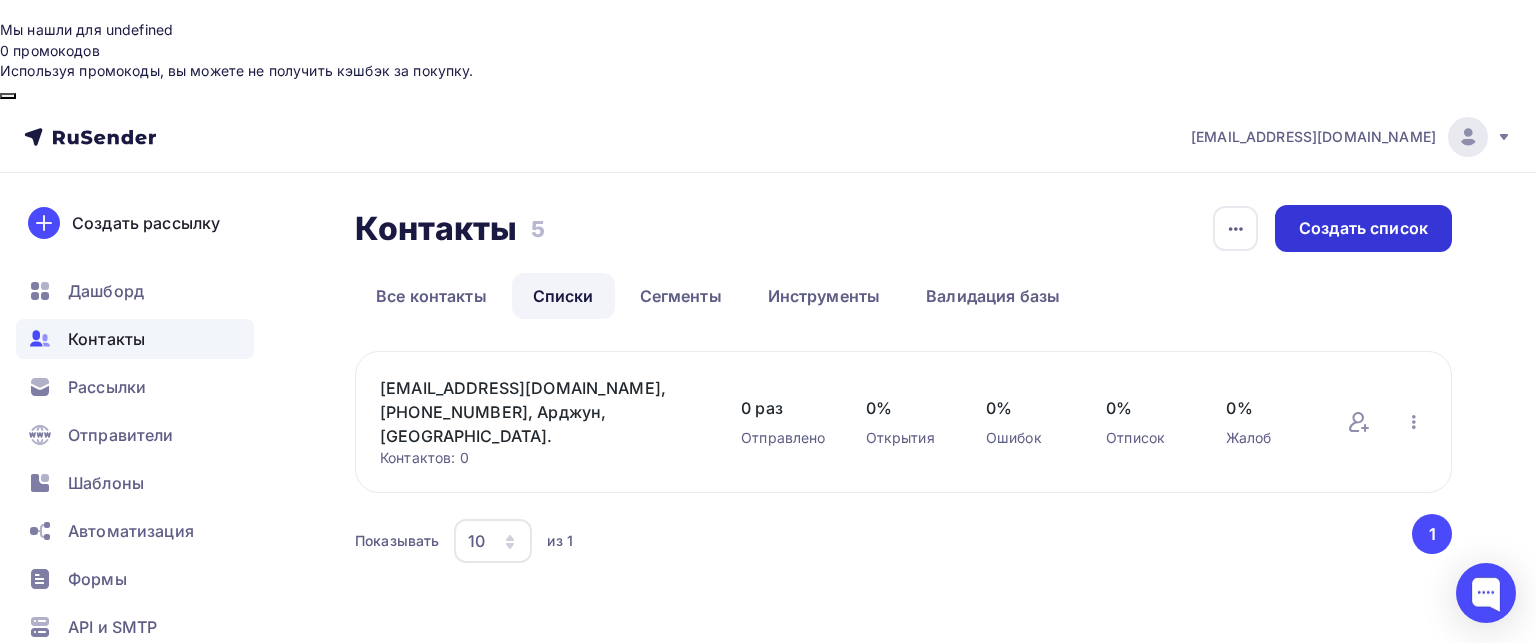 click on "Создать список" at bounding box center [1363, 228] 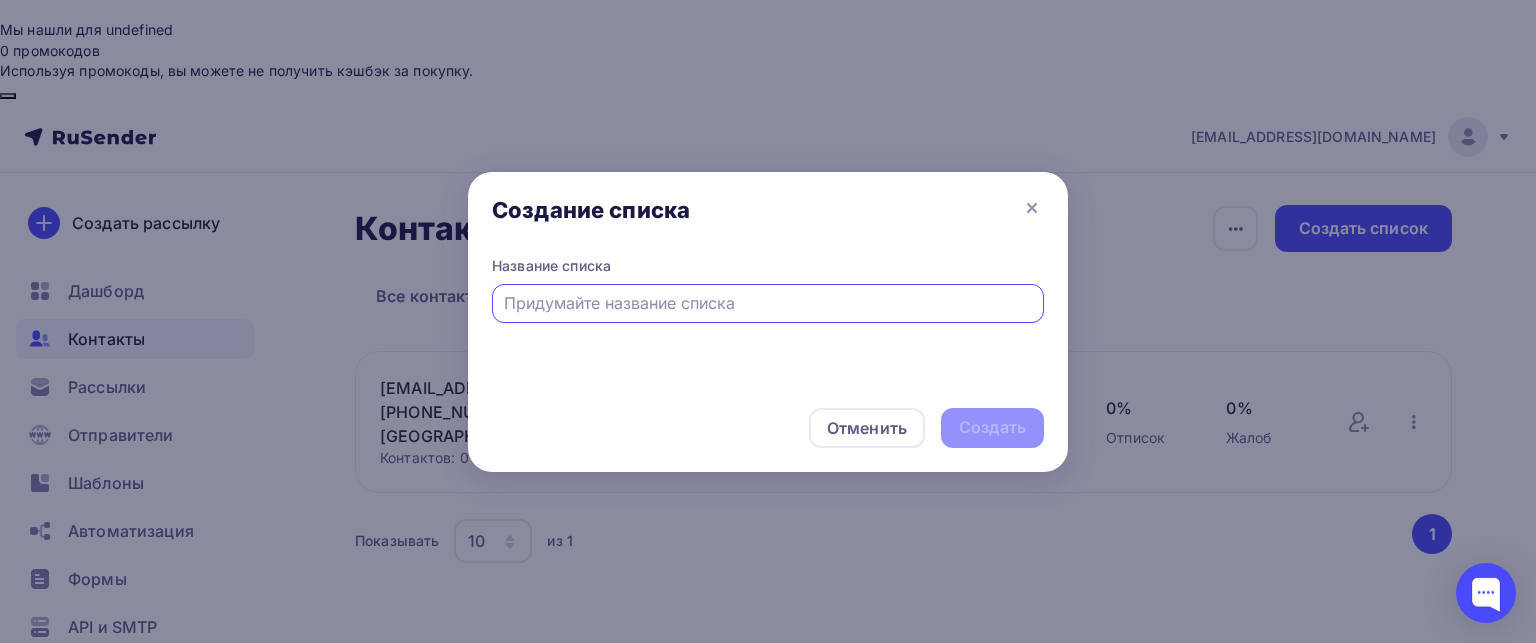 click at bounding box center [768, 303] 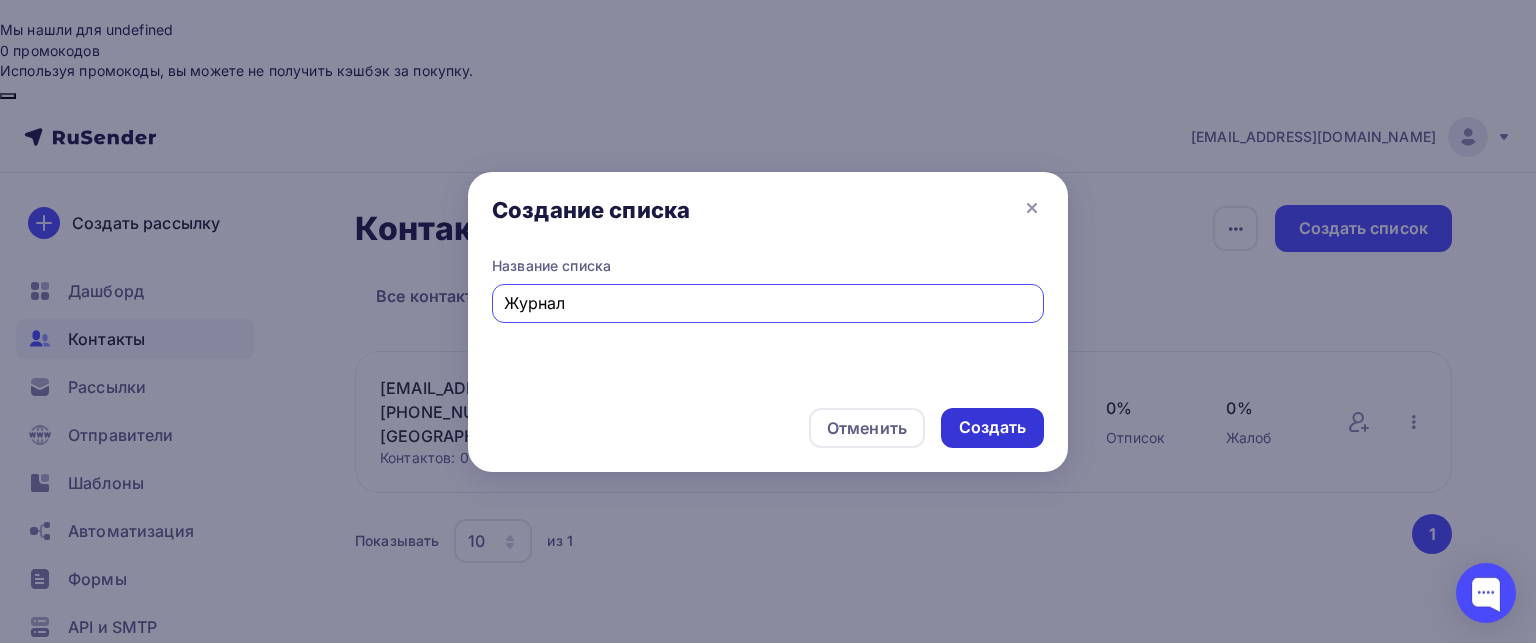 type on "Журнал" 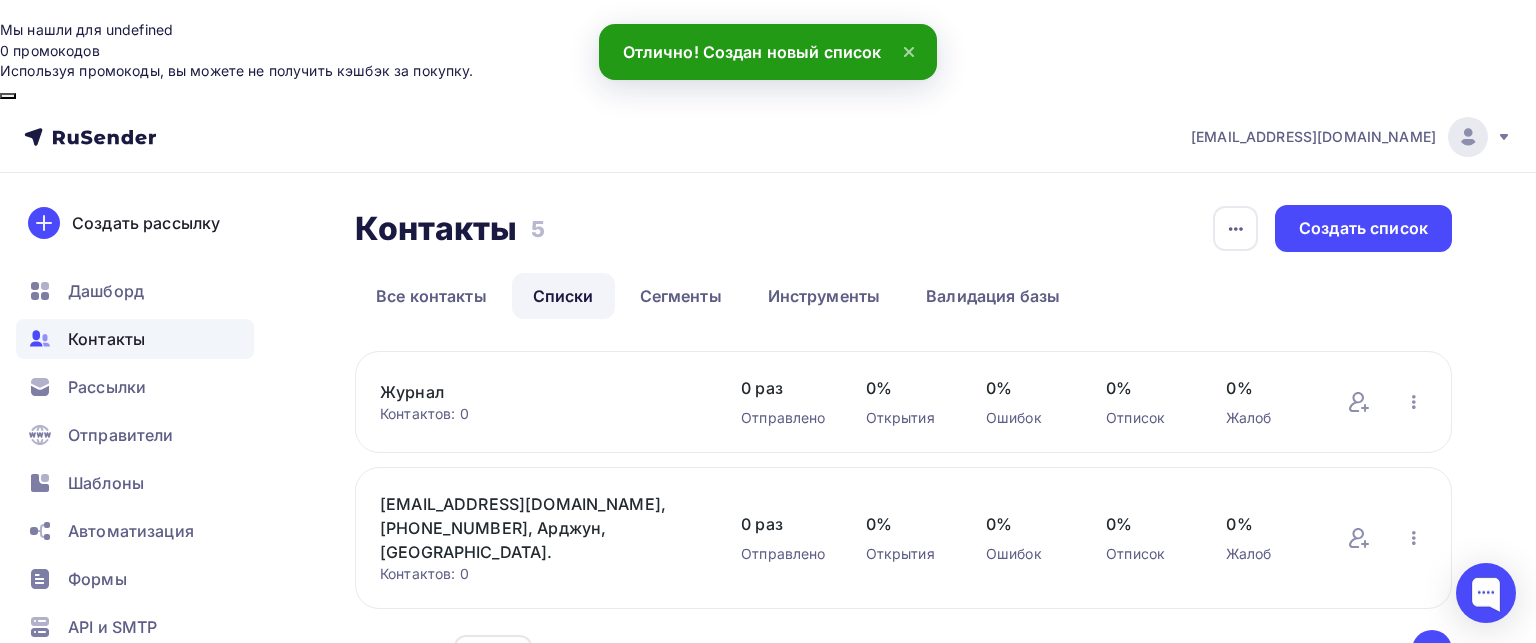 click on "Контактов: 0" at bounding box center [540, 414] 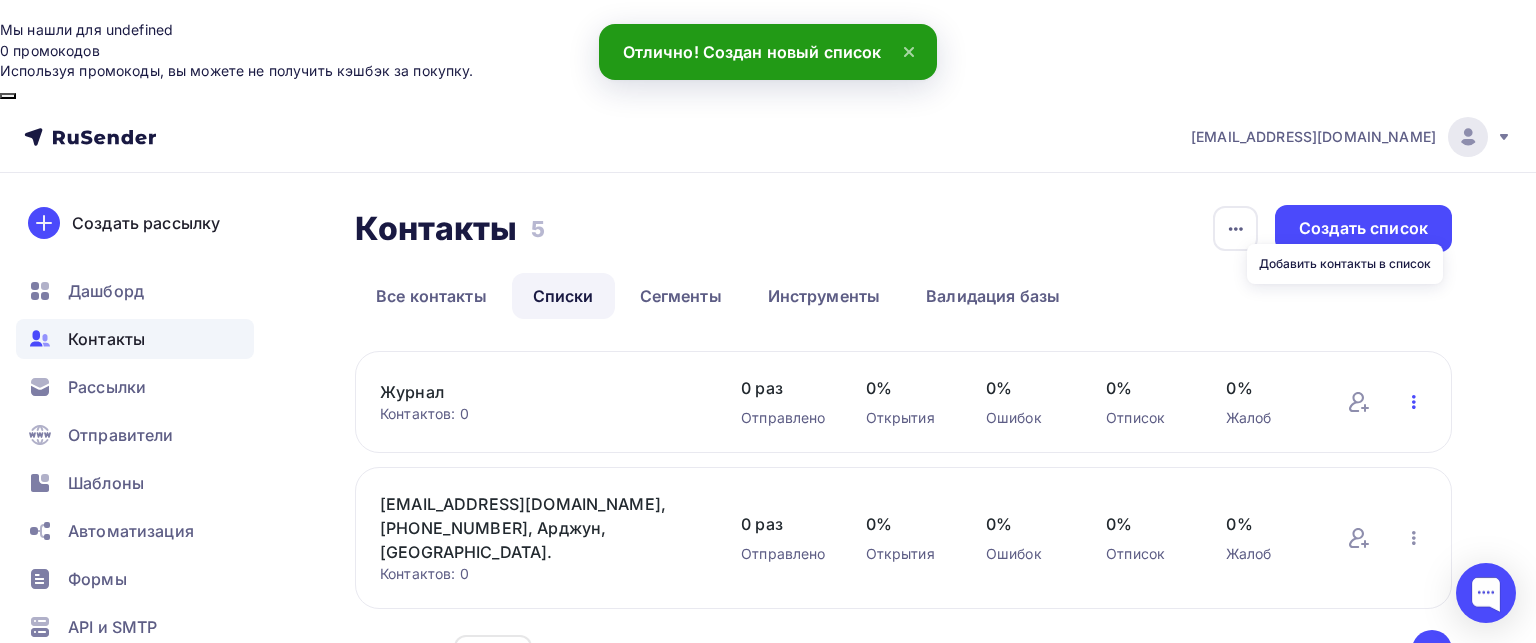 click 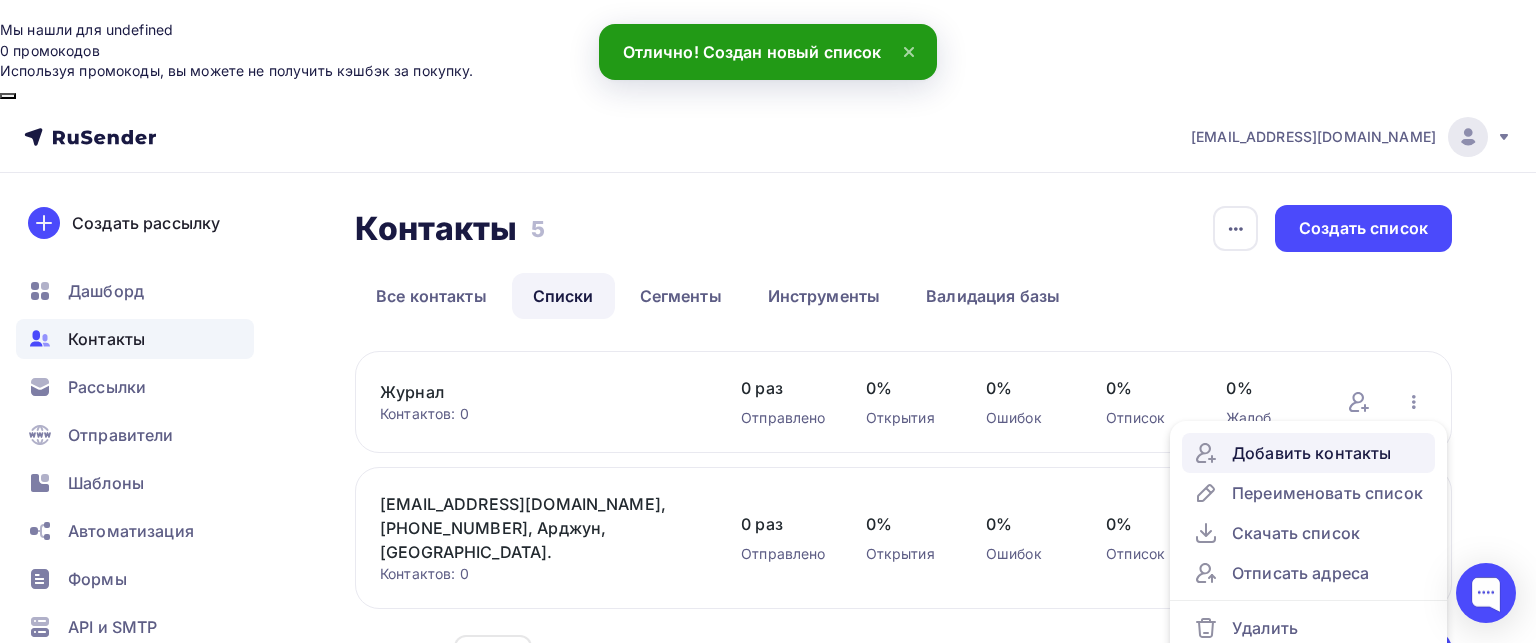 click on "Добавить контакты" at bounding box center [1308, 453] 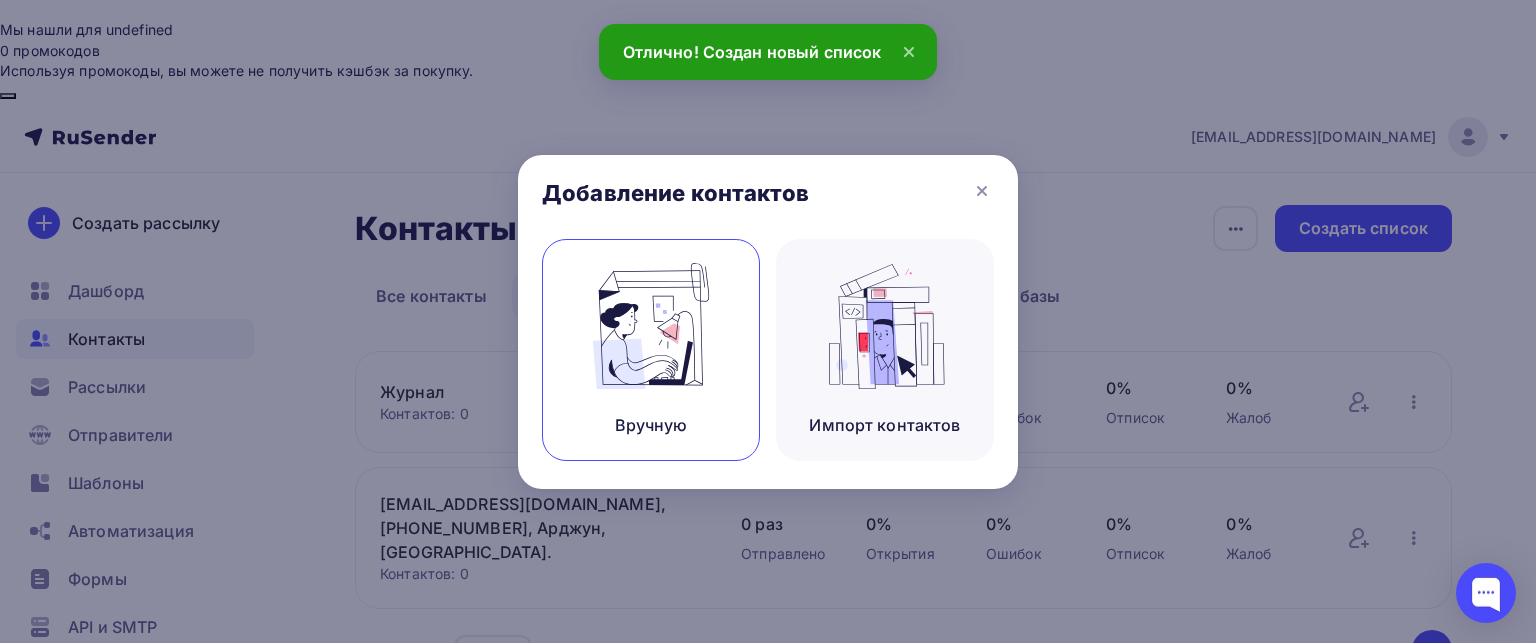click at bounding box center (651, 326) 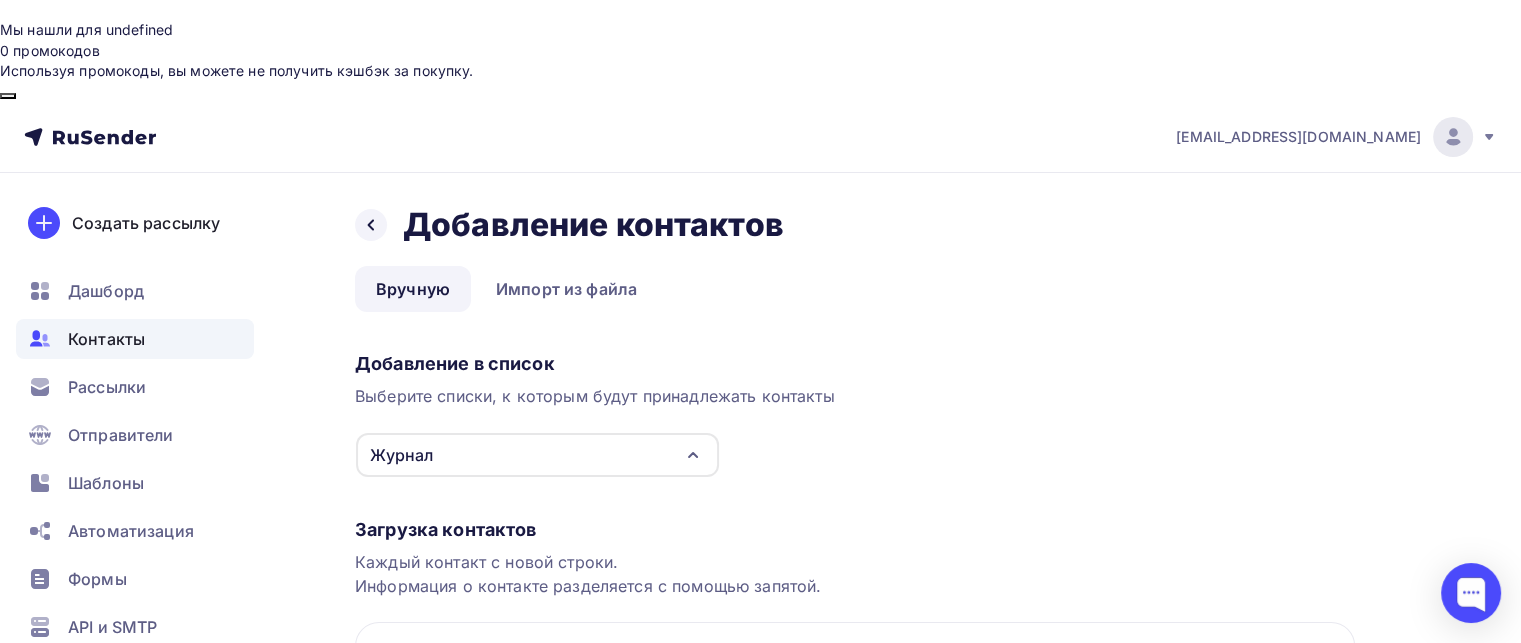 scroll, scrollTop: 236, scrollLeft: 0, axis: vertical 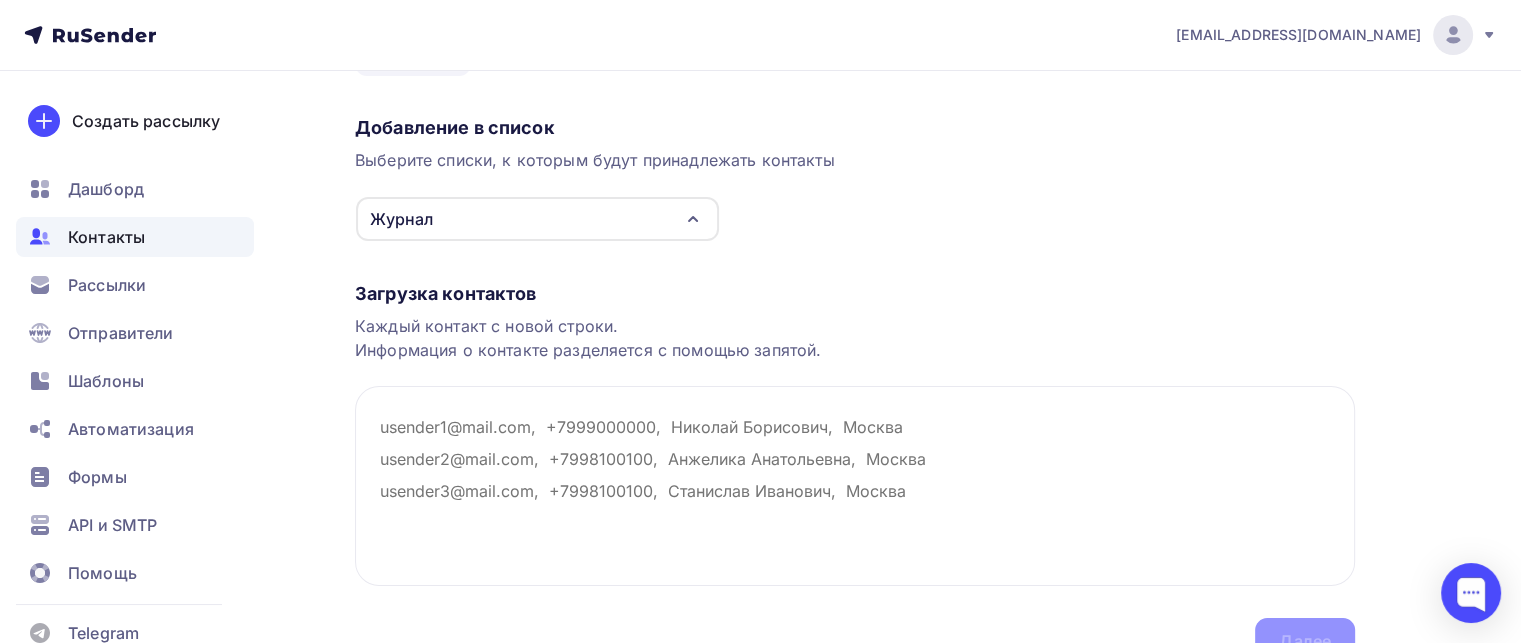 click on "Загрузка контактов   Каждый контакт с новой строки. Информация о контакте разделяется с помощью запятой.        Далее" at bounding box center [855, 453] 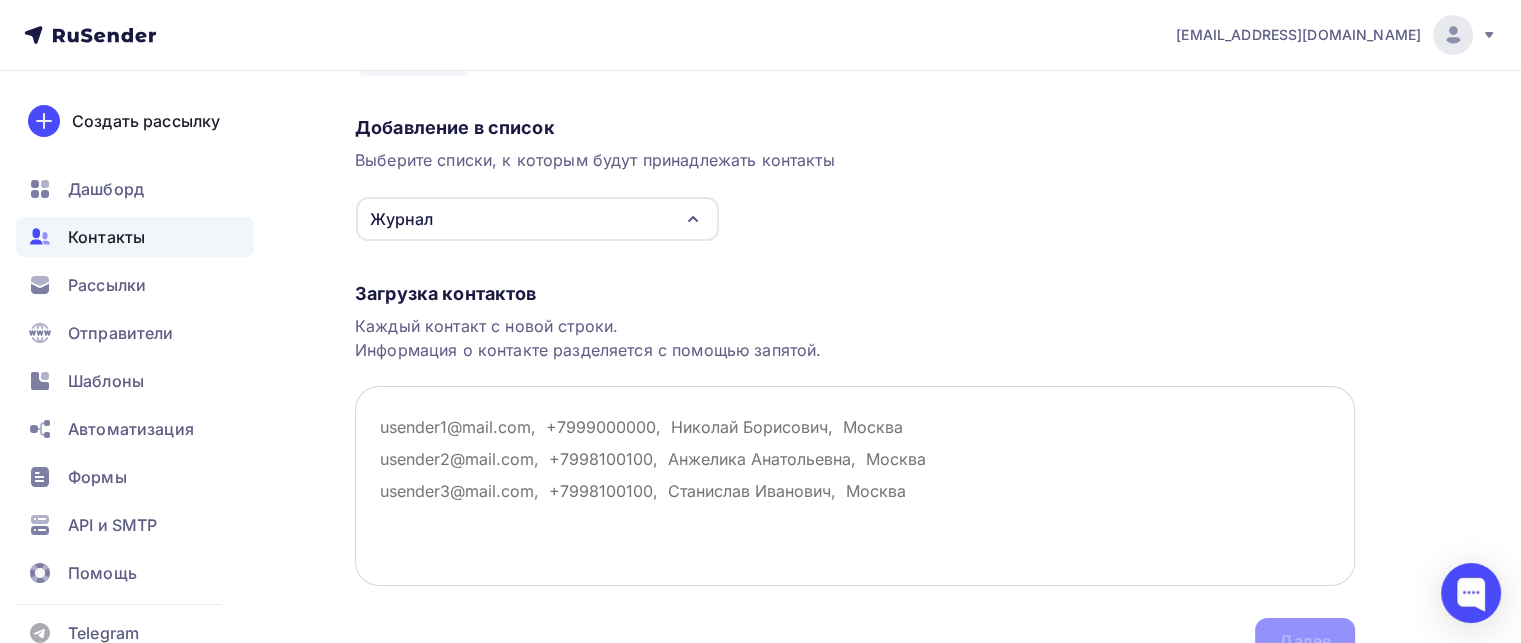 click at bounding box center [855, 486] 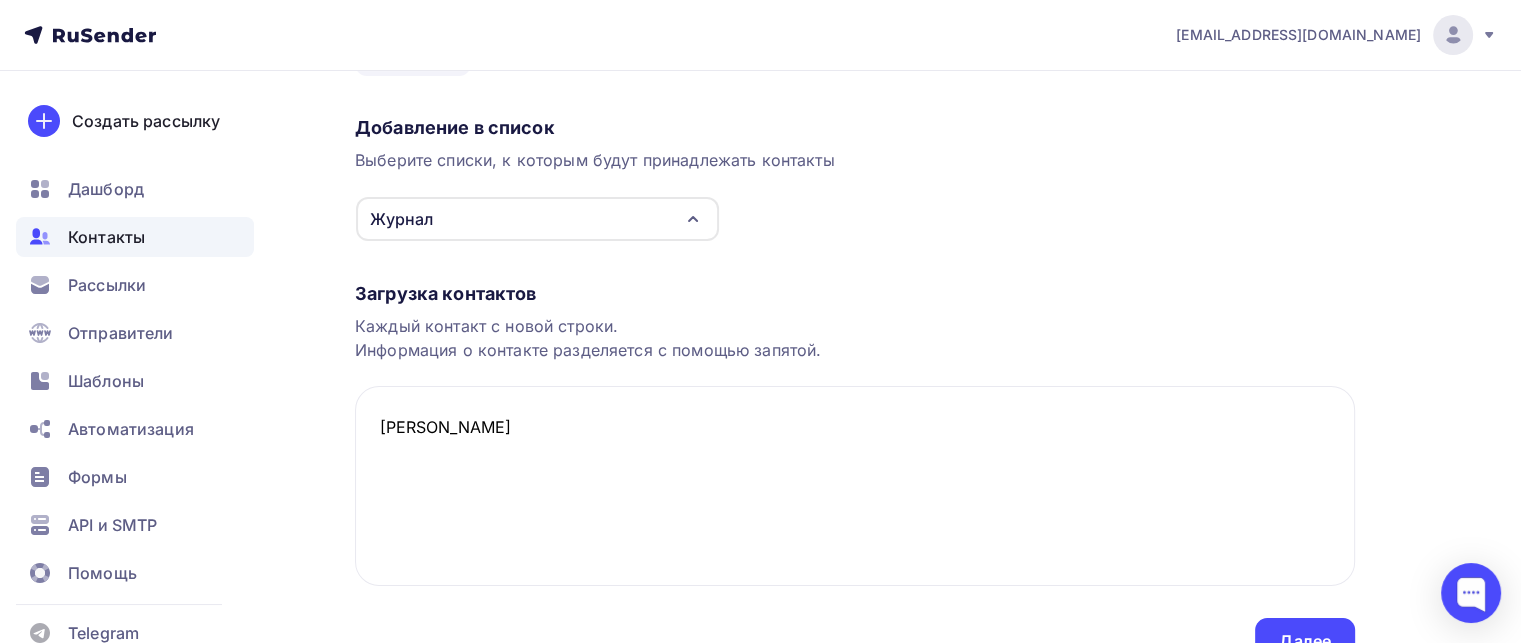 drag, startPoint x: 496, startPoint y: 321, endPoint x: 256, endPoint y: 317, distance: 240.03333 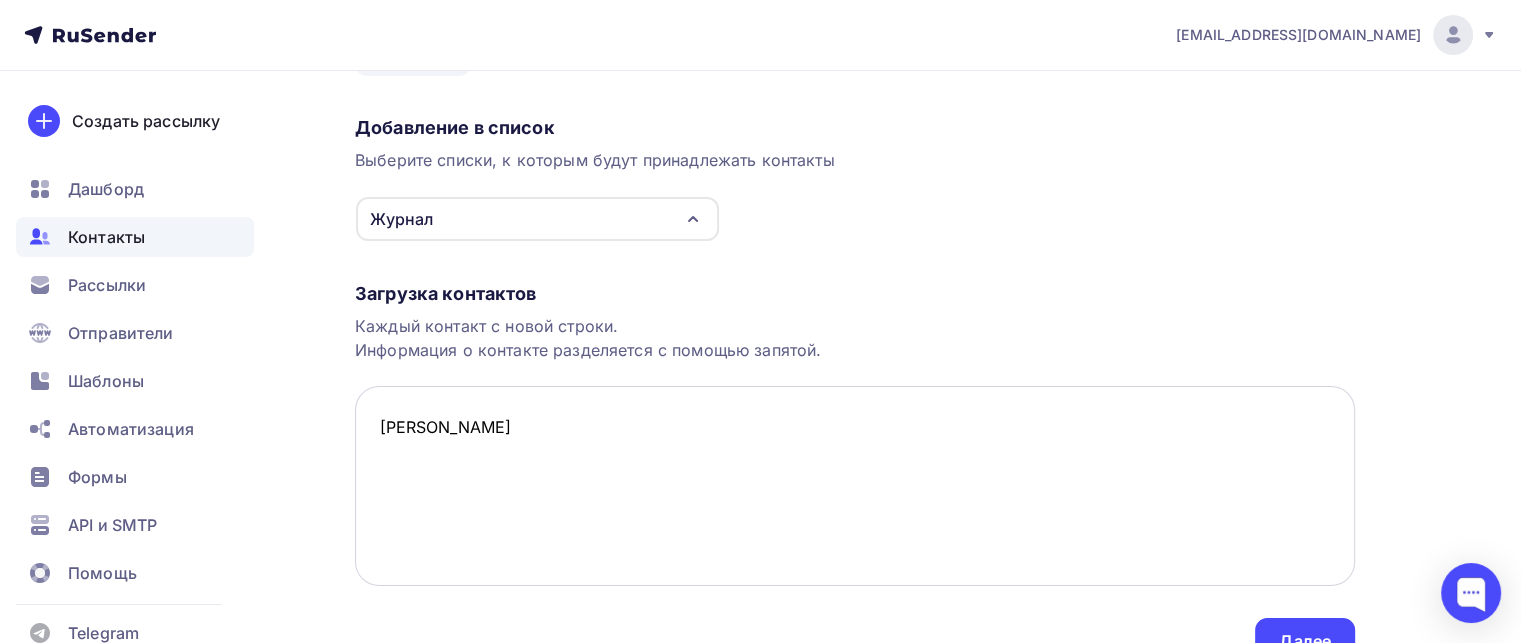 type on "ф" 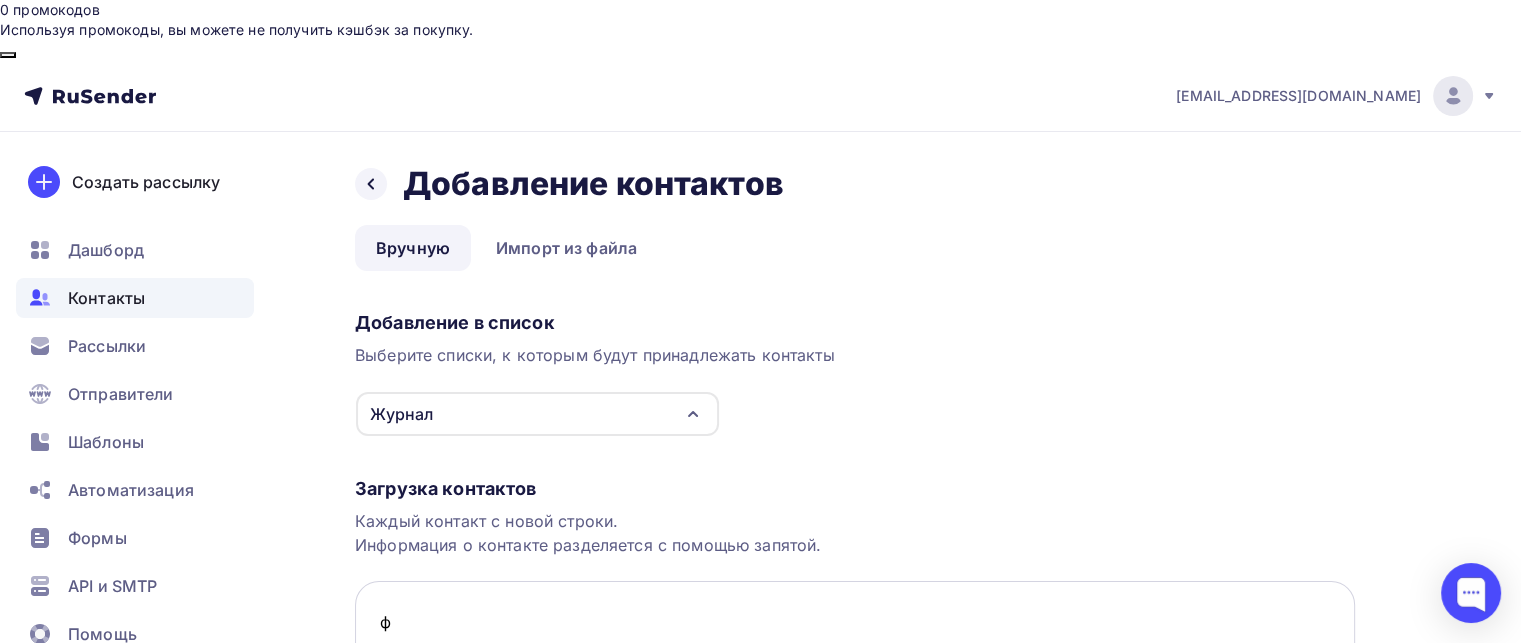 scroll, scrollTop: 11, scrollLeft: 0, axis: vertical 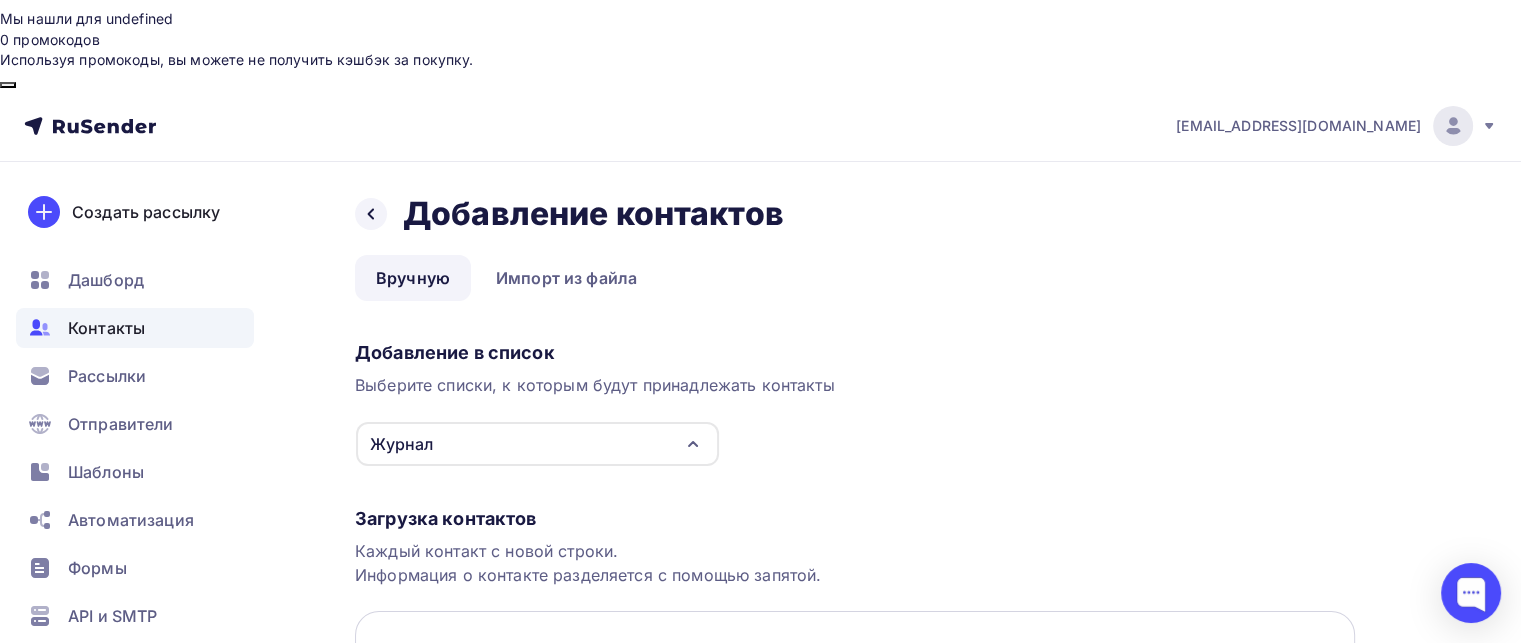 type on "ardzhun39@gmail.com
radzhesh@agarval." 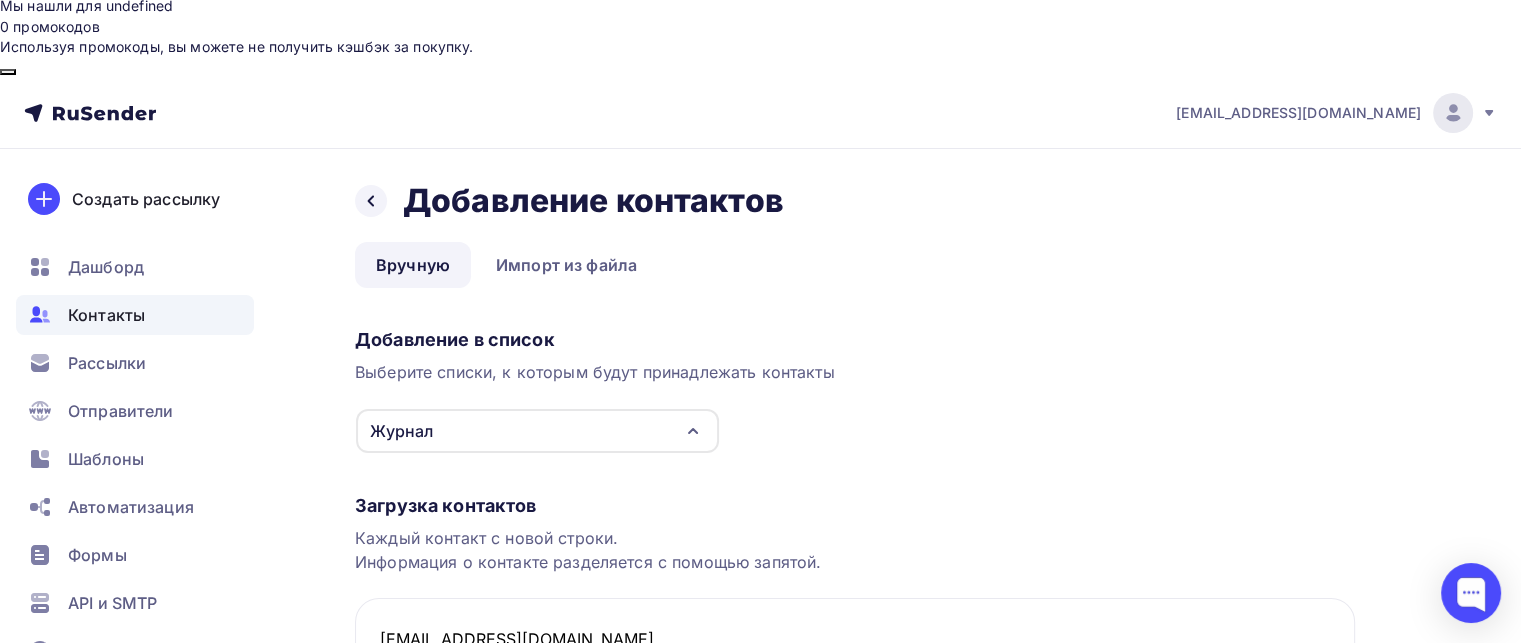 type on "ardzhun39@gmail.com
office@somvoz.org
radzhesh@agarval.com
gnizmo11@gmail.com" 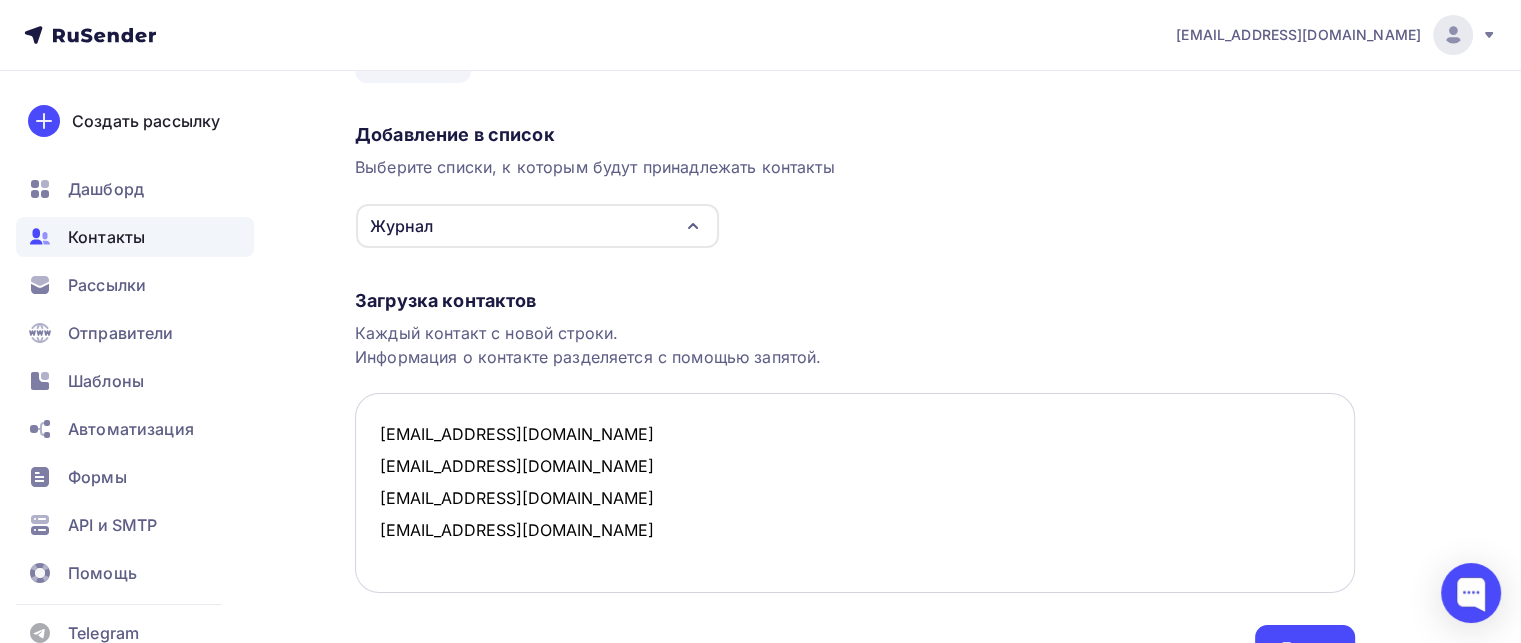 scroll, scrollTop: 236, scrollLeft: 0, axis: vertical 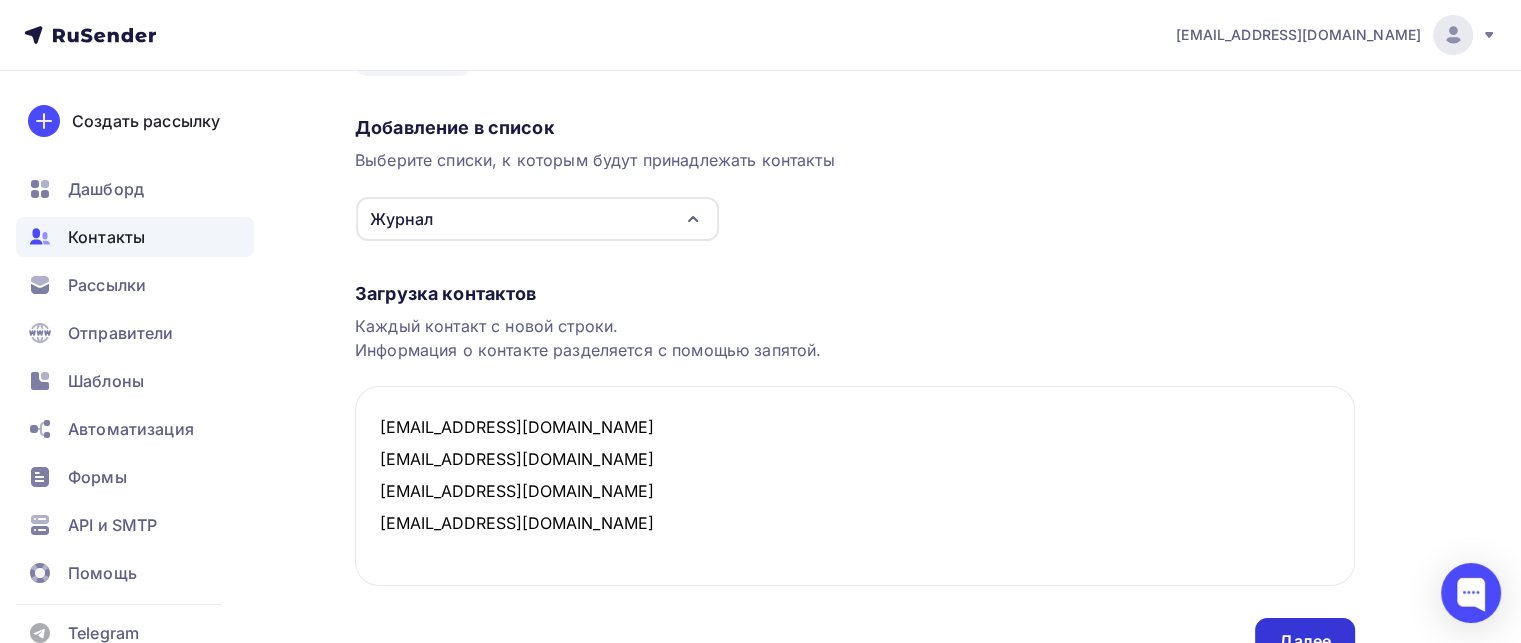 click on "Далее" at bounding box center (1305, 641) 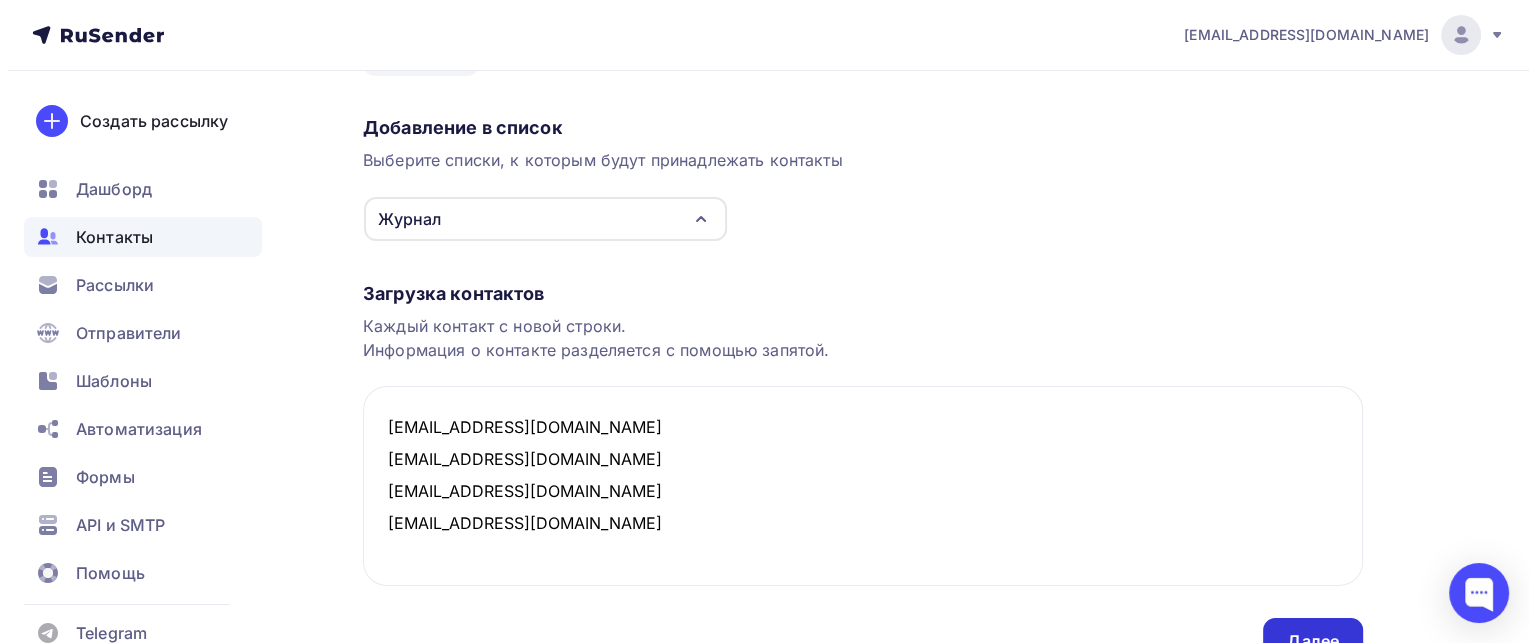scroll, scrollTop: 0, scrollLeft: 0, axis: both 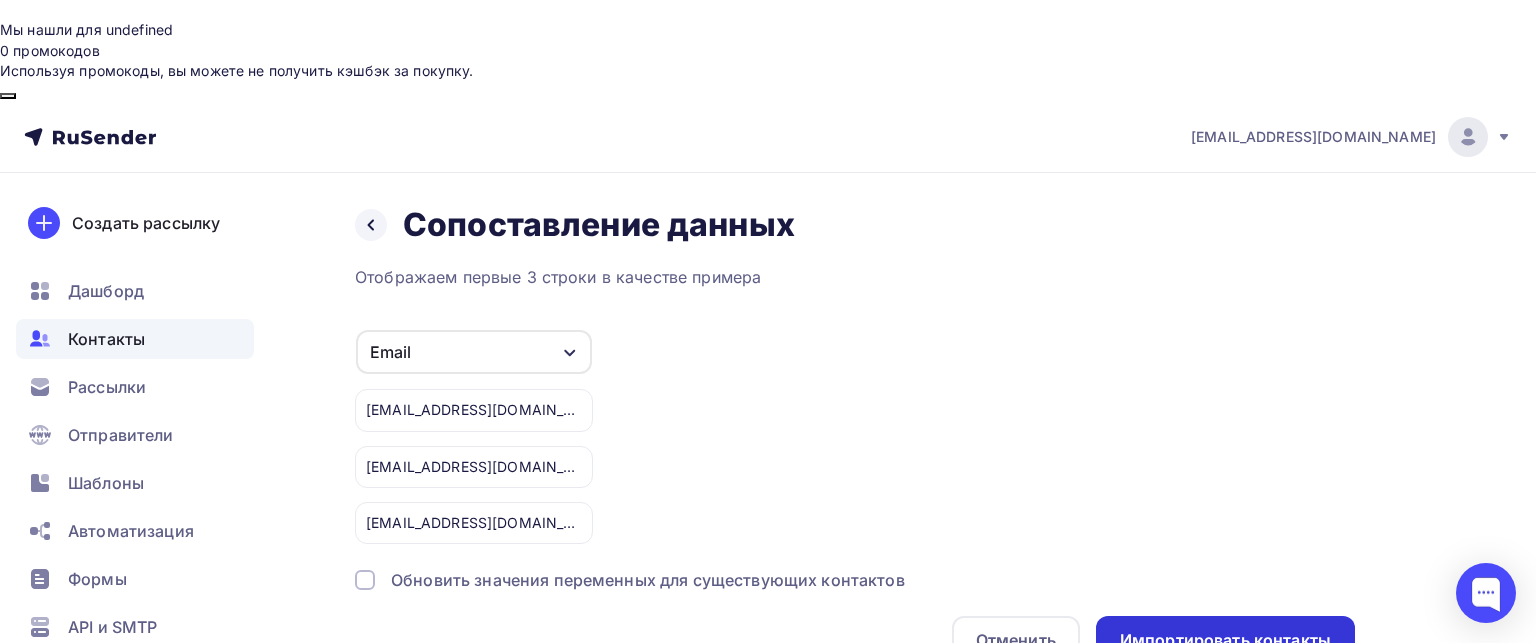 click on "Импортировать контакты" at bounding box center (1225, 640) 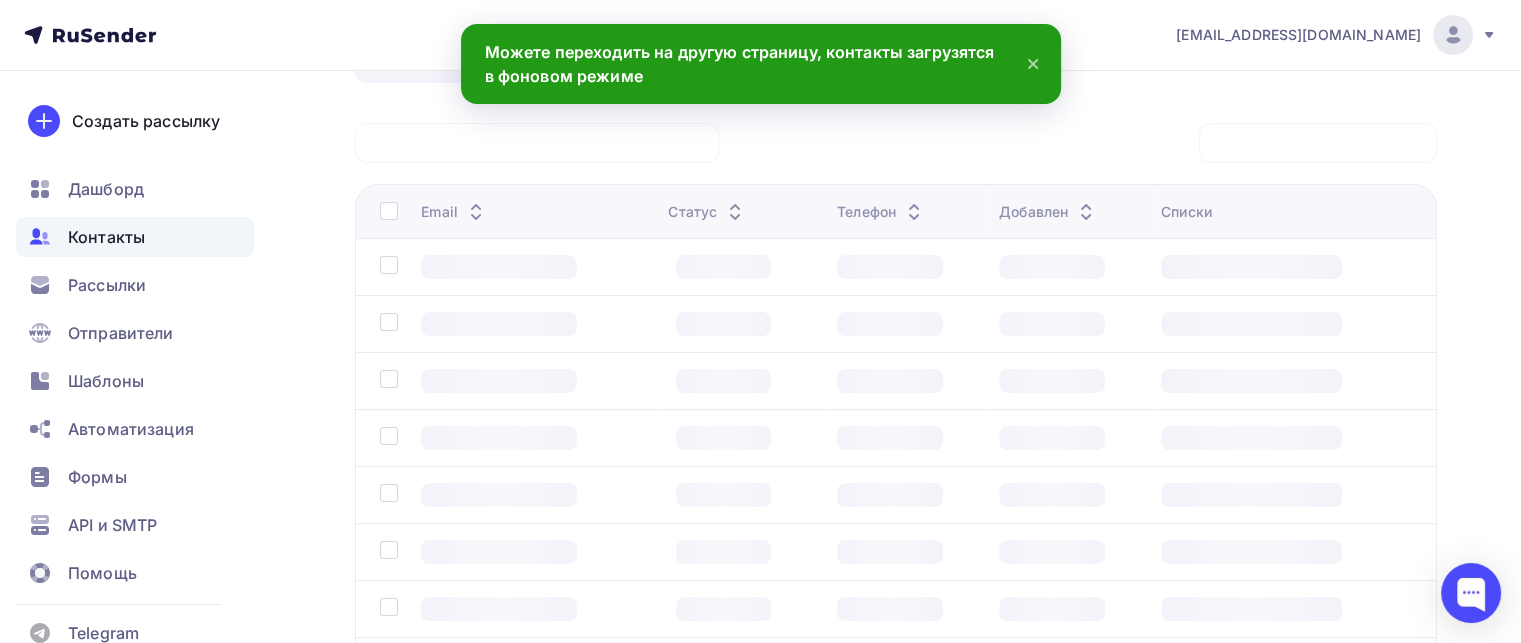 scroll, scrollTop: 0, scrollLeft: 0, axis: both 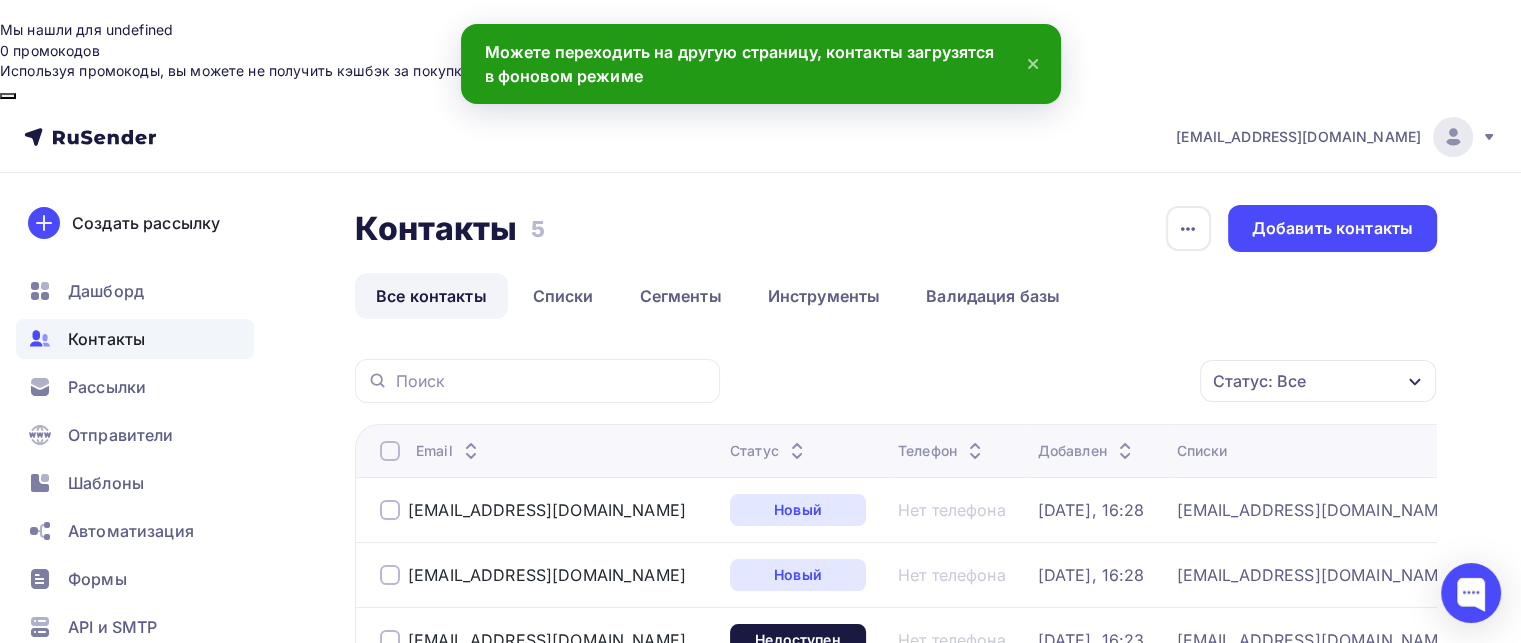 click at bounding box center [390, 575] 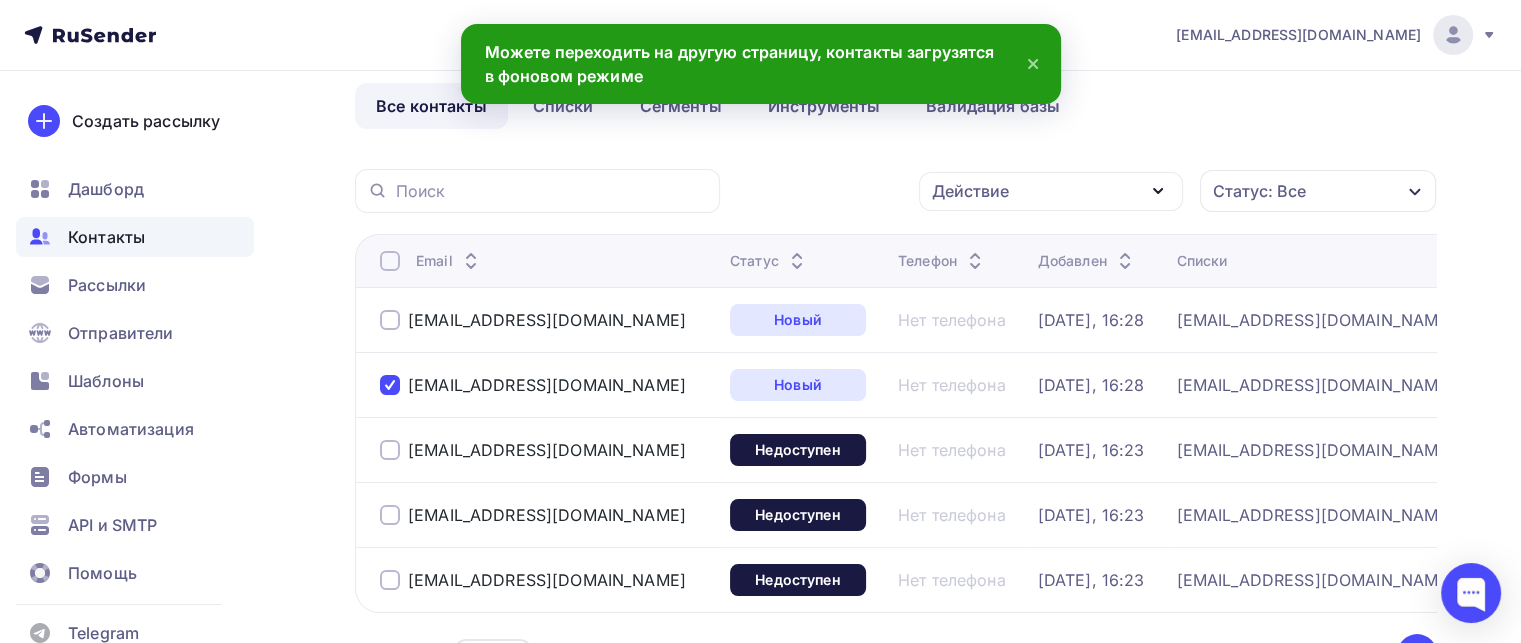 scroll, scrollTop: 200, scrollLeft: 0, axis: vertical 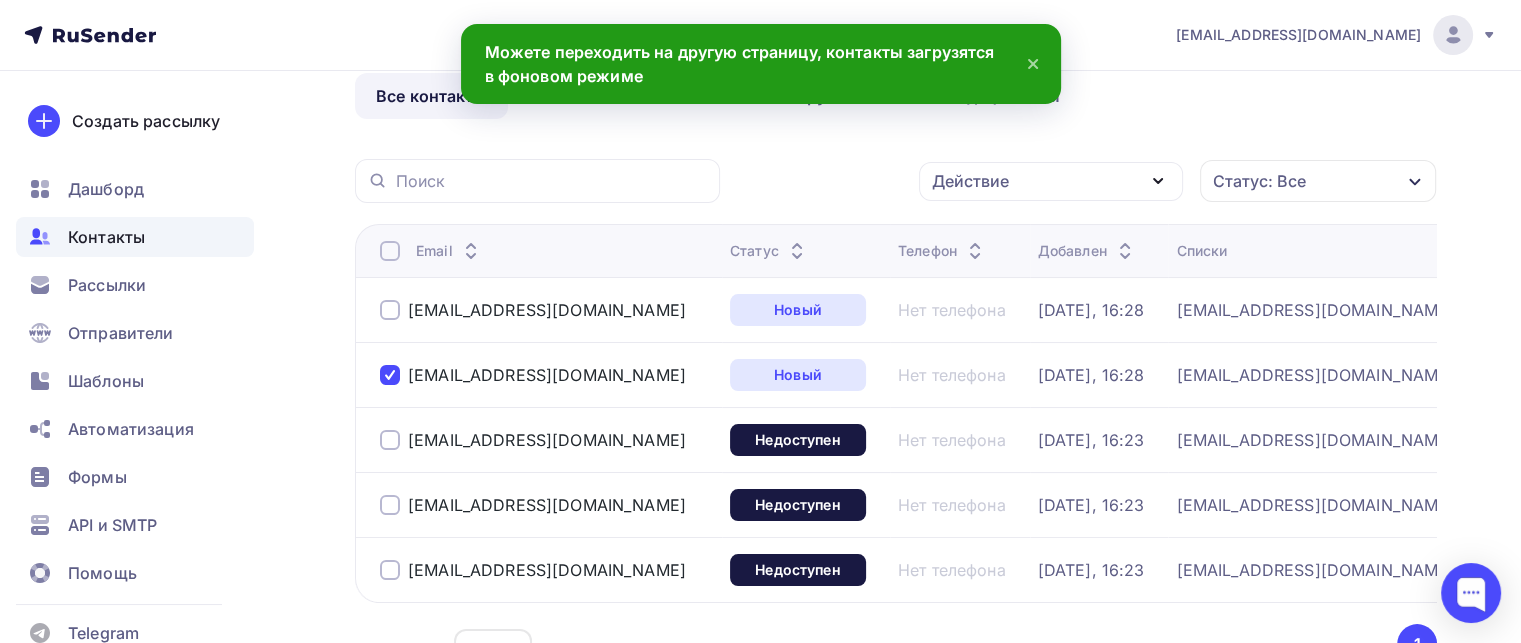 click at bounding box center [390, 375] 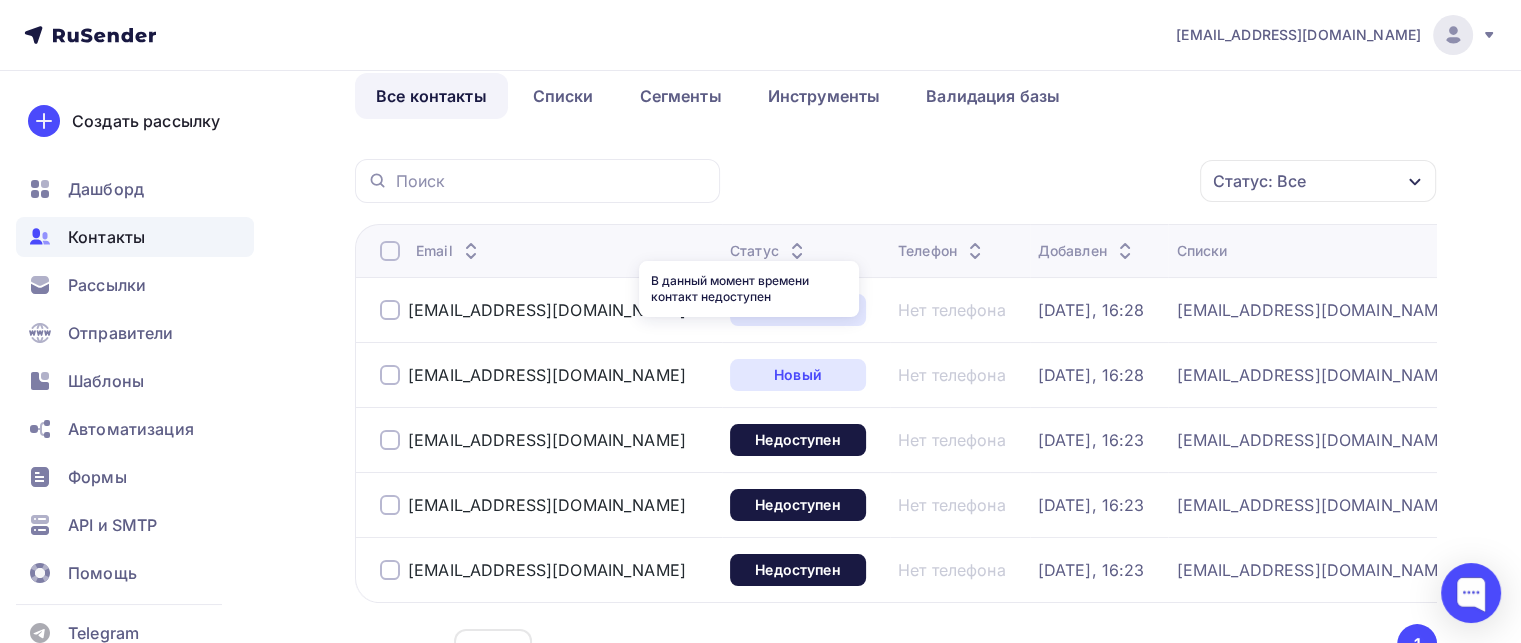 click on "Недоступен" at bounding box center [798, 440] 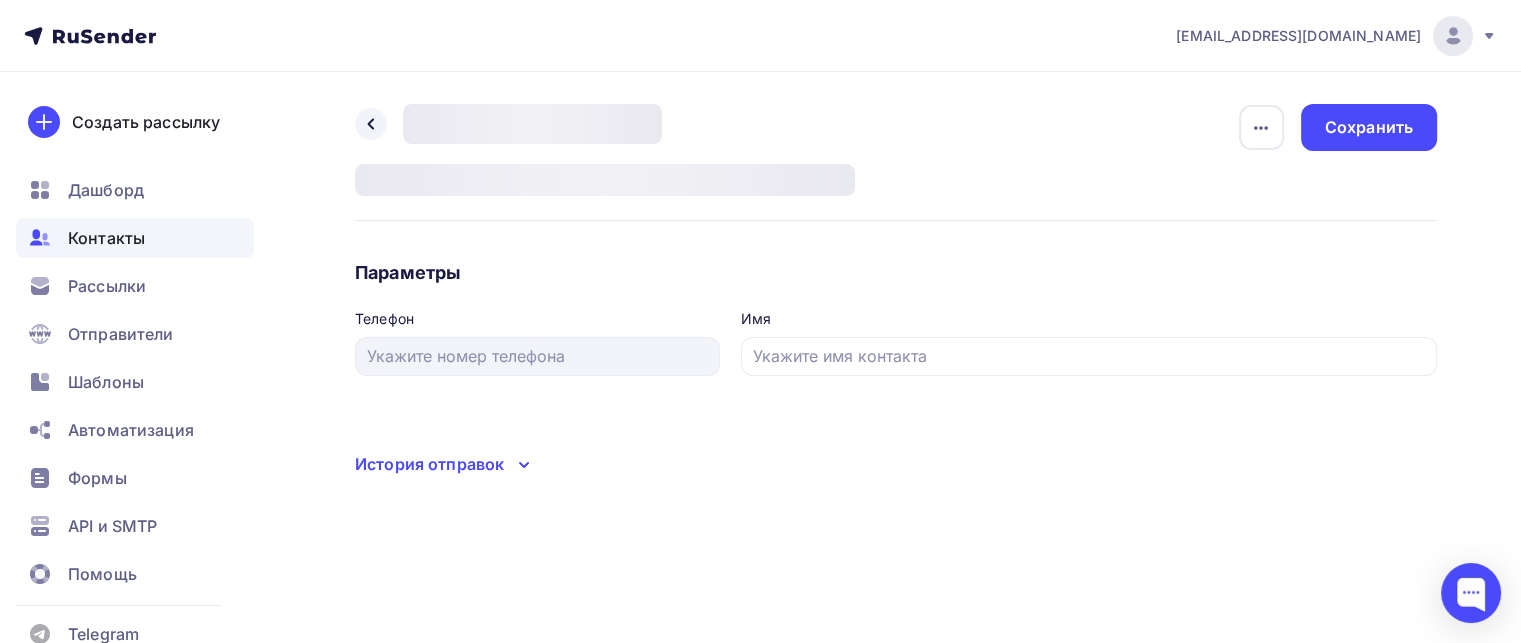 scroll, scrollTop: 0, scrollLeft: 0, axis: both 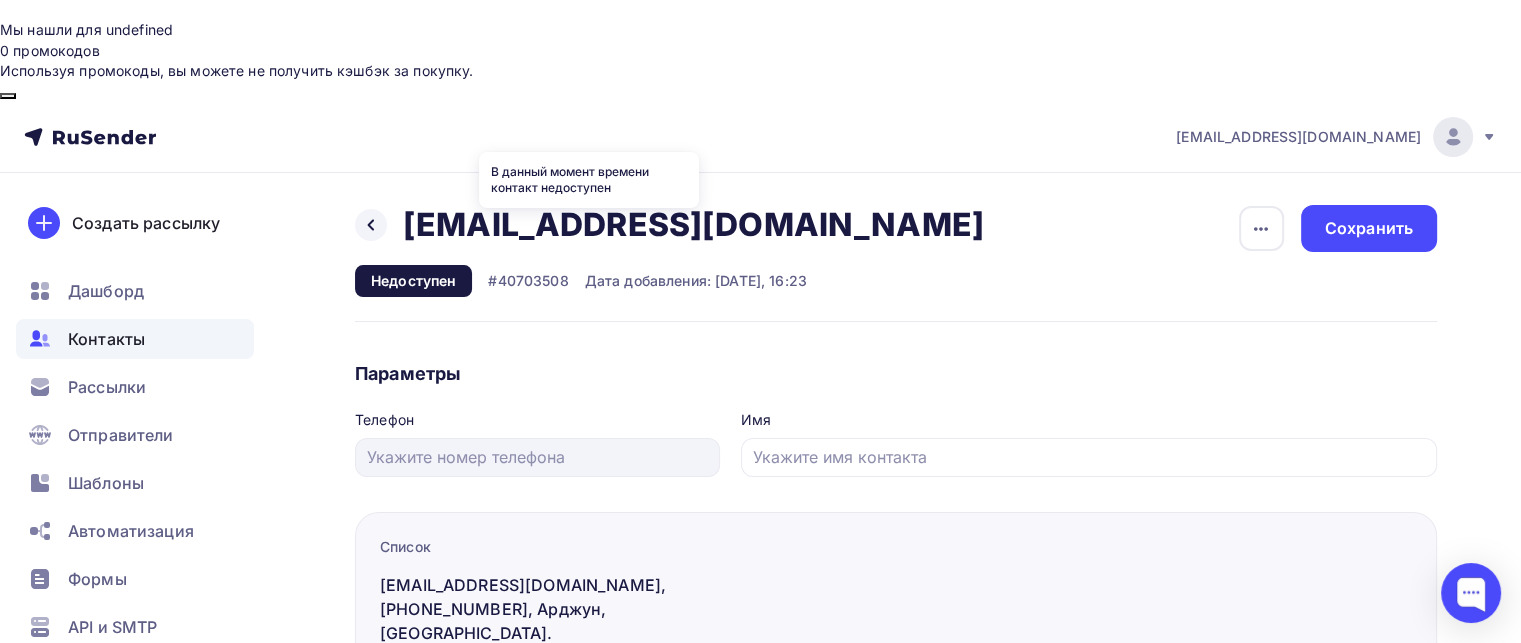 click on "Недоступен" at bounding box center (413, 281) 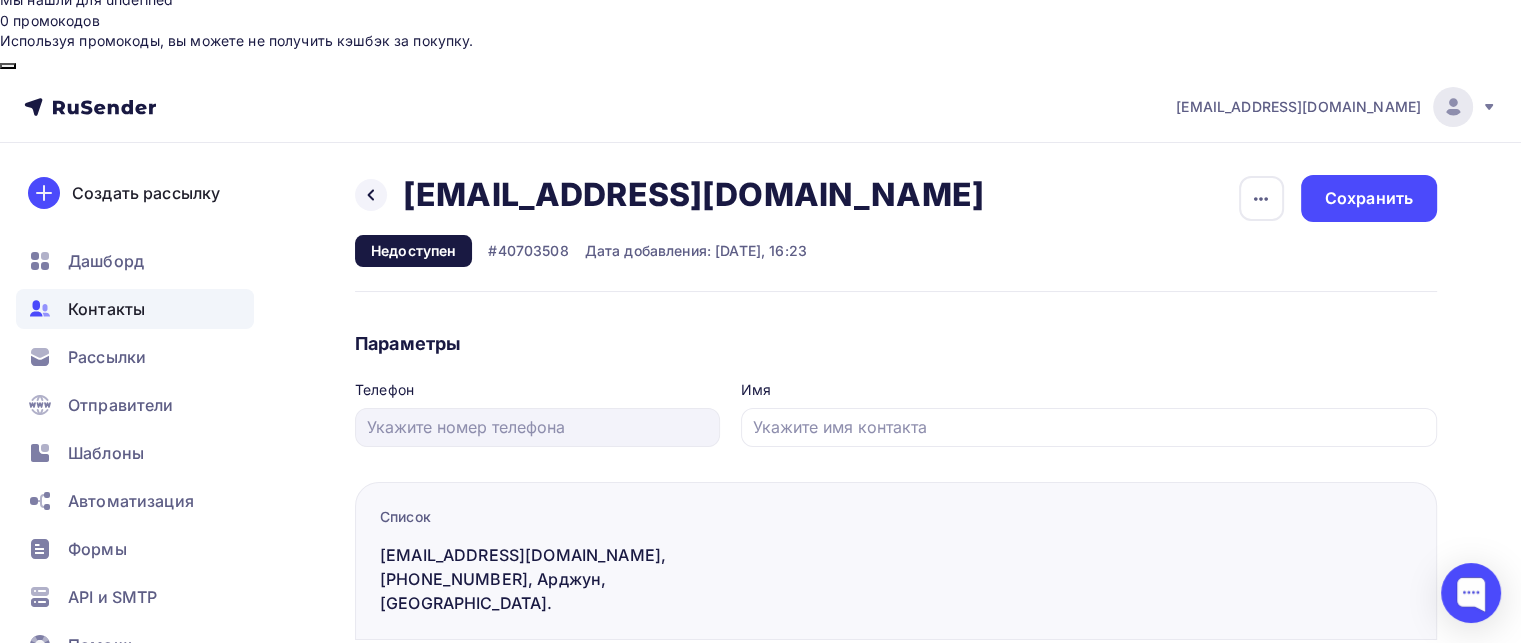 scroll, scrollTop: 46, scrollLeft: 0, axis: vertical 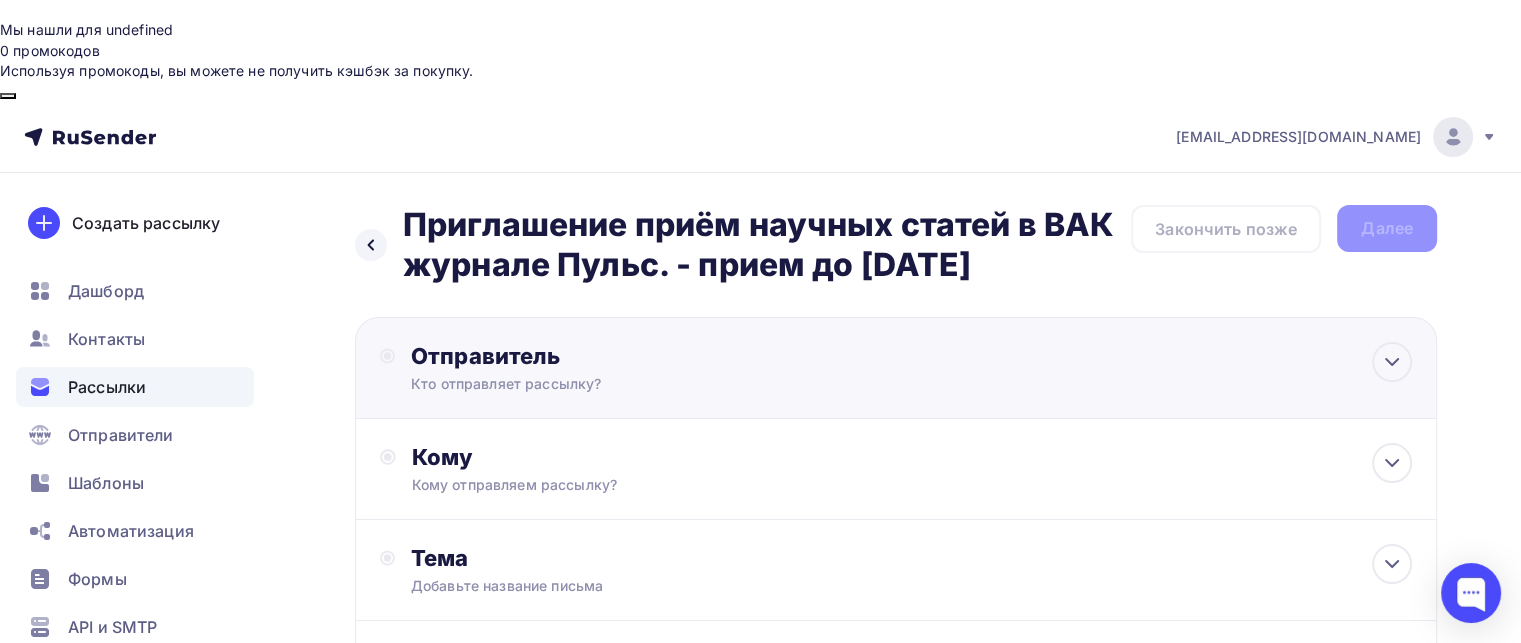 click on "Отправитель" at bounding box center (627, 356) 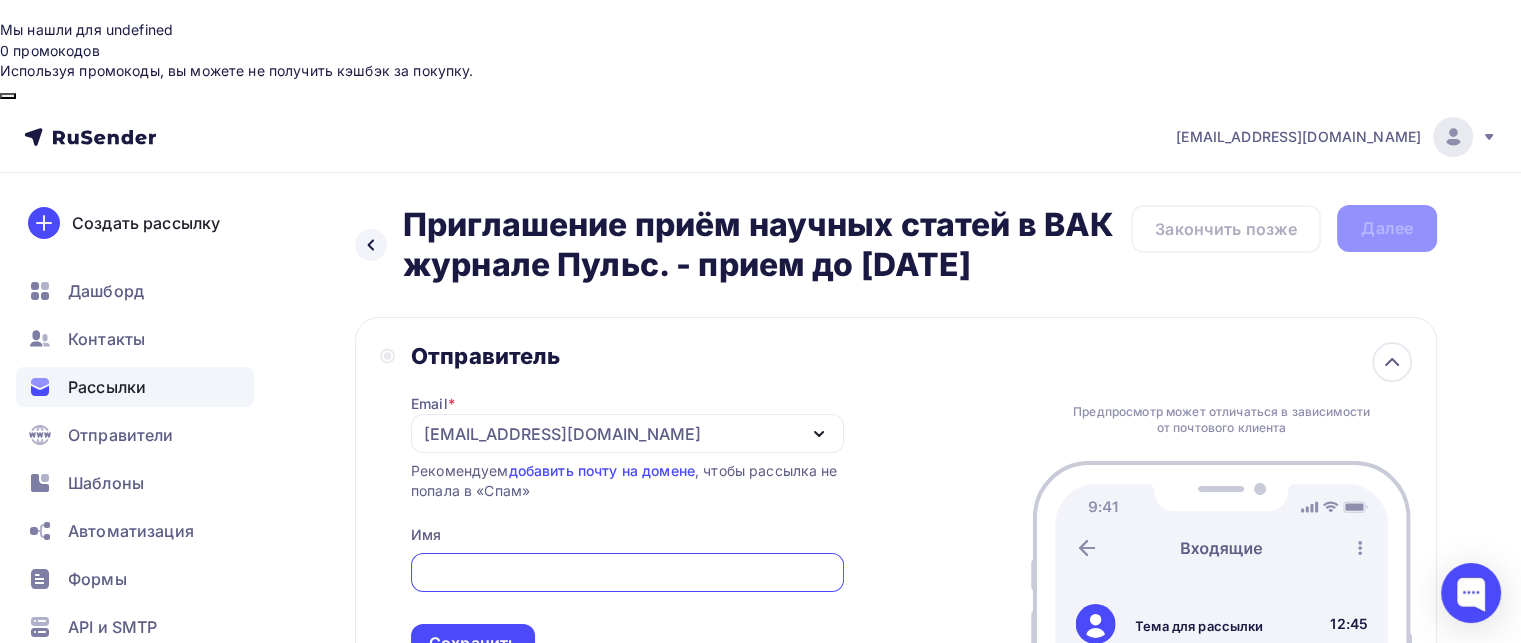 scroll, scrollTop: 0, scrollLeft: 0, axis: both 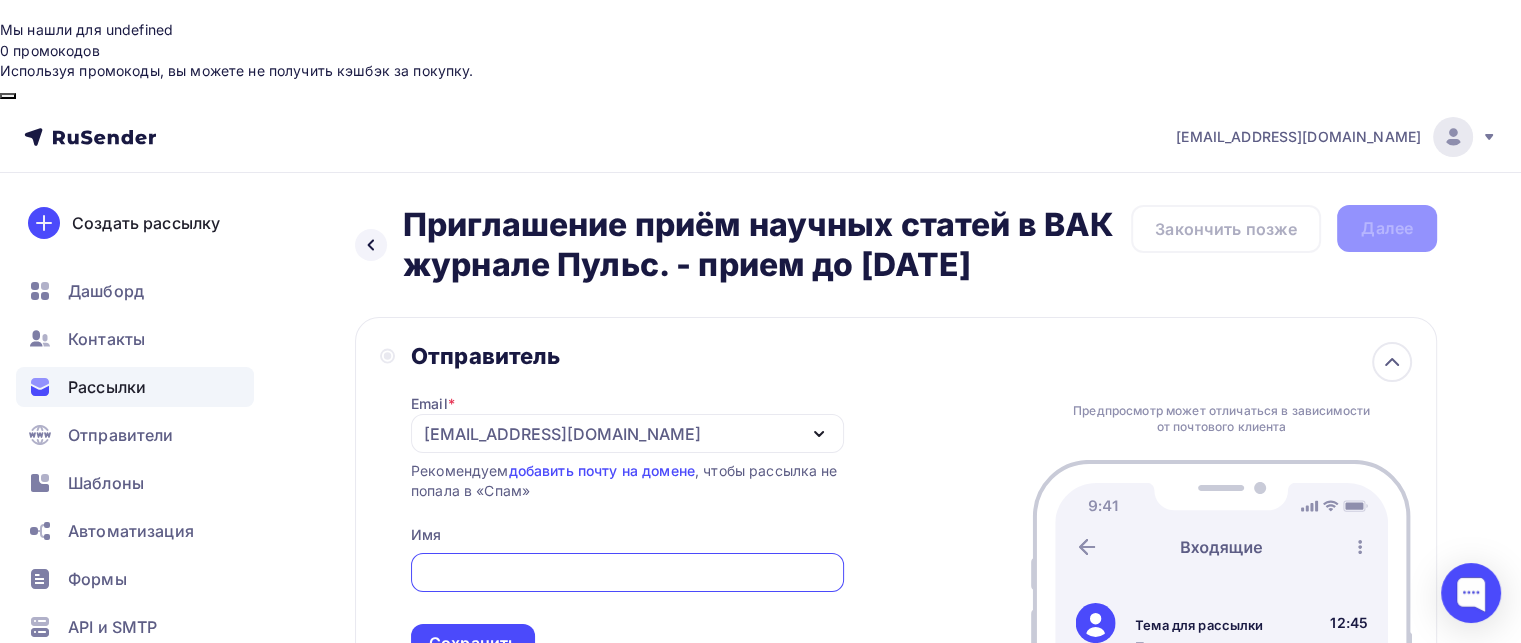 click at bounding box center (627, 573) 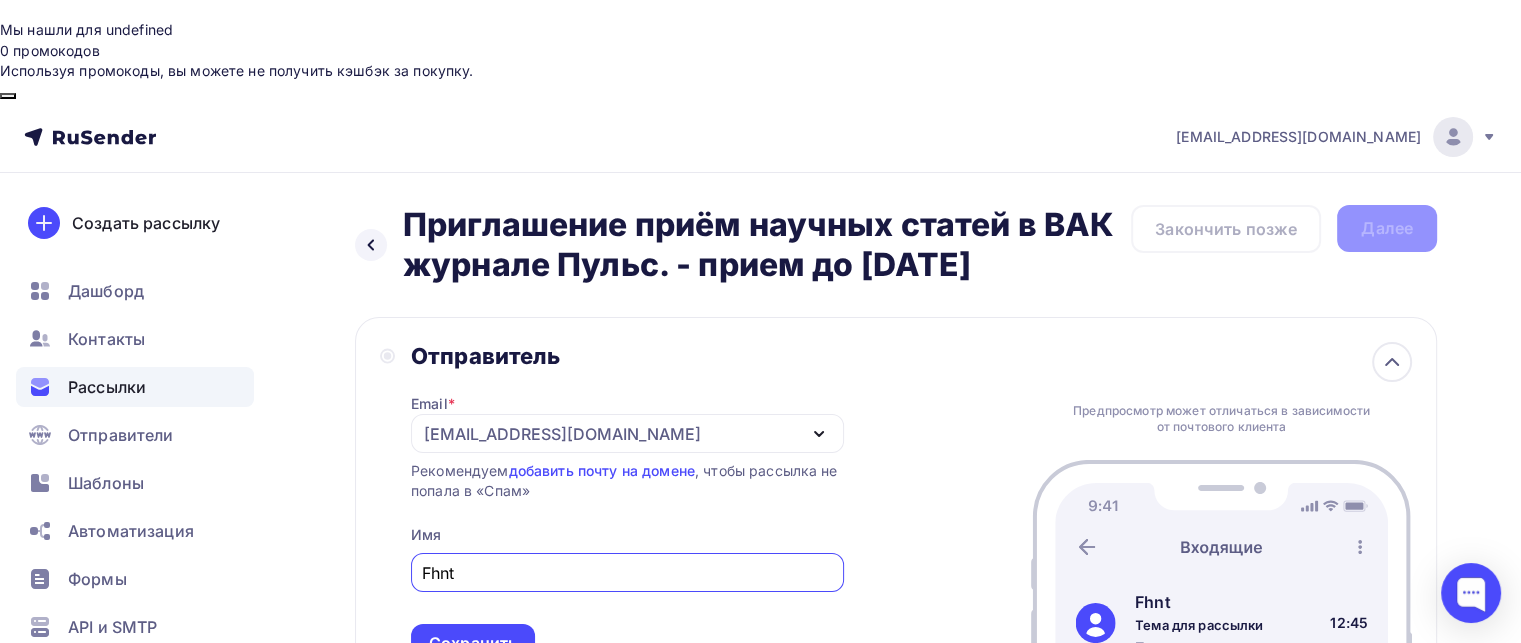 click on "Отправитель
Email  *
ardzhun39@gmail.com
ardzhun39@gmail.com               Добавить отправителя
Рекомендуем  добавить почту на домене , чтобы рассылка не попала в «Спам»
Имя     Fhnt             Сохранить
Предпросмотр может отличаться  в зависимости от почтового клиента
Fhnt
Тема для рассылки
Предпросмотр текста
12:45" at bounding box center (896, 502) 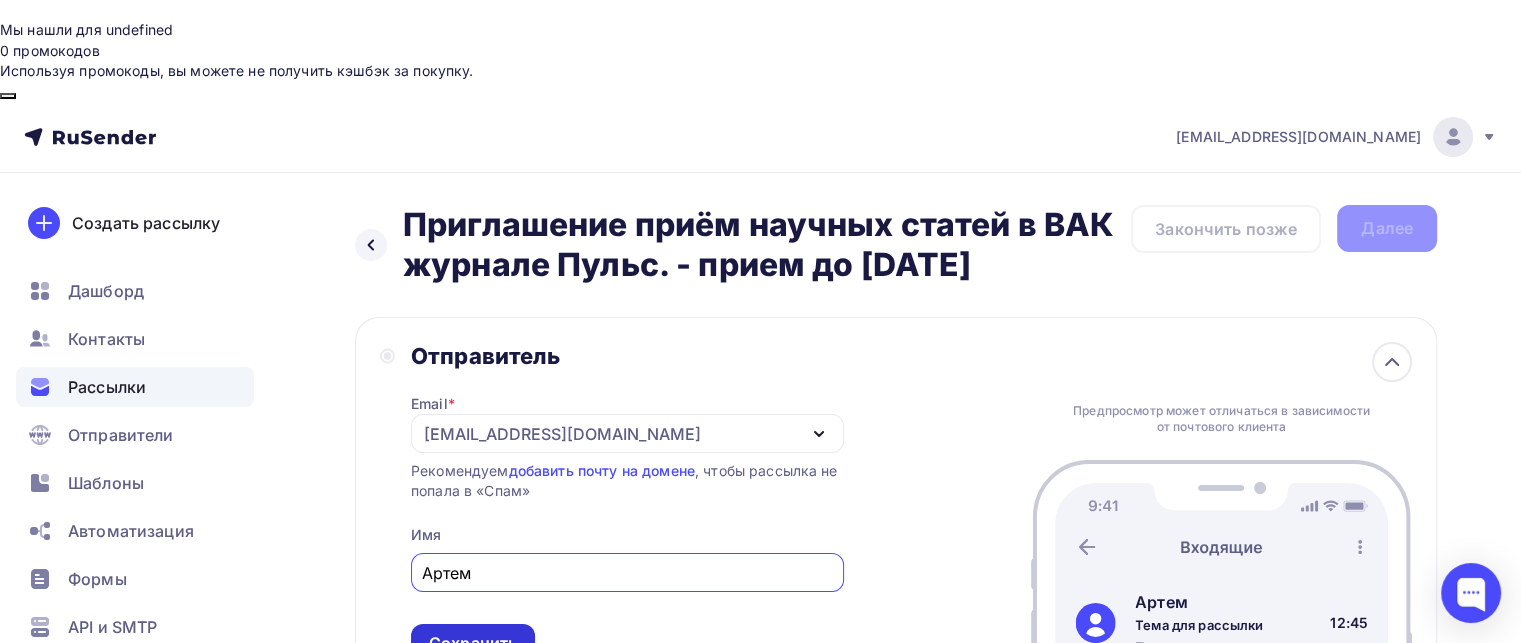 type on "Артем" 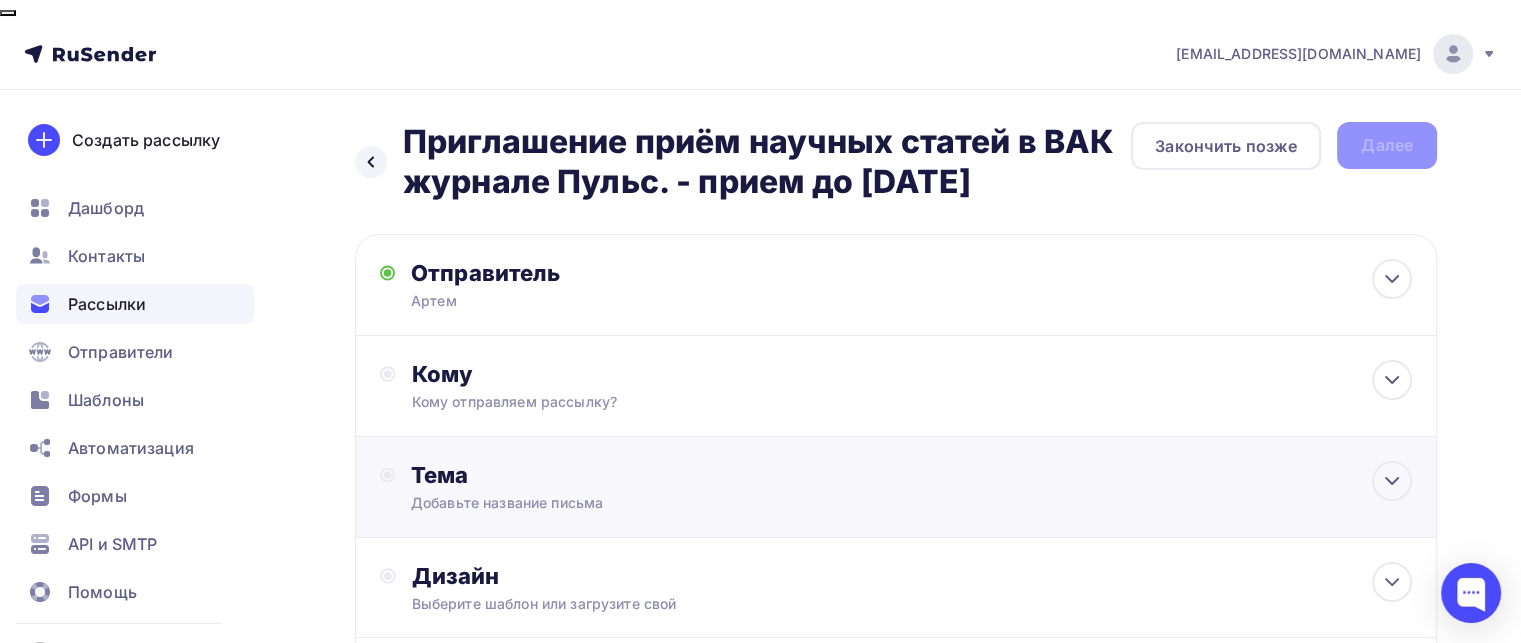 scroll, scrollTop: 100, scrollLeft: 0, axis: vertical 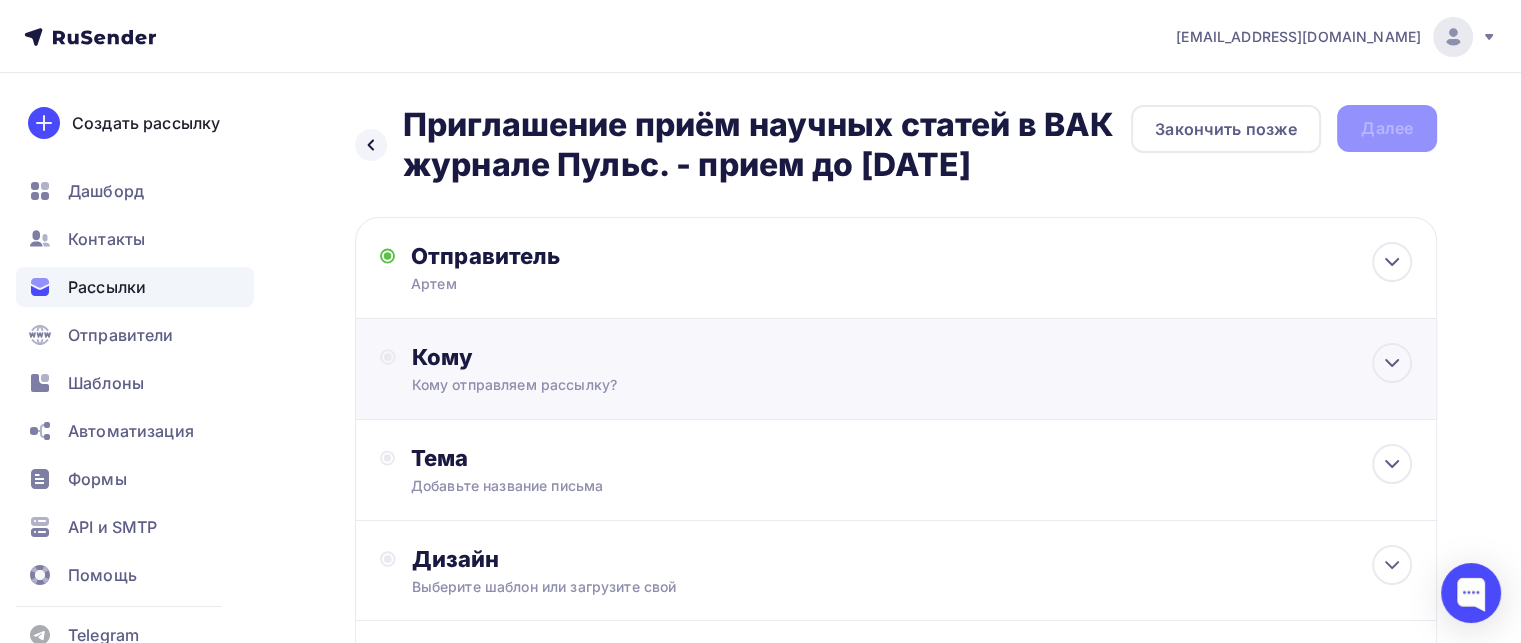 click on "Кому
Кому отправляем рассылку?
Списки получателей
Выберите список
Все списки
id
Журнал
(3)
#24467
gnizmo11@gmail.com, +79637377075, Арджун, Москва.
(2)
#24466
Добавить список
Добавить сегментацию
Получателей:
2
Сохранить" at bounding box center [896, 369] 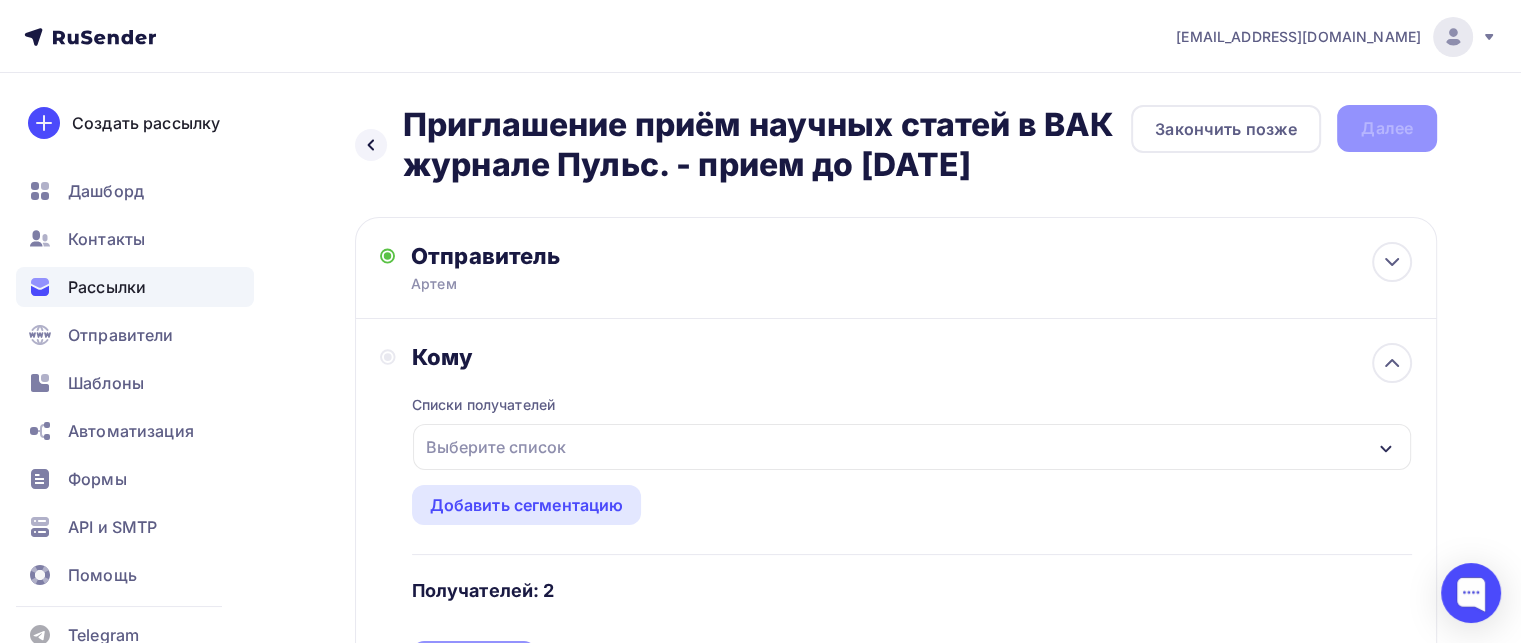 click on "Выберите список" at bounding box center [496, 447] 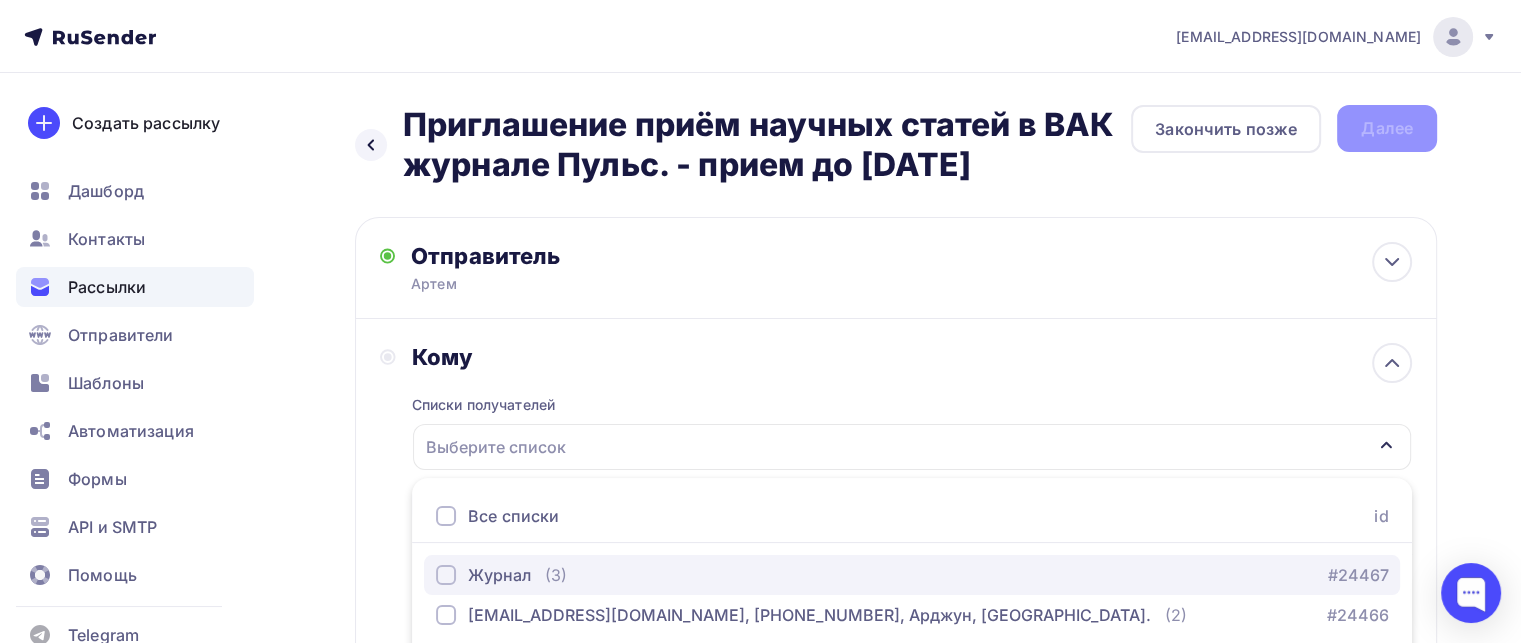click at bounding box center [446, 575] 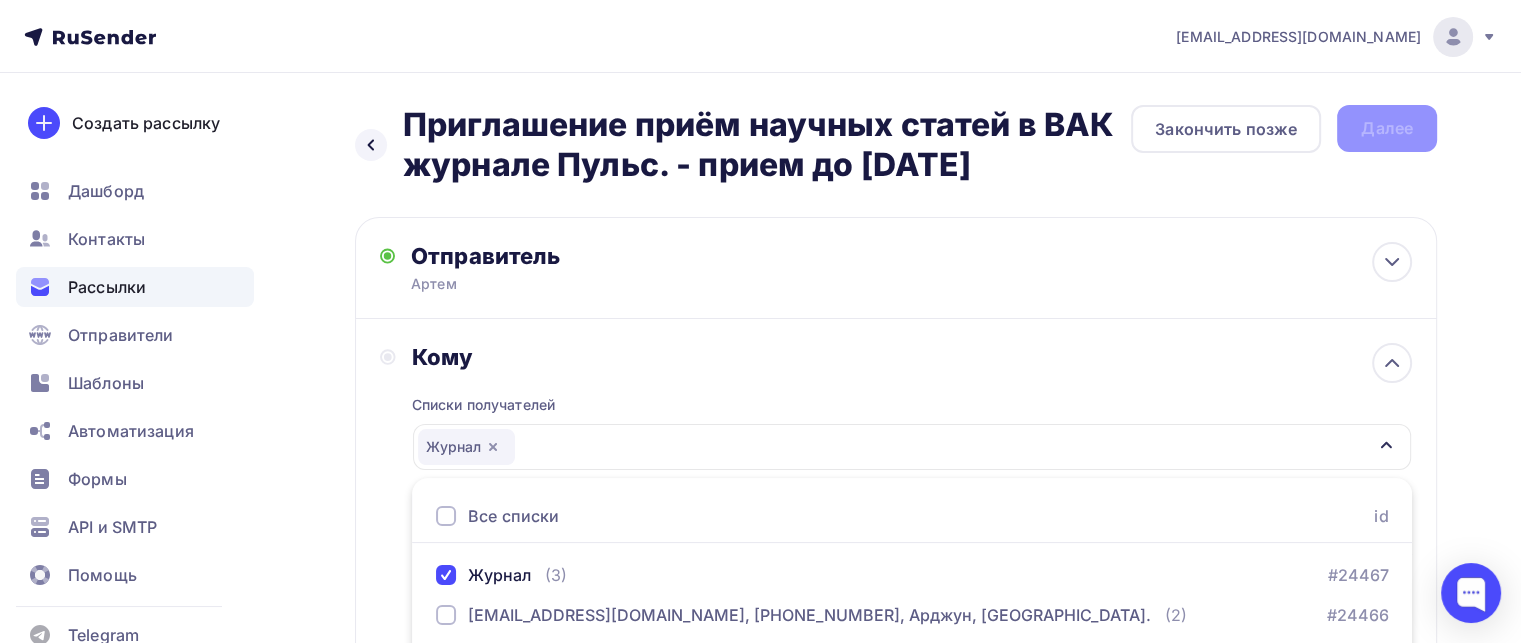 click on "Кому
Списки получателей
Журнал
Все списки
id
Журнал
(3)
#24467
gnizmo11@gmail.com, +79637377075, Арджун, Москва.
(2)
#24466
Добавить список
Добавить сегментацию
Получателей:
2
Сохранить" at bounding box center (896, 511) 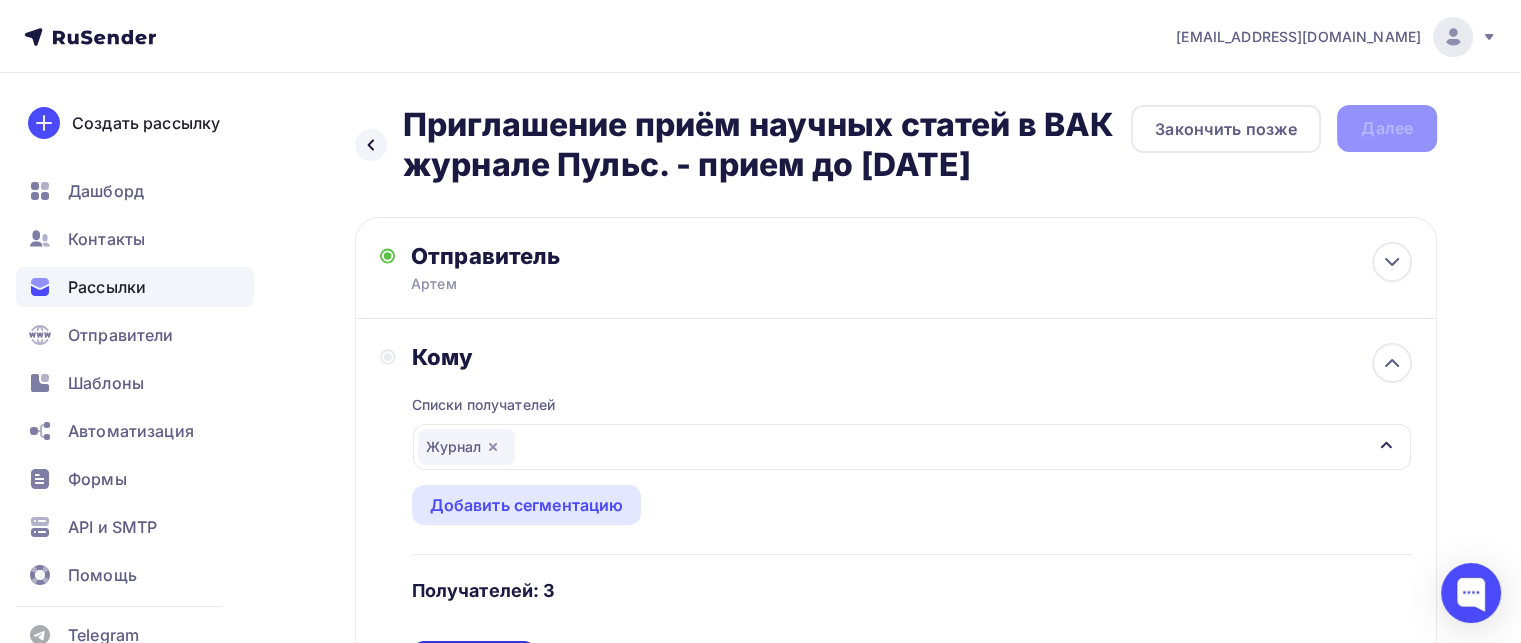 click on "Сохранить" at bounding box center (474, 660) 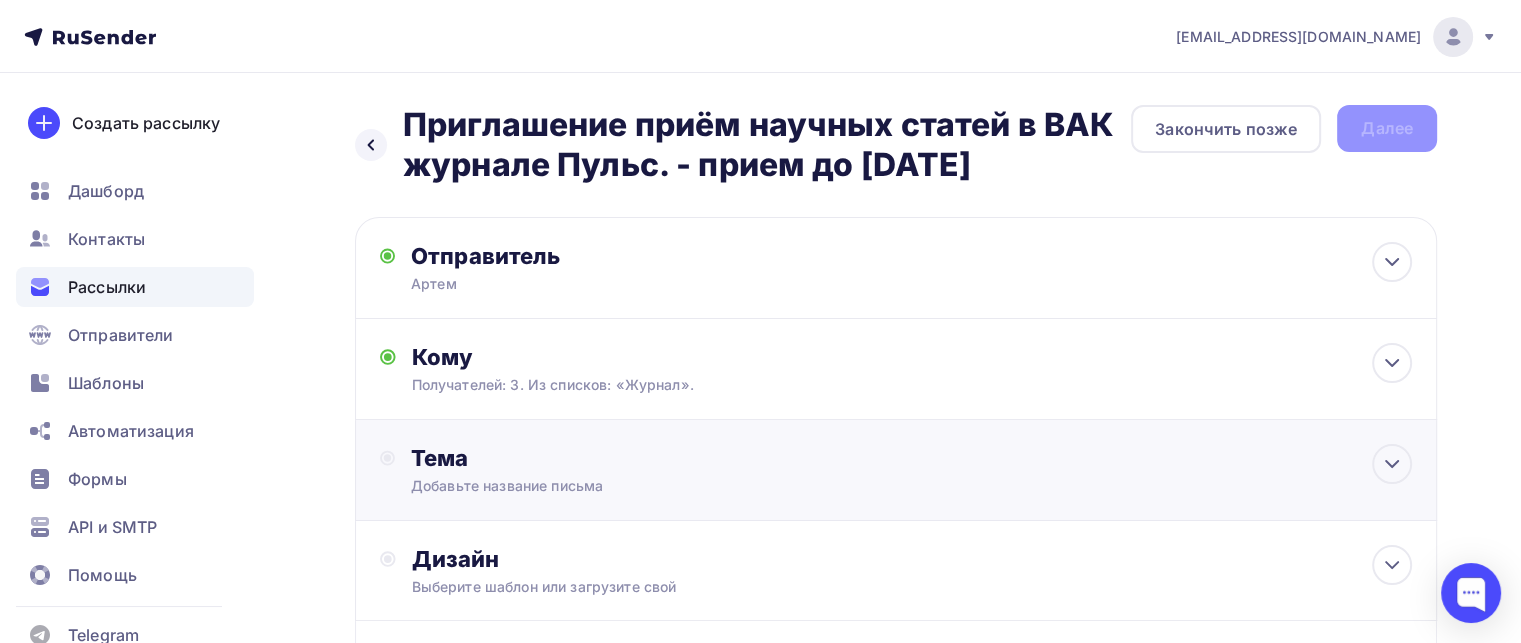 click on "Тема
Добавьте название письма
Тема  *
Рекомендуем использовать не более 150 символов
Прехедер               Сохранить" at bounding box center (608, 470) 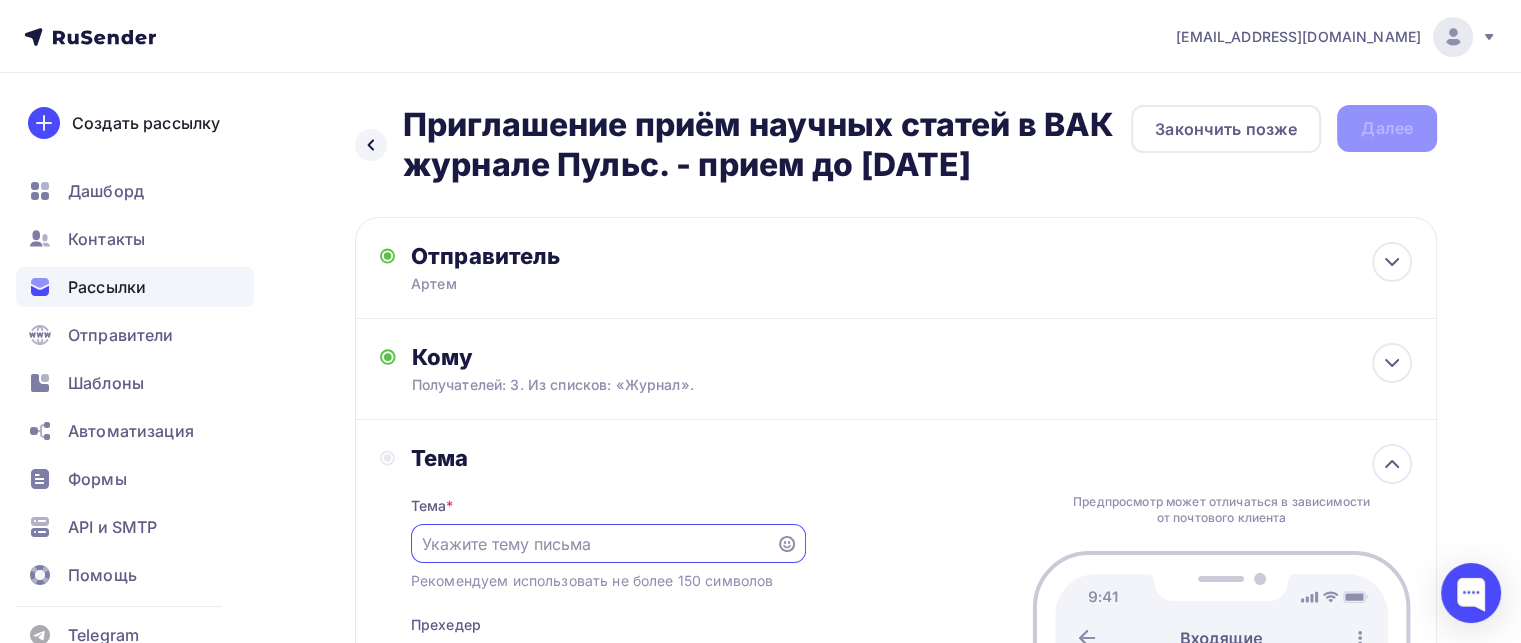 scroll, scrollTop: 0, scrollLeft: 0, axis: both 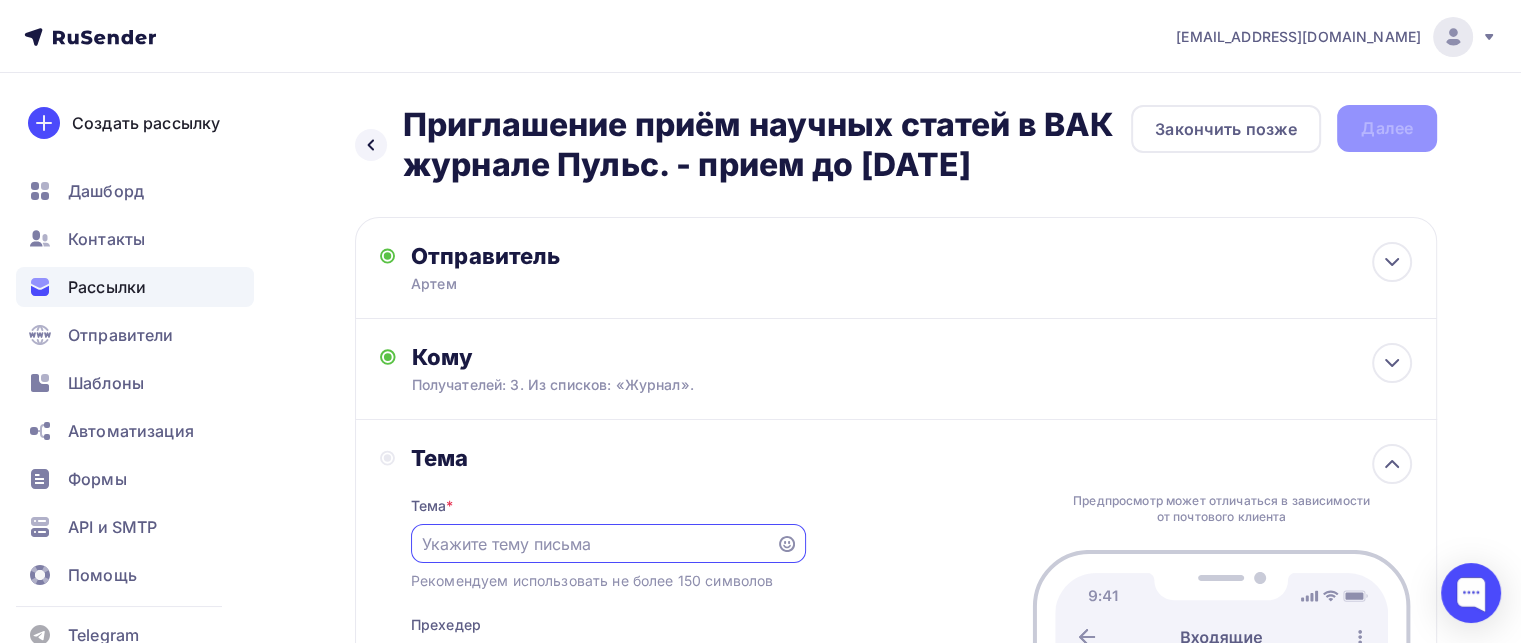 click at bounding box center [593, 544] 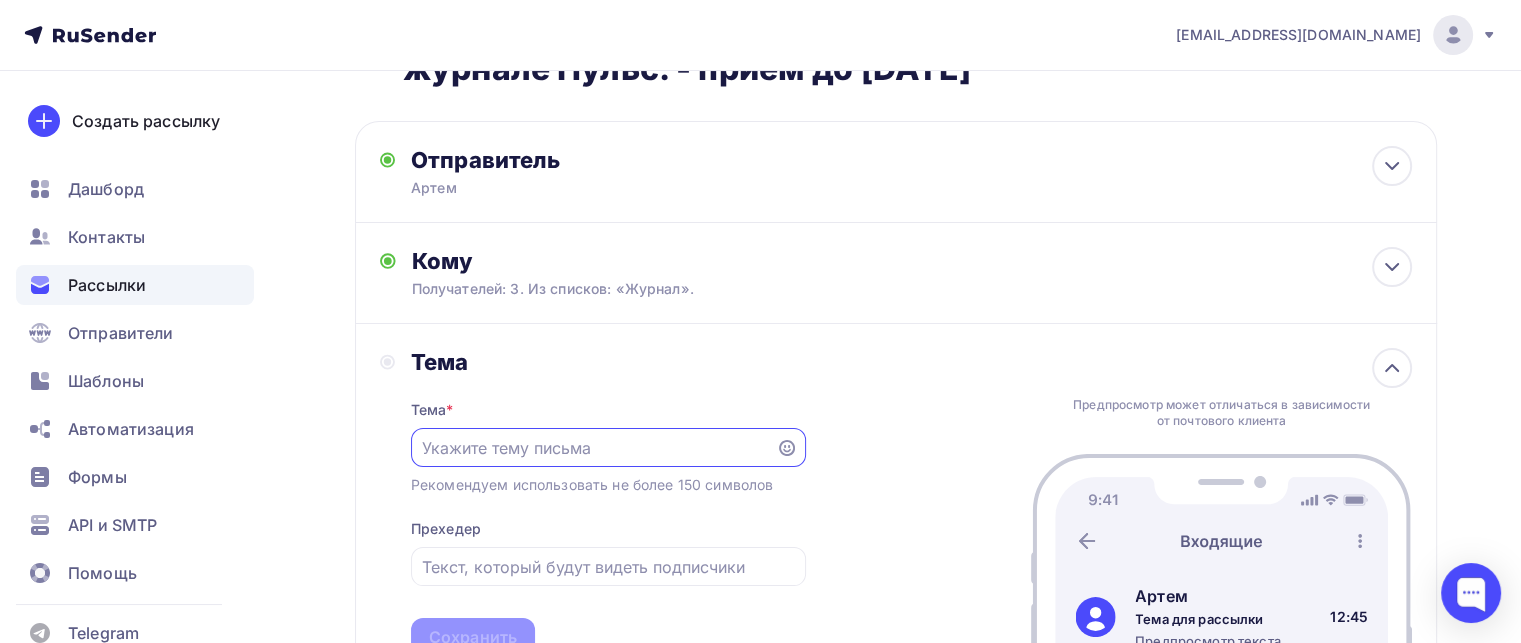 scroll, scrollTop: 300, scrollLeft: 0, axis: vertical 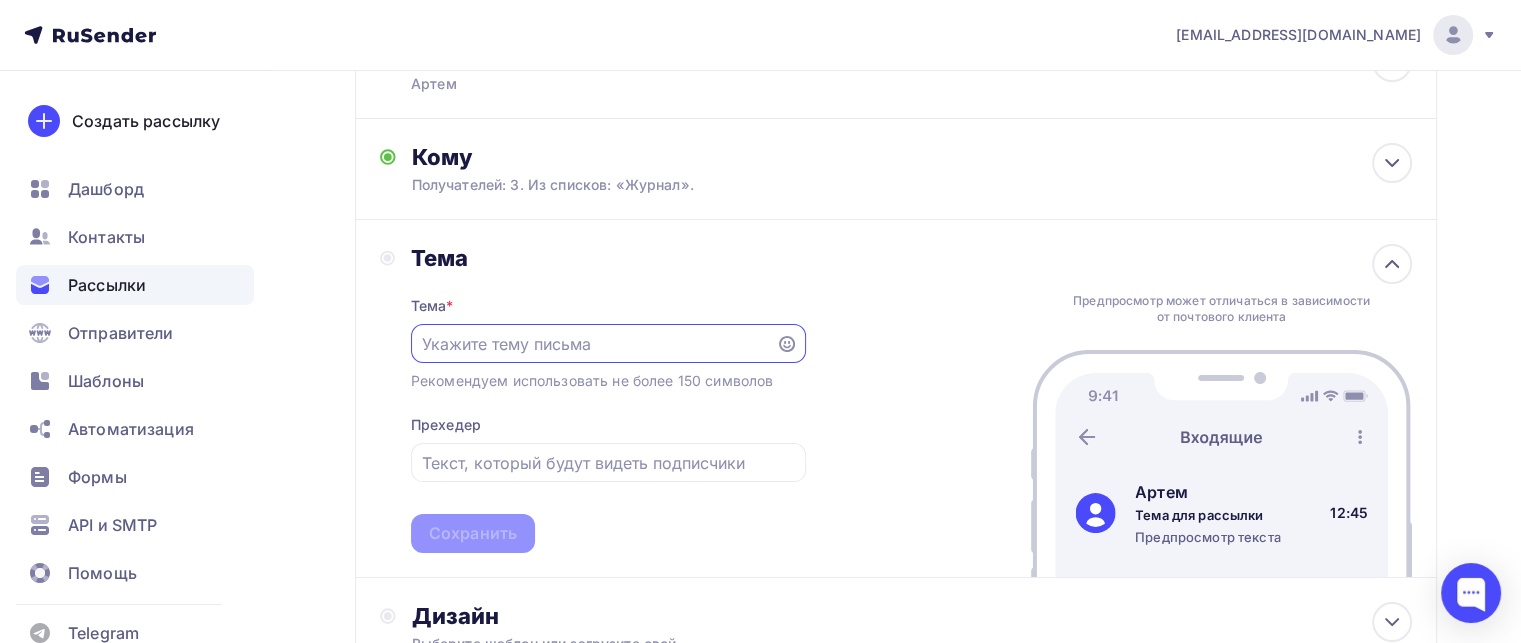 click at bounding box center [593, 344] 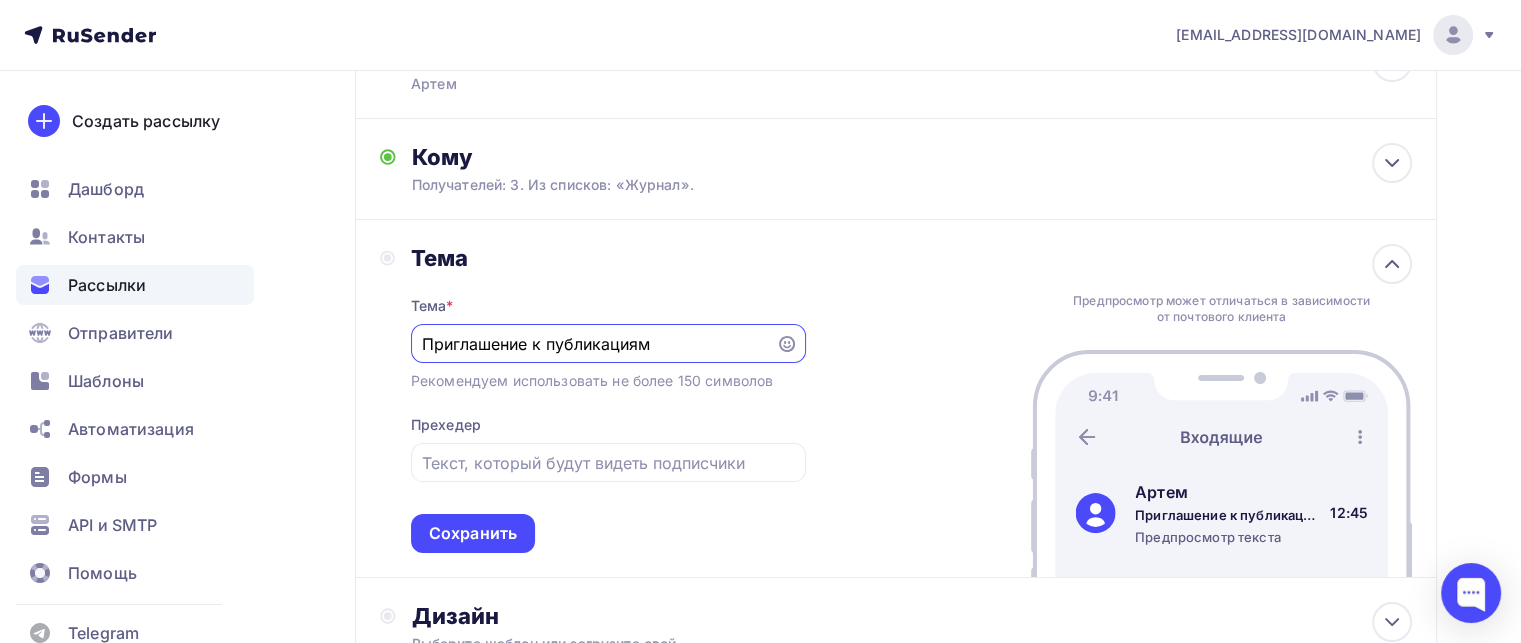 drag, startPoint x: 549, startPoint y: 241, endPoint x: 586, endPoint y: 241, distance: 37 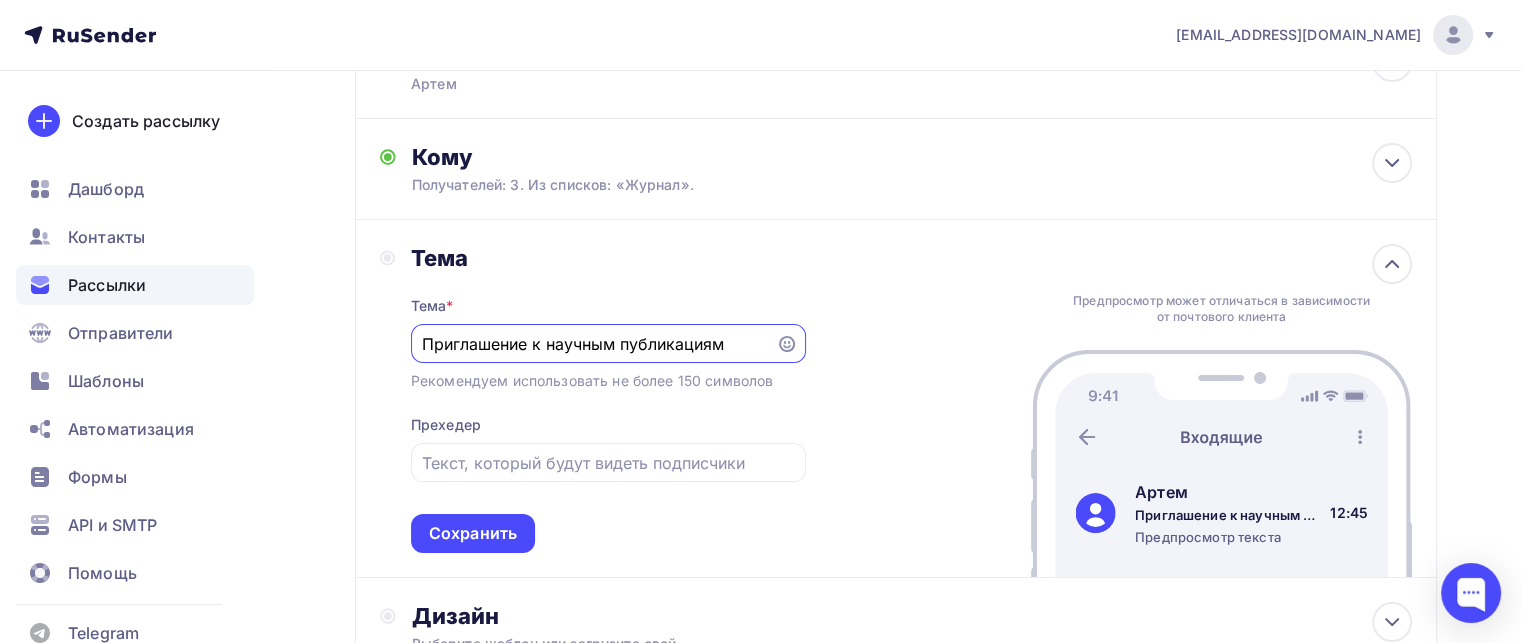 click on "Приглашение к научным публикациям" at bounding box center (593, 344) 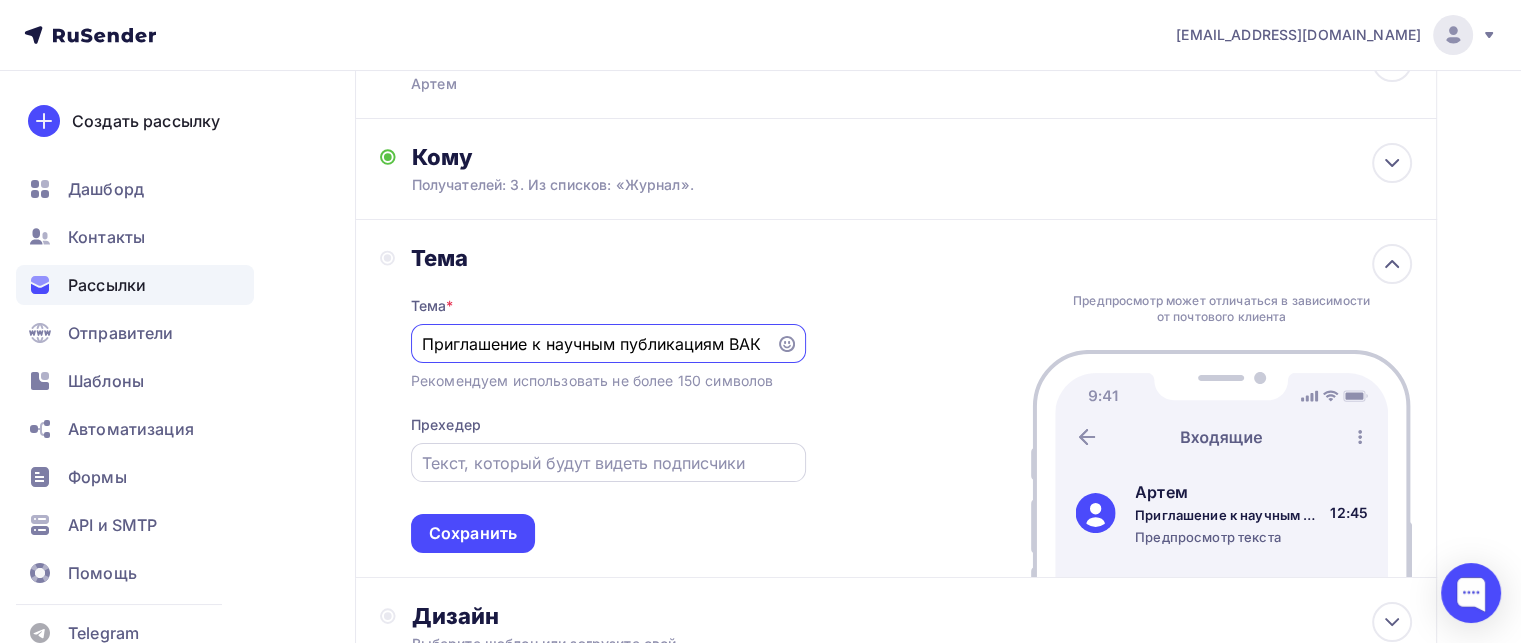 type on "Приглашение к научным публикациям ВАК" 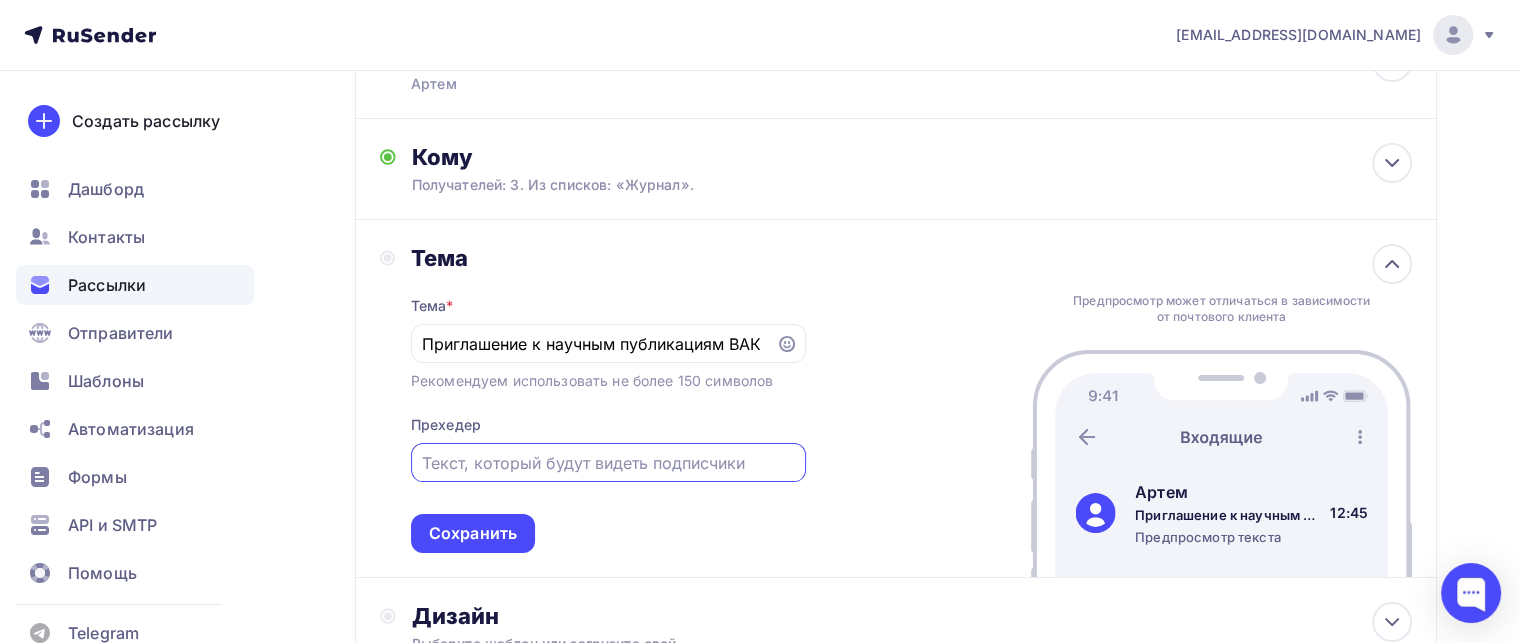 click at bounding box center (608, 463) 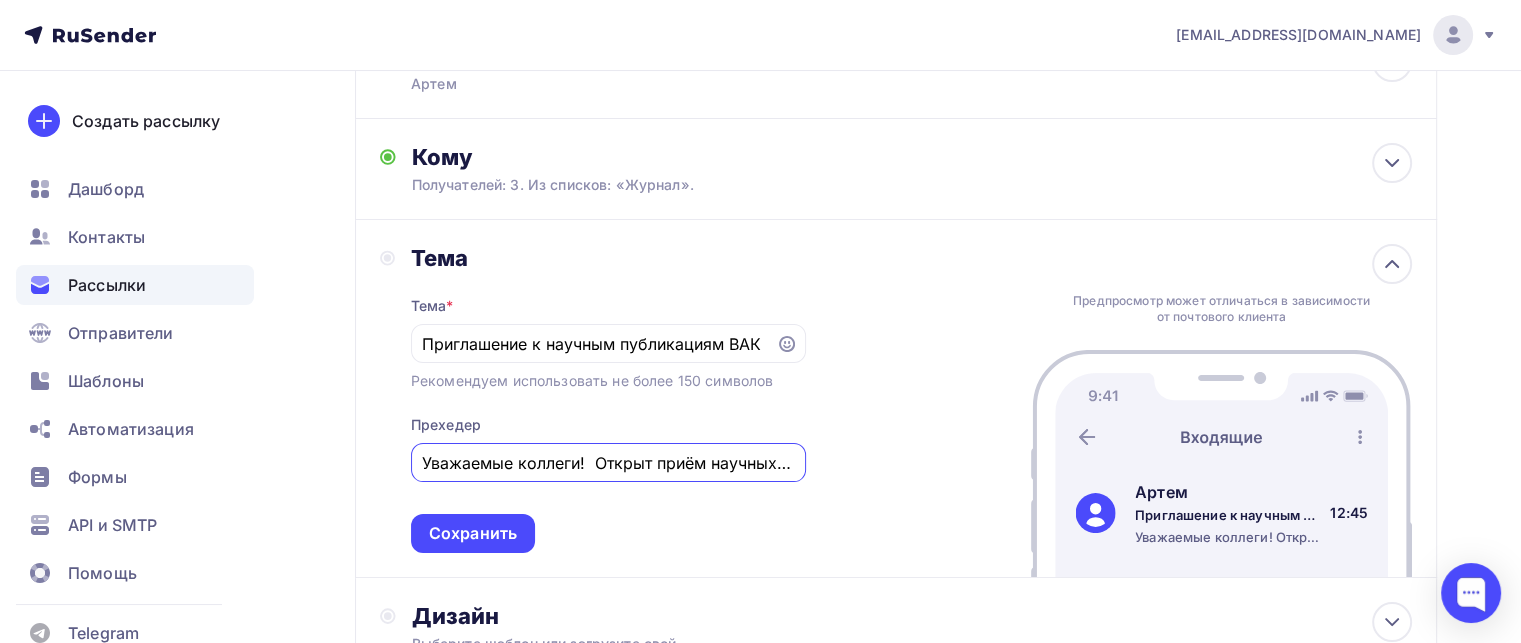 scroll, scrollTop: 0, scrollLeft: 1875, axis: horizontal 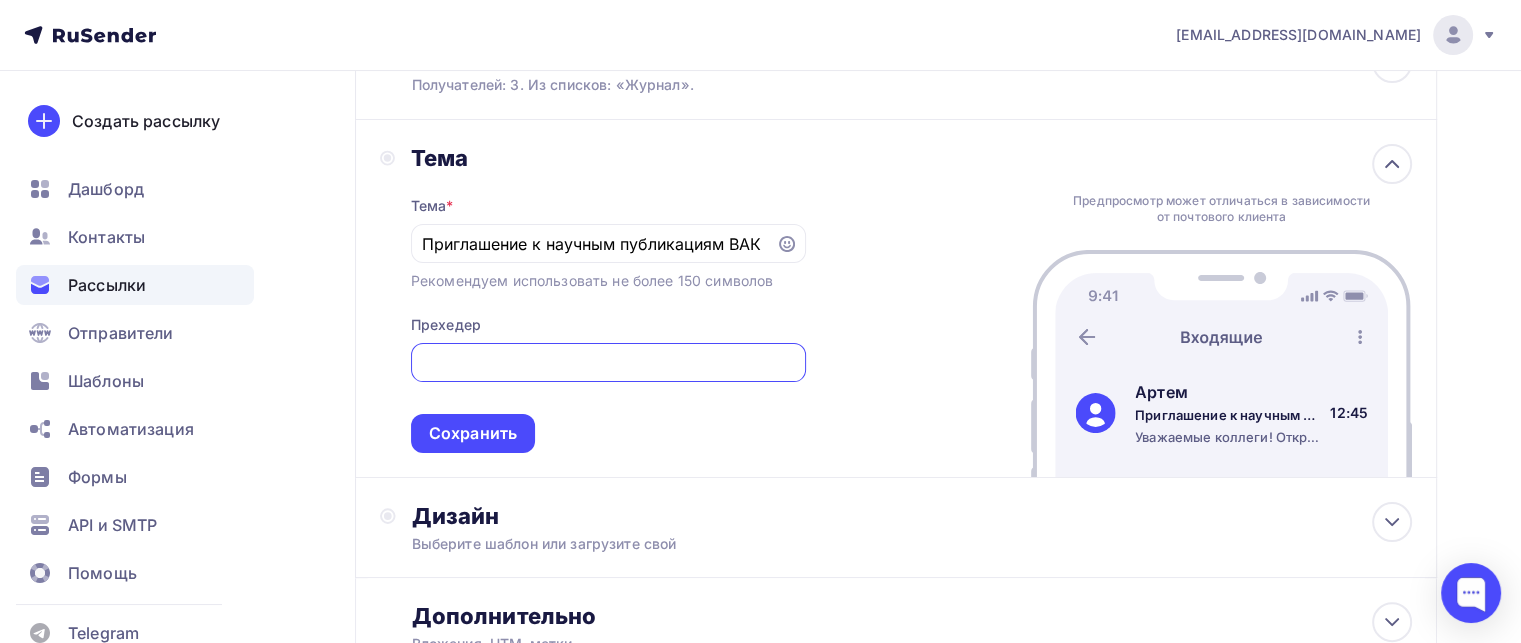 type on "Уважаемые коллеги!  Открыт приём научных статей в MEDICAL & PHARMACEUTICAL JOURNAL «PULSE» (входит в Перечень ВАК Минобрнауки РФ)  📌 Приём материалов — до 28 апреля 2025 📌 Выход номера — до июня 2025  Журнал «PULSE» издаётся с 1999 года, выходит 12 раз" 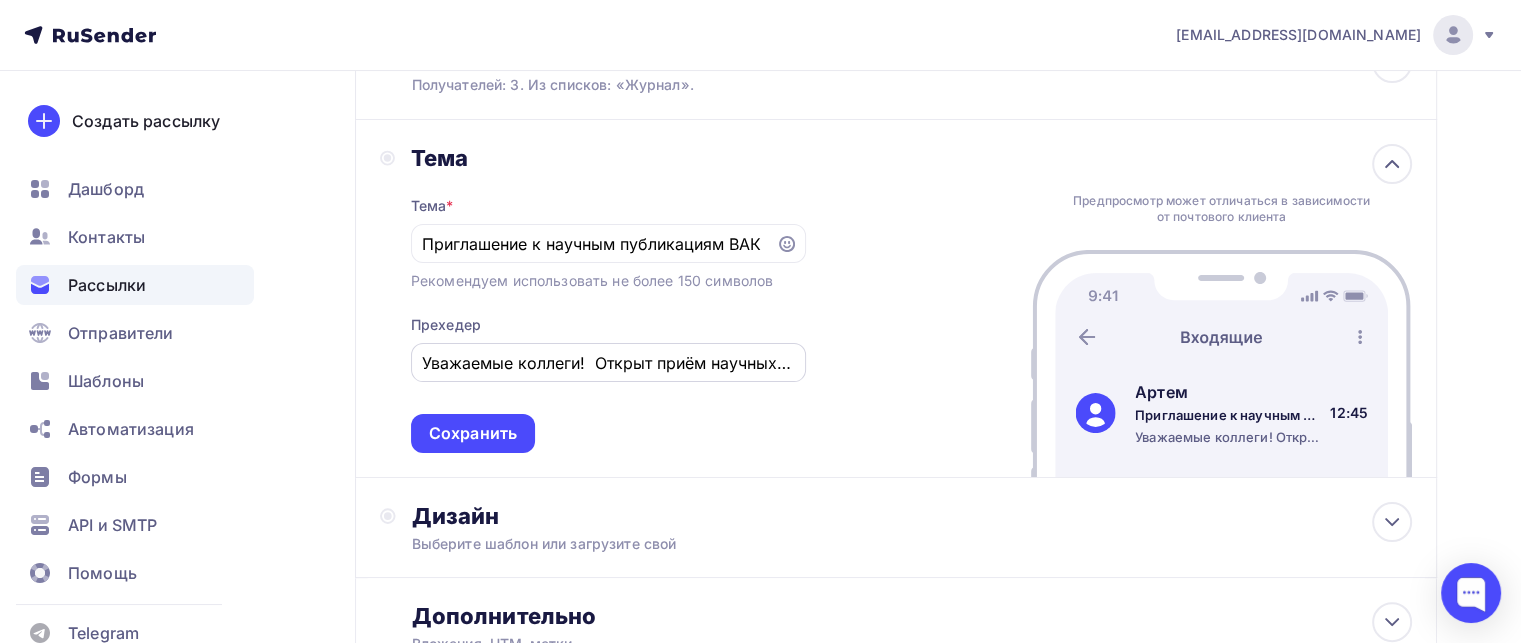 drag, startPoint x: 417, startPoint y: 259, endPoint x: 663, endPoint y: 271, distance: 246.29251 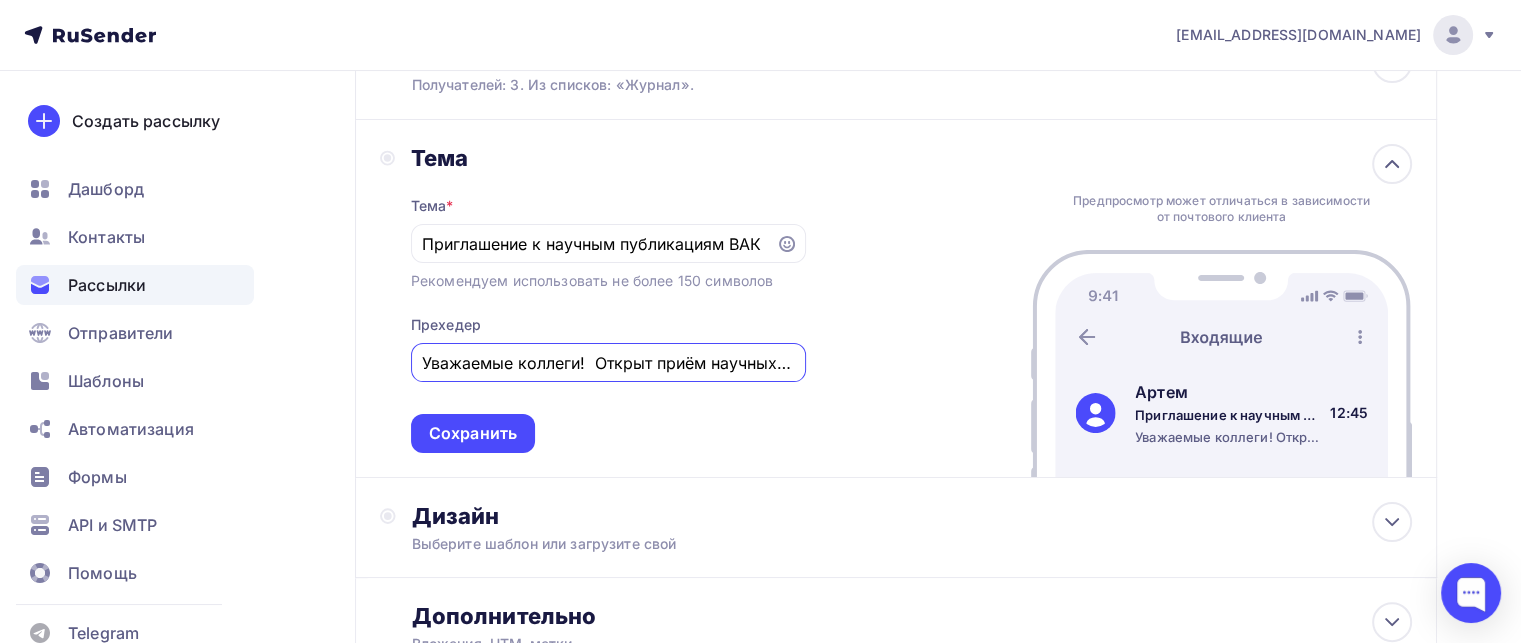 click on "Уважаемые коллеги!  Открыт приём научных статей в MEDICAL & PHARMACEUTICAL JOURNAL «PULSE» (входит в Перечень ВАК Минобрнауки РФ)  📌 Приём материалов — до 28 апреля 2025 📌 Выход номера — до июня 2025  Журнал «PULSE» издаётся с 1999 года, выходит 12 раз" at bounding box center (608, 363) 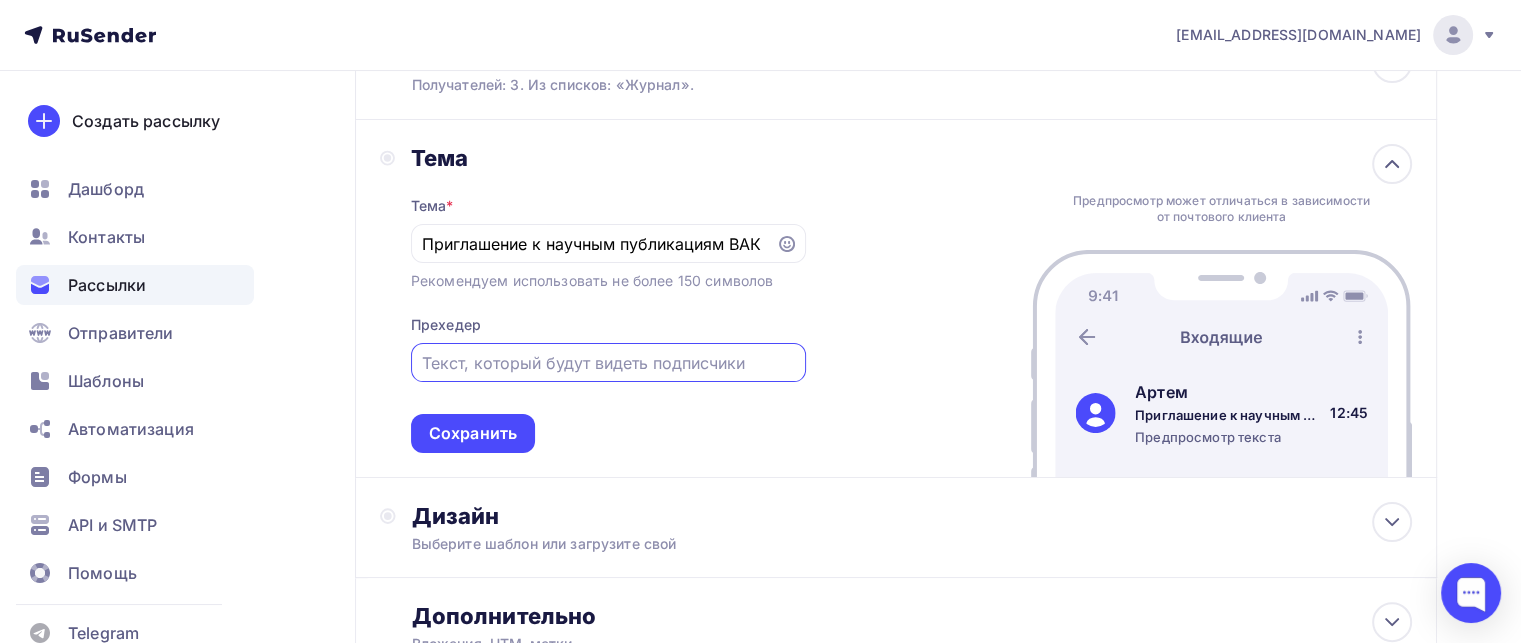 paste on "Уважаемые коллеги!  Открыт приём научных статей в MEDICAL & PHARMACEUTICAL JOURNAL «PULSE» (входит в Перечень ВАК Минобрнауки РФ)  📌 Приём материалов — до 28 апреля 2025 📌 Выход номера — до июня 2025  Журнал «PULSE» издаётся с 1999 года, выходит 12 раз" 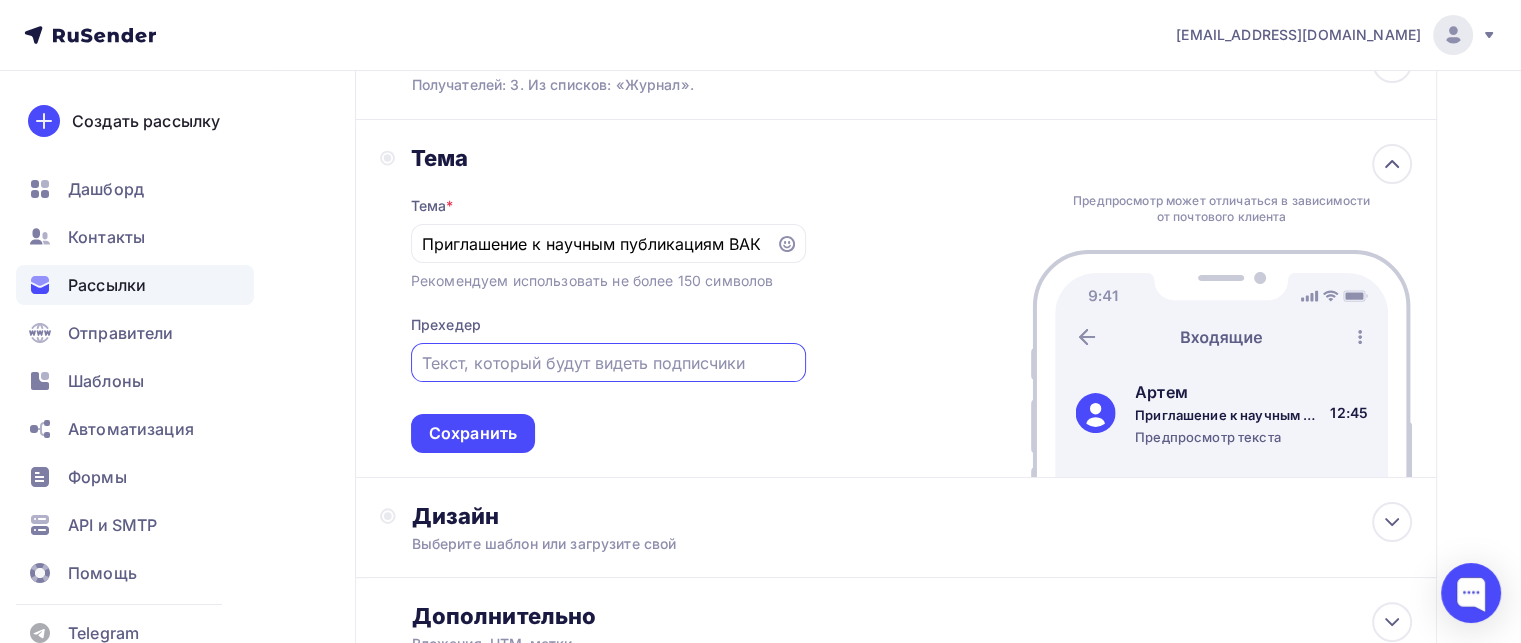 paste on "важаемые коллеги!  Открыт приём научных статей в MEDICAL & PHARMACEUTICAL JOURNAL «PULSE» (входит в Перечень ВАК Минобрнауки РФ)  📌 Приём материалов — до 28 апреля 2025 📌 Выход номера — до июня 2025  Журнал «PULSE» издаётся с 1999 года, выходит 12 раз в" 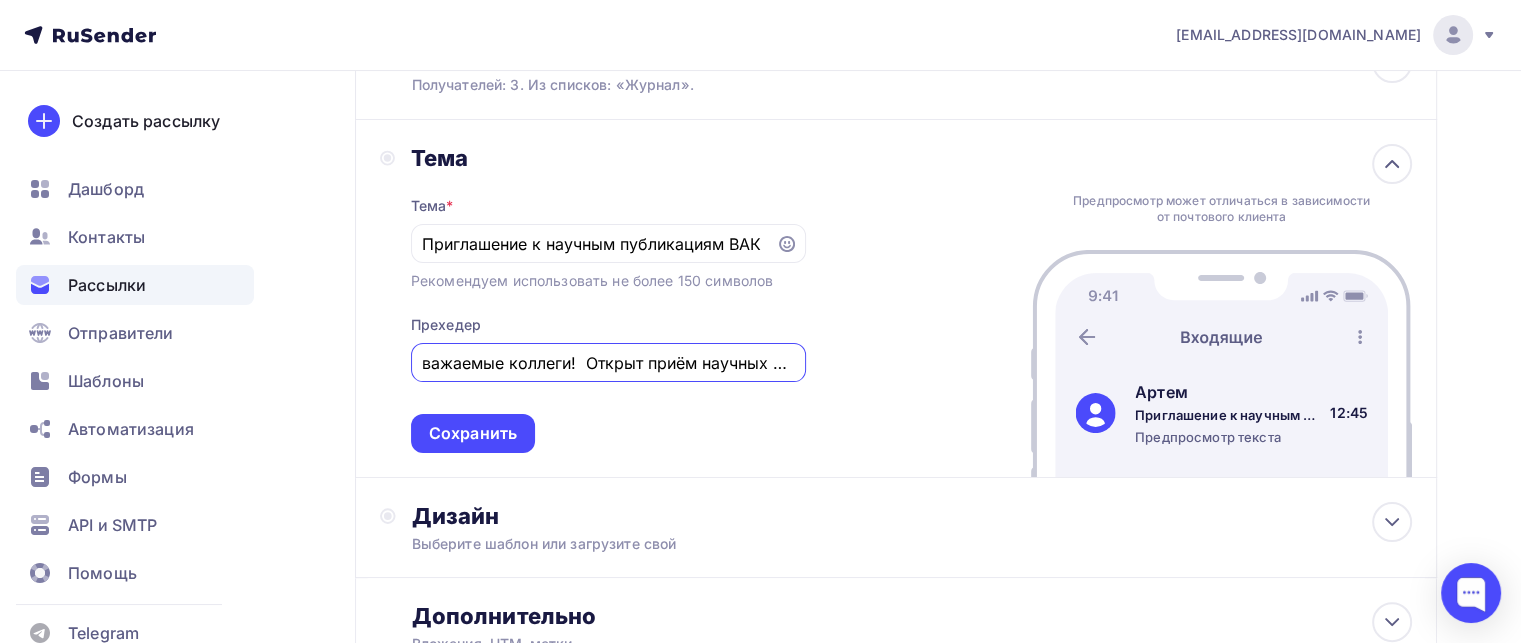 scroll, scrollTop: 0, scrollLeft: 1875, axis: horizontal 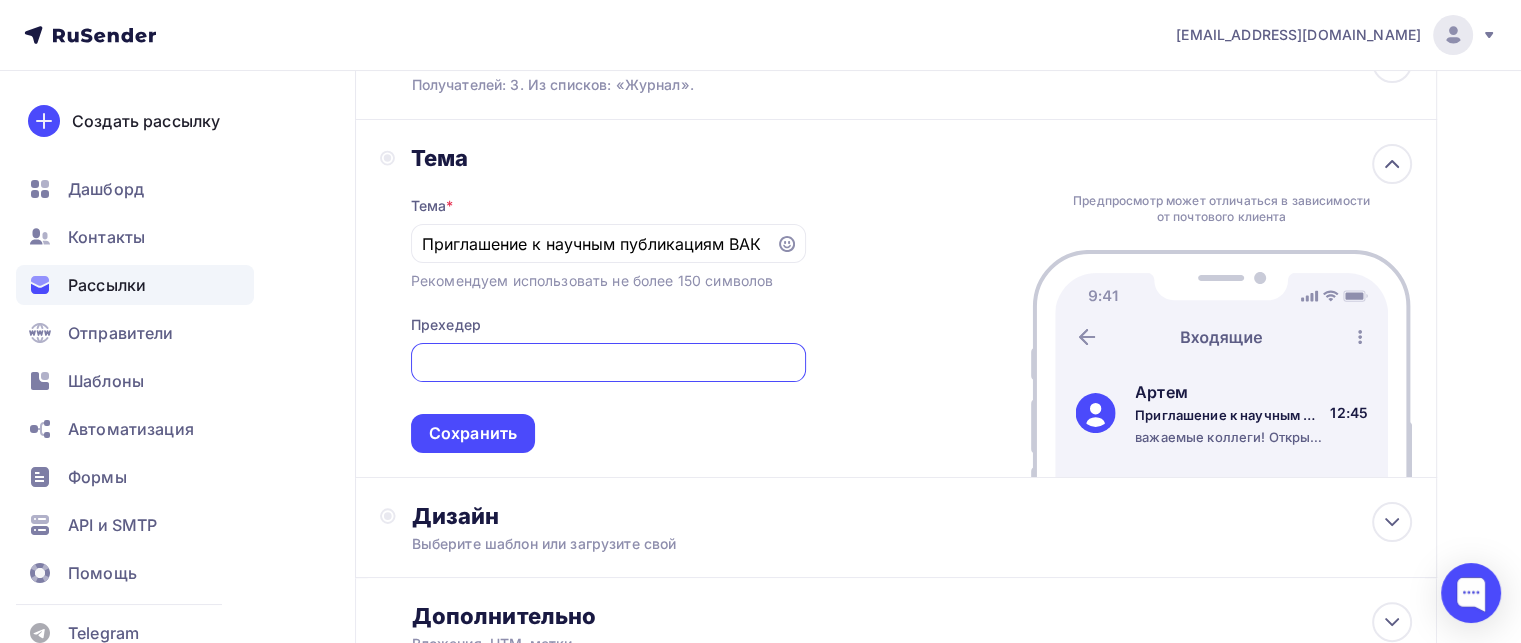 type on "важаемые коллеги!  Открыт приём научных статей в MEDICAL & PHARMACEUTICAL JOURNAL «PULSE» (входит в Перечень ВАК Минобрнауки РФ)  📌 Приём материалов — до 28 апреля 2025 📌 Выход номера — до июня 2025  Журнал «PULSE» издаётся с 1999 года, выходит 12 раз в" 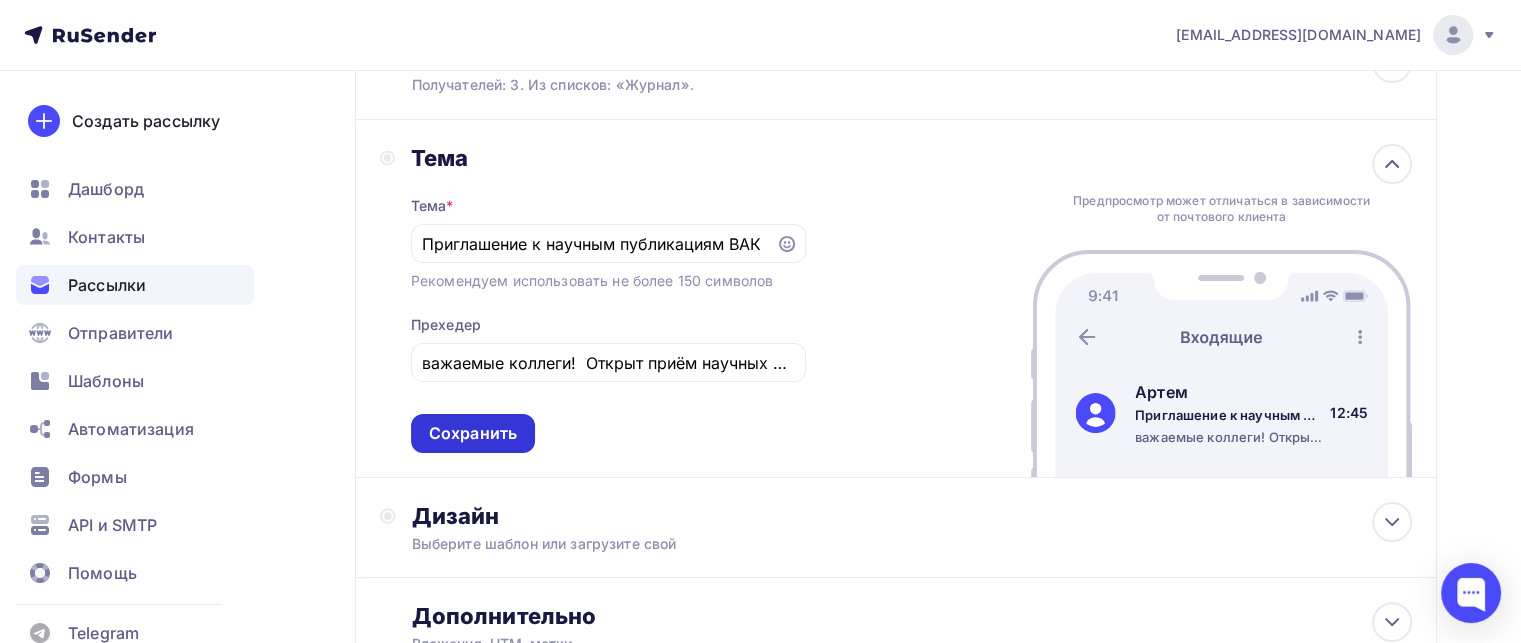 click on "Сохранить" at bounding box center [473, 433] 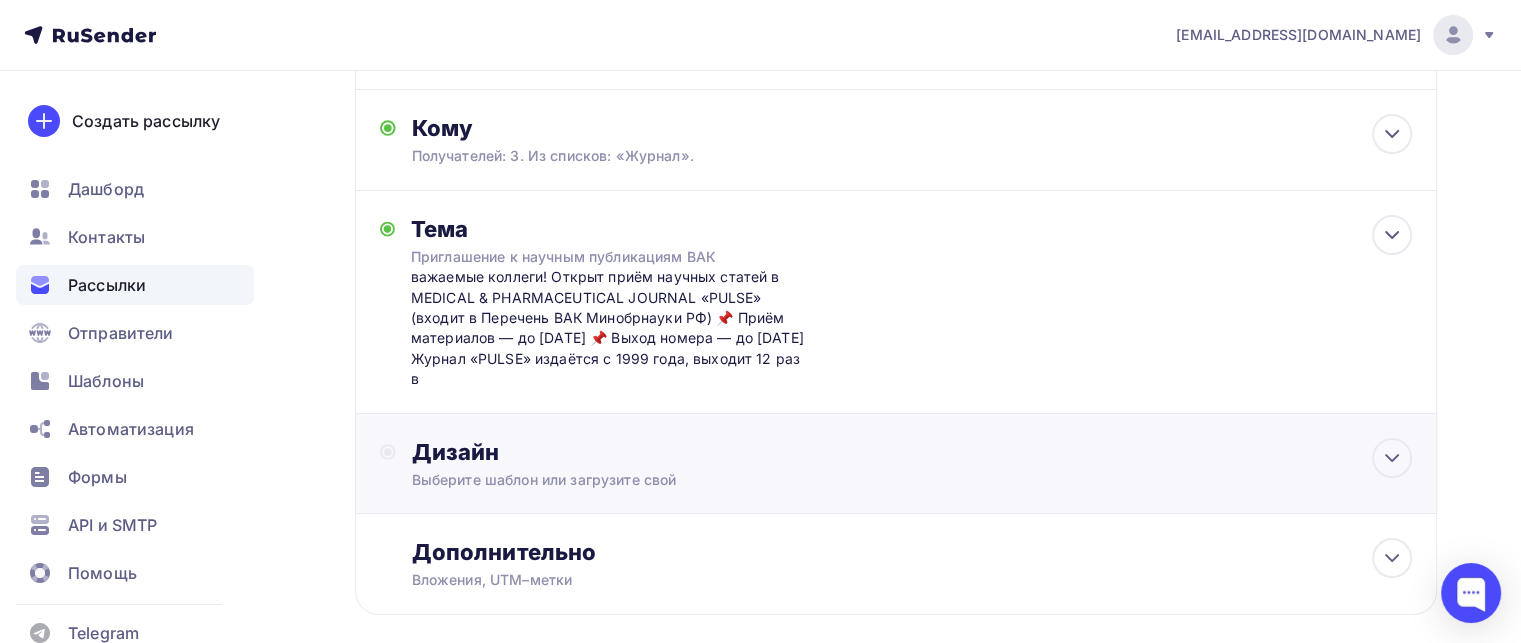 click on "Выберите шаблон или загрузите свой" at bounding box center [862, 480] 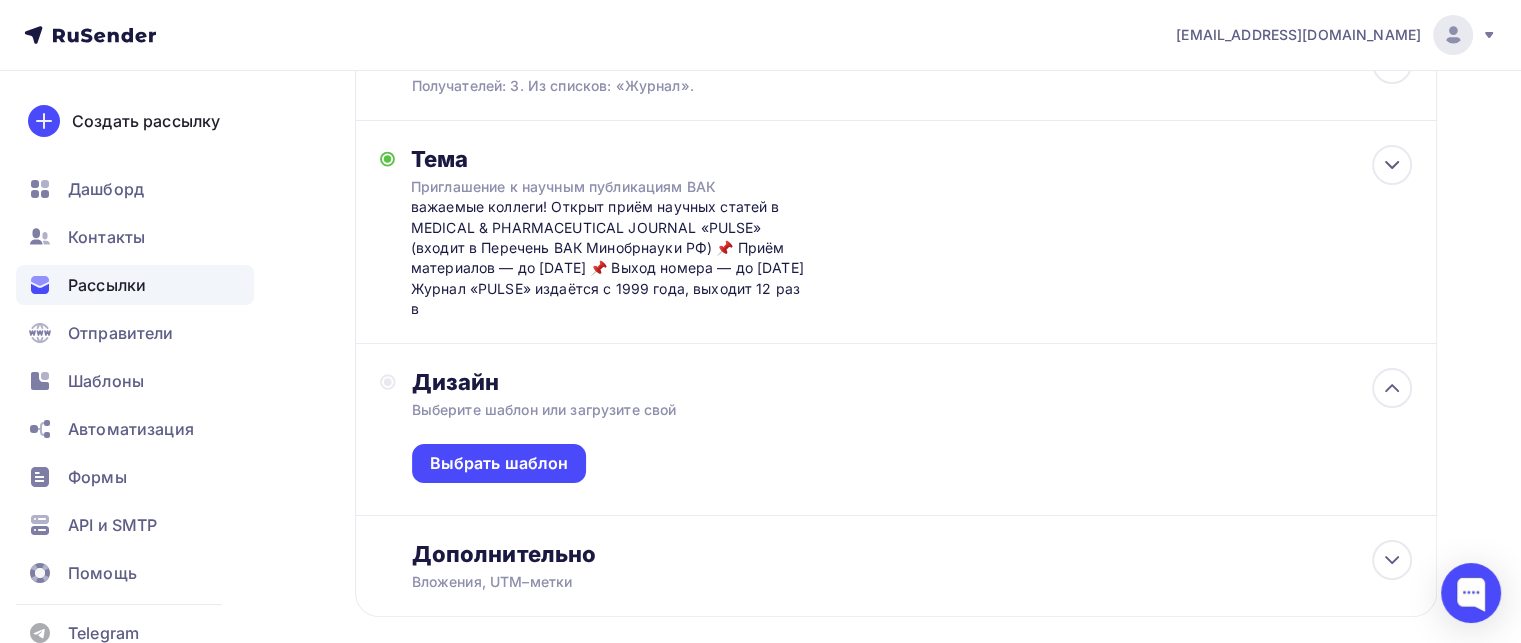 scroll, scrollTop: 400, scrollLeft: 0, axis: vertical 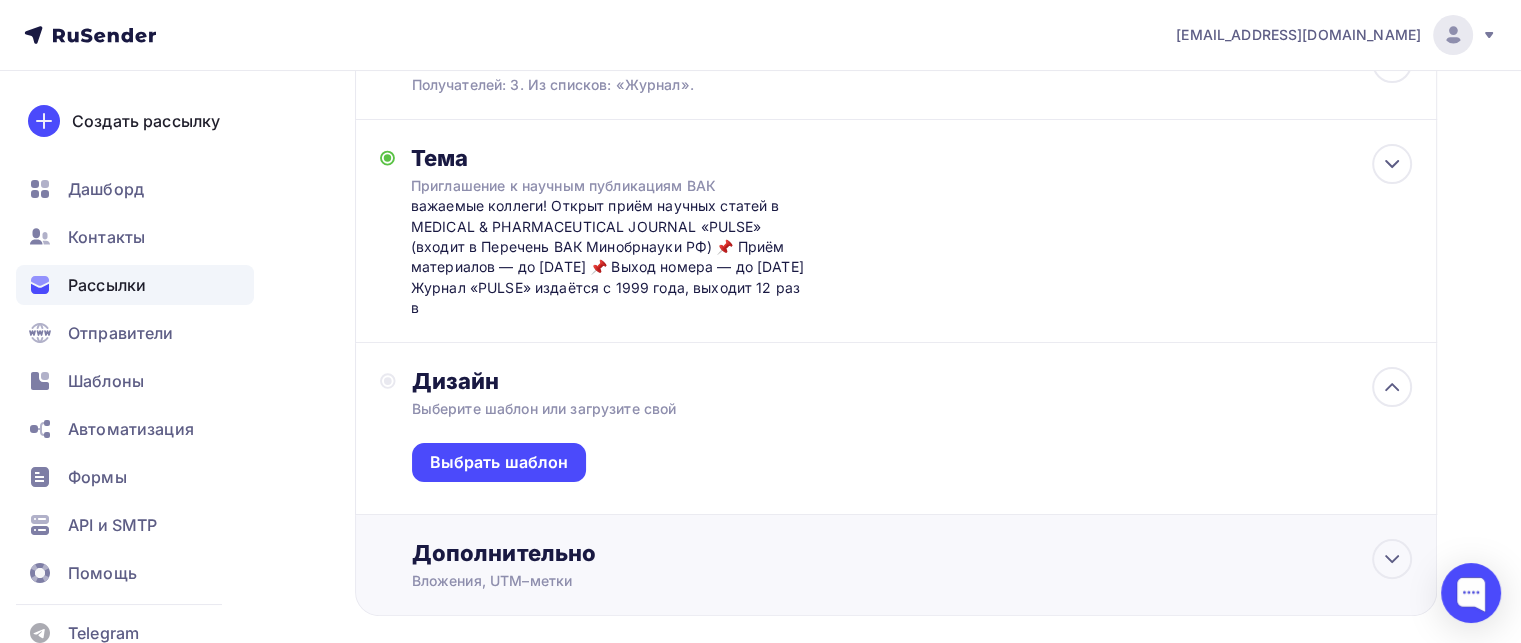 click on "Дополнительно" at bounding box center [912, 553] 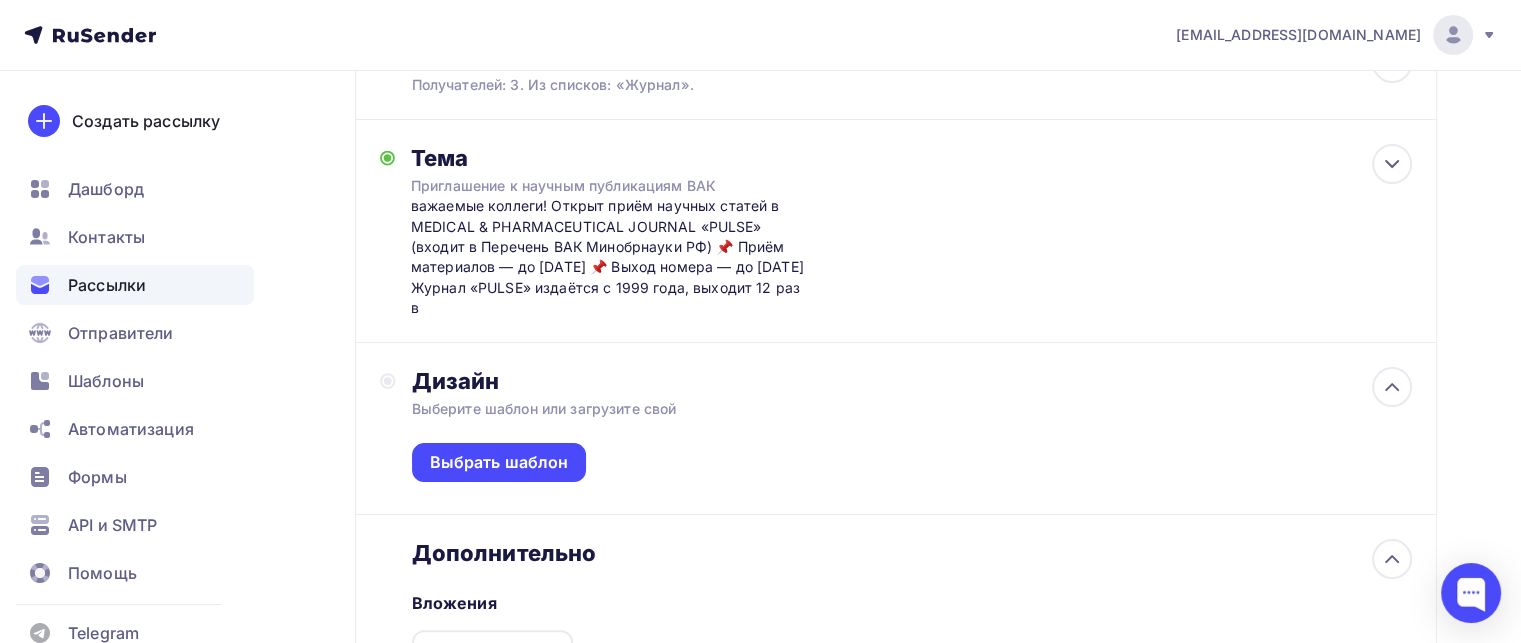 scroll, scrollTop: 18, scrollLeft: 0, axis: vertical 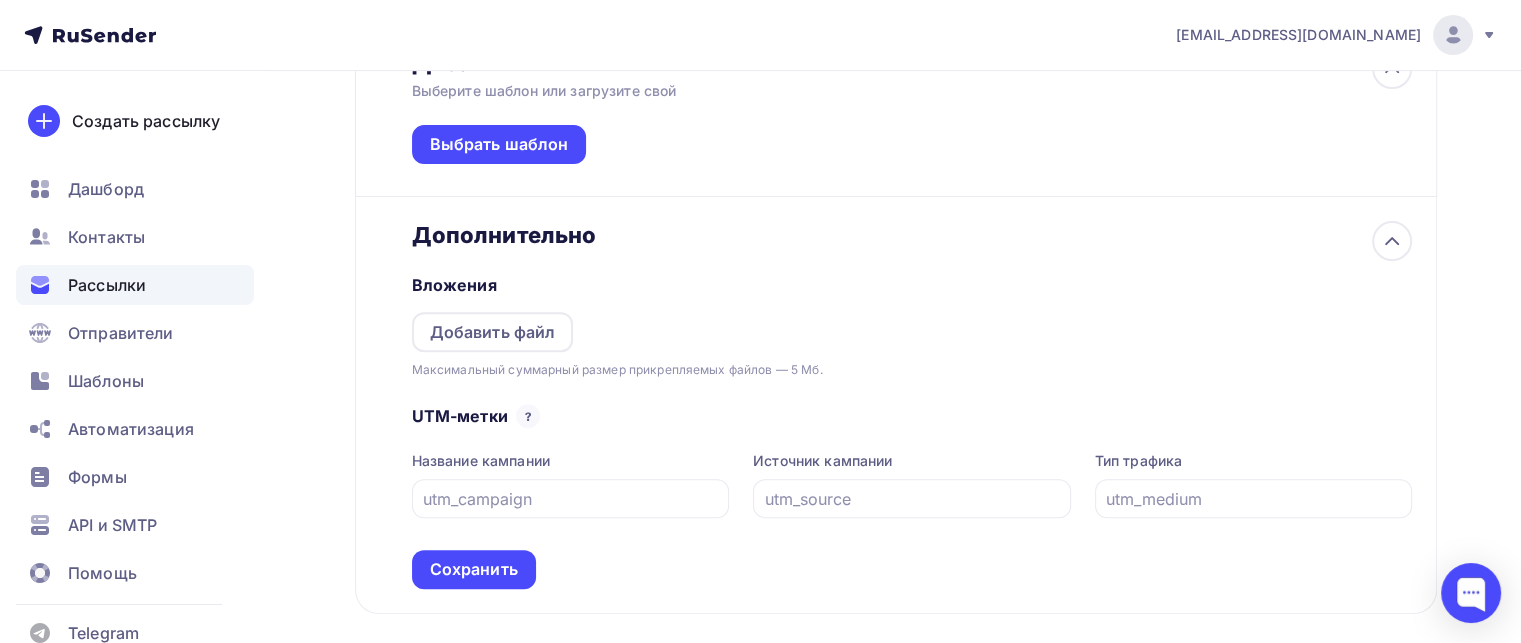 click on "Назад
Приглашение приём научных статей в ВАК журнале Пульс. - прием до 28 апреля
Приглашение приём научных статей в ВАК журнале Пульс. - прием до 28 апреля
Закончить позже
Далее
Отправитель
Артем
Email  *
ardzhun39@gmail.com
ardzhun39@gmail.com               Добавить отправителя
Рекомендуем  добавить почту на домене , чтобы рассылка не попала в «Спам»
Имя     Артем             Сохранить
Артем
12:45         Кому
Журнал" at bounding box center (896, 75) 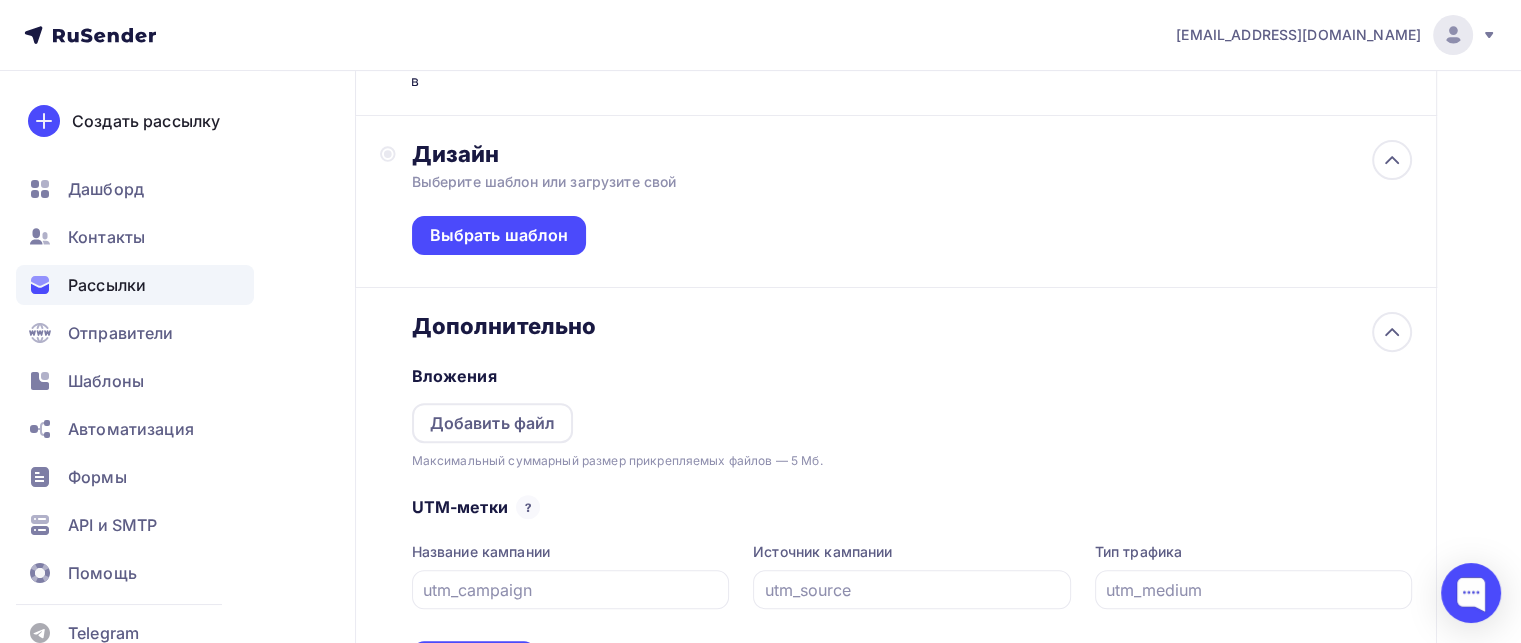 scroll, scrollTop: 718, scrollLeft: 0, axis: vertical 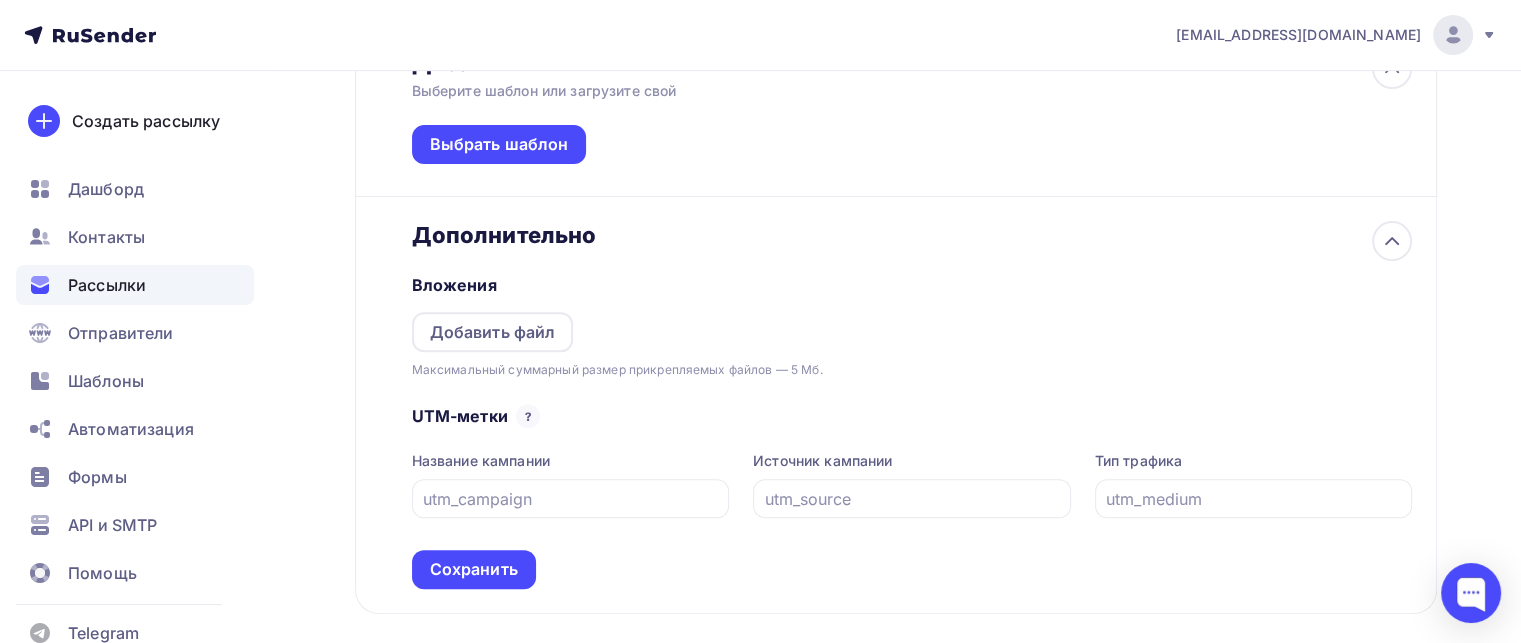 drag, startPoint x: 458, startPoint y: 235, endPoint x: 808, endPoint y: 251, distance: 350.3655 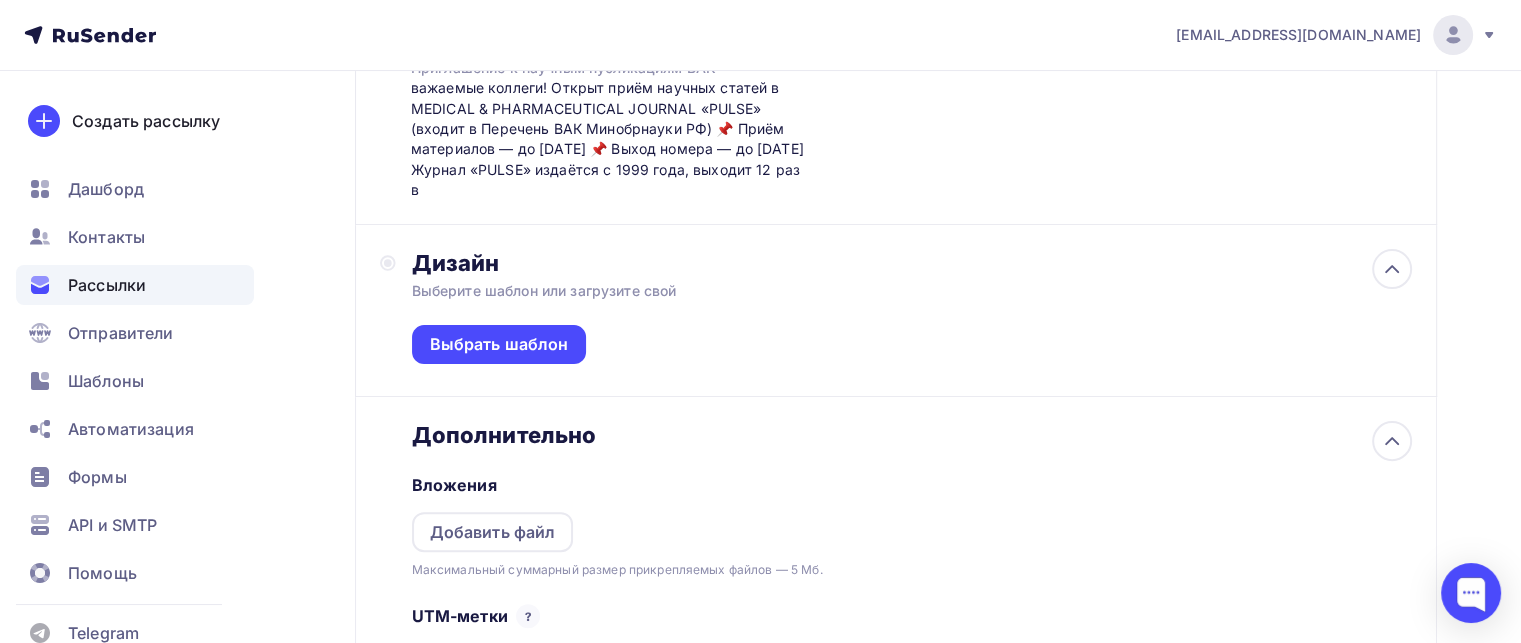 click on "Вложения       Добавить файл
Максимальный суммарный размер прикрепляемых файлов — 5 Мб." at bounding box center (912, 514) 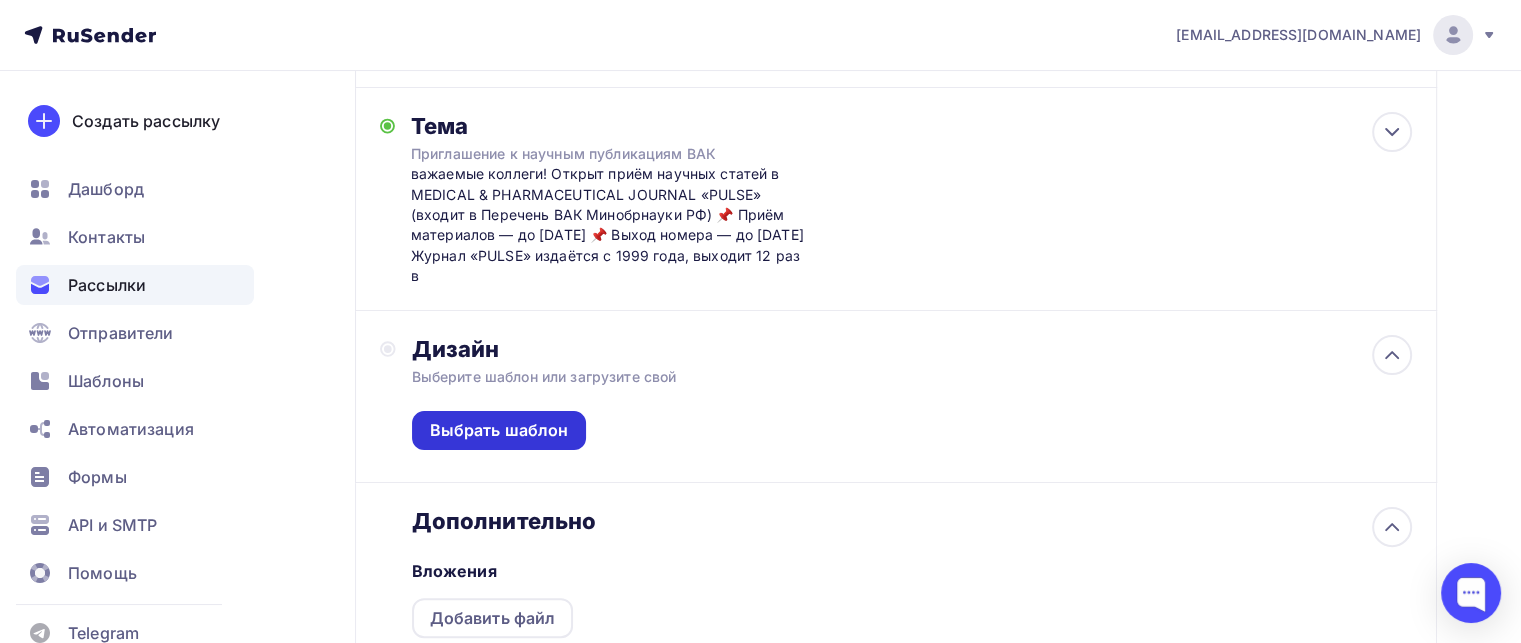 scroll, scrollTop: 418, scrollLeft: 0, axis: vertical 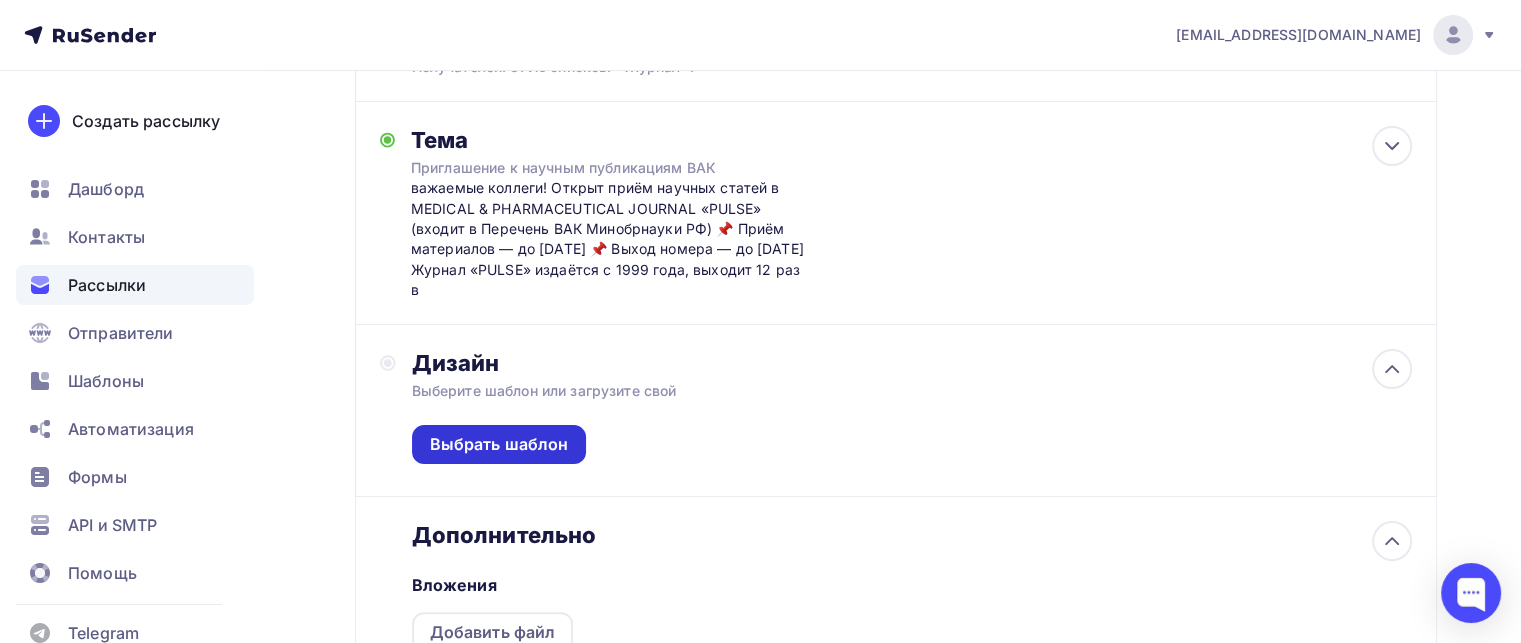 click on "Выбрать шаблон" at bounding box center [499, 444] 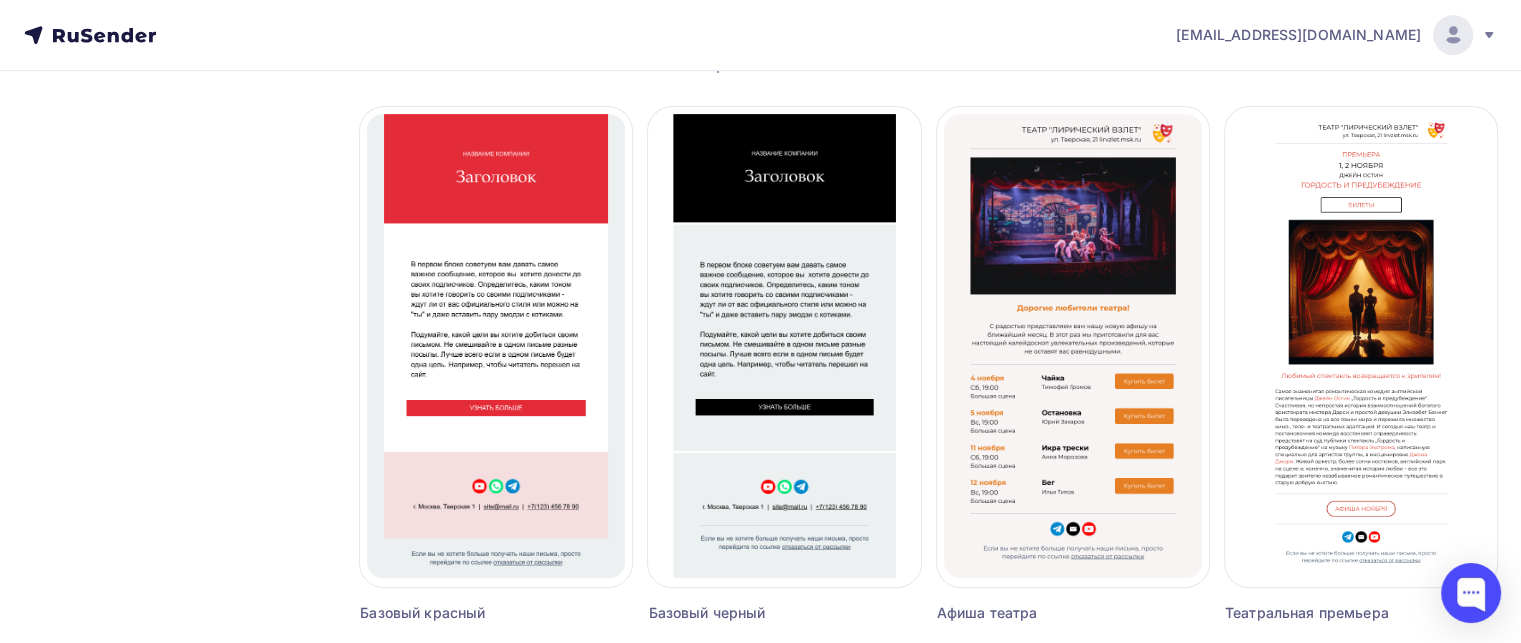 scroll, scrollTop: 0, scrollLeft: 0, axis: both 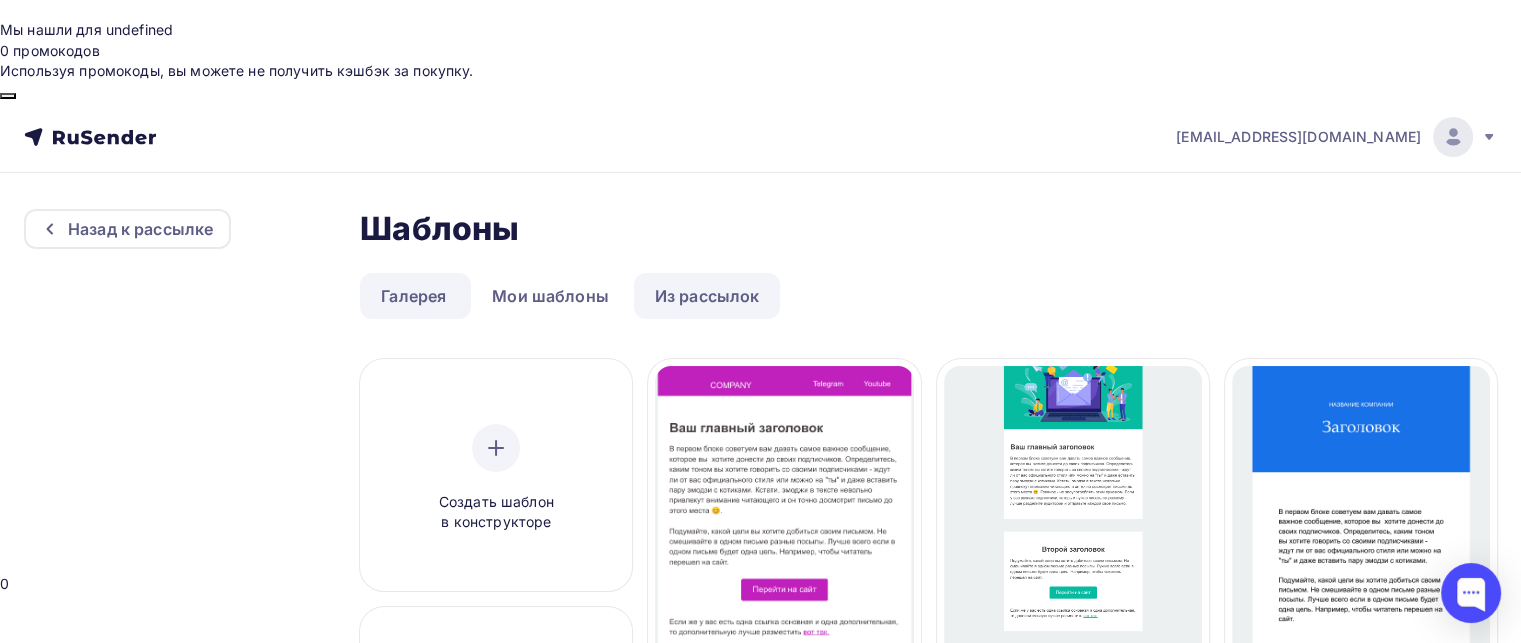 click on "Из рассылок" at bounding box center (707, 296) 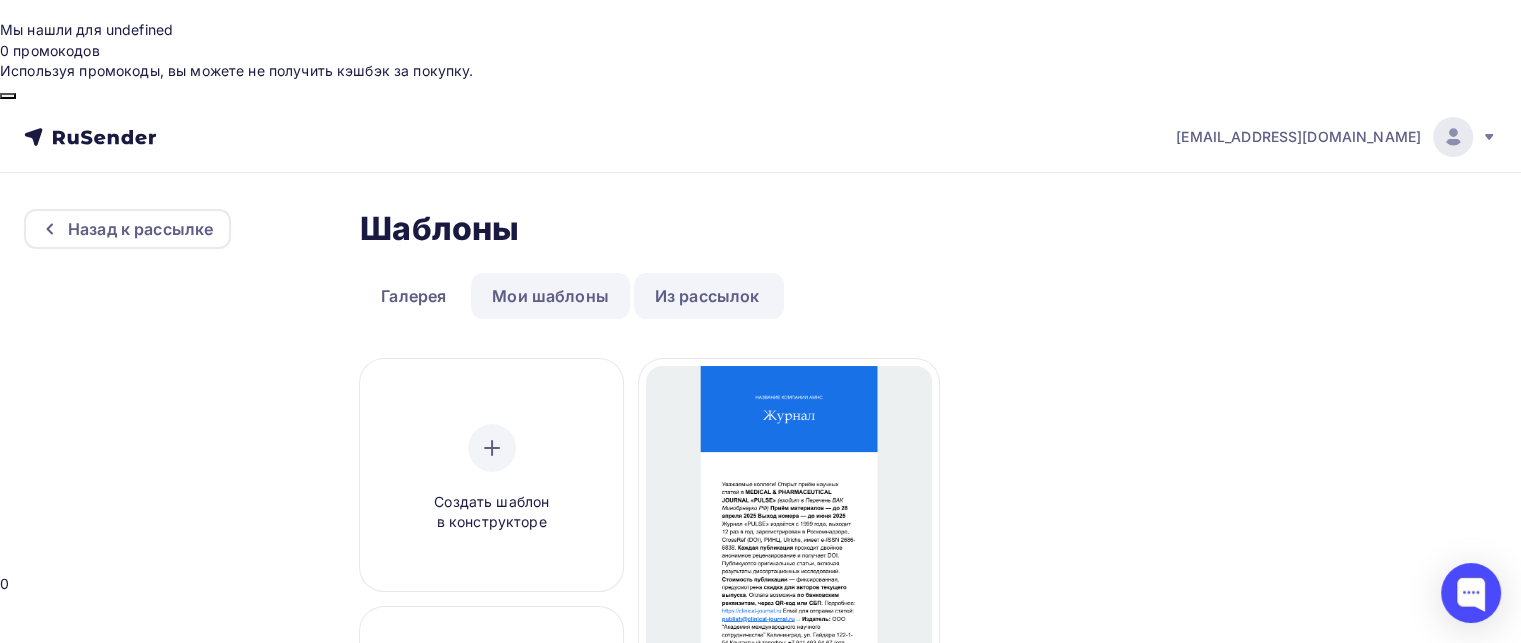 click on "Мои шаблоны" at bounding box center [550, 296] 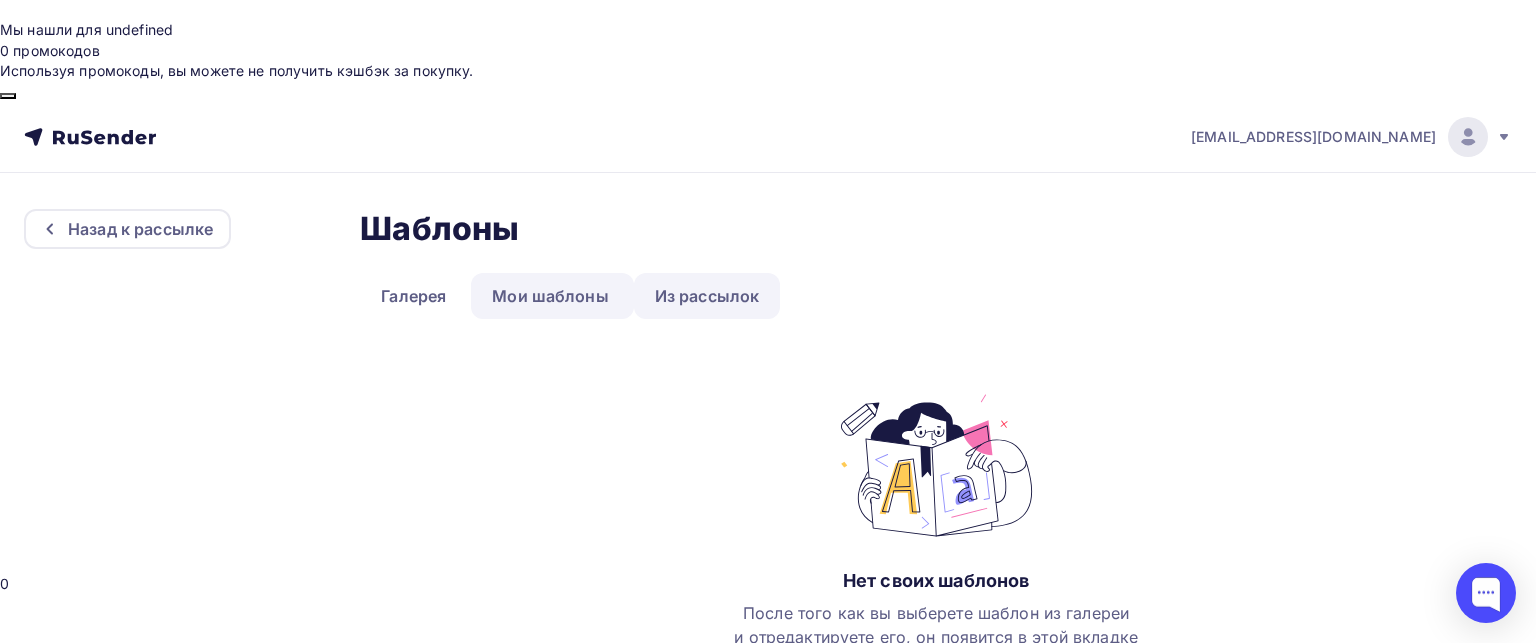 click on "Из рассылок" at bounding box center (707, 296) 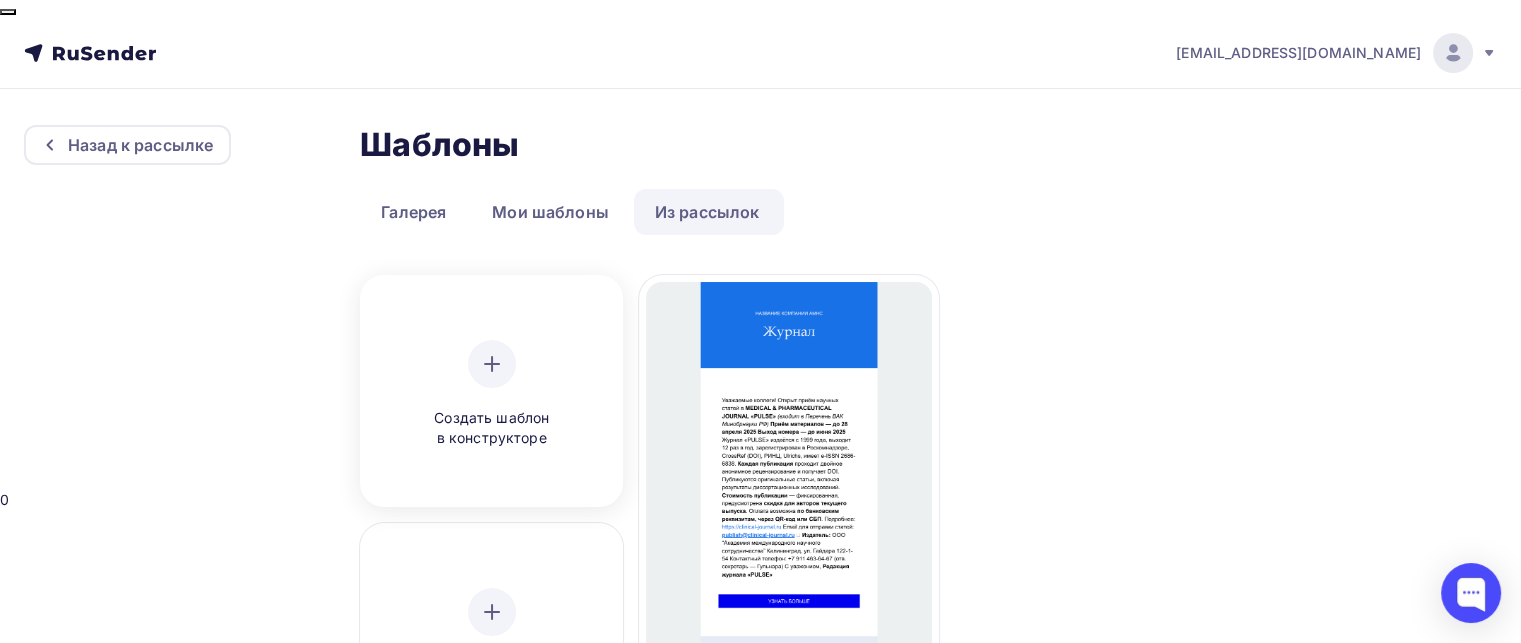 scroll, scrollTop: 100, scrollLeft: 0, axis: vertical 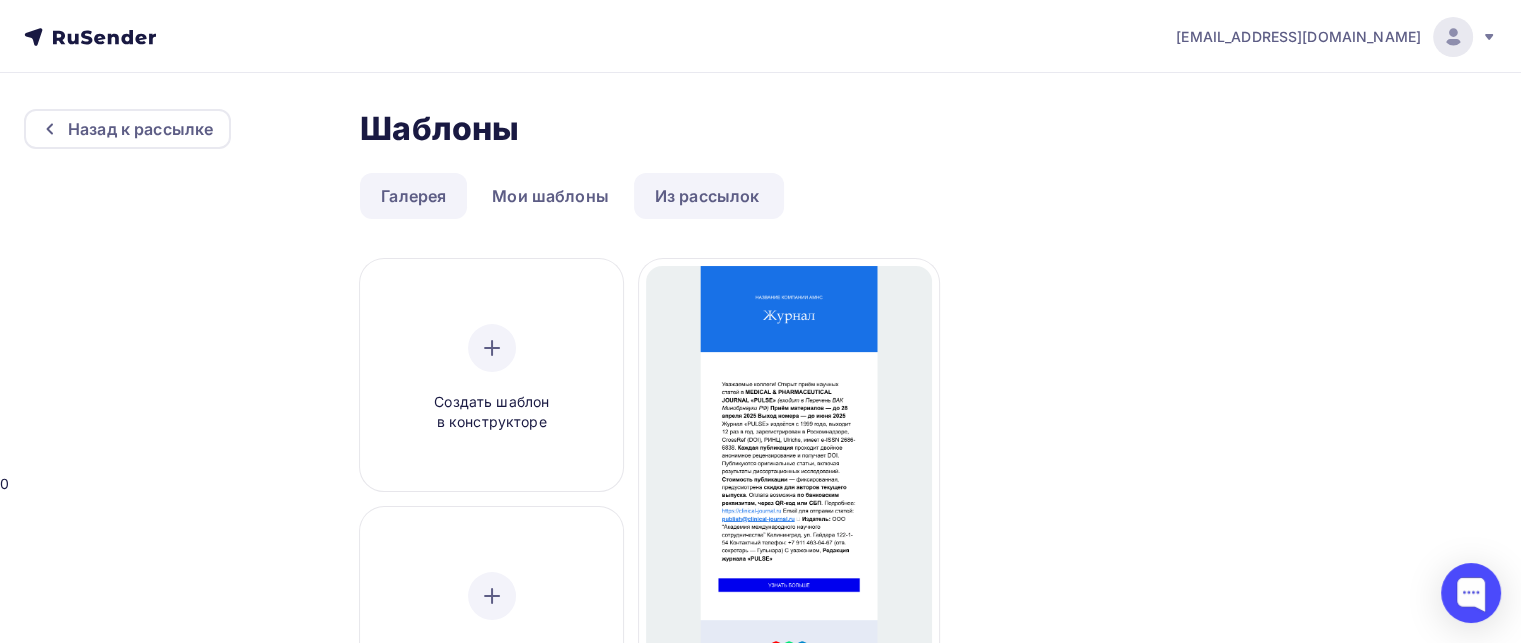click on "Галерея" at bounding box center (413, 196) 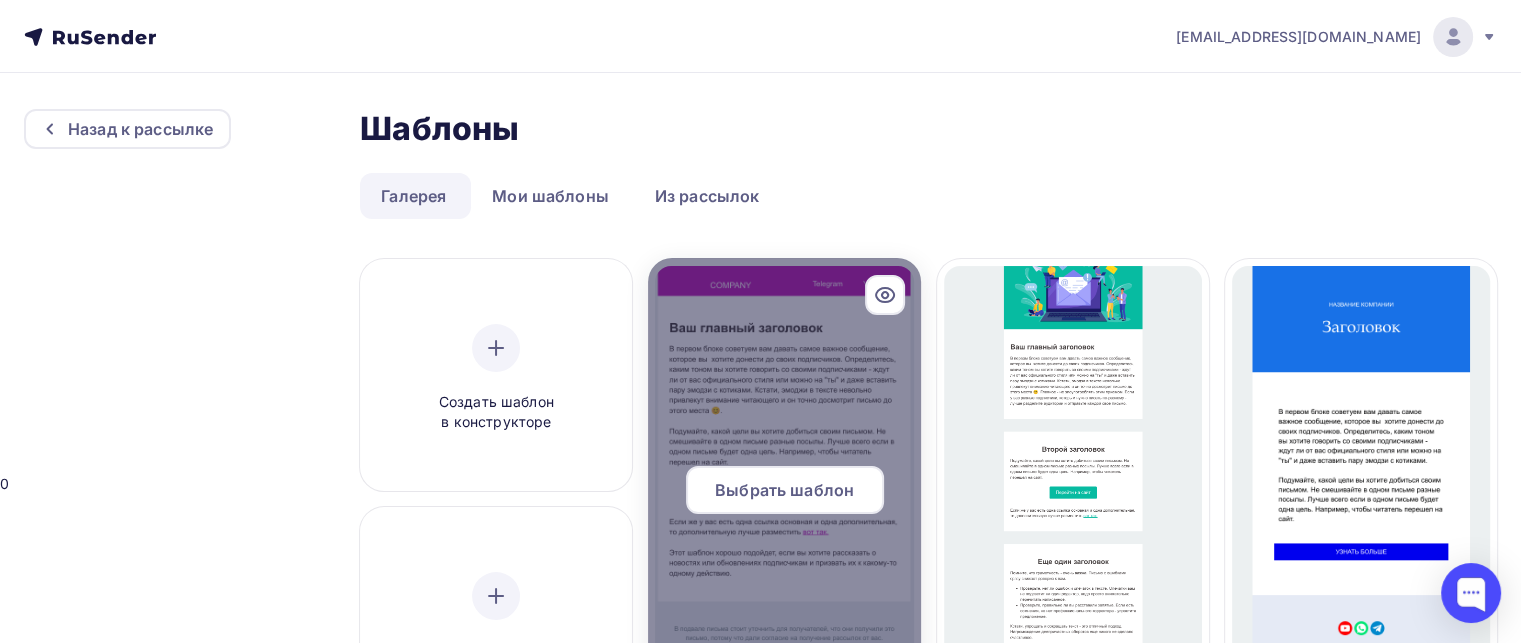 click at bounding box center [784, 498] 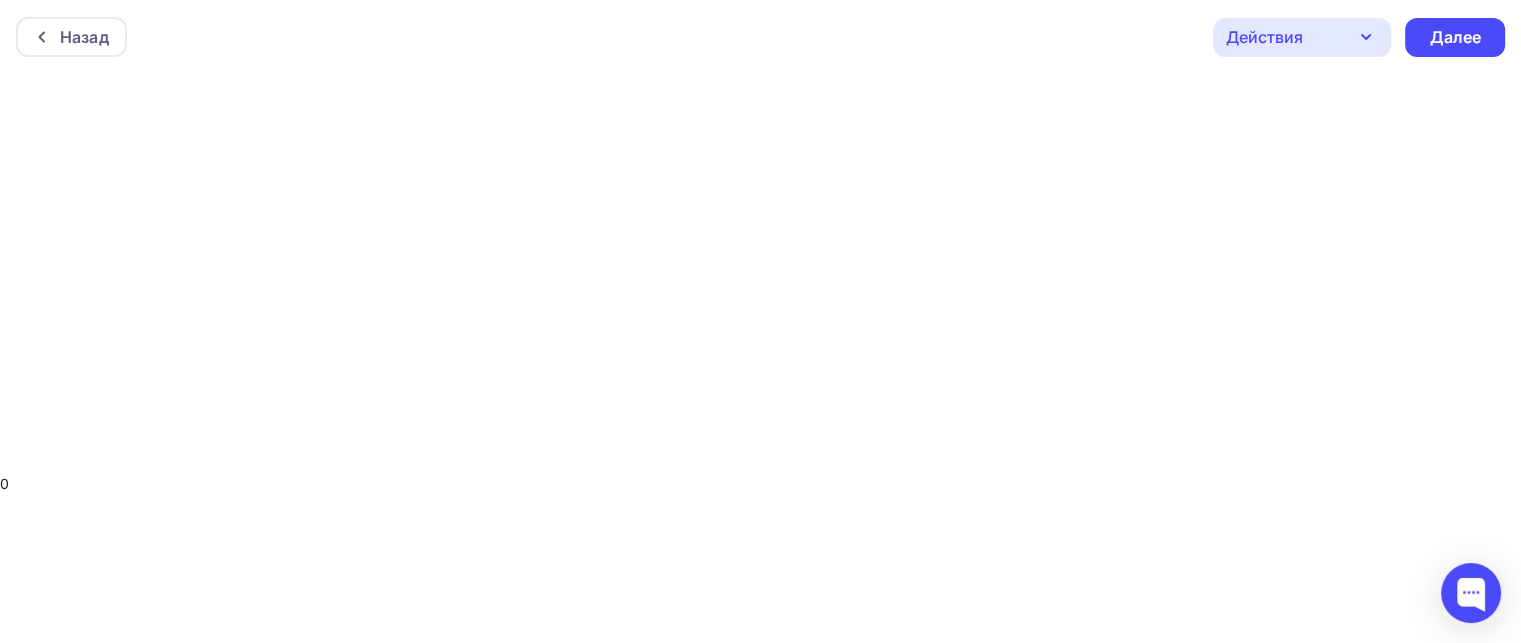 scroll, scrollTop: 0, scrollLeft: 0, axis: both 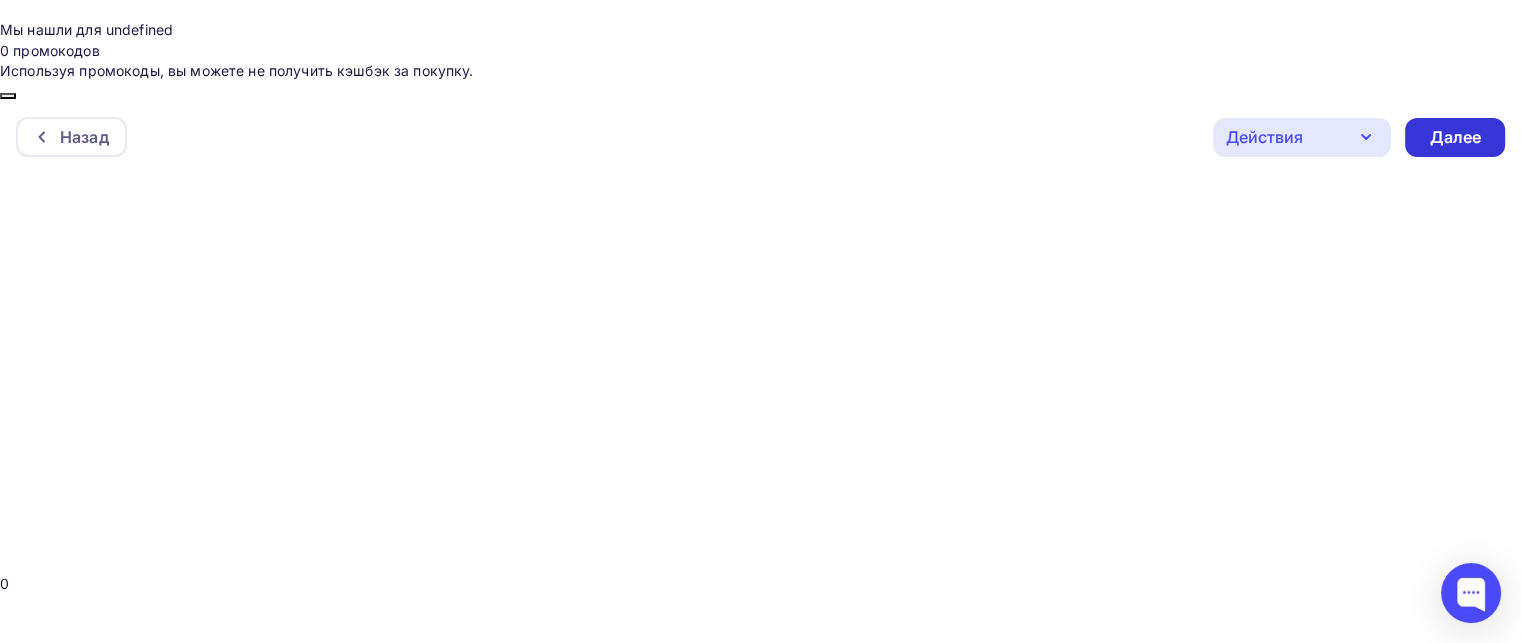 click on "Далее" at bounding box center [1455, 137] 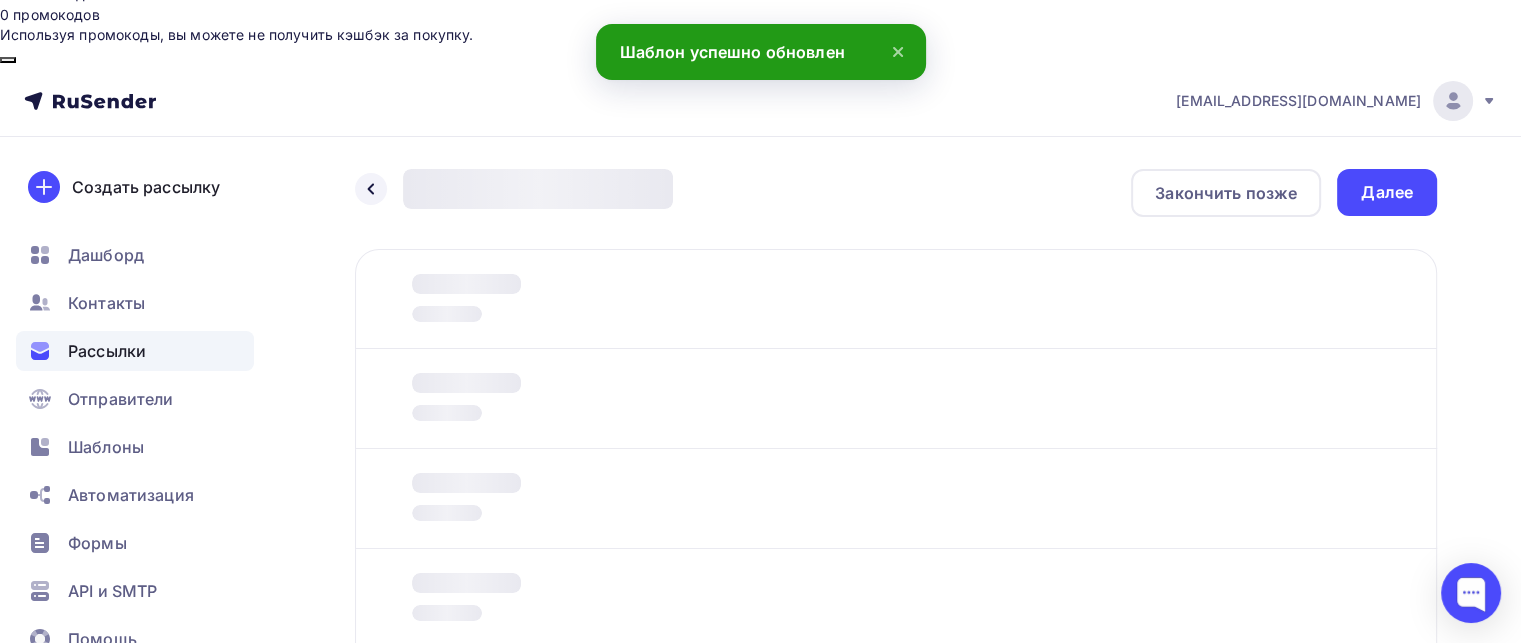 scroll, scrollTop: 100, scrollLeft: 0, axis: vertical 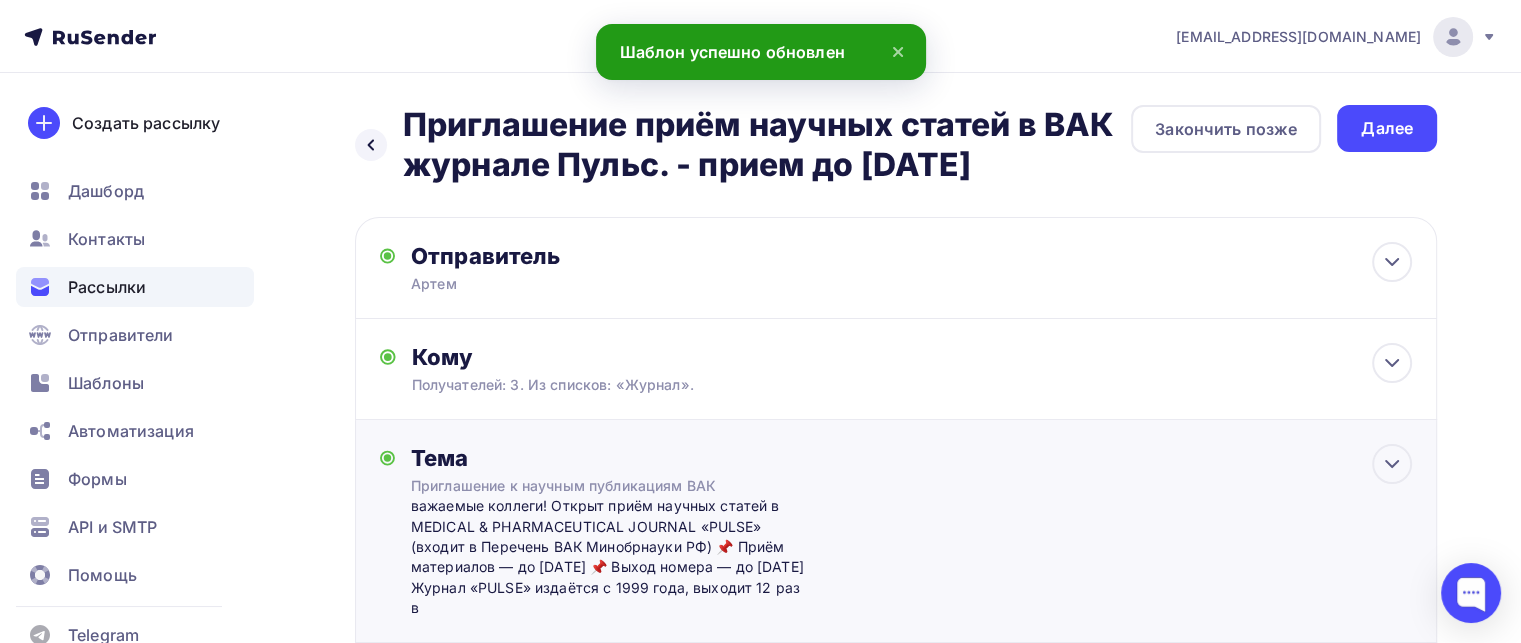 click on "важаемые коллеги!  Открыт приём научных статей в MEDICAL & PHARMACEUTICAL JOURNAL «PULSE» (входит в Перечень ВАК Минобрнауки РФ)  📌 Приём материалов — до 28 апреля 2025 📌 Выход номера — до июня 2025  Журнал «PULSE» издаётся с 1999 года, выходит 12 раз в" at bounding box center [608, 557] 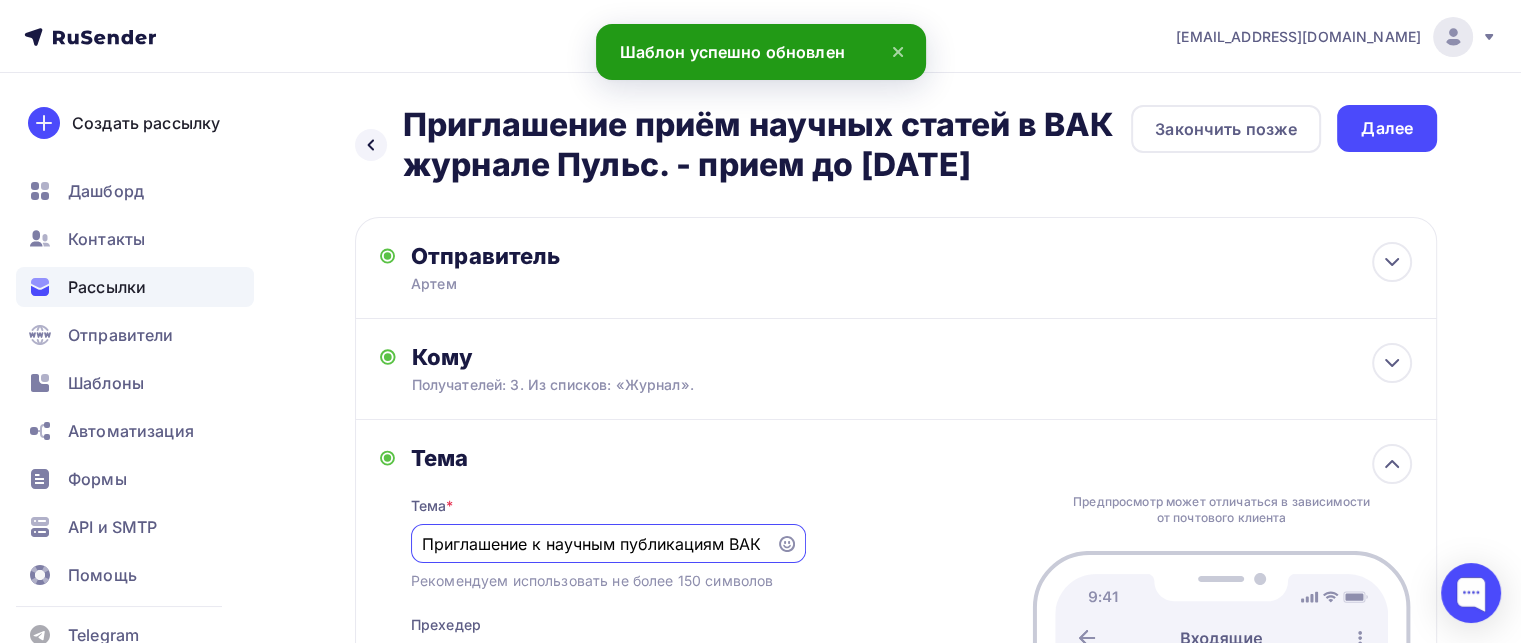 scroll, scrollTop: 0, scrollLeft: 0, axis: both 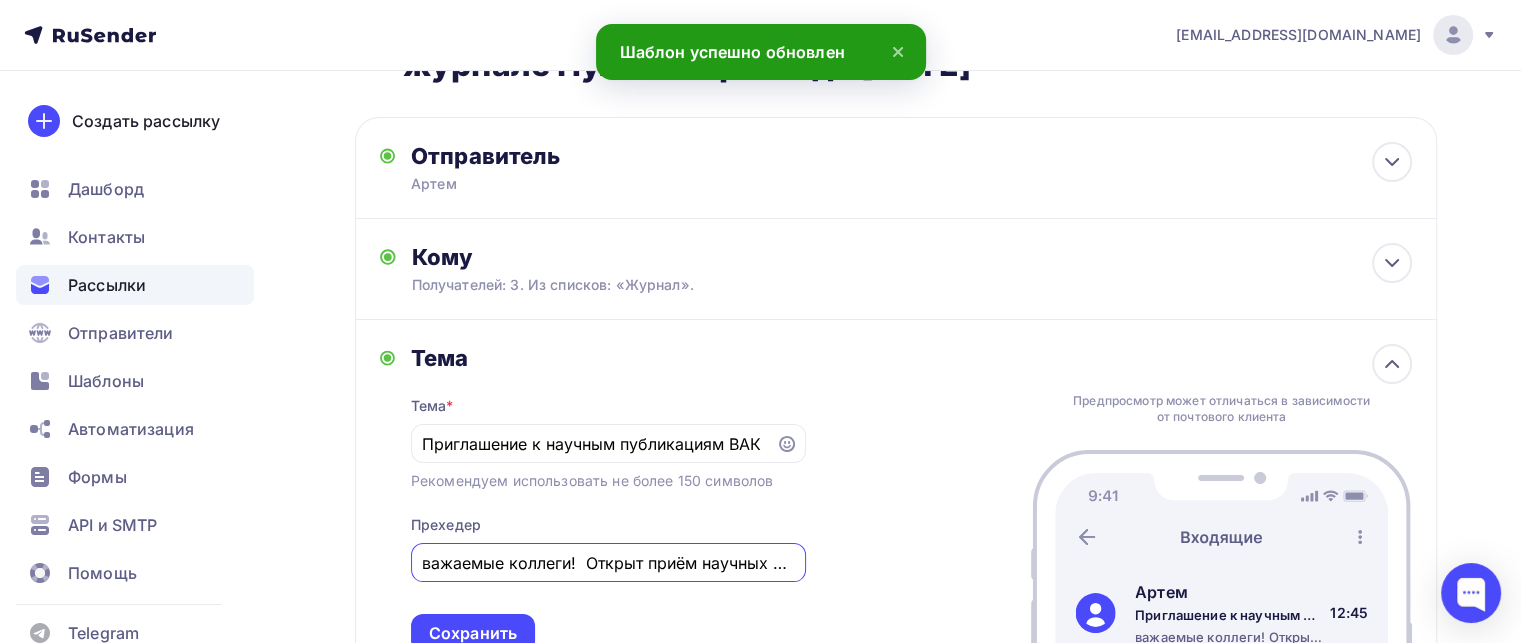 click on "важаемые коллеги!  Открыт приём научных статей в MEDICAL & PHARMACEUTICAL JOURNAL «PULSE» (входит в Перечень ВАК Минобрнауки РФ)  📌 Приём материалов — до 28 апреля 2025 📌 Выход номера — до июня 2025  Журнал «PULSE» издаётся с 1999 года, выходит 12 раз в" at bounding box center [608, 563] 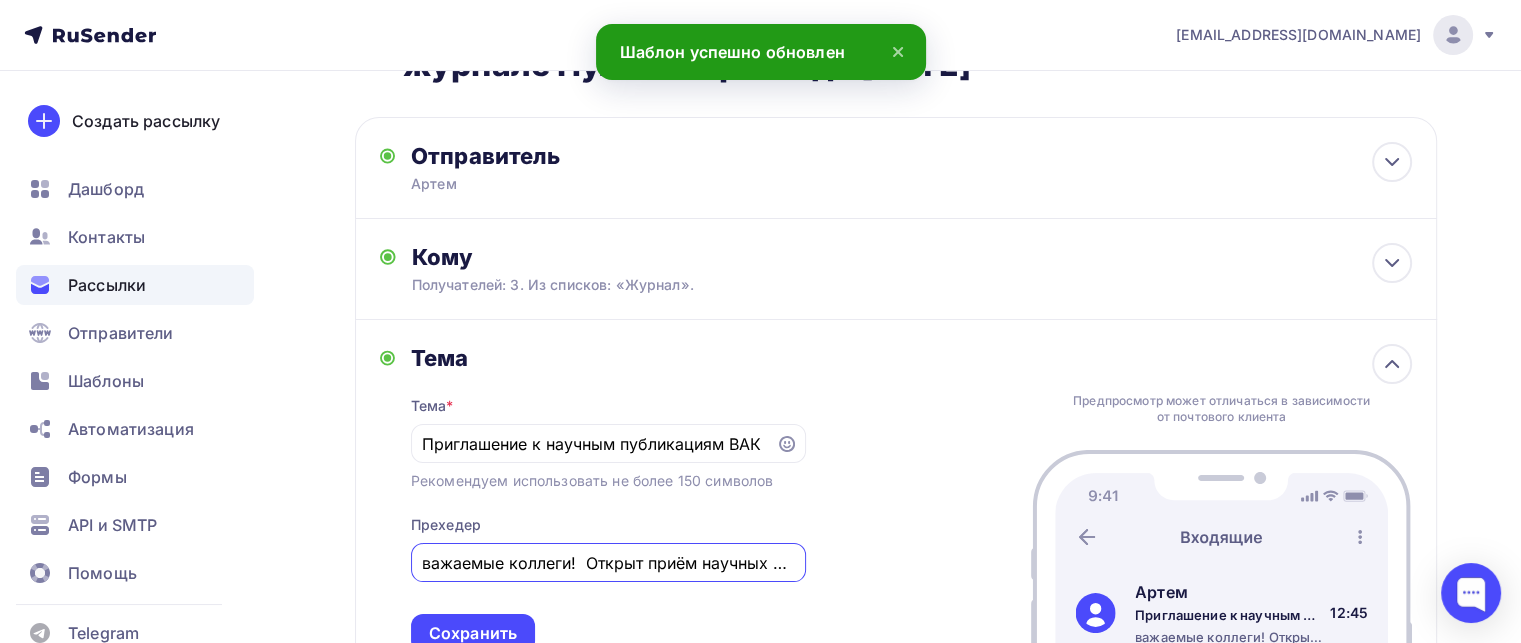 click on "Тема  *     Приглашение к научным публикациям ВАК
Рекомендуем использовать не более 150 символов
Прехедер     важаемые коллеги!  Открыт приём научных статей в MEDICAL & PHARMACEUTICAL JOURNAL «PULSE» (входит в Перечень ВАК Минобрнауки РФ)  📌 Приём материалов — до 28 апреля 2025 📌 Выход номера — до июня 2025  Журнал «PULSE» издаётся с 1999 года, выходит 12 раз в           Сохранить" at bounding box center (608, 512) 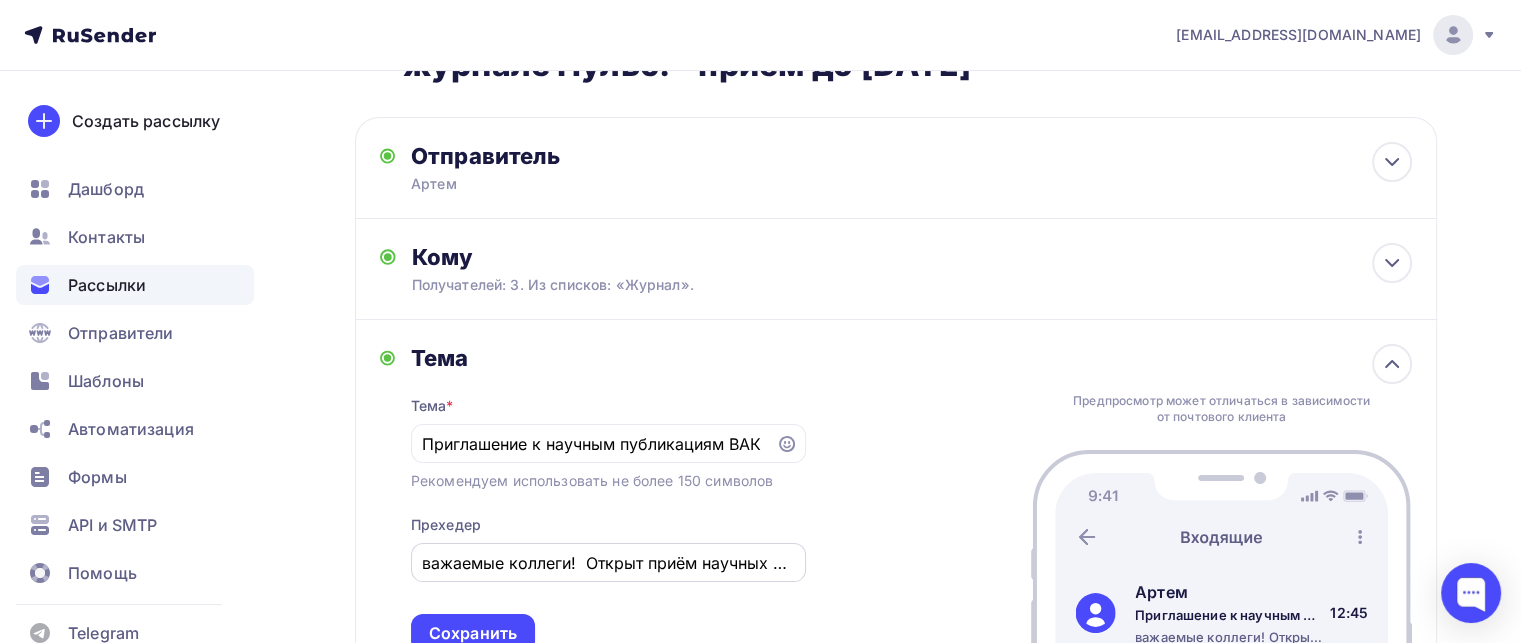 click on "важаемые коллеги!  Открыт приём научных статей в MEDICAL & PHARMACEUTICAL JOURNAL «PULSE» (входит в Перечень ВАК Минобрнауки РФ)  📌 Приём материалов — до 28 апреля 2025 📌 Выход номера — до июня 2025  Журнал «PULSE» издаётся с 1999 года, выходит 12 раз в" at bounding box center [608, 563] 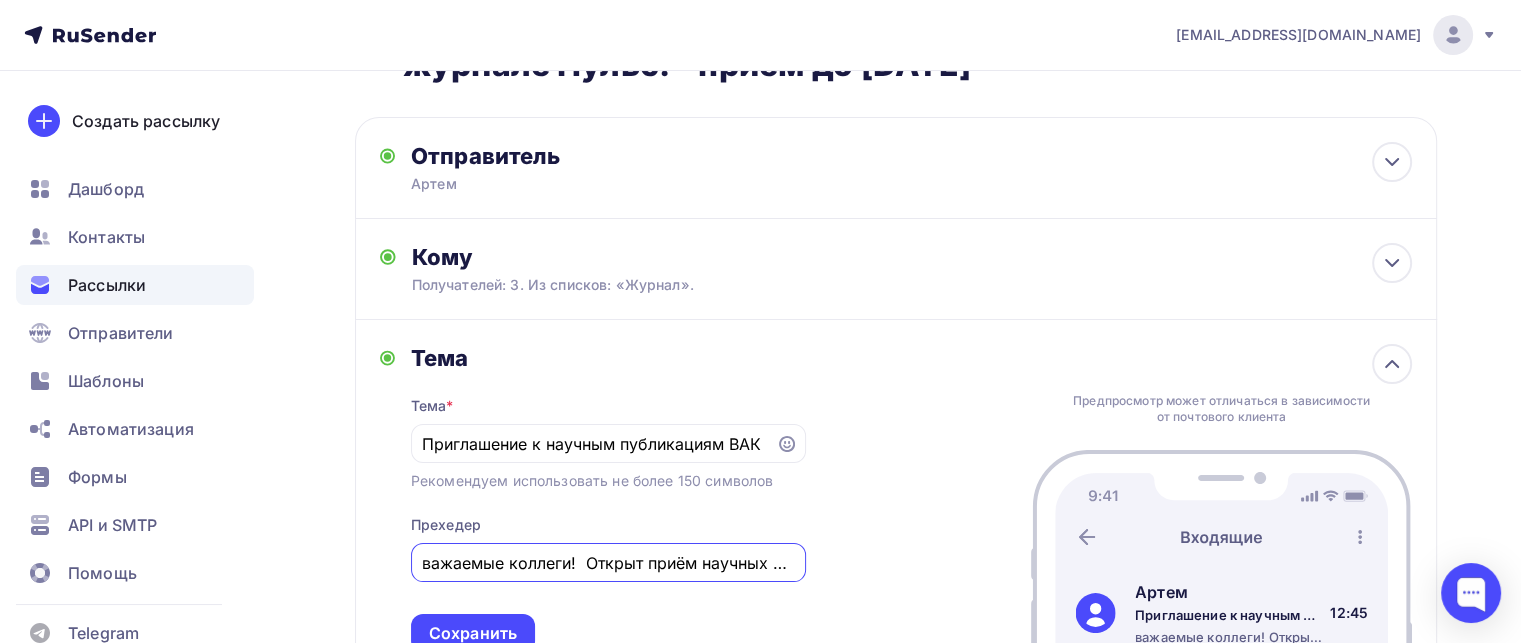 click on "важаемые коллеги!  Открыт приём научных статей в MEDICAL & PHARMACEUTICAL JOURNAL «PULSE» (входит в Перечень ВАК Минобрнауки РФ)  📌 Приём материалов — до 28 апреля 2025 📌 Выход номера — до июня 2025  Журнал «PULSE» издаётся с 1999 года, выходит 12 раз в" at bounding box center [608, 563] 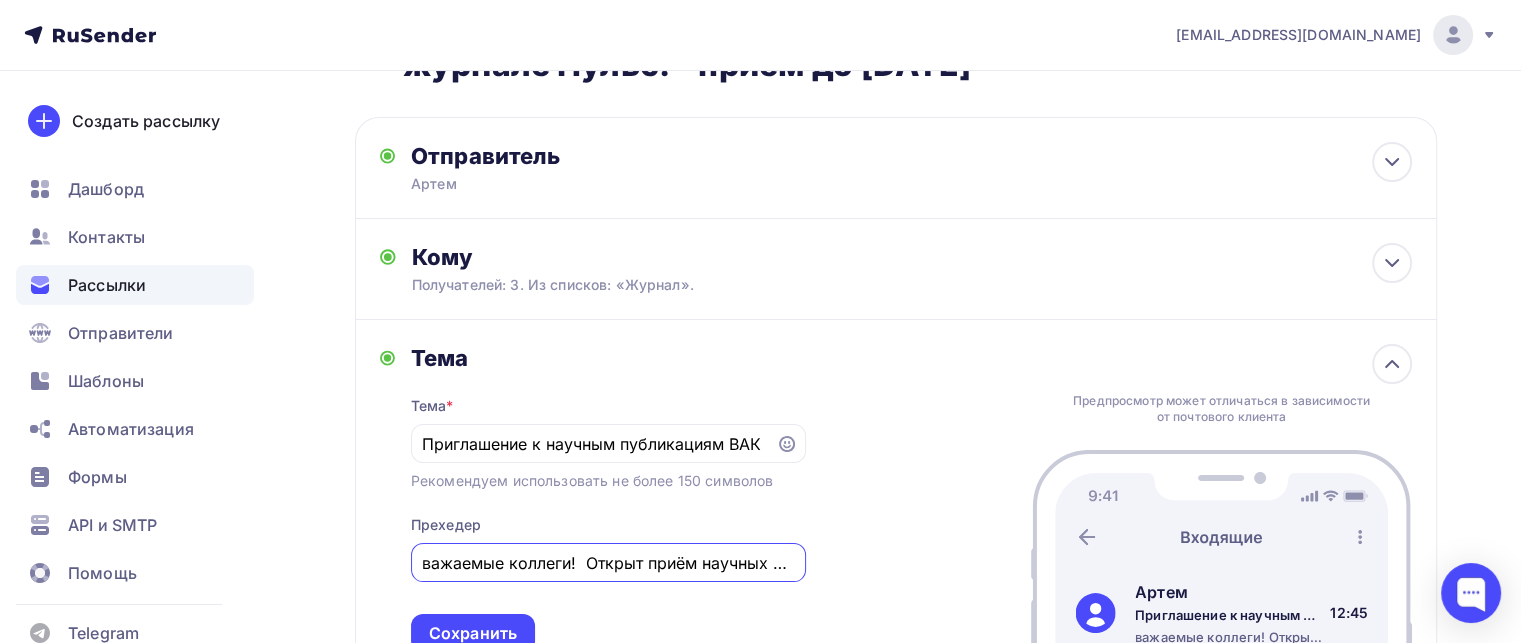 click on "важаемые коллеги!  Открыт приём научных статей в MEDICAL & PHARMACEUTICAL JOURNAL «PULSE» (входит в Перечень ВАК Минобрнауки РФ)  📌 Приём материалов — до 28 апреля 2025 📌 Выход номера — до июня 2025  Журнал «PULSE» издаётся с 1999 года, выходит 12 раз в" at bounding box center [608, 563] 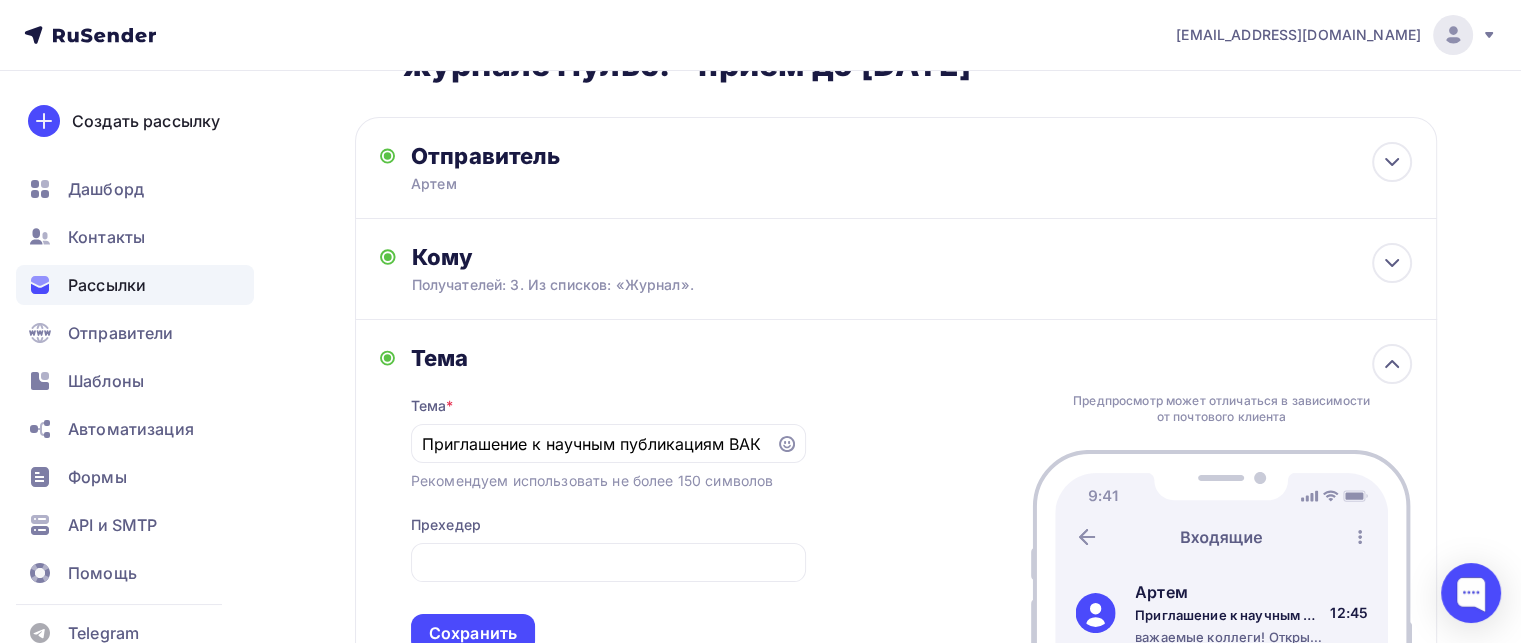click on "Тема  *     Приглашение к научным публикациям ВАК
Рекомендуем использовать не более 150 символов
Прехедер     важаемые коллеги!  Открыт приём научных статей в MEDICAL & PHARMACEUTICAL JOURNAL «PULSE» (входит в Перечень ВАК Минобрнауки РФ)  📌 Приём материалов — до 28 апреля 2025 📌 Выход номера — до июня 2025  Журнал «PULSE» издаётся с 1999 года, выходит 12 раз в           Сохранить" at bounding box center (608, 512) 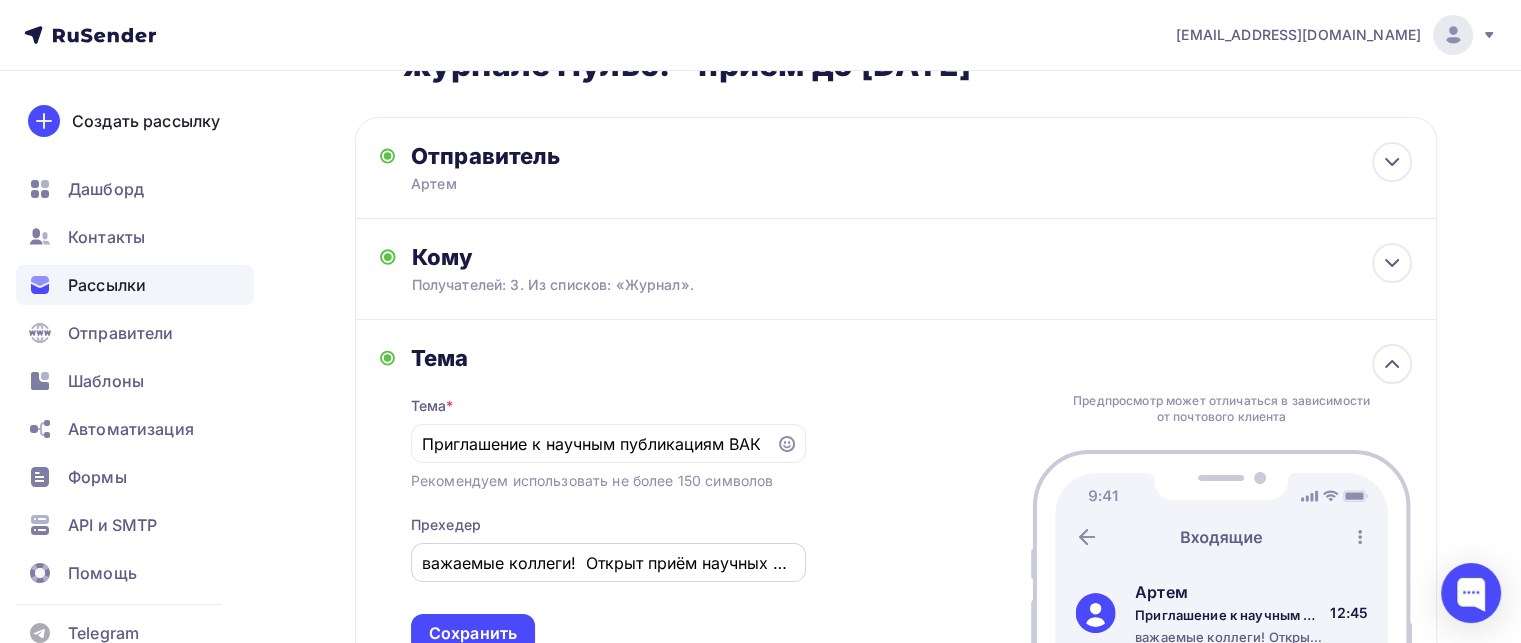 drag, startPoint x: 457, startPoint y: 463, endPoint x: 433, endPoint y: 463, distance: 24 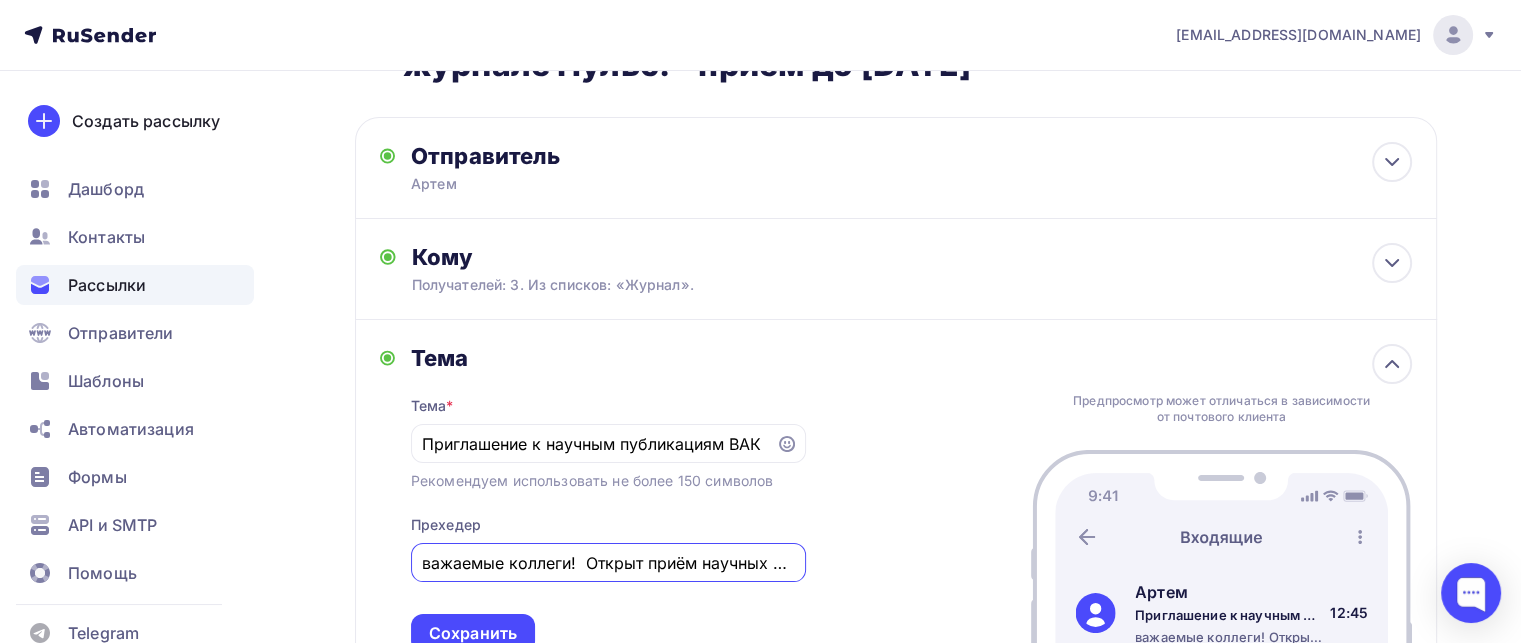 click on "важаемые коллеги!  Открыт приём научных статей в MEDICAL & PHARMACEUTICAL JOURNAL «PULSE» (входит в Перечень ВАК Минобрнауки РФ)  📌 Приём материалов — до 28 апреля 2025 📌 Выход номера — до июня 2025  Журнал «PULSE» издаётся с 1999 года, выходит 12 раз в" at bounding box center [608, 563] 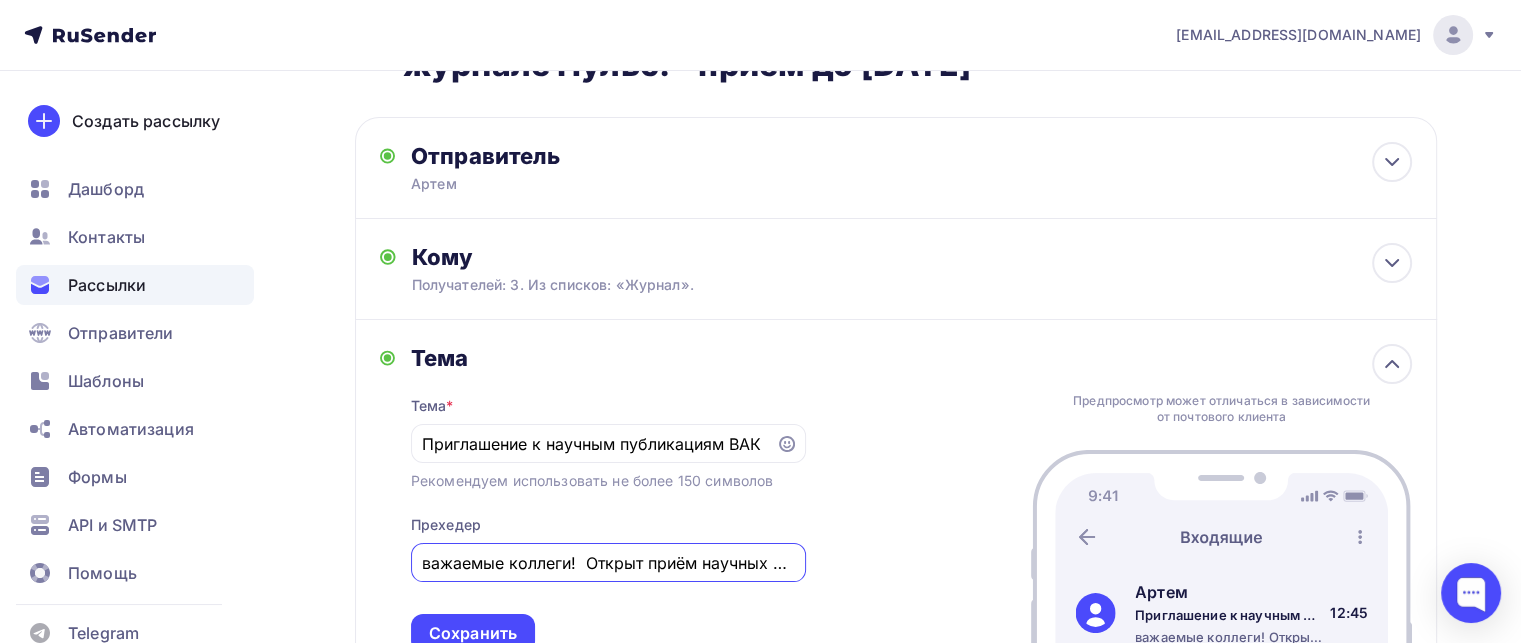 drag, startPoint x: 449, startPoint y: 465, endPoint x: 348, endPoint y: 463, distance: 101.0198 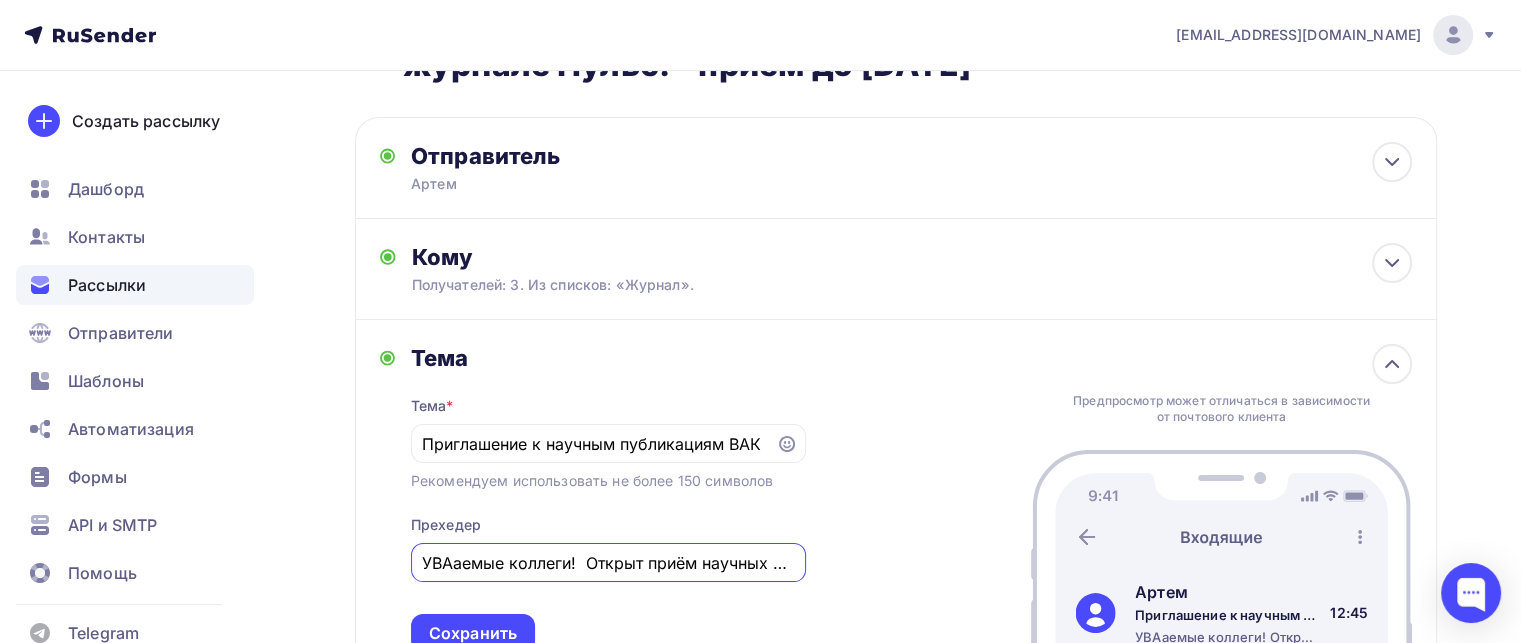 drag, startPoint x: 443, startPoint y: 464, endPoint x: 430, endPoint y: 464, distance: 13 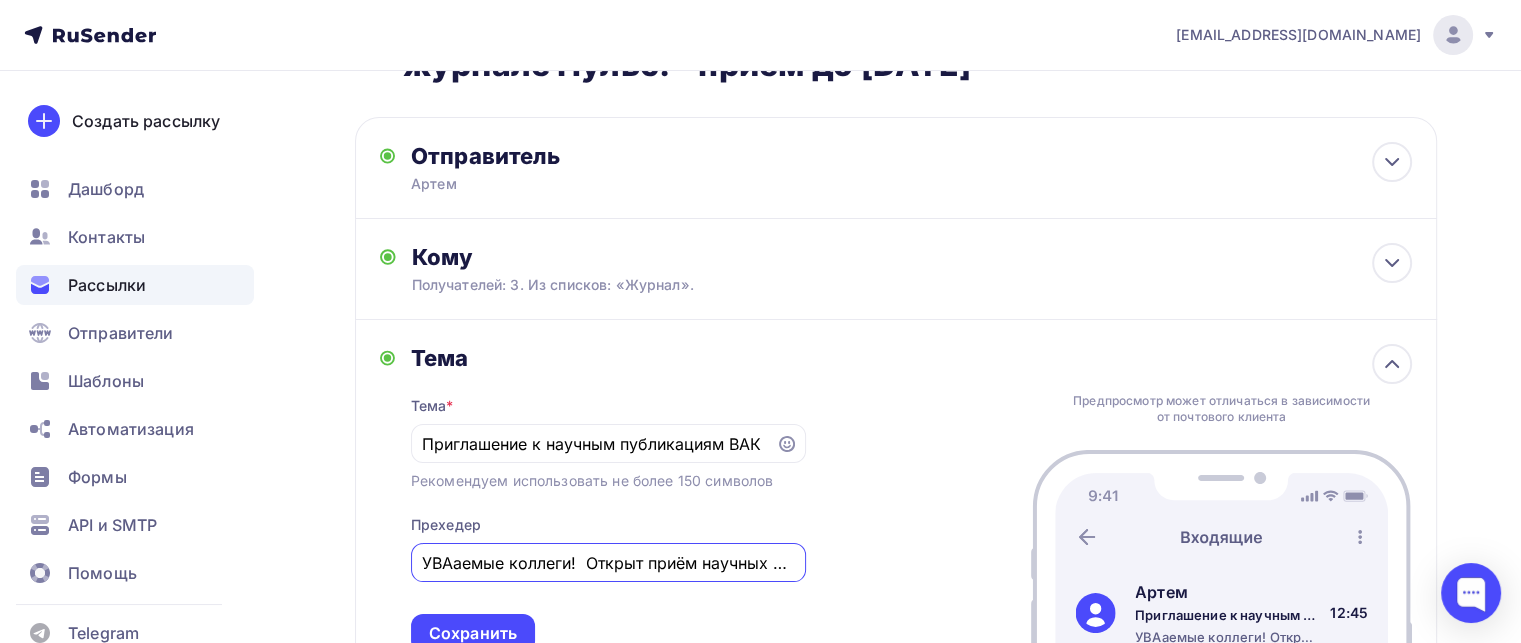 click on "УВАаемые коллеги!  Открыт приём научных статей в MEDICAL & PHARMACEUTICAL JOURNAL «PULSE» (входит в Перечень ВАК Минобрнауки РФ)  📌 Приём материалов — до 28 апреля 2025 📌 Выход номера — до июня 2025  Журнал «PULSE» издаётся с 1999 года, выходит 12 раз в" at bounding box center (608, 563) 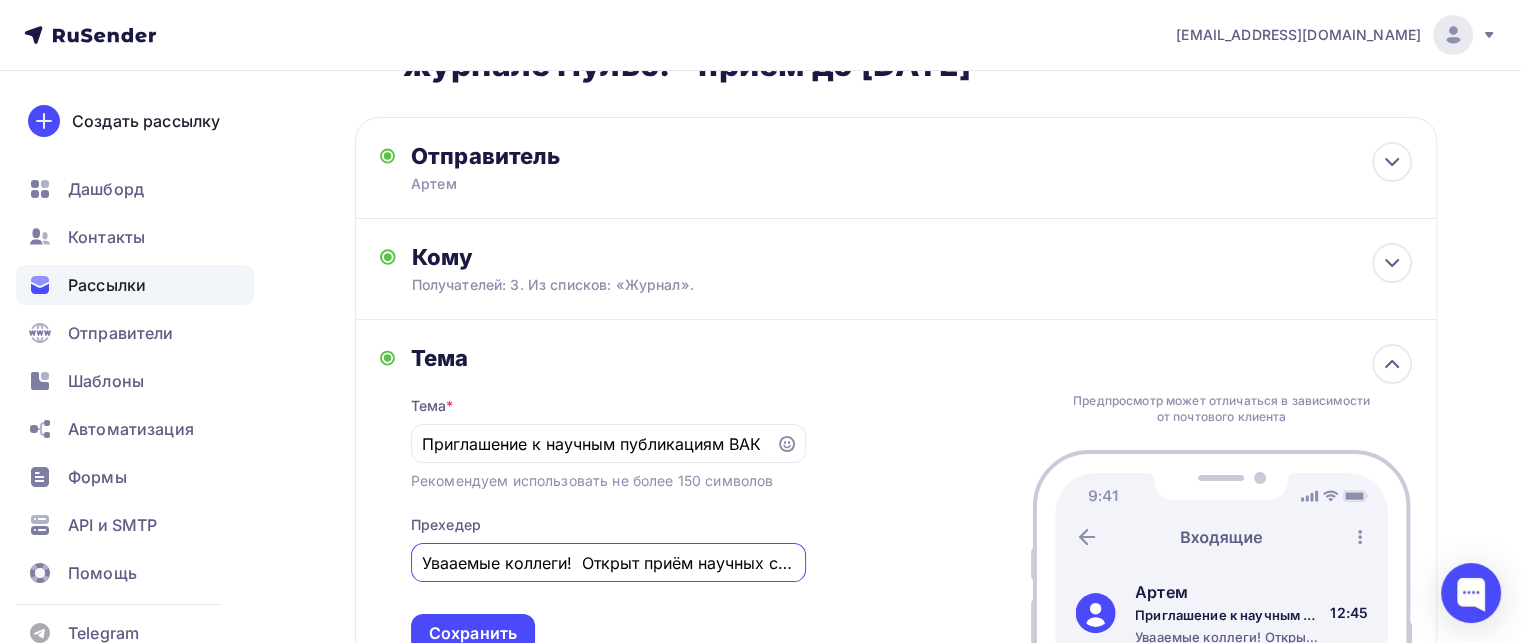 click on "Увааемые коллеги!  Открыт приём научных статей в MEDICAL & PHARMACEUTICAL JOURNAL «PULSE» (входит в Перечень ВАК Минобрнауки РФ)  📌 Приём материалов — до 28 апреля 2025 📌 Выход номера — до июня 2025  Журнал «PULSE» издаётся с 1999 года, выходит 12 раз в" at bounding box center (608, 563) 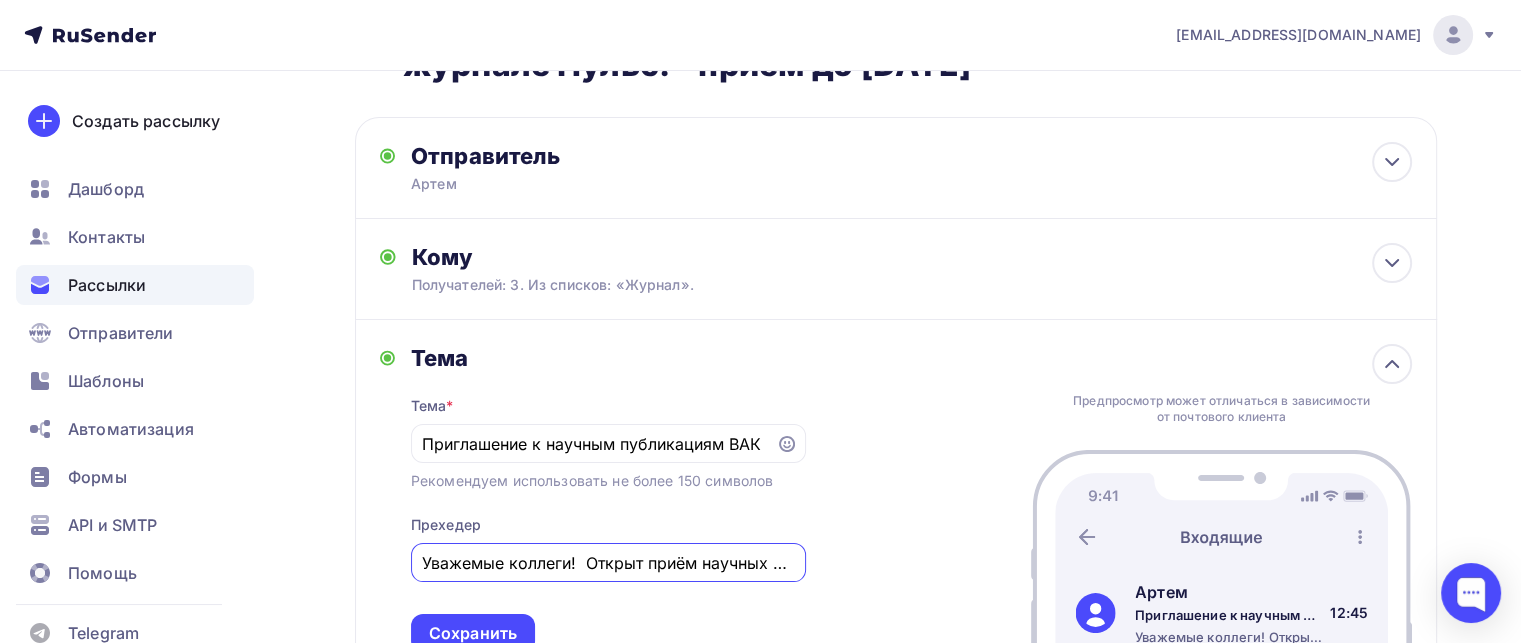 click on "Уважемые коллеги!  Открыт приём научных статей в MEDICAL & PHARMACEUTICAL JOURNAL «PULSE» (входит в Перечень ВАК Минобрнауки РФ)  📌 Приём материалов — до 28 апреля 2025 📌 Выход номера — до июня 2025  Журнал «PULSE» издаётся с 1999 года, выходит 12 раз в" at bounding box center (608, 563) 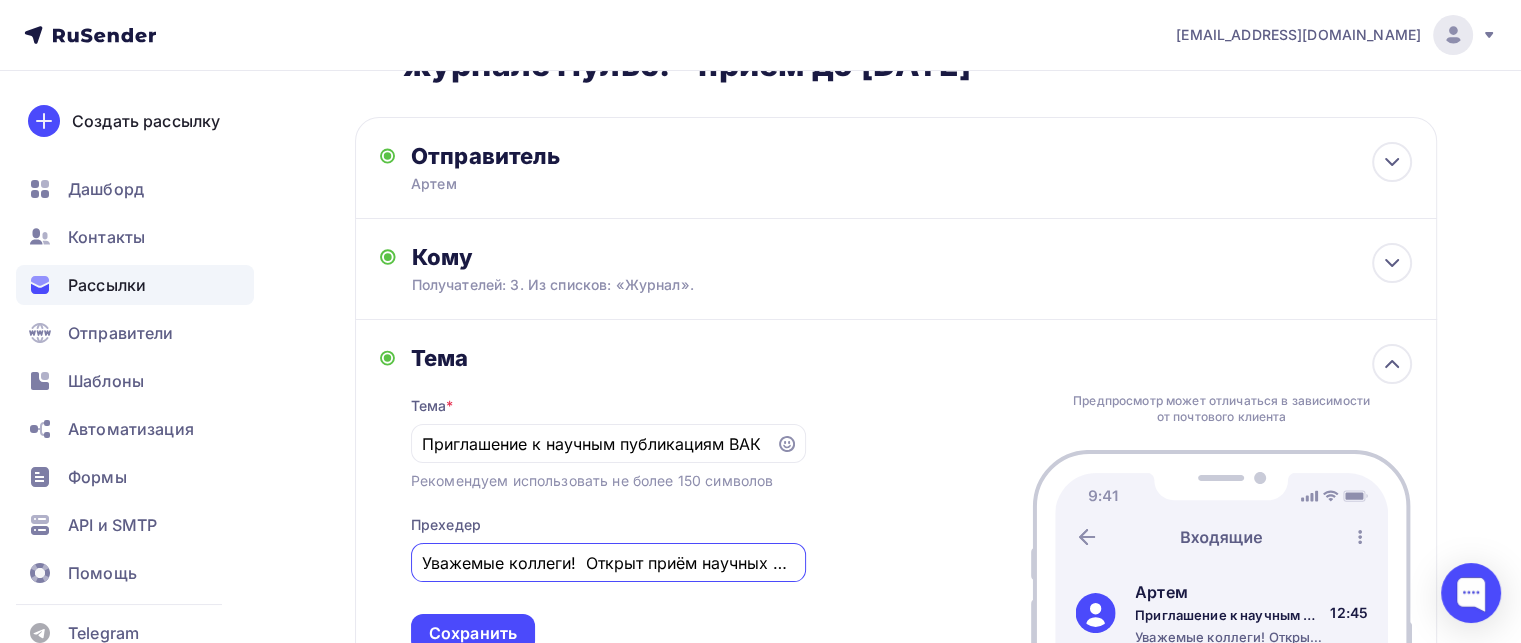 click on "Уважемые коллеги!  Открыт приём научных статей в MEDICAL & PHARMACEUTICAL JOURNAL «PULSE» (входит в Перечень ВАК Минобрнауки РФ)  📌 Приём материалов — до 28 апреля 2025 📌 Выход номера — до июня 2025  Журнал «PULSE» издаётся с 1999 года, выходит 12 раз в" at bounding box center [608, 563] 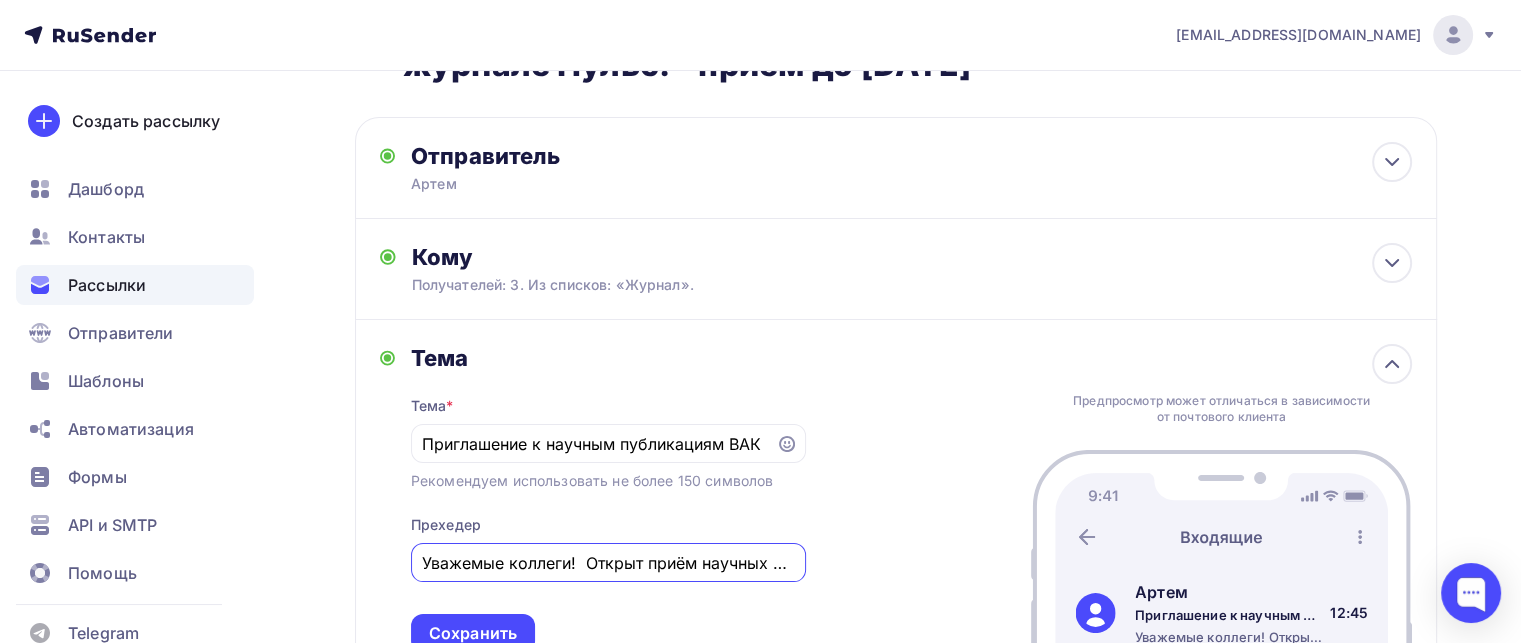 drag, startPoint x: 462, startPoint y: 463, endPoint x: 355, endPoint y: 460, distance: 107.042046 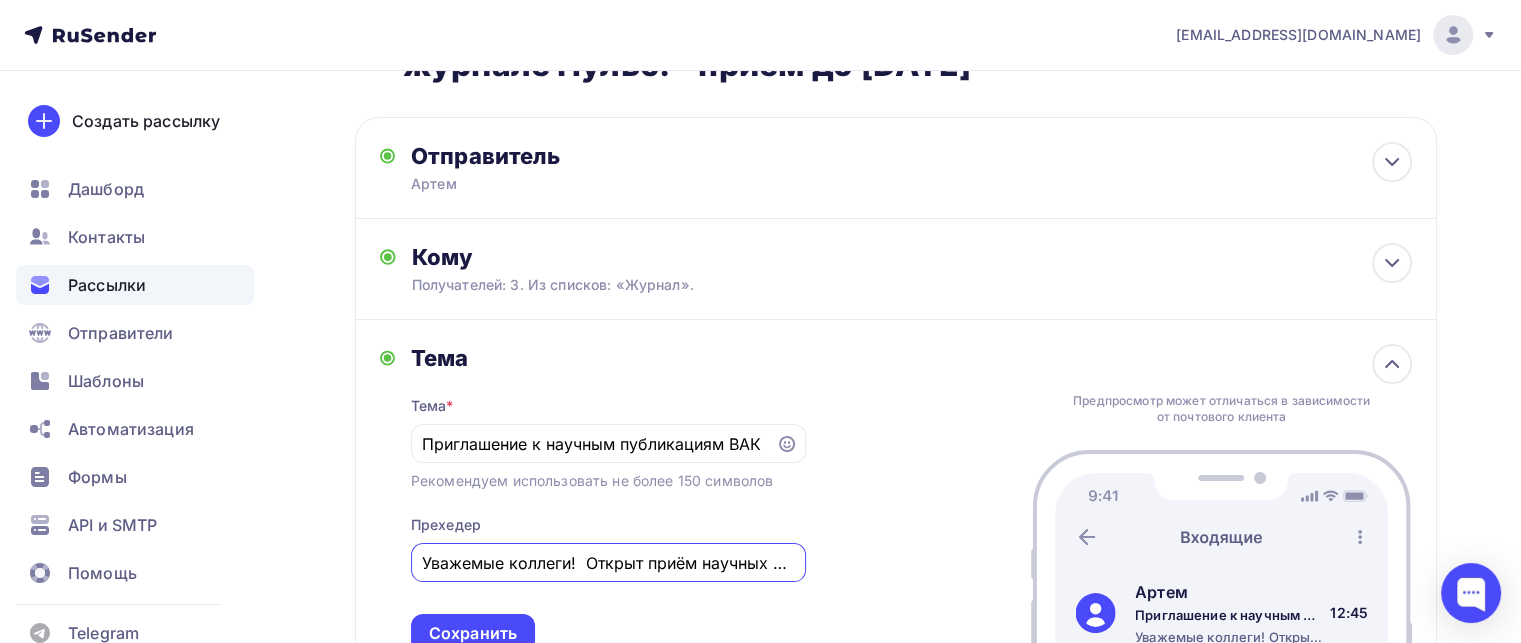 click on "Тема
Тема  *     Приглашение к научным публикациям ВАК
Рекомендуем использовать не более 150 символов
Прехедер     Уважемые коллеги!  Открыт приём научных статей в MEDICAL & PHARMACEUTICAL JOURNAL «PULSE» (входит в Перечень ВАК Минобрнауки РФ)  📌 Приём материалов — до 28 апреля 2025 📌 Выход номера — до июня 2025  Журнал «PULSE» издаётся с 1999 года, выходит 12 раз в           Сохранить
Предпросмотр может отличаться  в зависимости от почтового клиента
Артем
12:45" at bounding box center [896, 499] 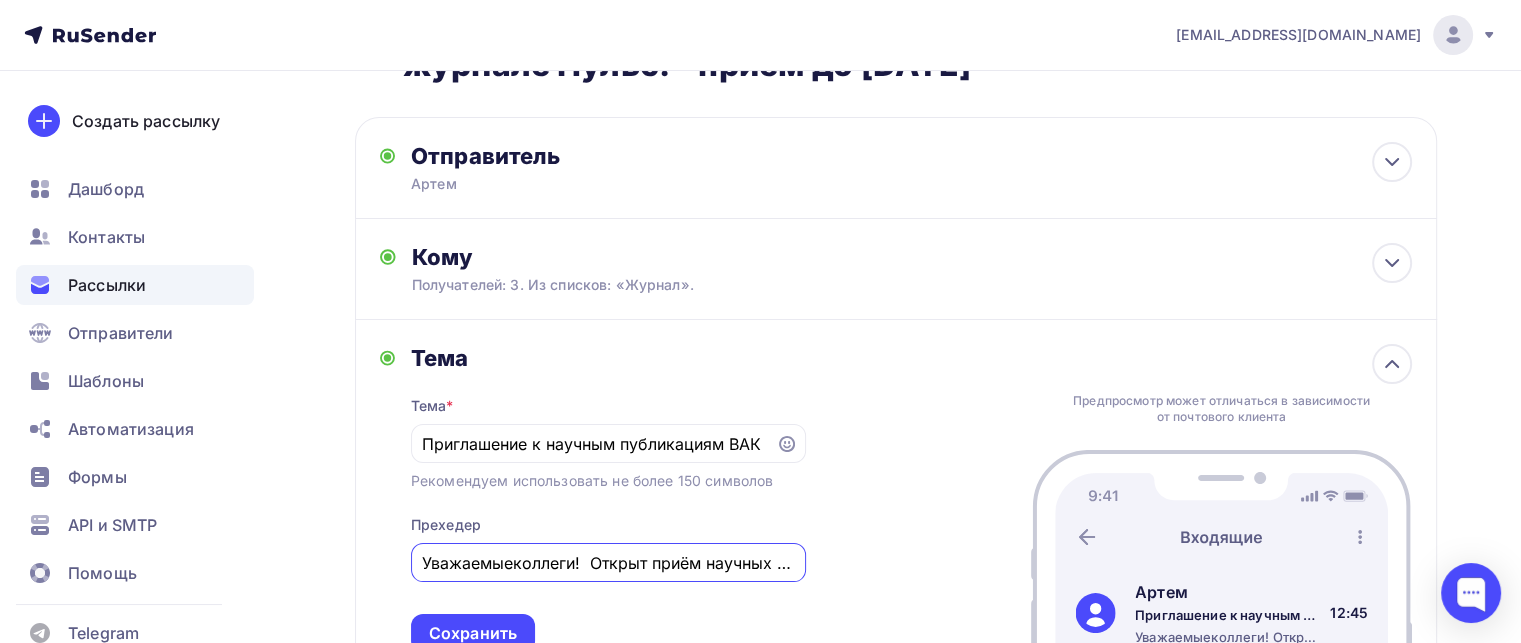 drag, startPoint x: 523, startPoint y: 466, endPoint x: 366, endPoint y: 469, distance: 157.02866 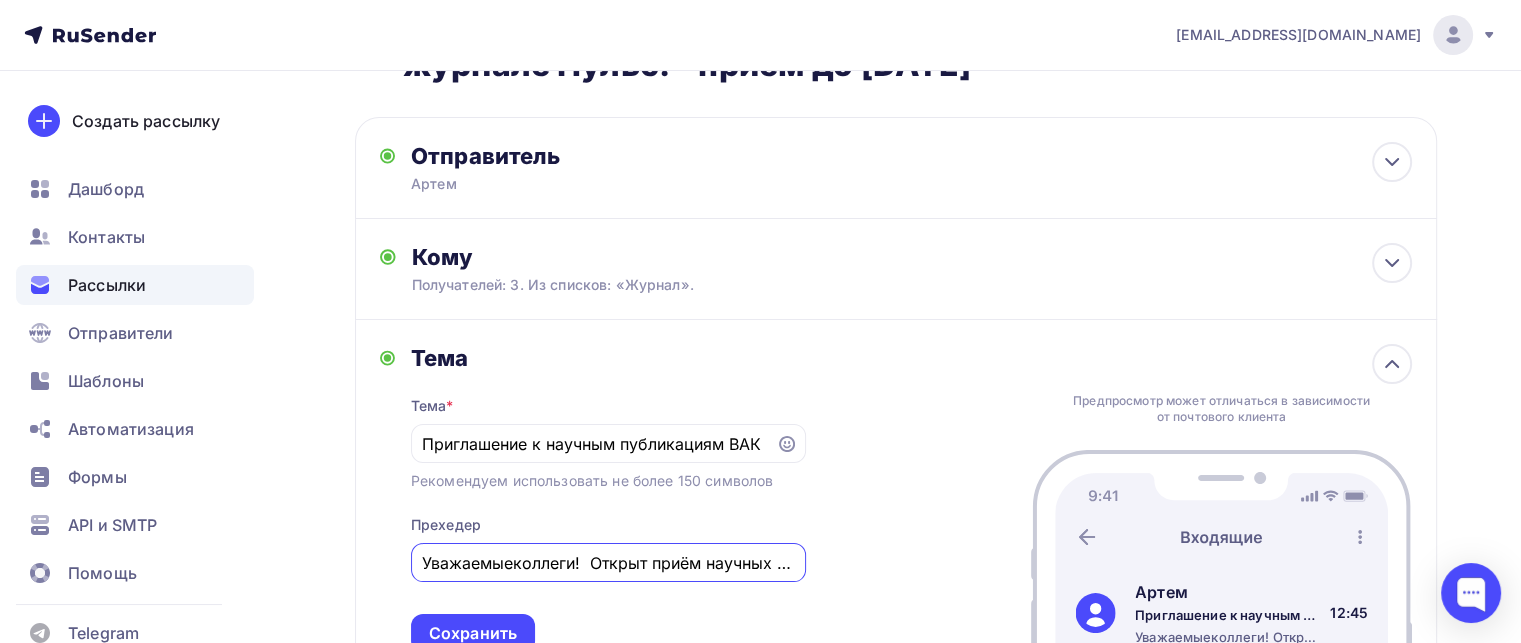 click on "Тема
Тема  *     Приглашение к научным публикациям ВАК
Рекомендуем использовать не более 150 символов
Прехедер     Уважаемыеколлеги!  Открыт приём научных статей в MEDICAL & PHARMACEUTICAL JOURNAL «PULSE» (входит в Перечень ВАК Минобрнауки РФ)  📌 Приём материалов — до 28 апреля 2025 📌 Выход номера — до июня 2025  Журнал «PULSE» издаётся с 1999 года, выходит 12 раз в           Сохранить
Предпросмотр может отличаться  в зависимости от почтового клиента
Артем
12:45" at bounding box center (896, 499) 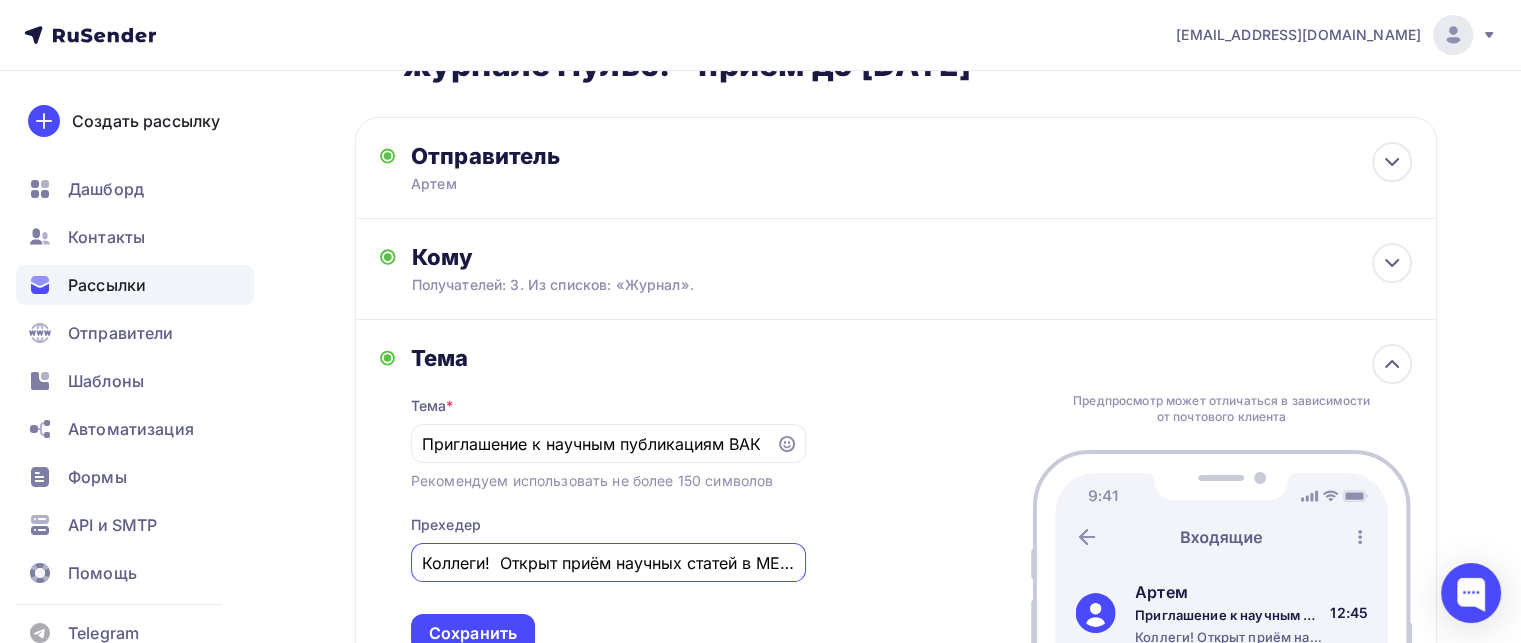 type on "Коллеги!  Открыт приём научных статей в MEDICAL & PHARMACEUTICAL JOURNAL «PULSE» (входит в Перечень ВАК Минобрнауки РФ)  📌 Приём материалов — до 28 апреля 2025 📌 Выход номера — до июня 2025  Журнал «PULSE» издаётся с 1999 года, выходит 12 раз в" 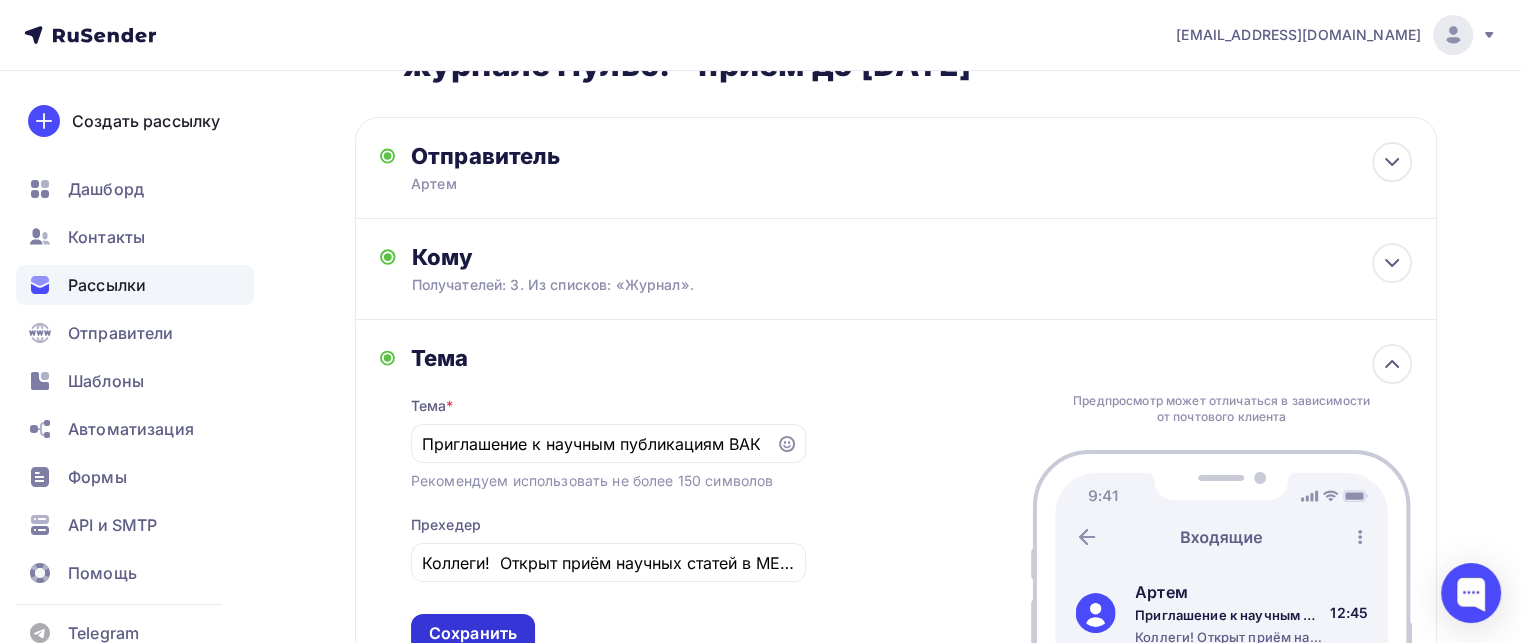 click on "Сохранить" at bounding box center [473, 633] 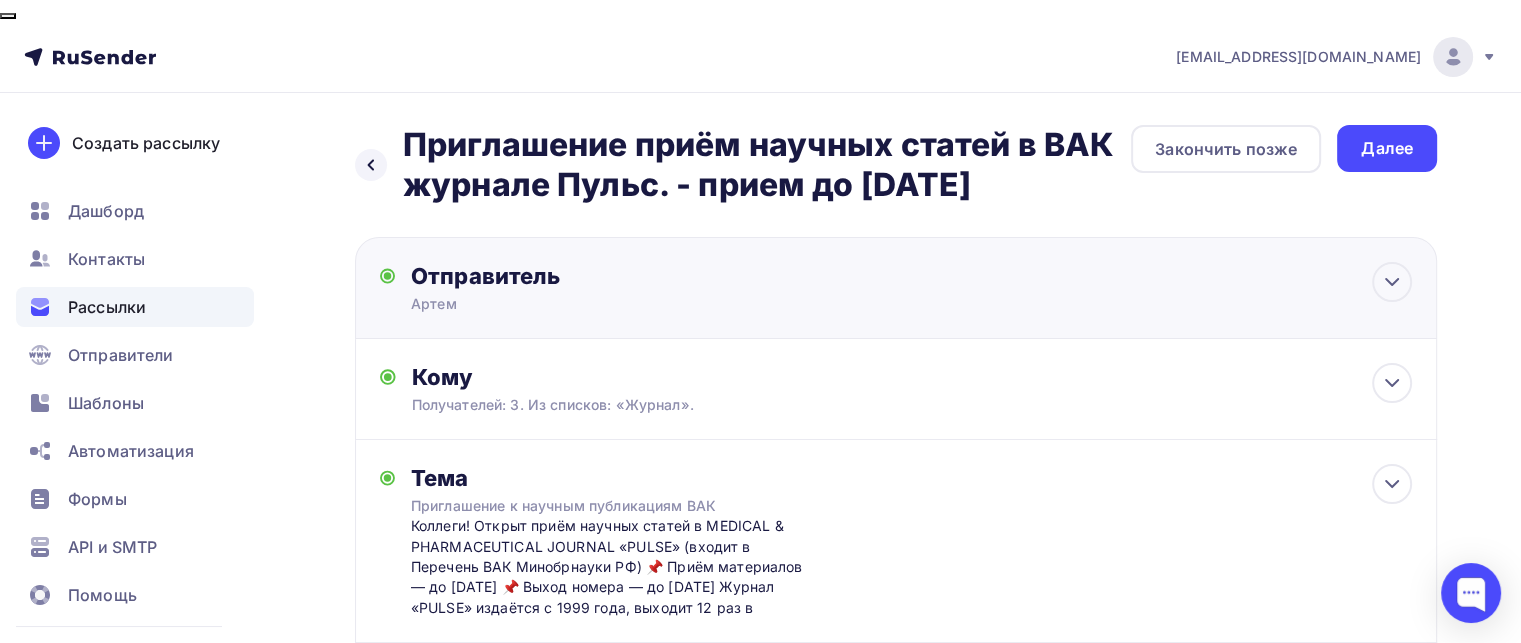 scroll, scrollTop: 0, scrollLeft: 0, axis: both 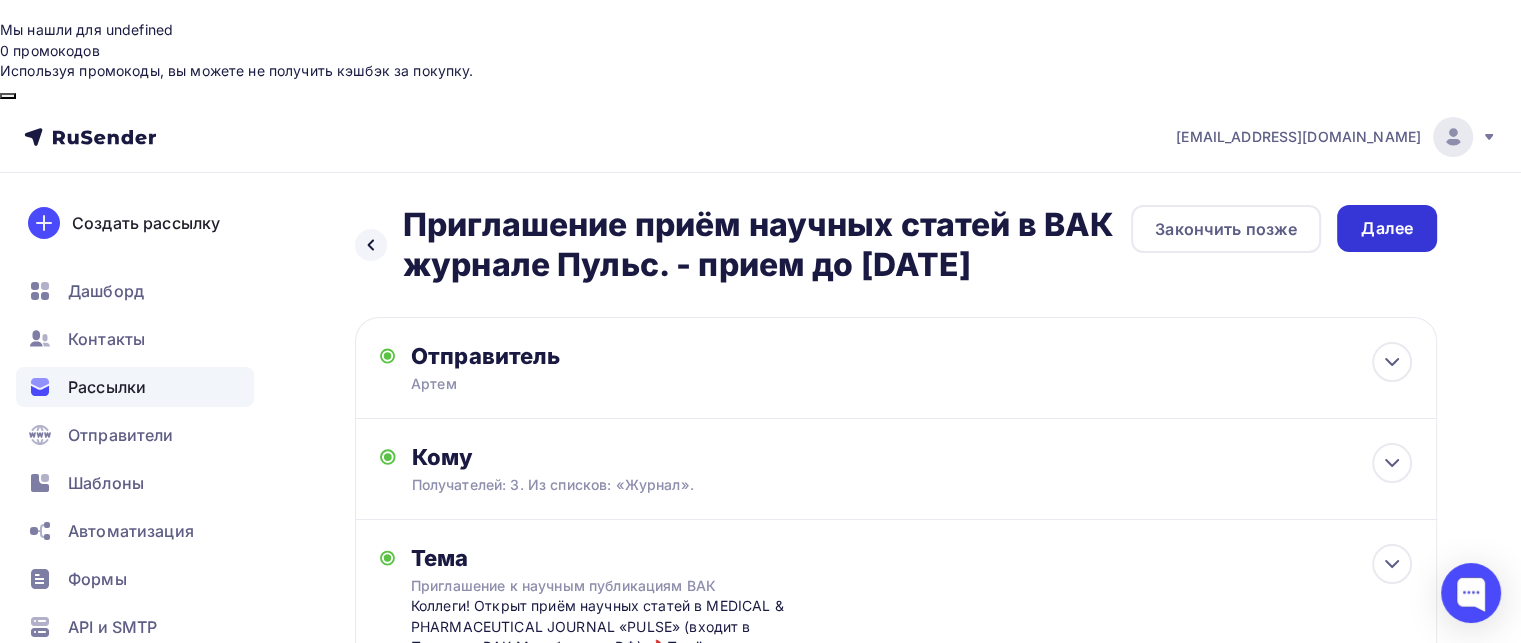 click on "Далее" at bounding box center [1387, 228] 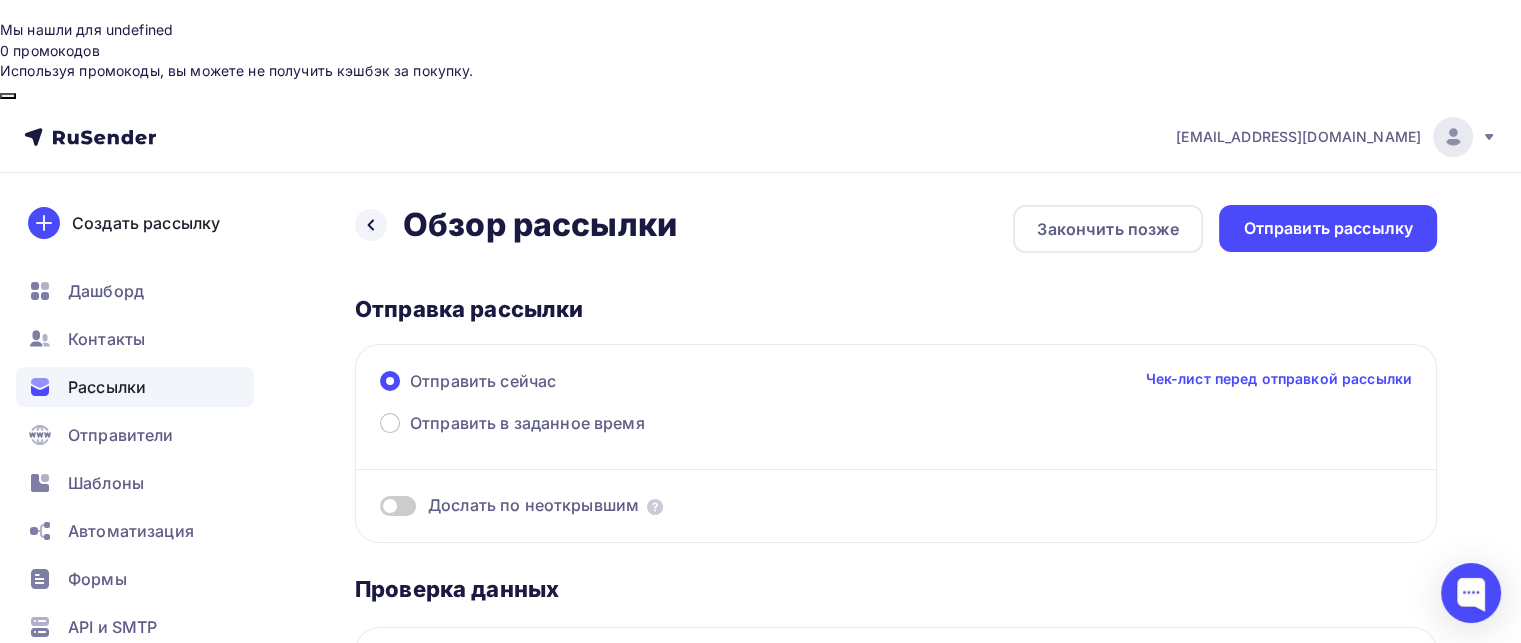 scroll, scrollTop: 0, scrollLeft: 0, axis: both 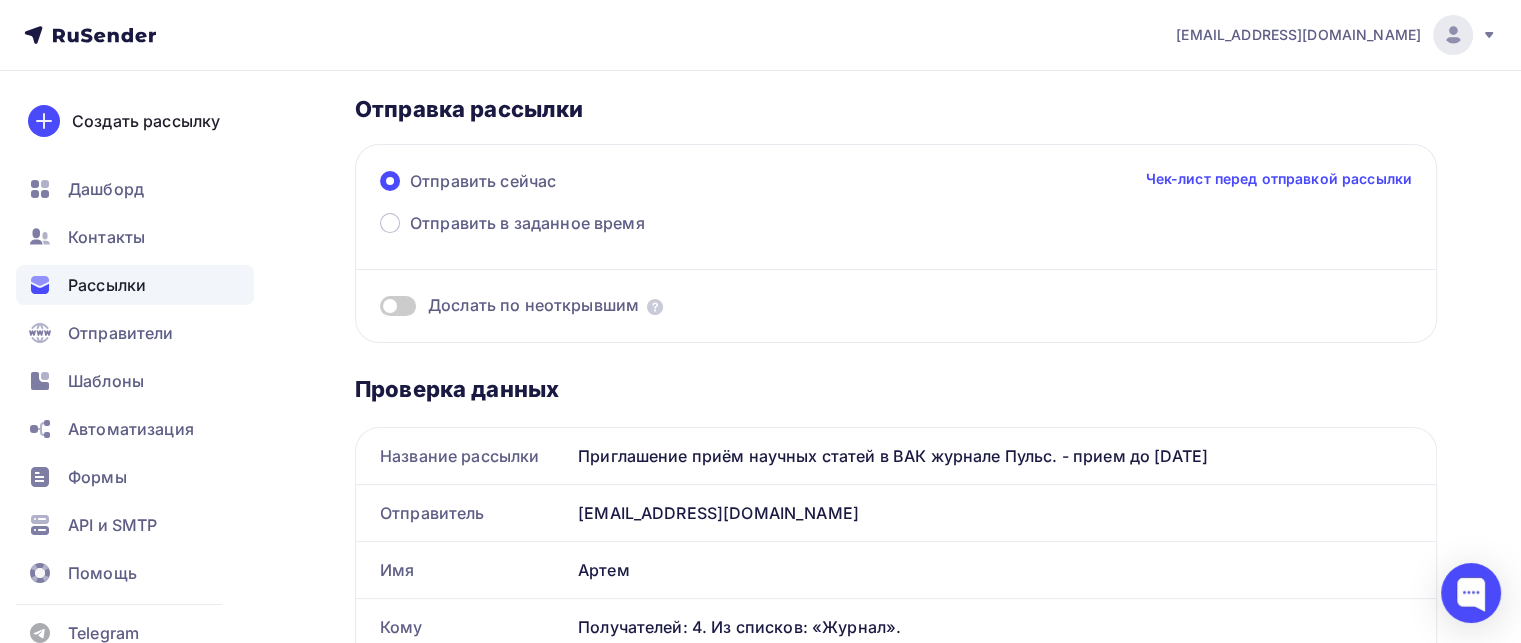 click on "Отправить сейчас
Чек-лист перед отправкой рассылки
Отправить в заданное время
Дослать по неоткрывшим" at bounding box center (896, 243) 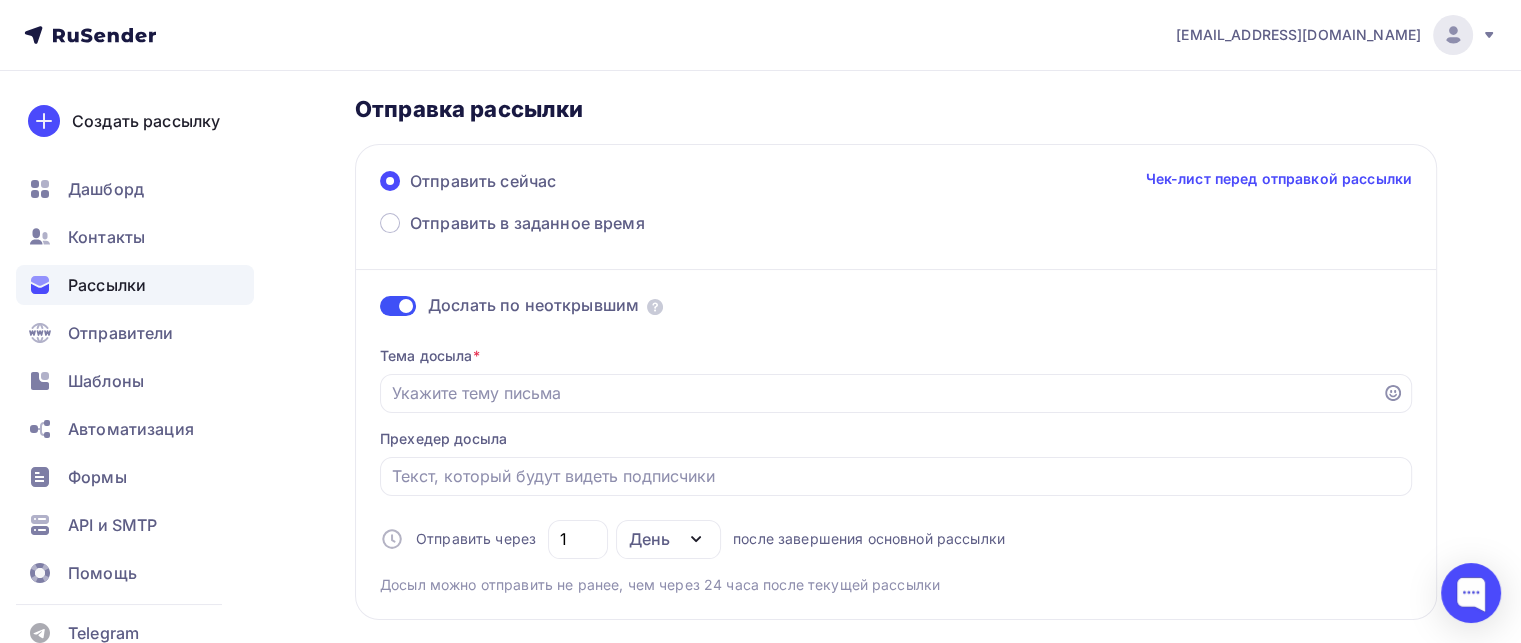 click at bounding box center (398, 306) 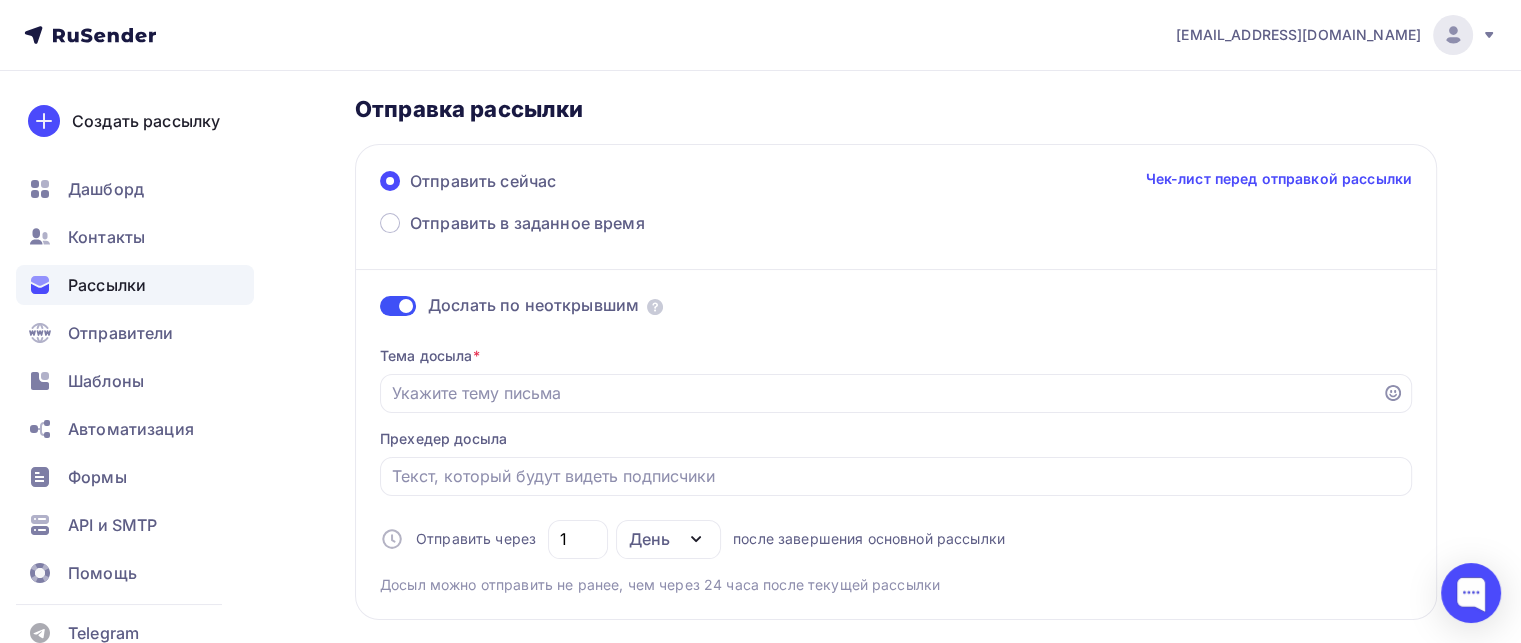 click at bounding box center (380, 309) 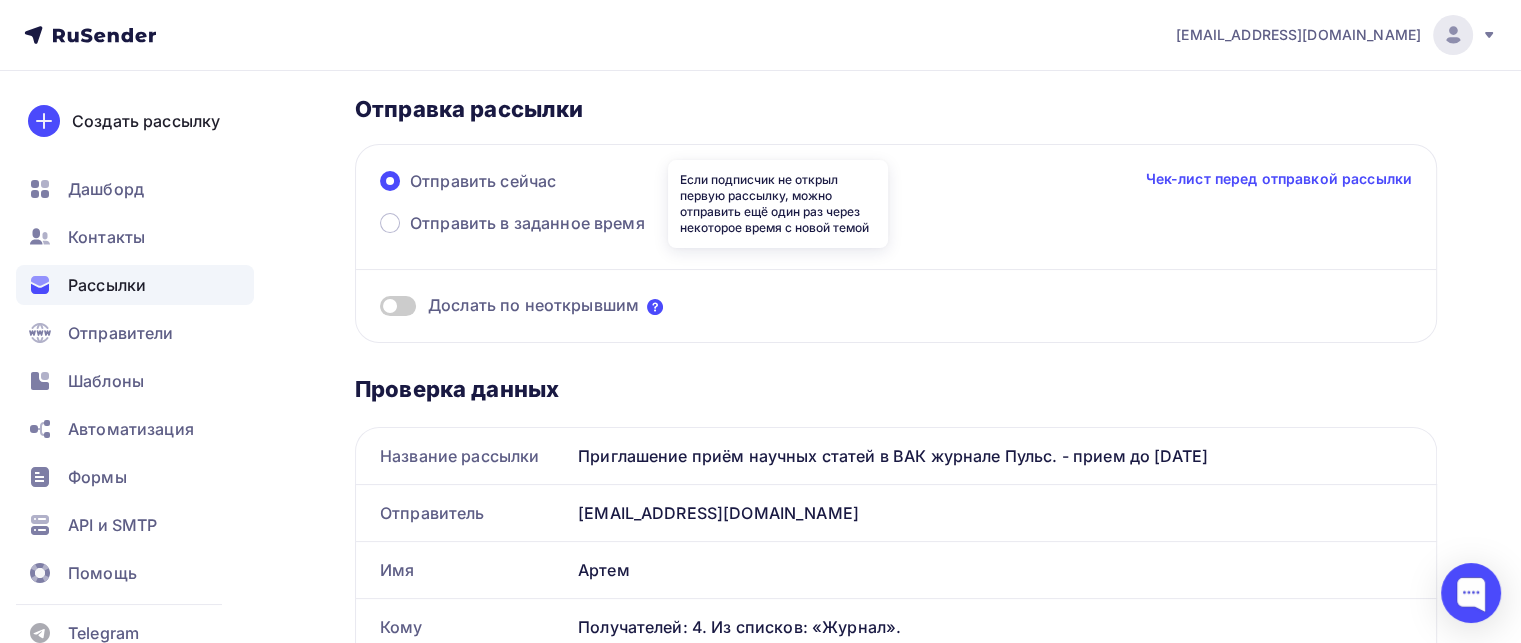 click 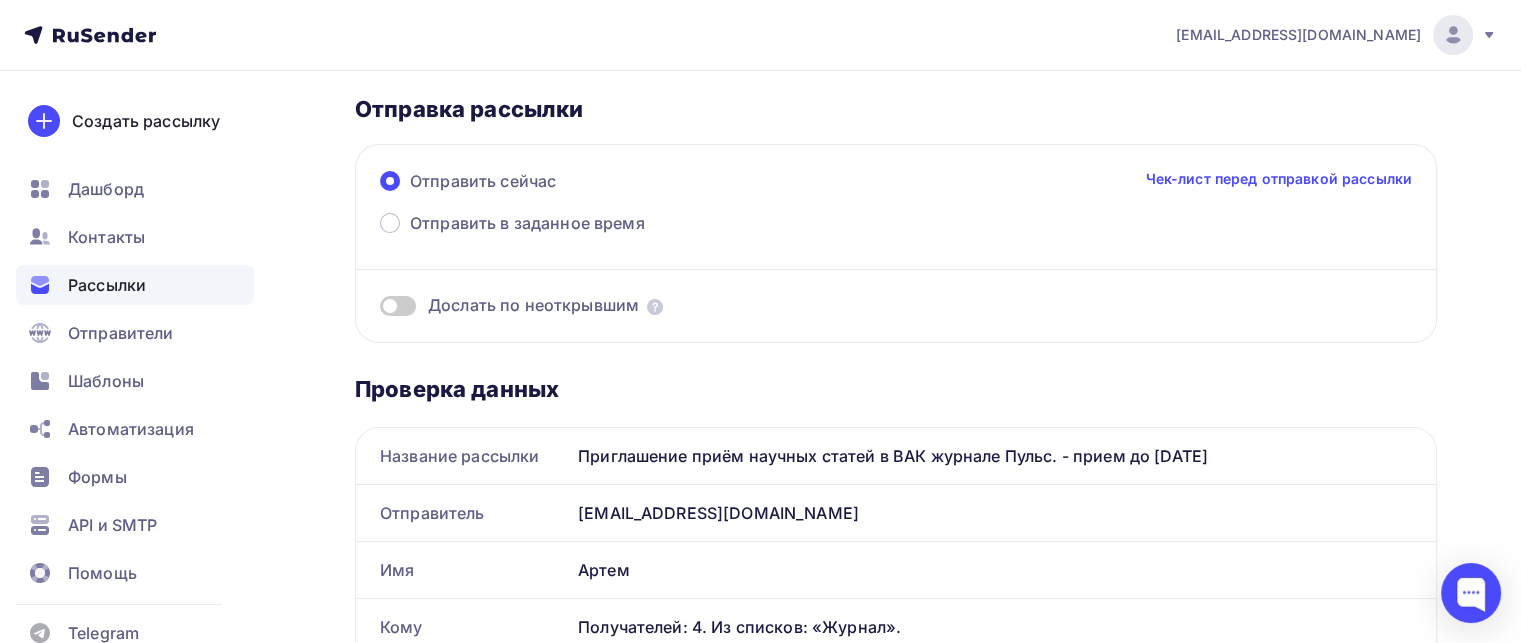 click on "Проверка данных
Название рассылки
Приглашение приём научных статей в ВАК журнале Пульс. - прием до 28 апреля
Отправитель
ardzhun39@gmail.com
Имя
Артем
Кому
Получателей:
4. Из списков:
«Журнал».
Тема
Приглашение к научным публикациям ВАК
Прехедер
Название рассылки
Отправитель
Имя
Кому
Тема
Прехедер
Тело письма" at bounding box center [896, 876] 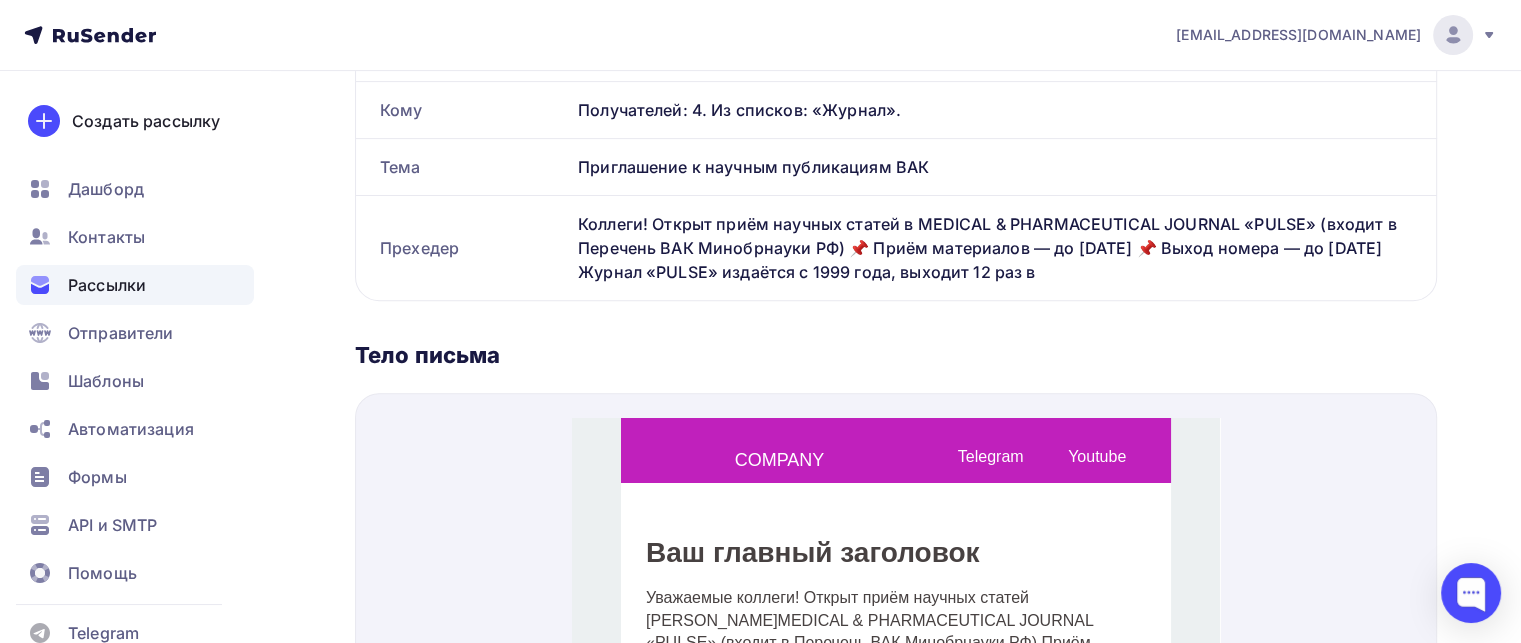 scroll, scrollTop: 742, scrollLeft: 0, axis: vertical 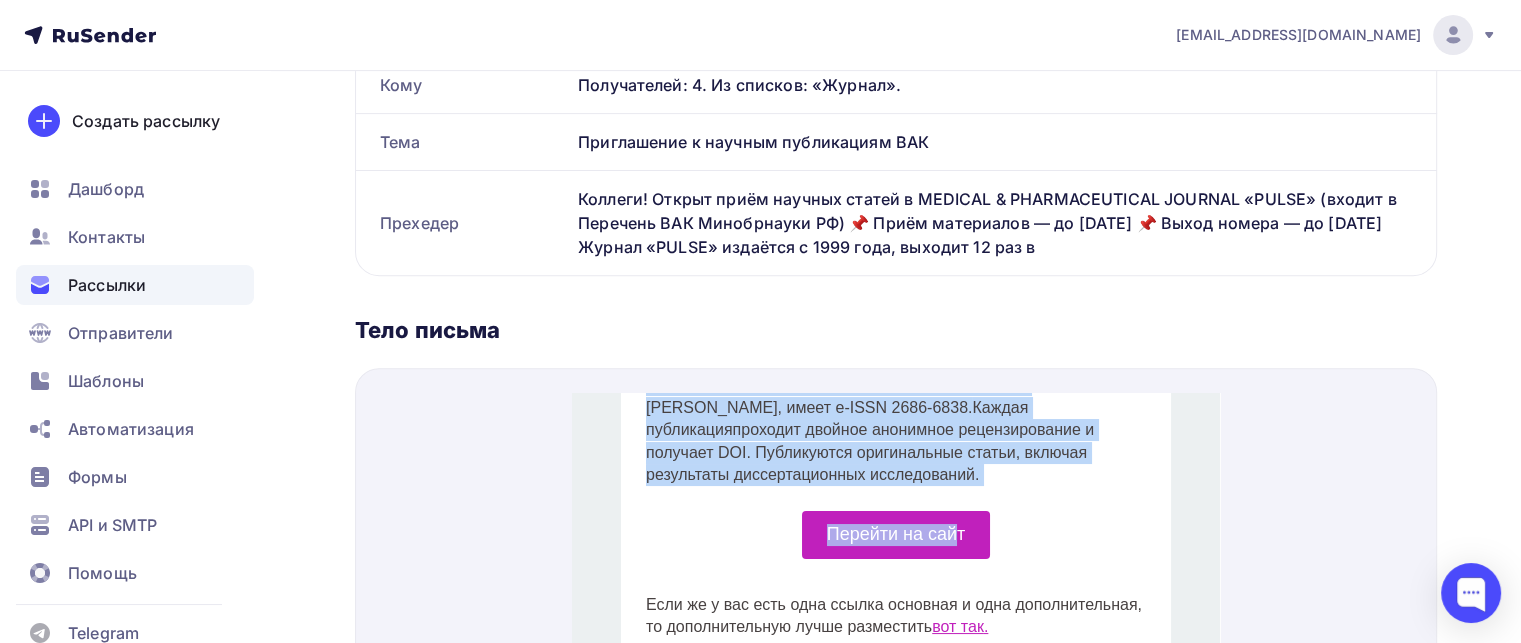 drag, startPoint x: 749, startPoint y: 541, endPoint x: 945, endPoint y: 511, distance: 198.28262 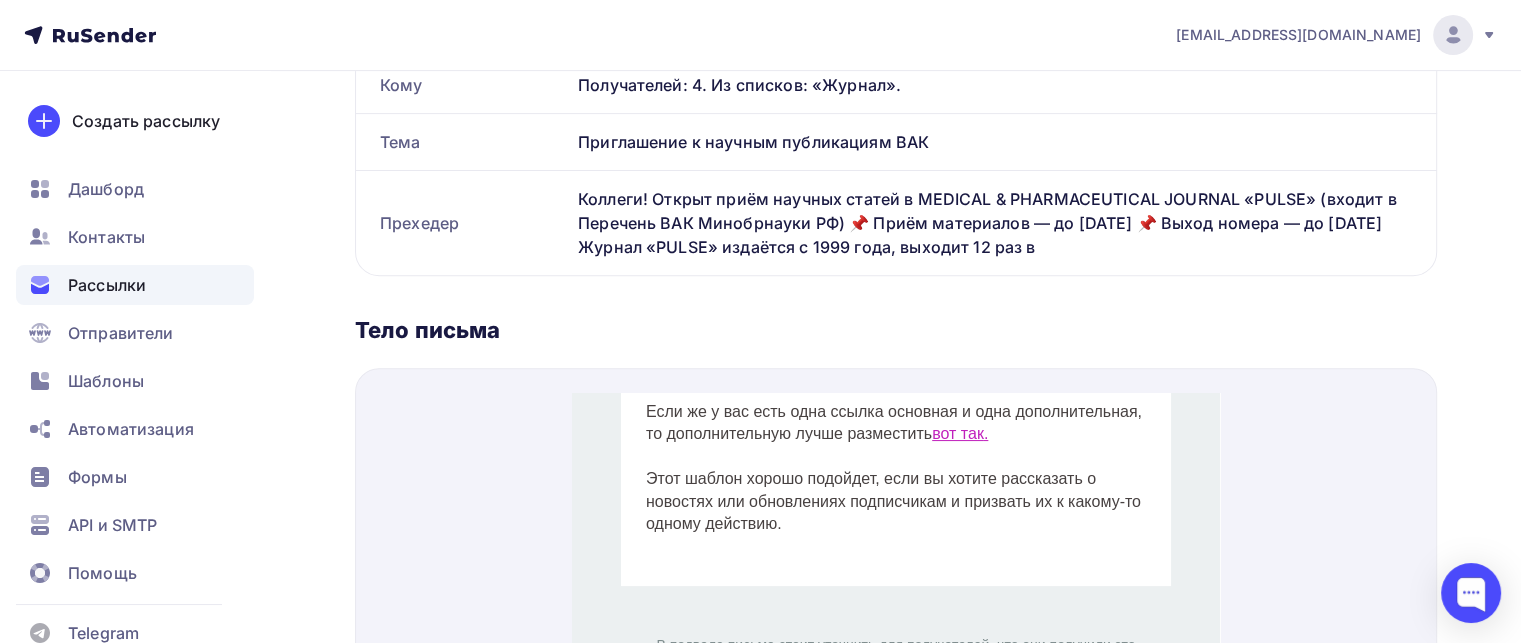 click at bounding box center (896, 617) 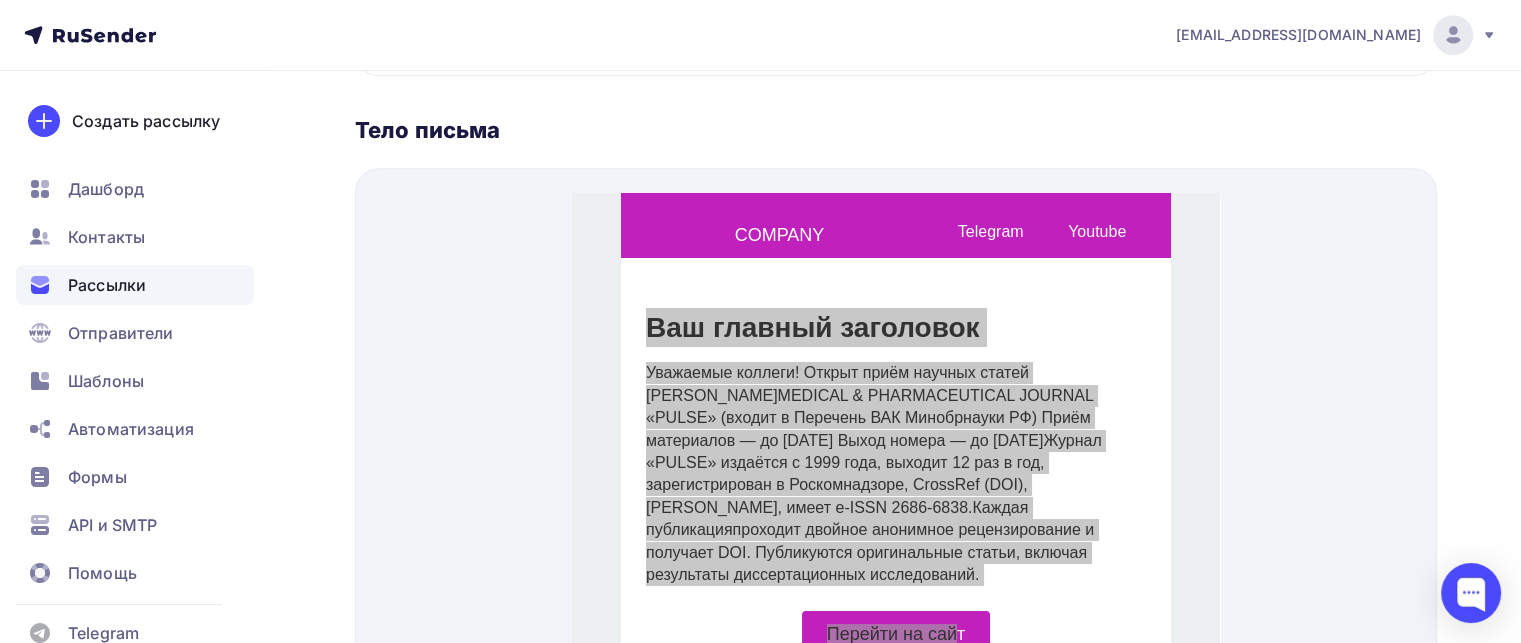 scroll, scrollTop: 0, scrollLeft: 0, axis: both 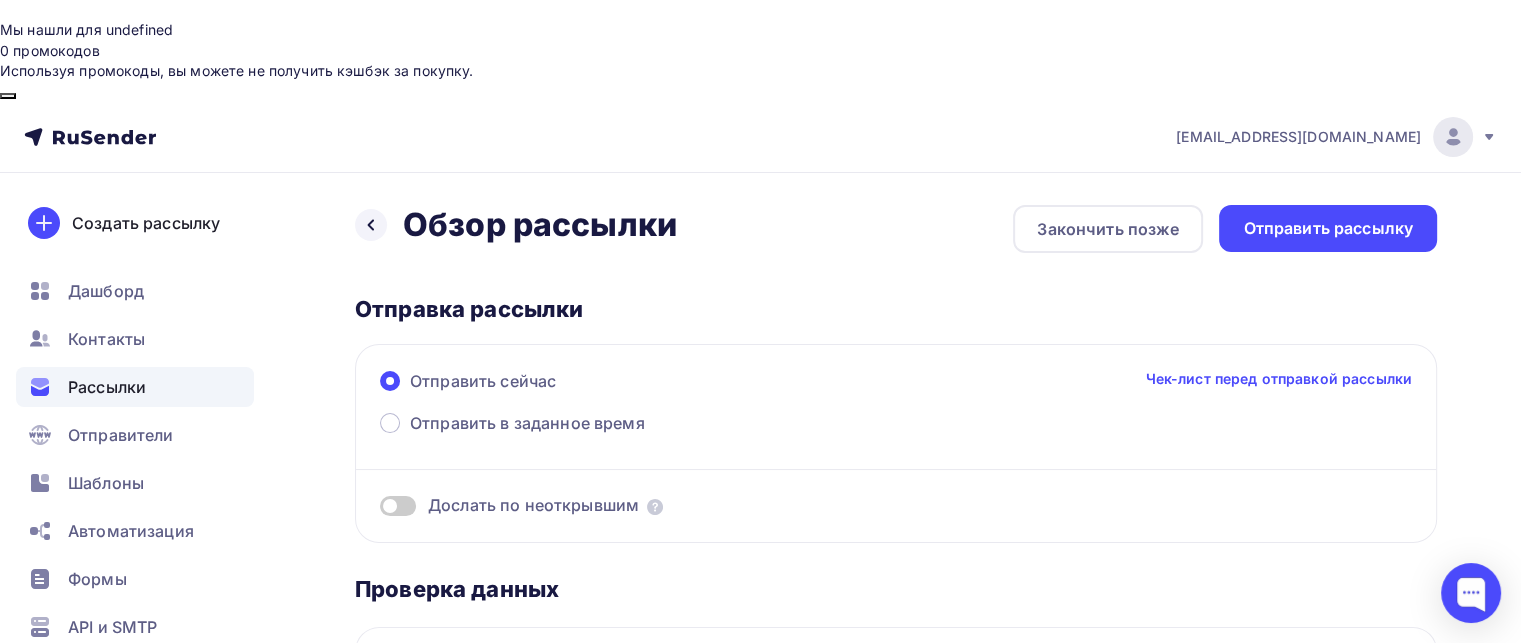 click on "Дослать по неоткрывшим" at bounding box center [896, 505] 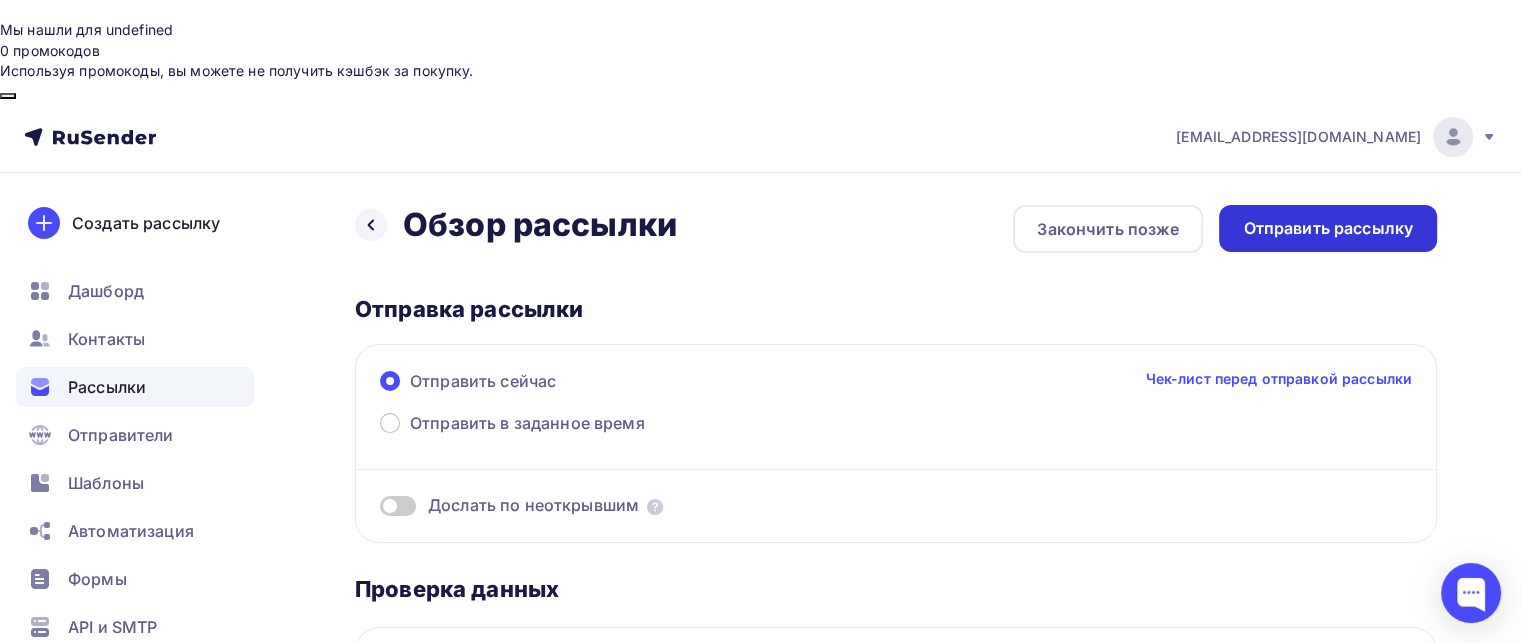 click on "Отправить рассылку" at bounding box center (1328, 228) 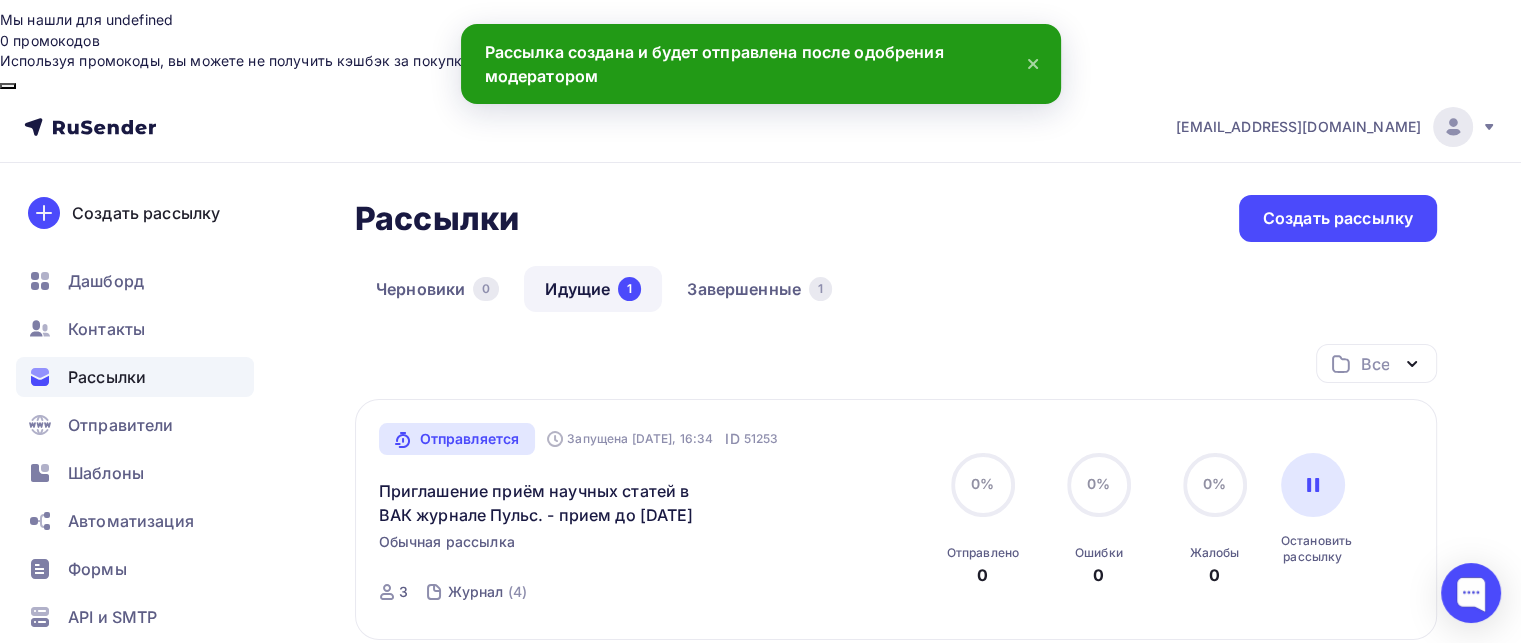 scroll, scrollTop: 0, scrollLeft: 0, axis: both 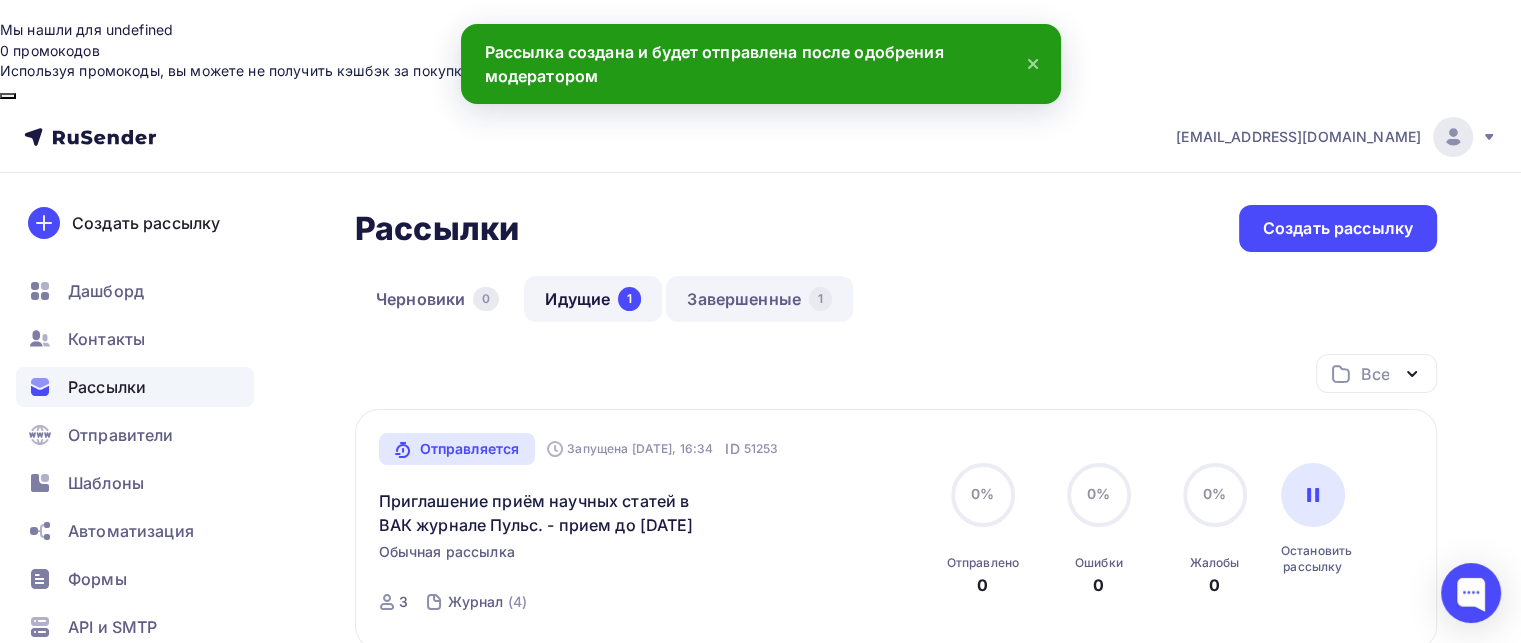 click on "Завершенные
1" at bounding box center (759, 299) 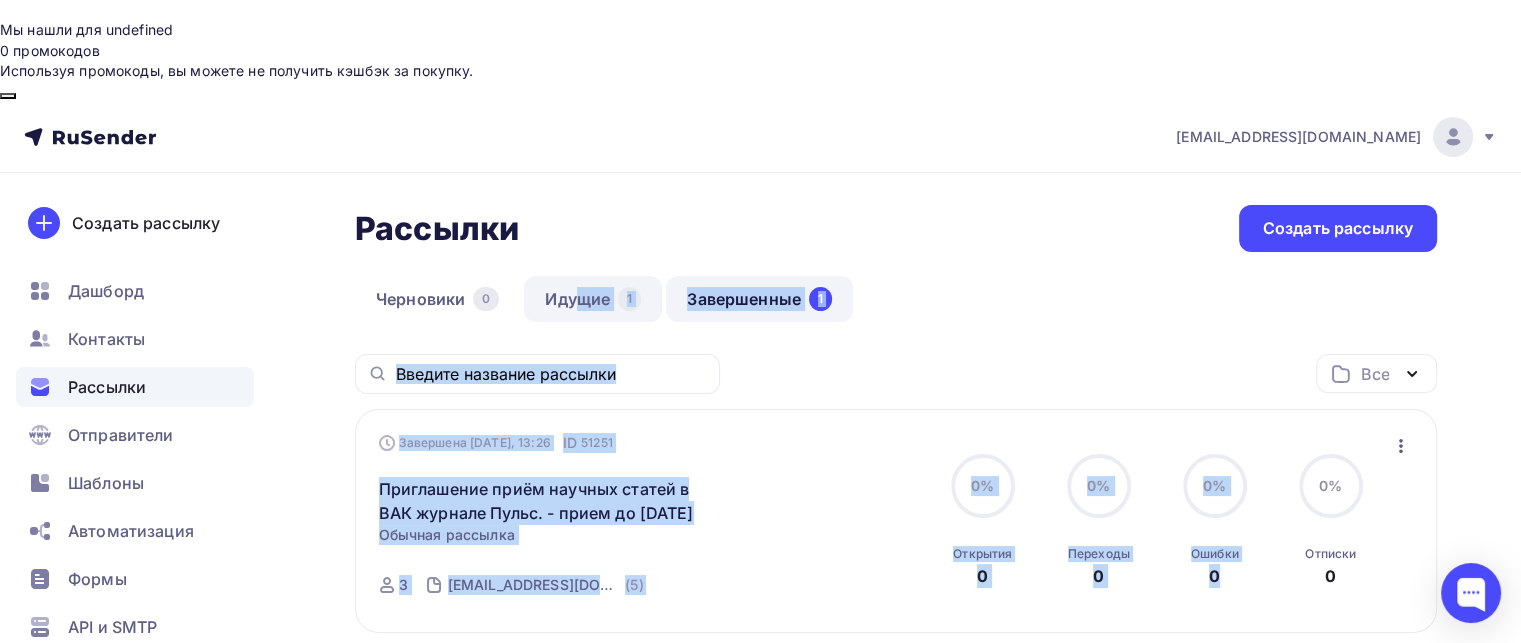 click on "Идущие
1" at bounding box center [593, 299] 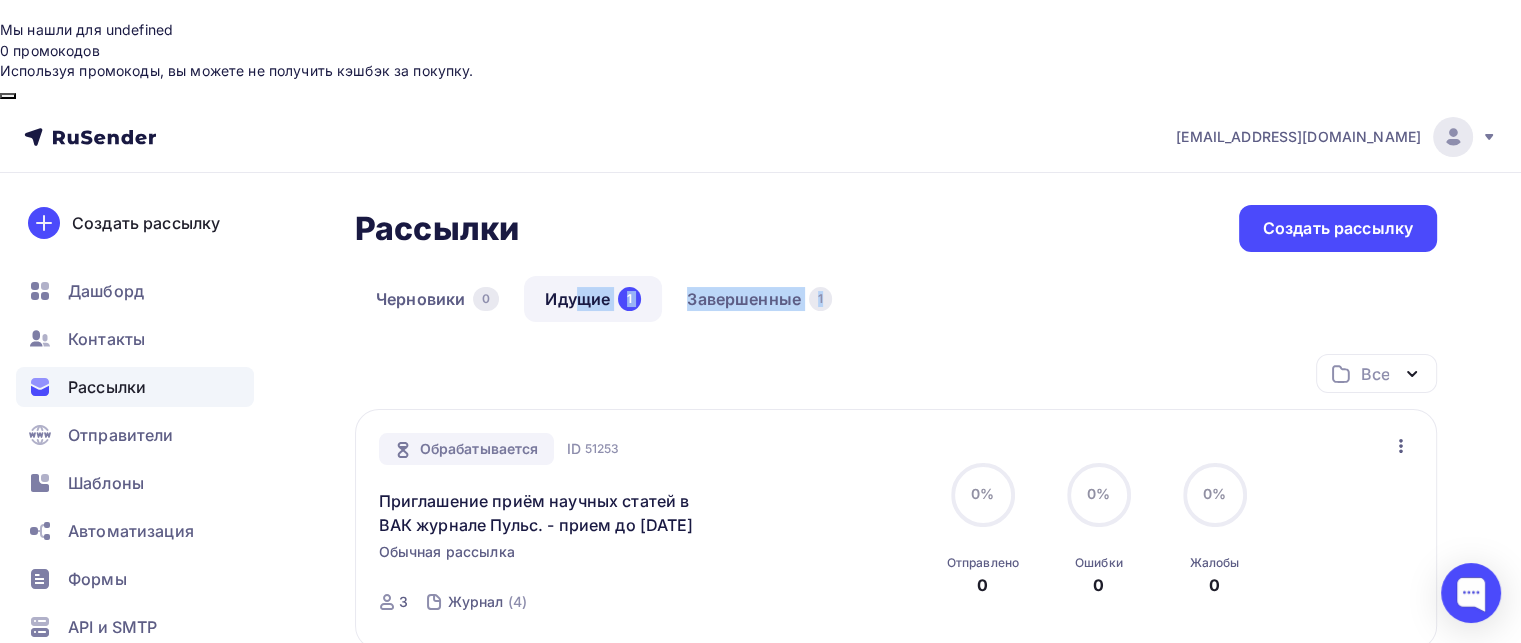 click on "Черновики
0
Идущие
1
Завершенные
1" at bounding box center (896, 315) 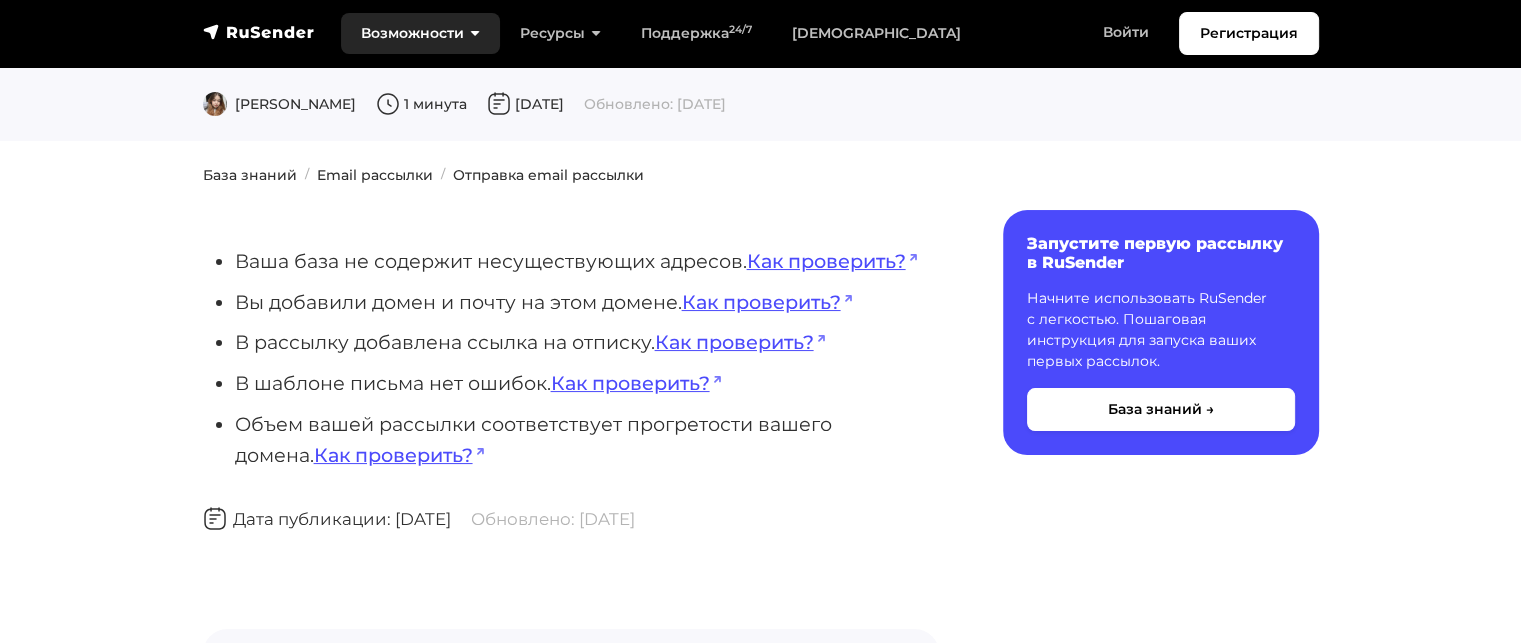 scroll, scrollTop: 100, scrollLeft: 0, axis: vertical 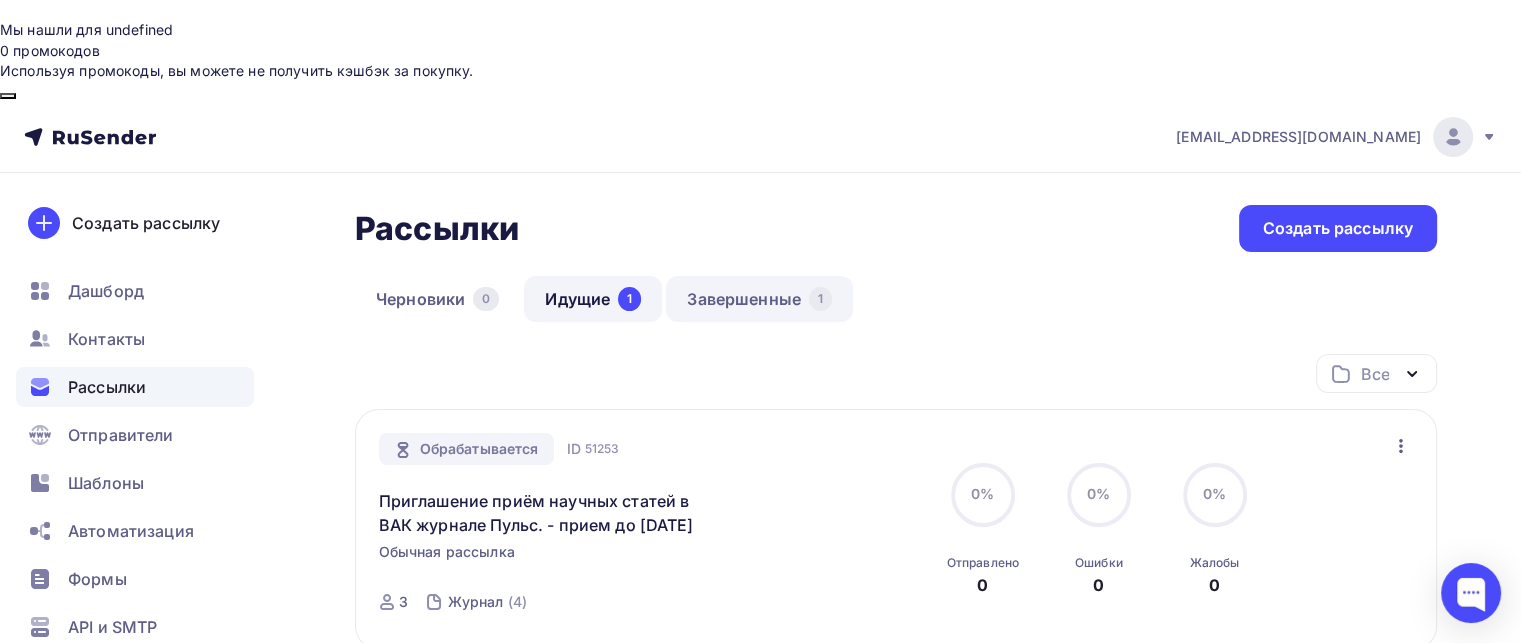 click on "Завершенные
1" at bounding box center (759, 299) 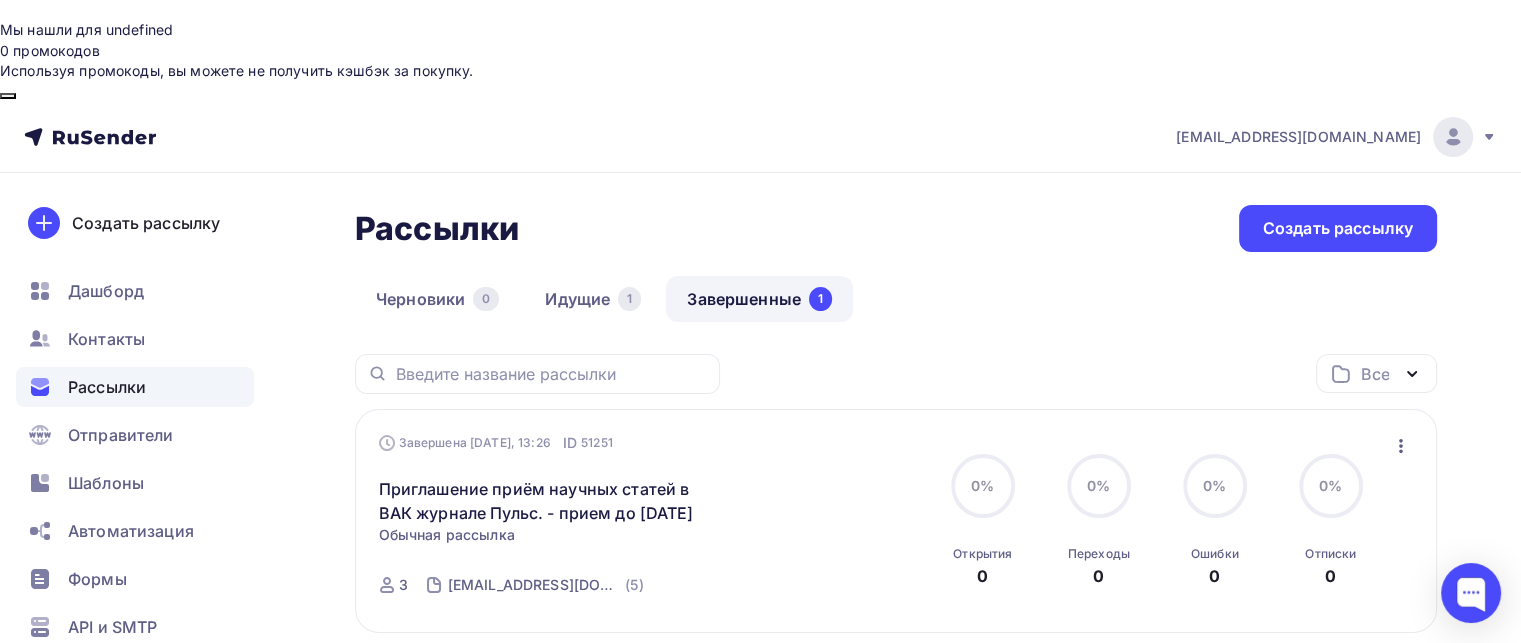 click on "Завершена
[DATE], 13:26
ID   51251             Приглашение приём научных статей в ВАК журнале Пульс. - прием до [DATE]
Статистика
Обзор рассылки
Копировать в новую
Добавить в папку
Обычная рассылка
Завершена
[DATE], 13:26
ID   51251    Завершена
3
[EMAIL_ADDRESS][DOMAIN_NAME], [PHONE_NUMBER], Арджун, [GEOGRAPHIC_DATA].    (5)" at bounding box center (607, 521) 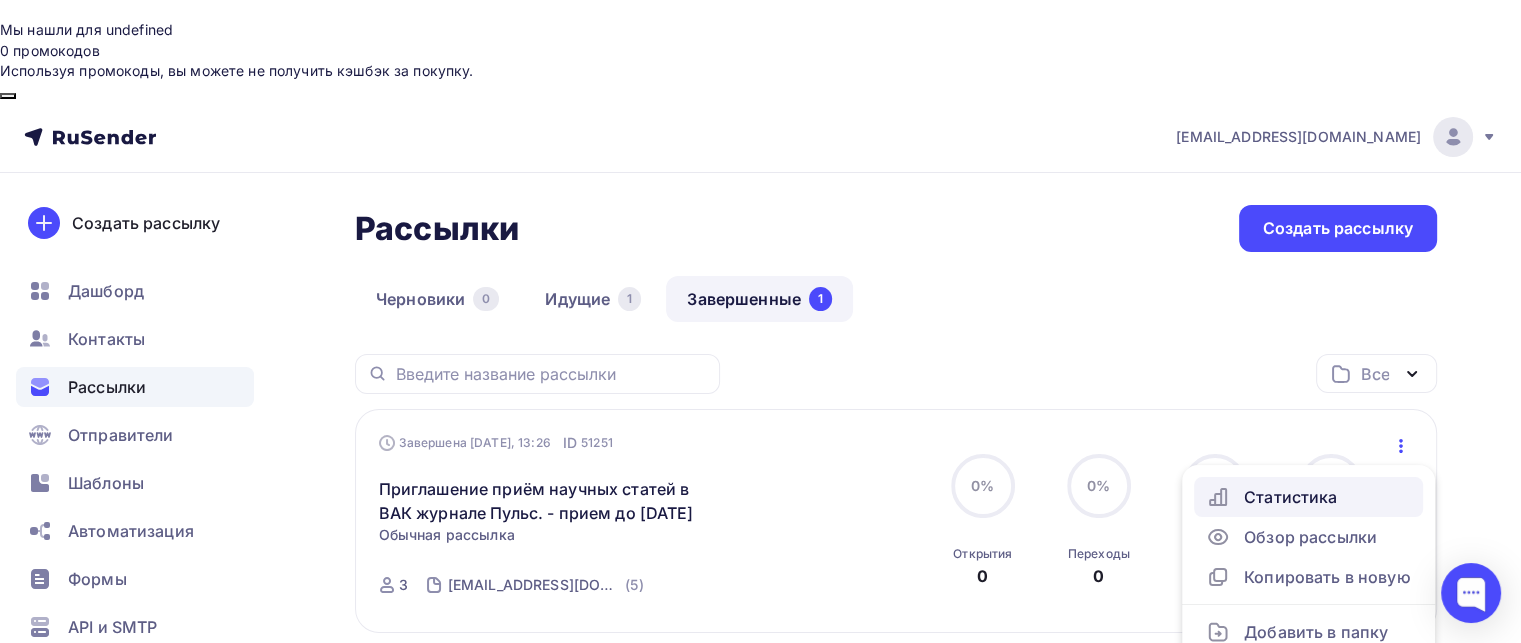 click on "Статистика" at bounding box center [1308, 497] 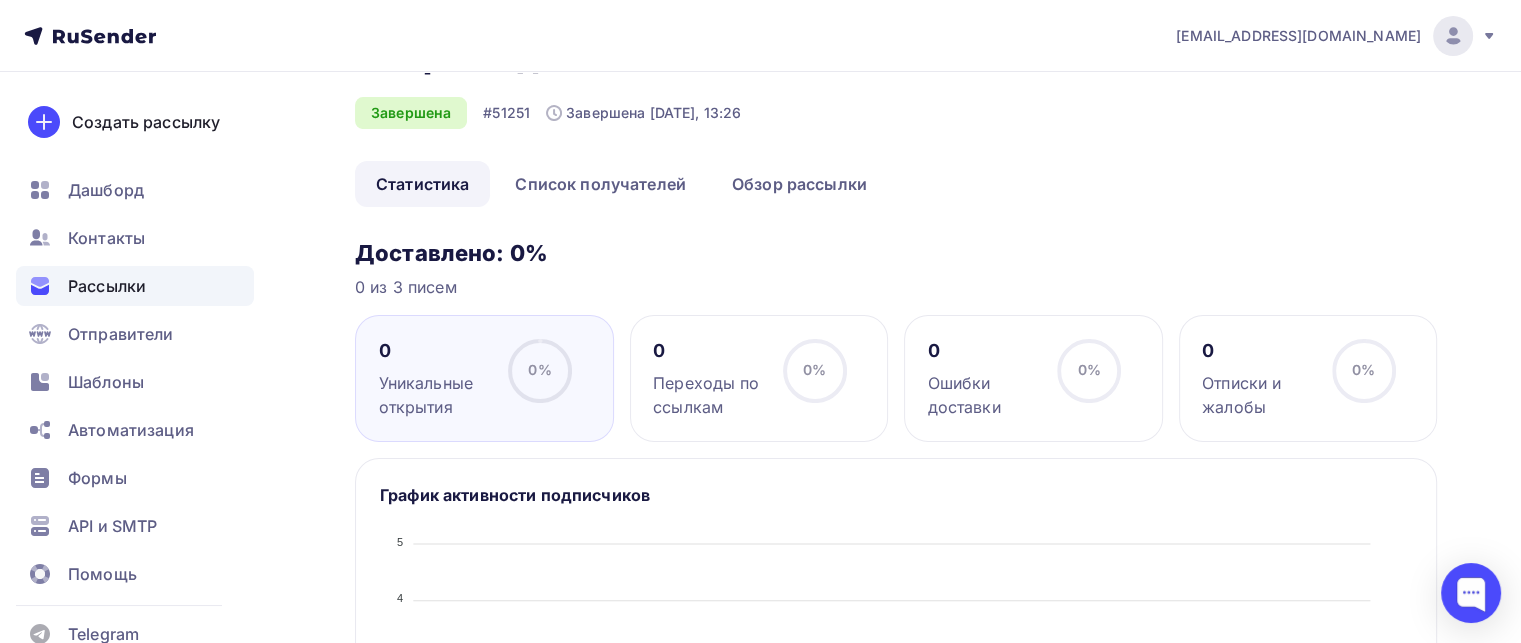scroll, scrollTop: 0, scrollLeft: 0, axis: both 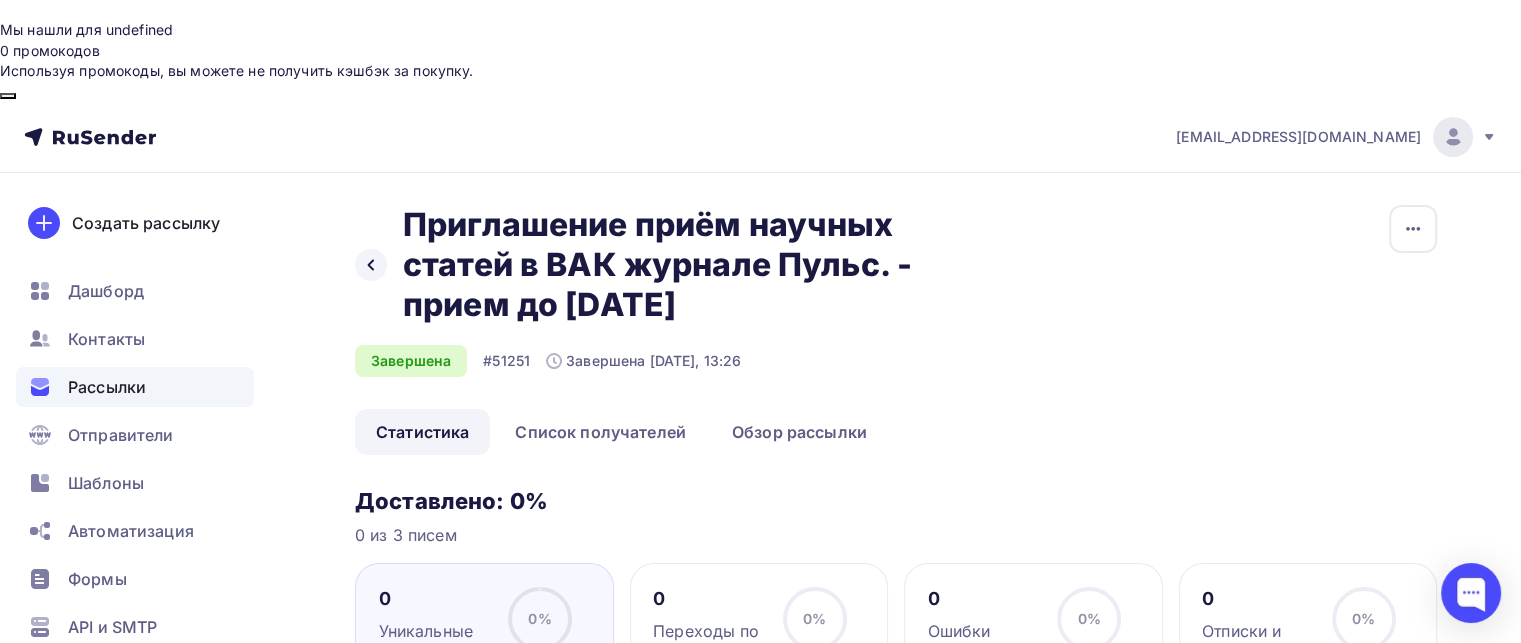 drag, startPoint x: 513, startPoint y: 406, endPoint x: 570, endPoint y: 406, distance: 57 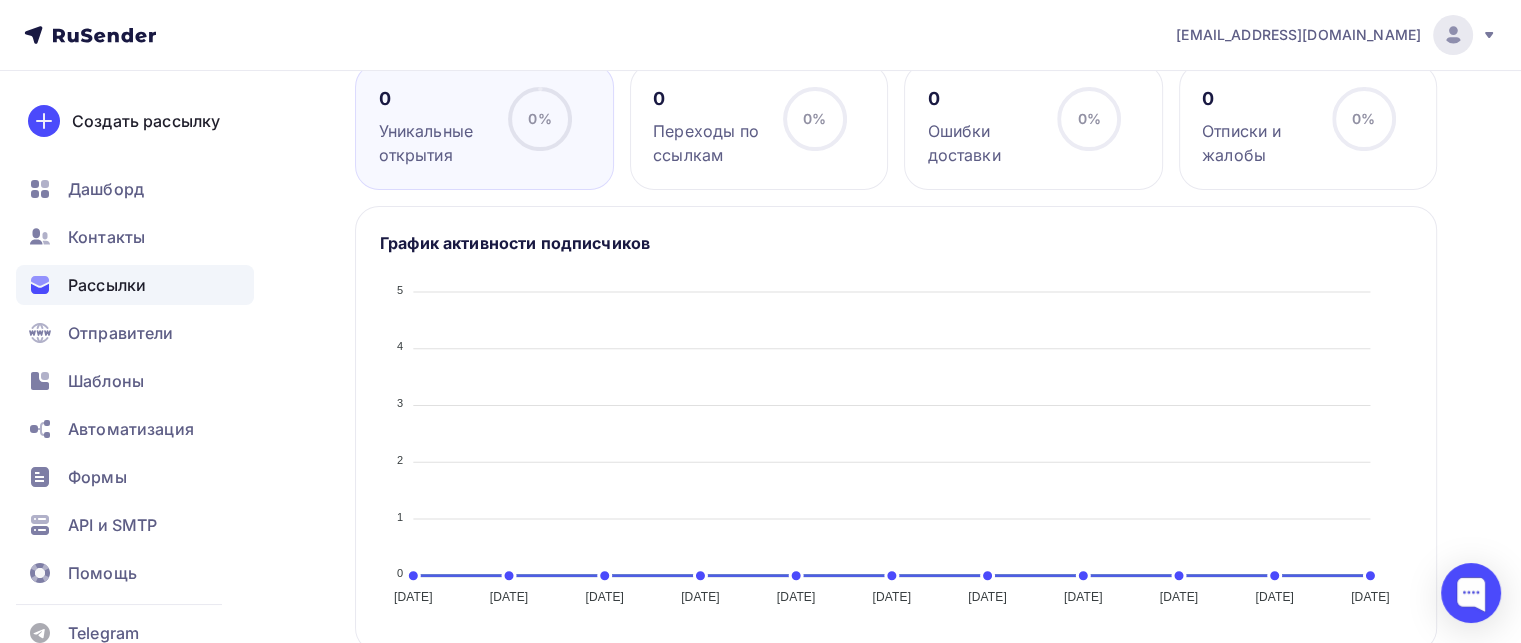 scroll, scrollTop: 900, scrollLeft: 0, axis: vertical 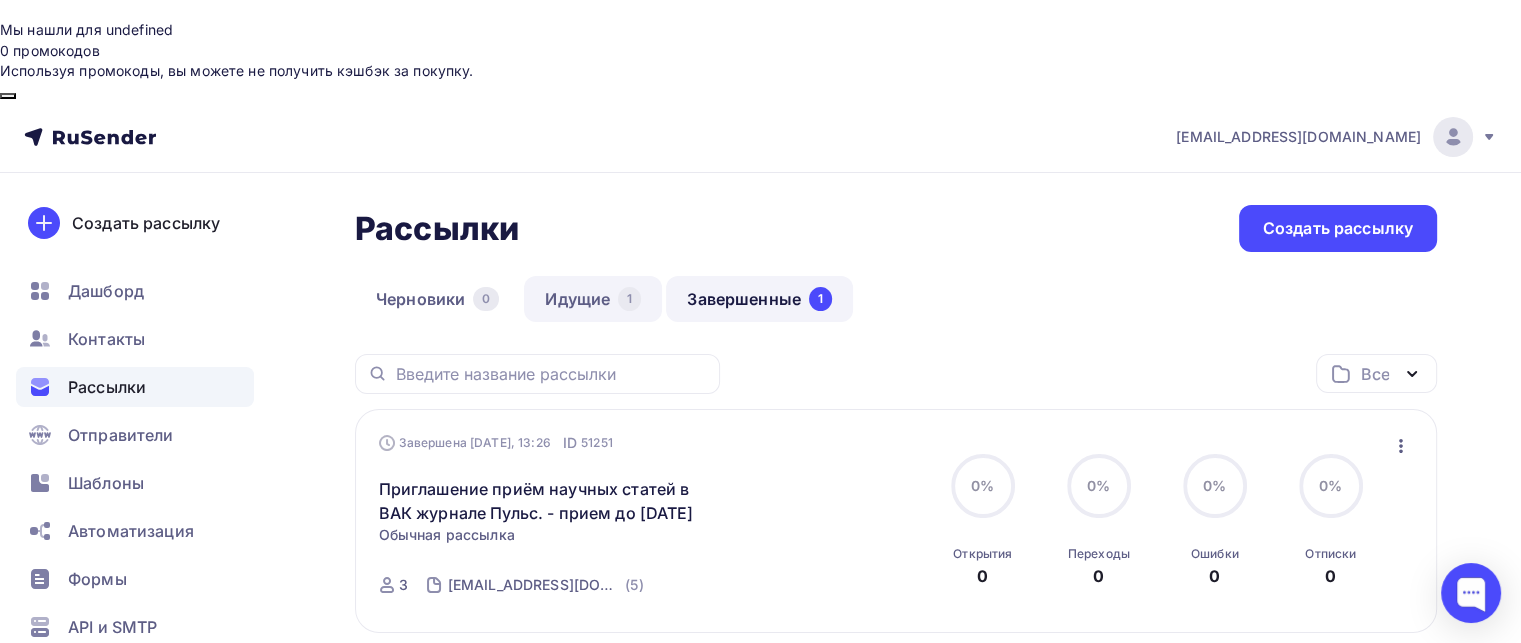 click on "Идущие
1" at bounding box center (593, 299) 